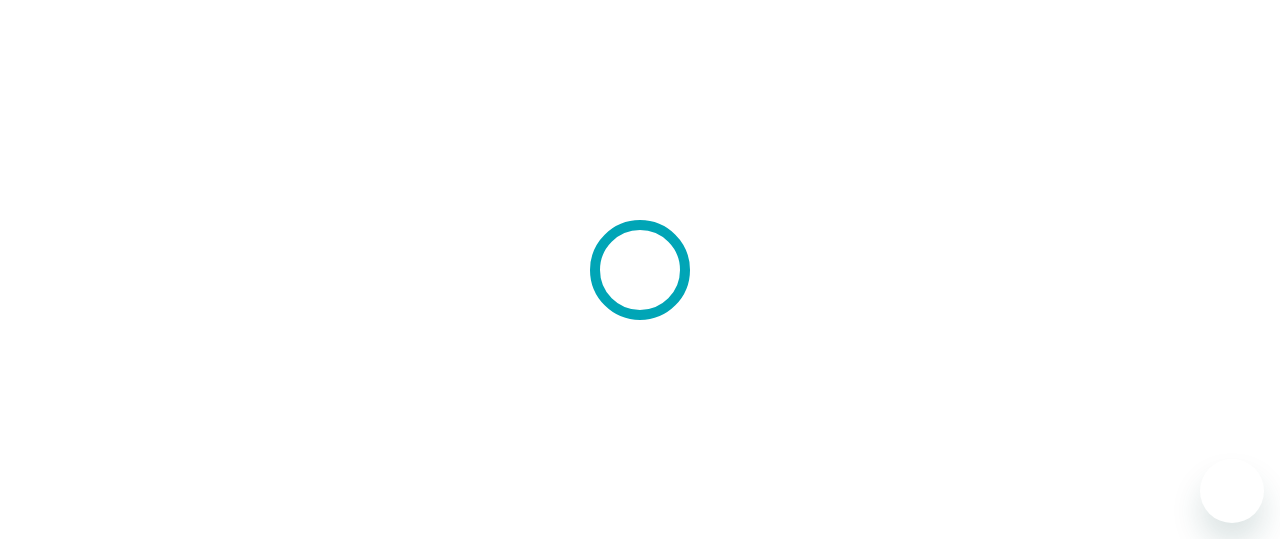 scroll, scrollTop: 0, scrollLeft: 0, axis: both 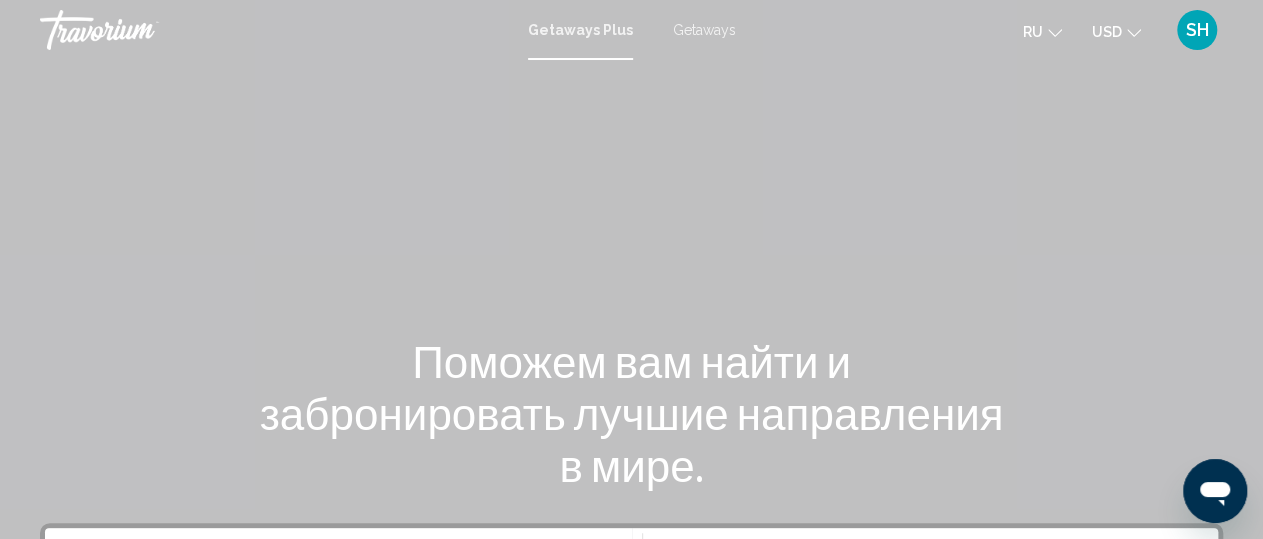 click on "Getaways" at bounding box center [704, 30] 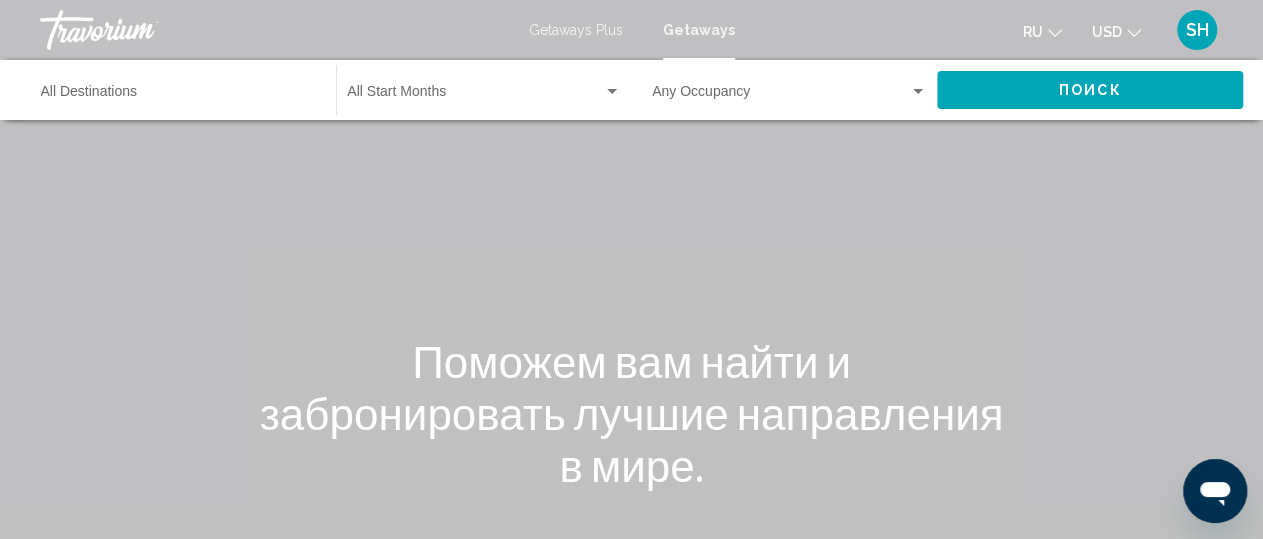 click on "Start Month All Start Months" 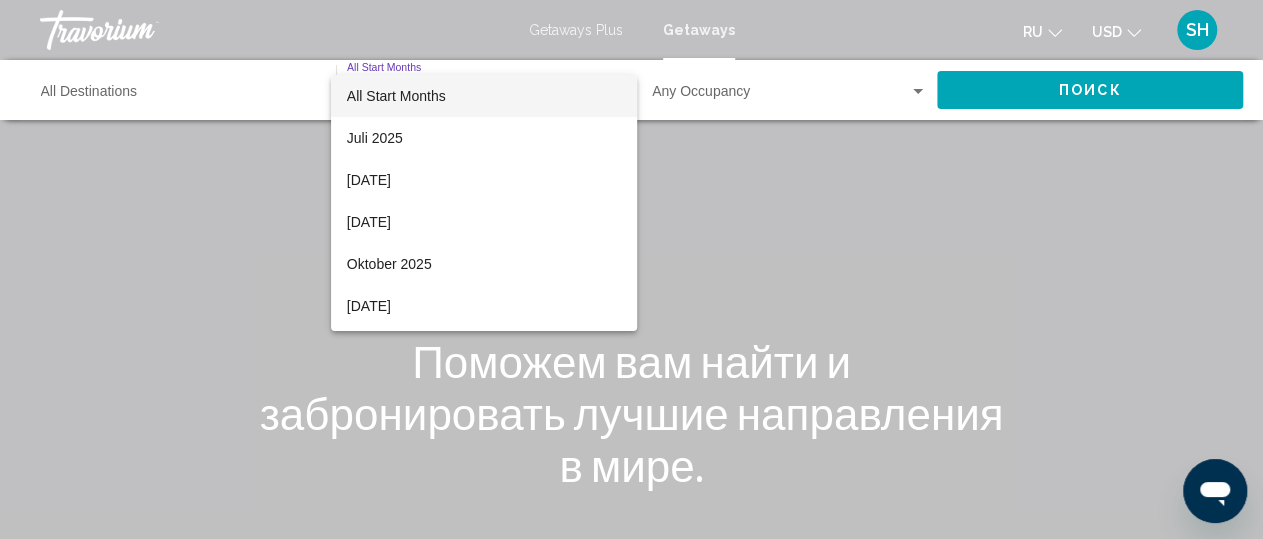 click at bounding box center (631, 269) 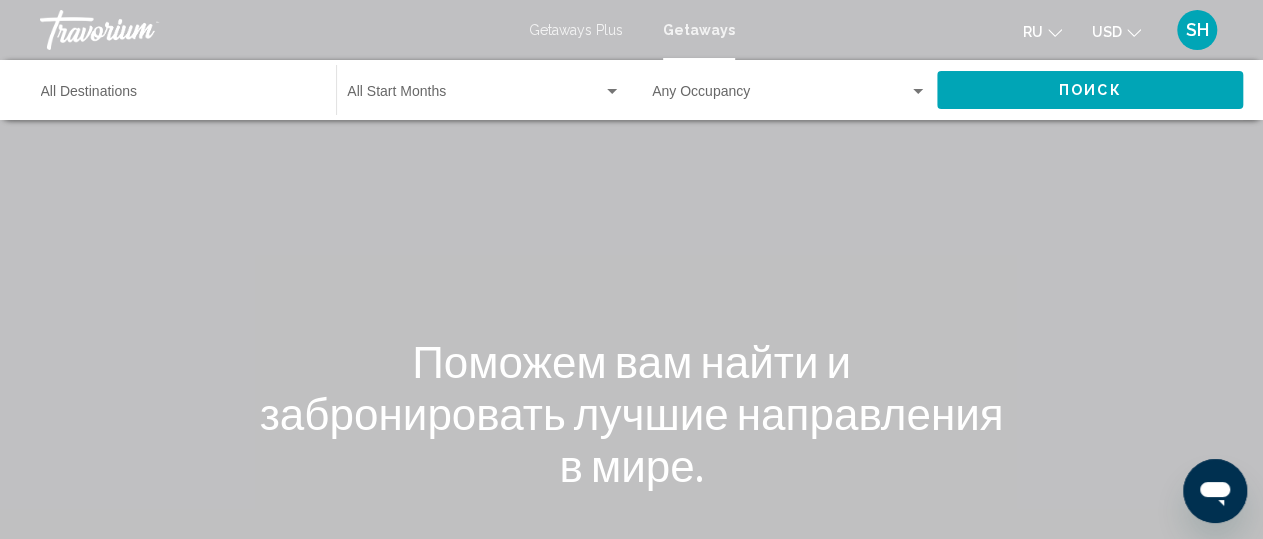 click on "Start Month All Start Months" 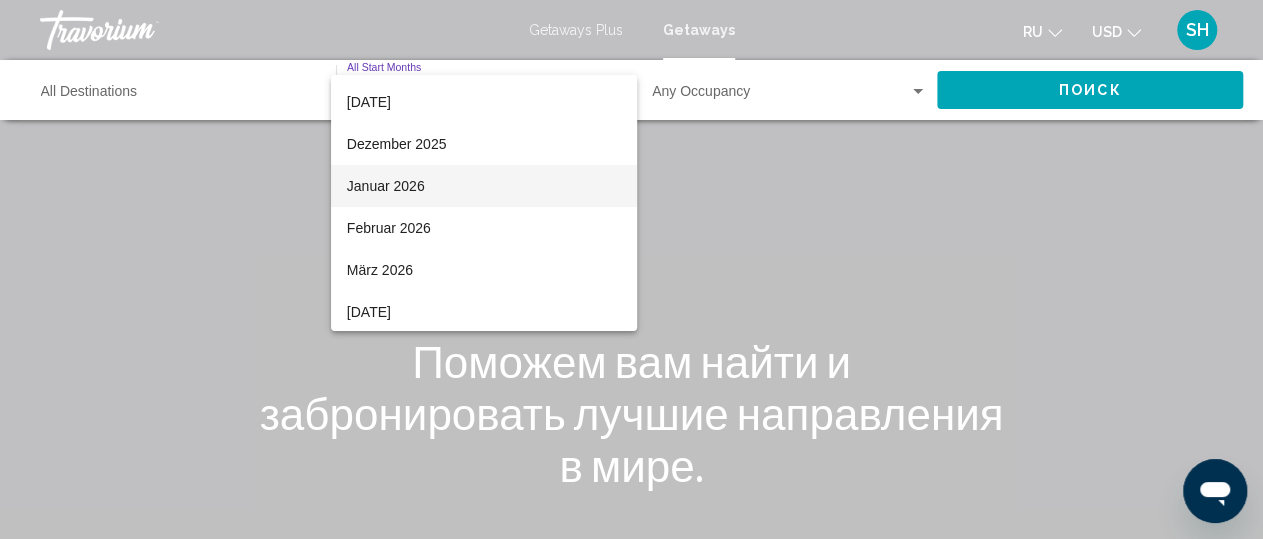 scroll, scrollTop: 233, scrollLeft: 0, axis: vertical 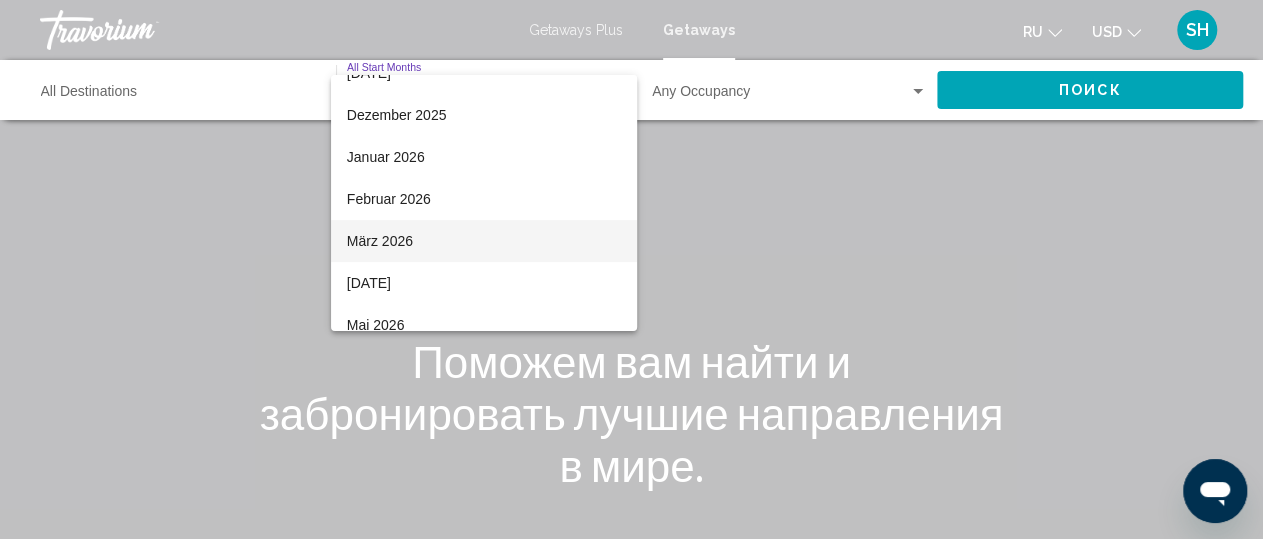 click on "März 2026" at bounding box center (484, 241) 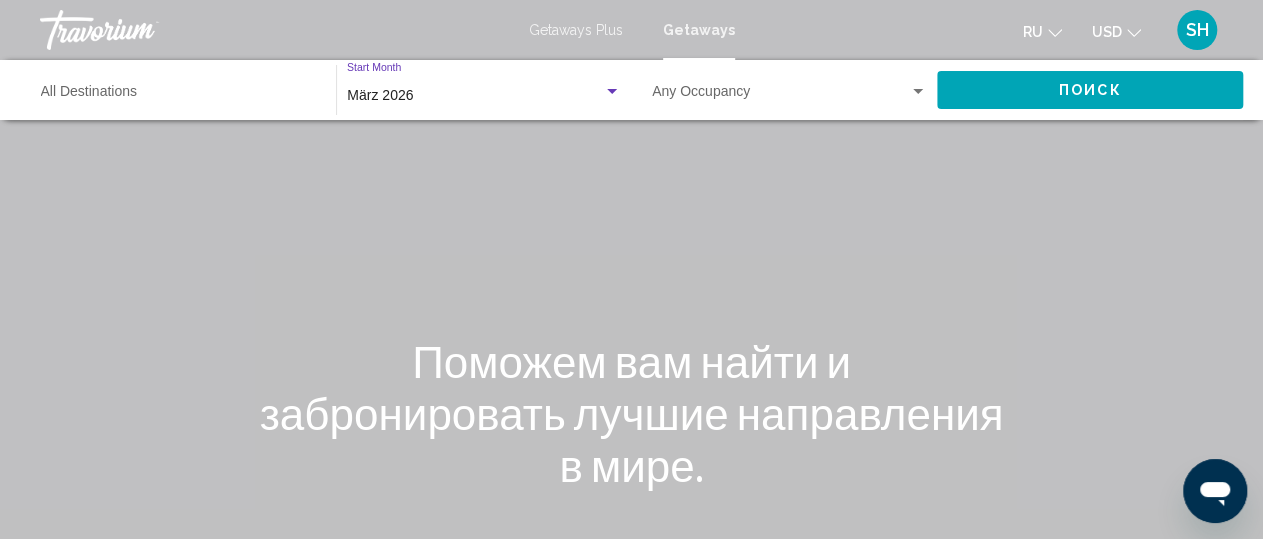click on "Occupancy Any Occupancy" at bounding box center (789, 90) 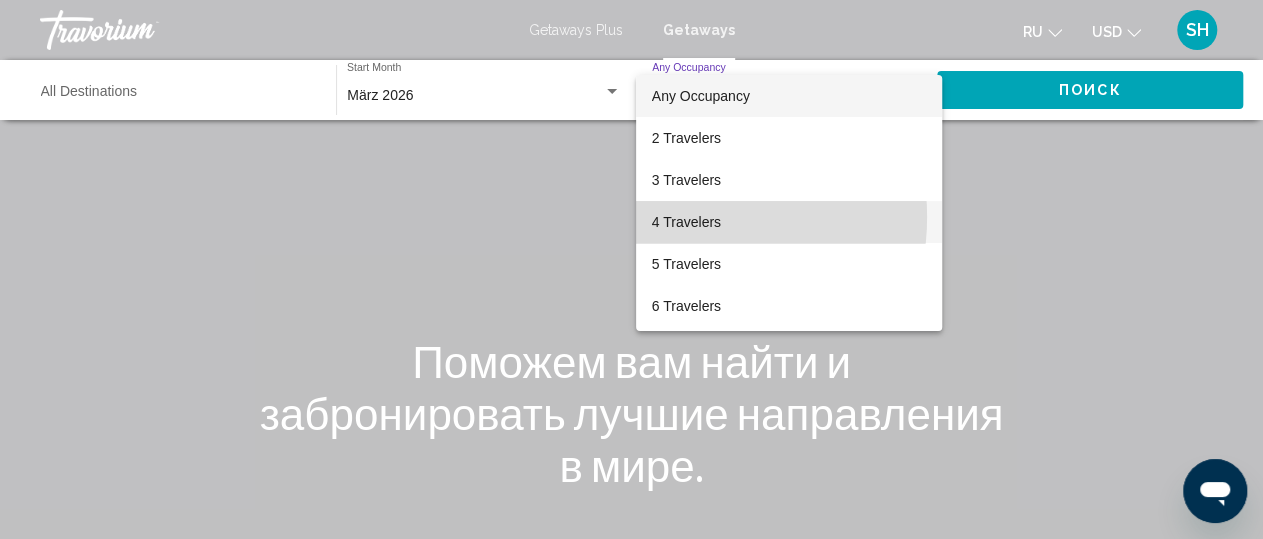 click on "4 Travelers" at bounding box center (789, 222) 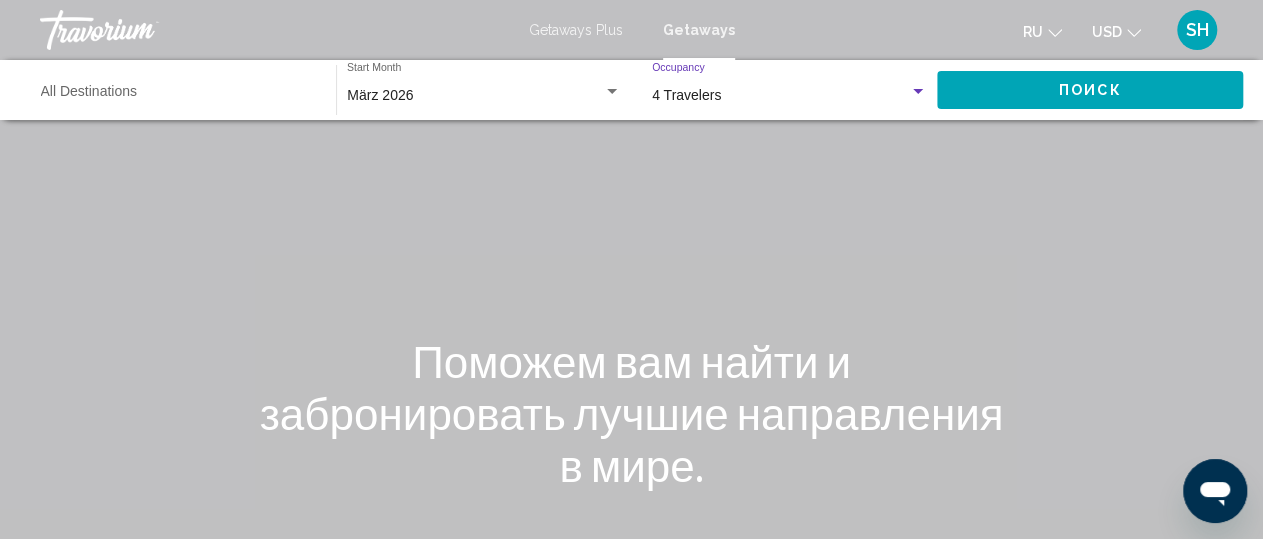 click on "Destination All Destinations" at bounding box center [178, 96] 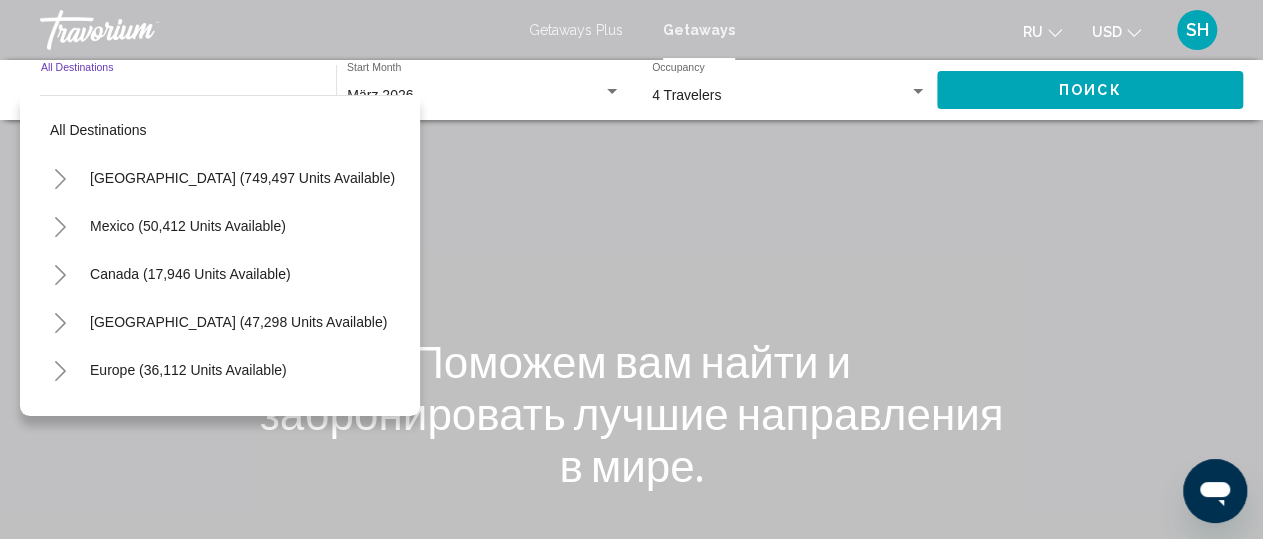 click on "Destination All Destinations" at bounding box center (178, 96) 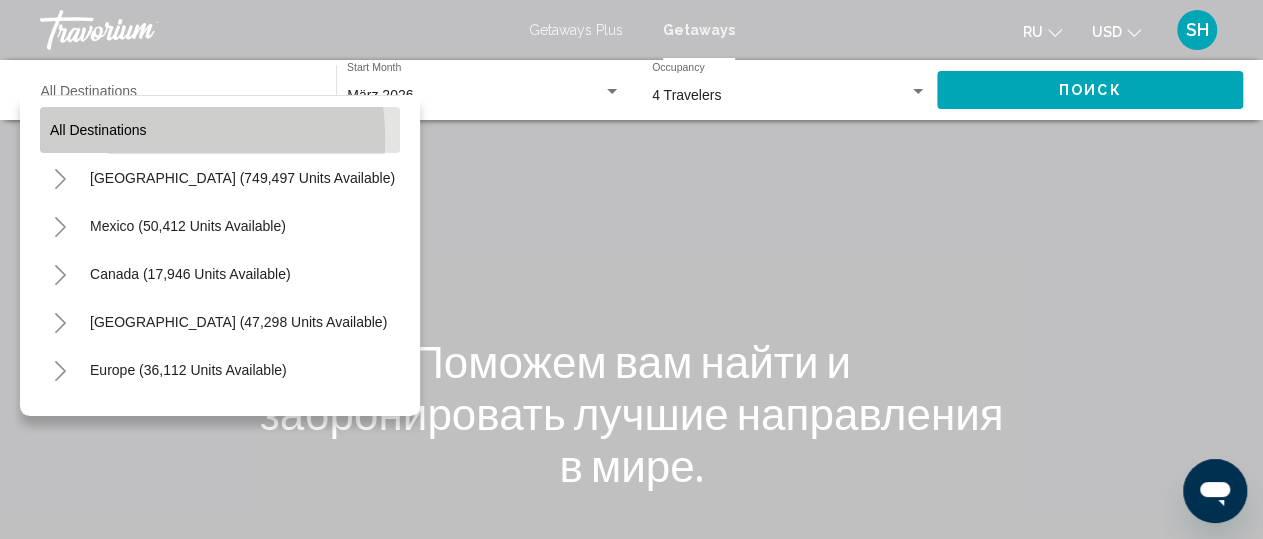 click on "All destinations" at bounding box center (220, 130) 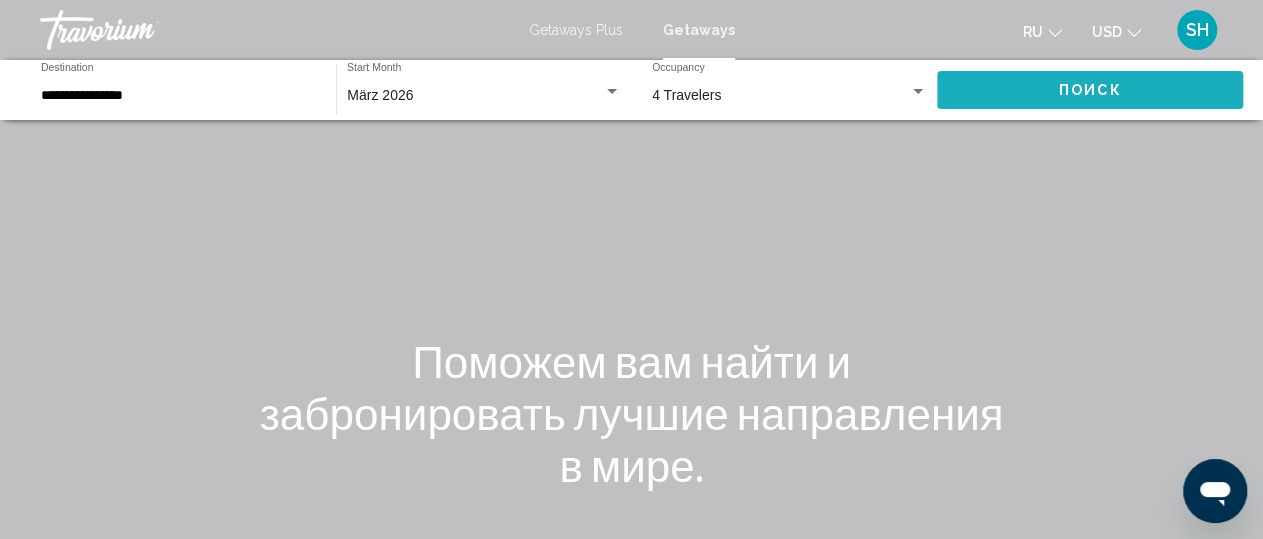 click on "Поиск" at bounding box center (1090, 89) 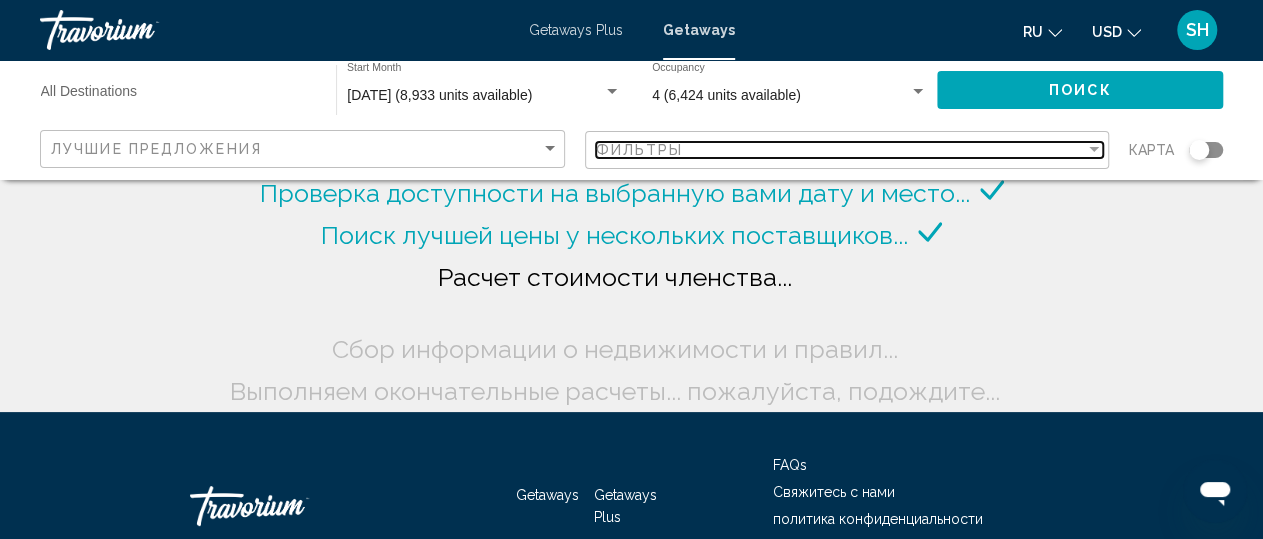 click on "Фильтры" at bounding box center (841, 150) 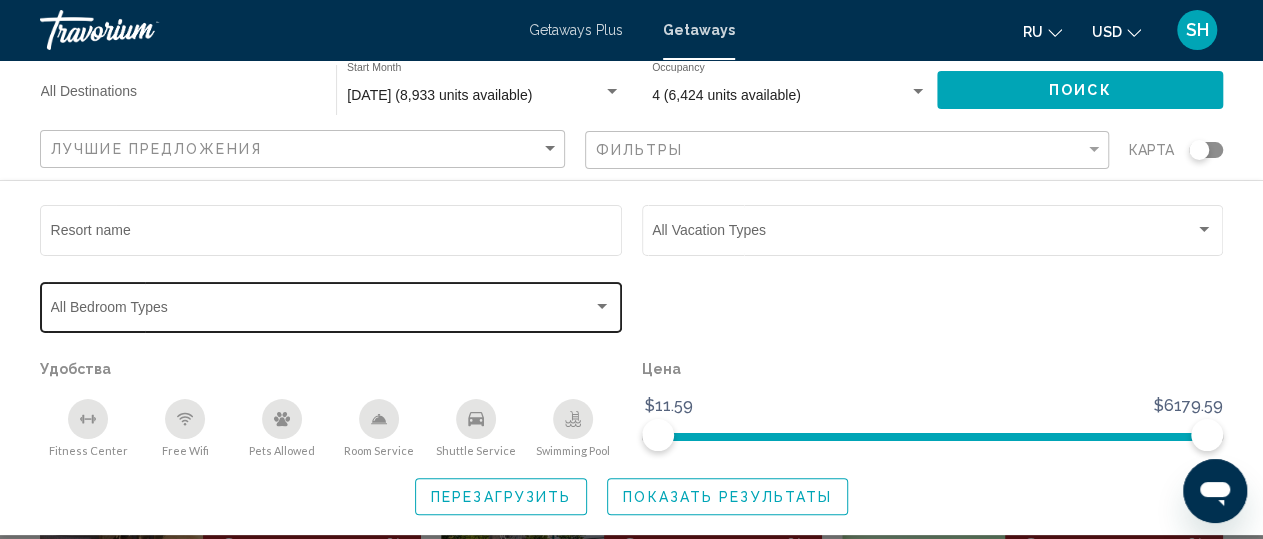 click on "Bedroom Types All Bedroom Types" 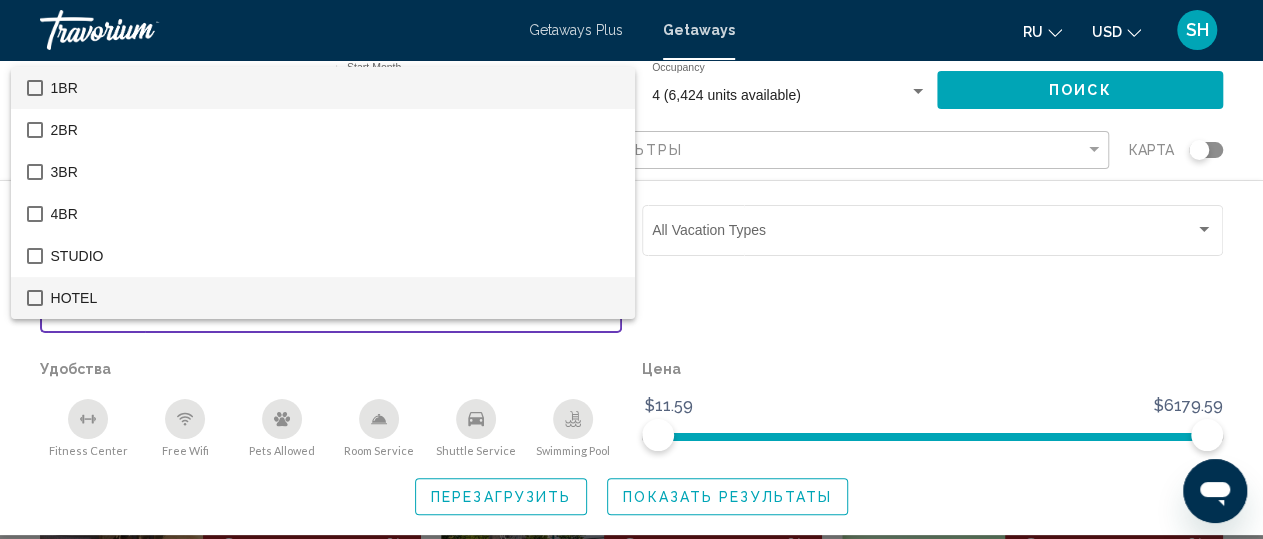 click on "HOTEL" at bounding box center [335, 298] 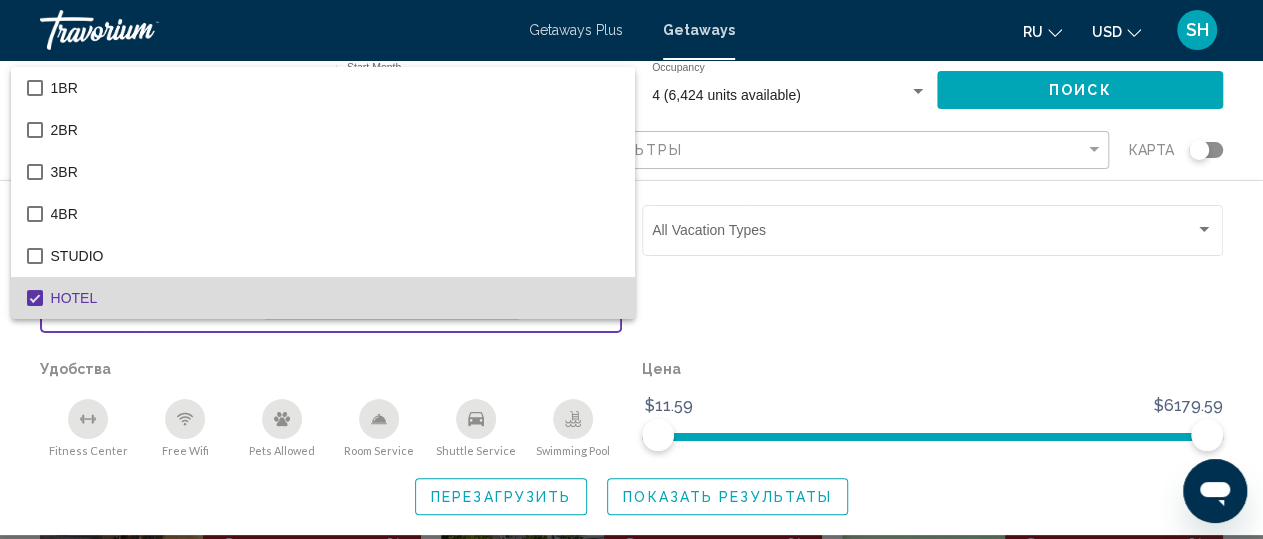 click on "HOTEL" at bounding box center [335, 298] 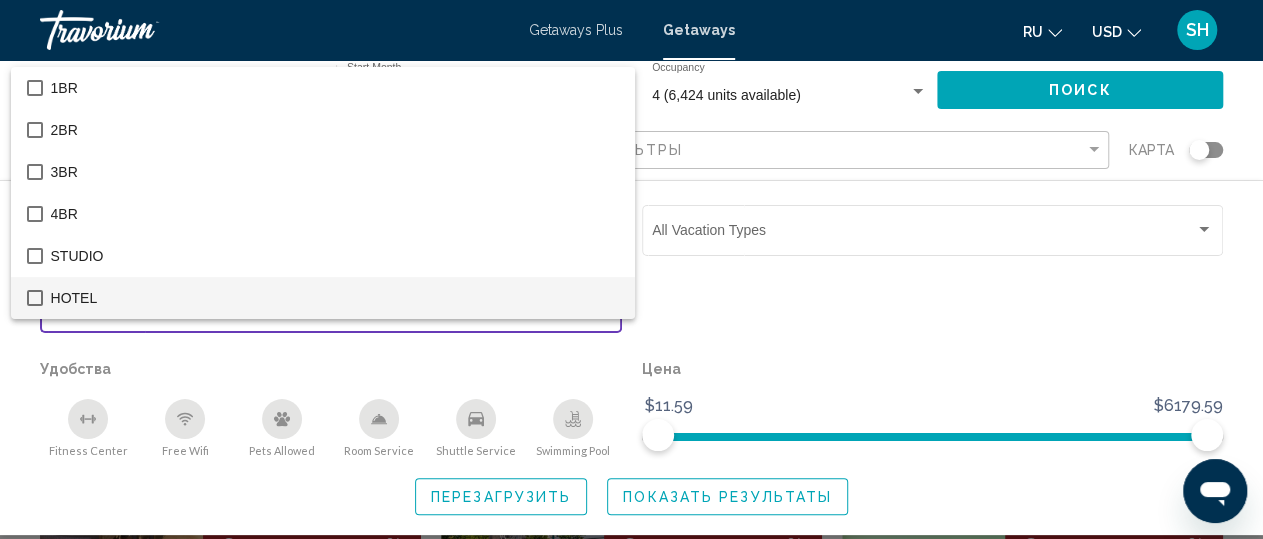 click at bounding box center [631, 269] 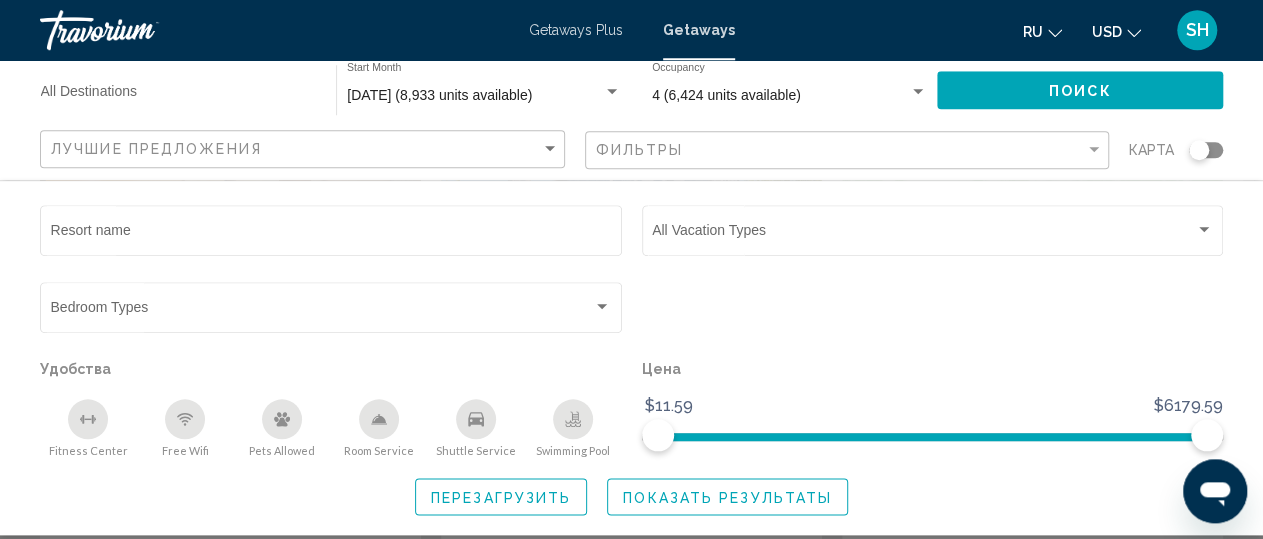 scroll, scrollTop: 277, scrollLeft: 0, axis: vertical 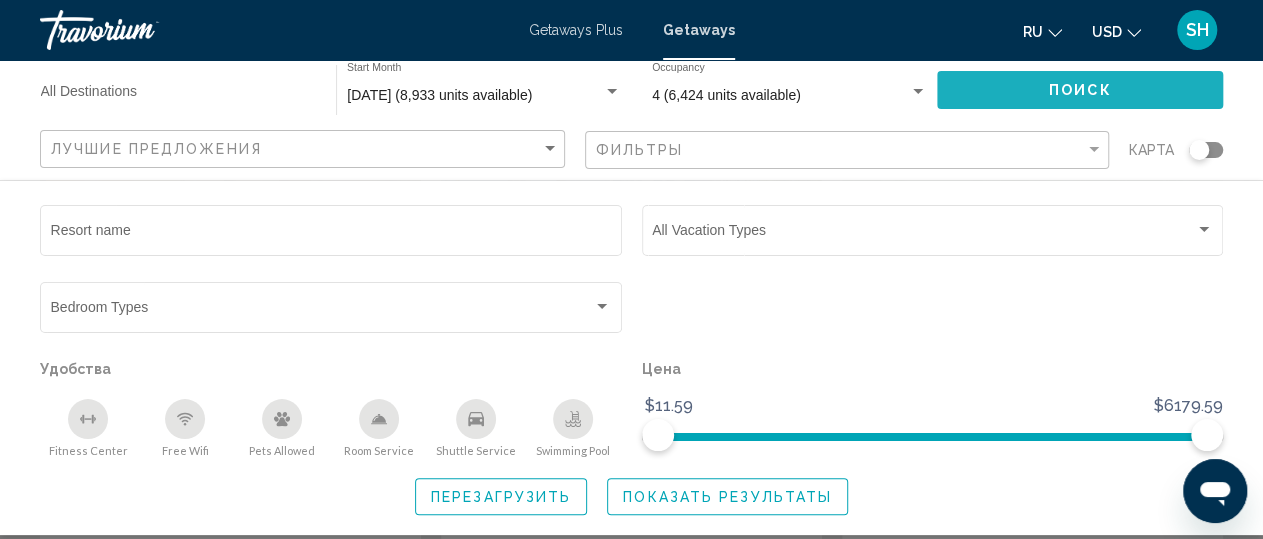 click on "Поиск" 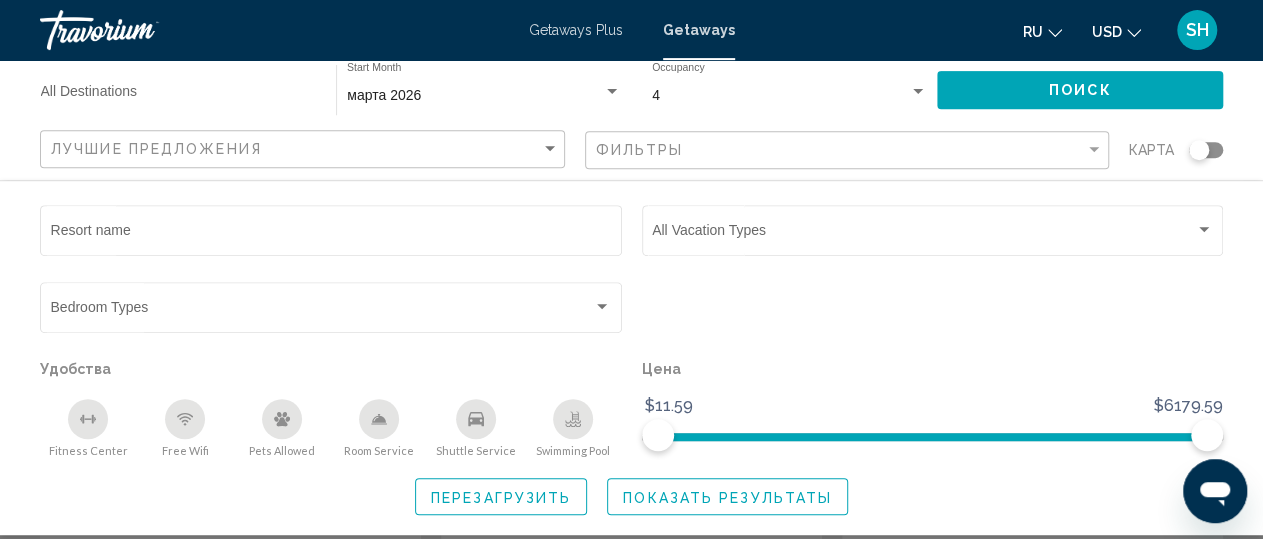 scroll, scrollTop: 901, scrollLeft: 0, axis: vertical 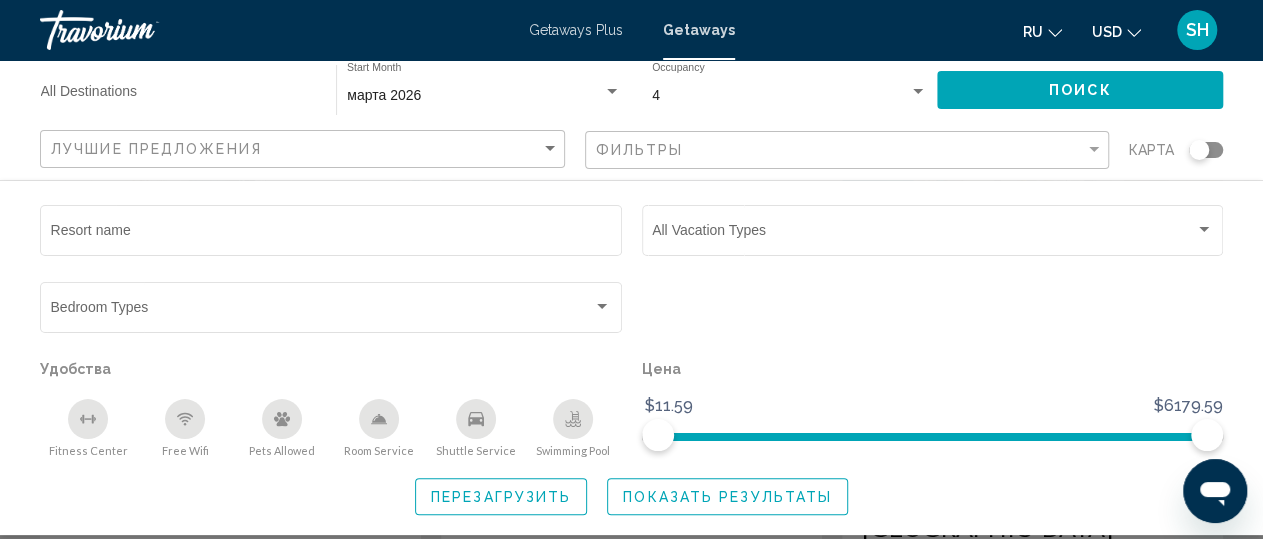 click on "Показать результаты" 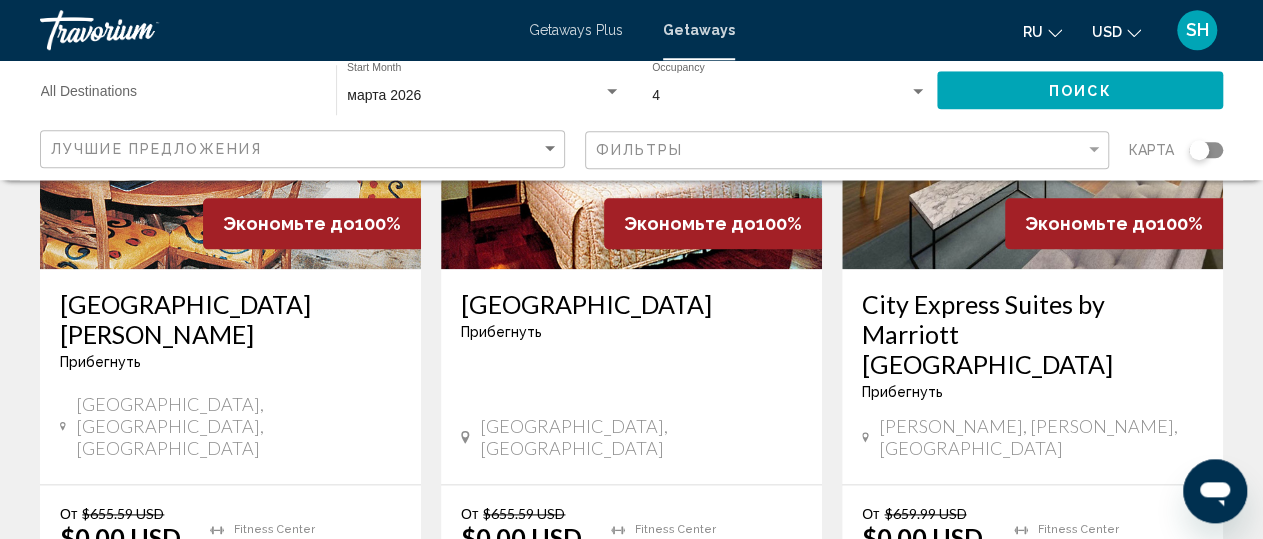 scroll, scrollTop: 1065, scrollLeft: 0, axis: vertical 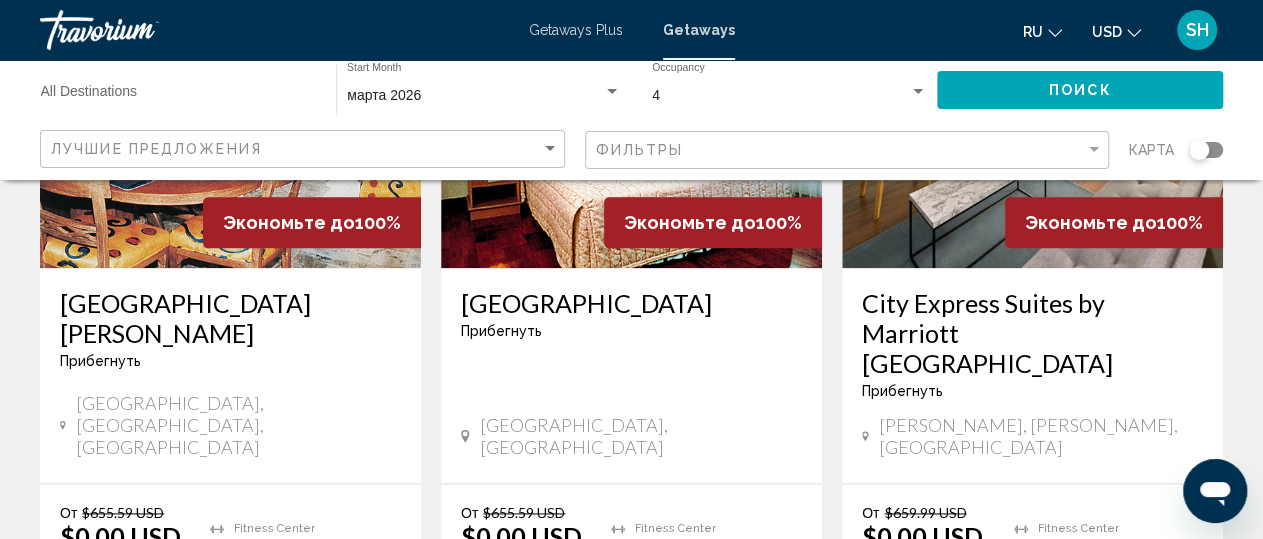 click on "Лучшие предложения" 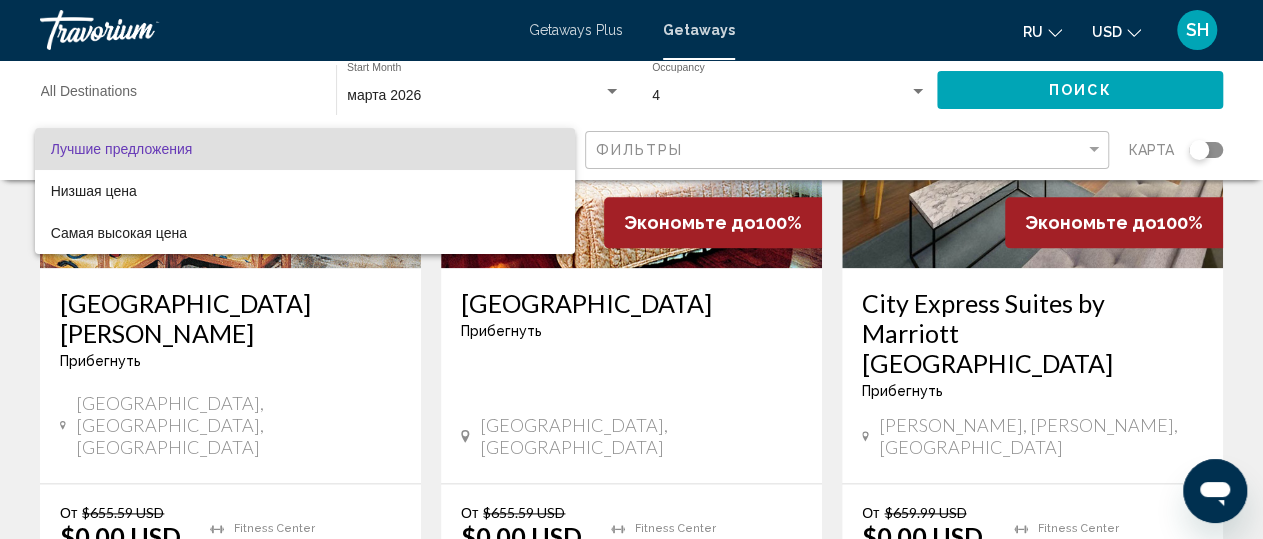 click on "Лучшие предложения" at bounding box center (305, 149) 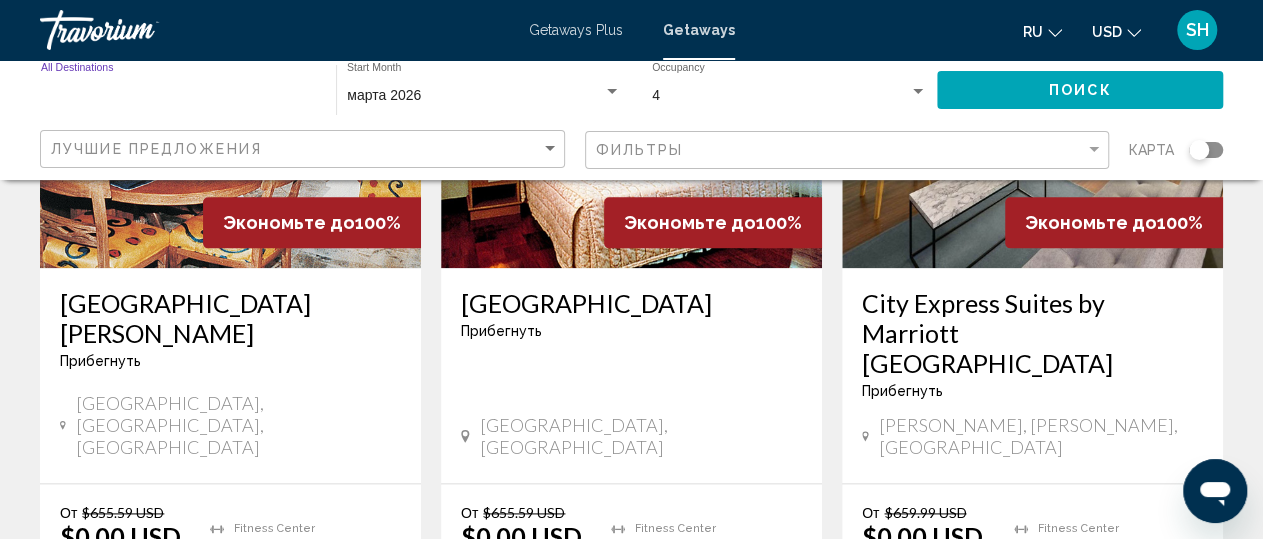 click on "Destination All Destinations" at bounding box center [178, 96] 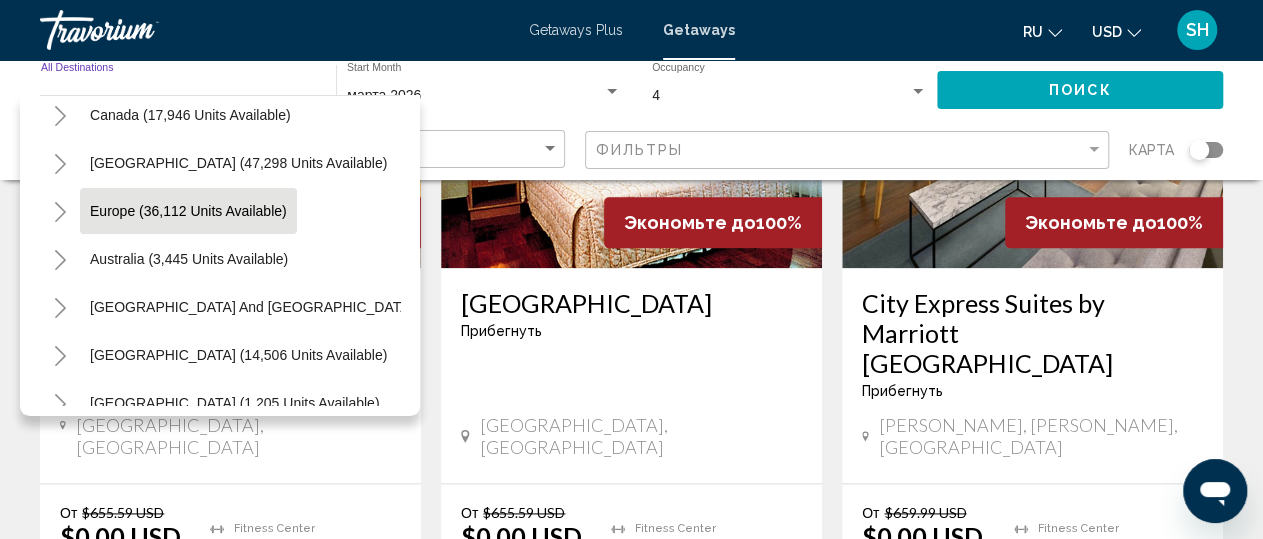 scroll, scrollTop: 167, scrollLeft: 0, axis: vertical 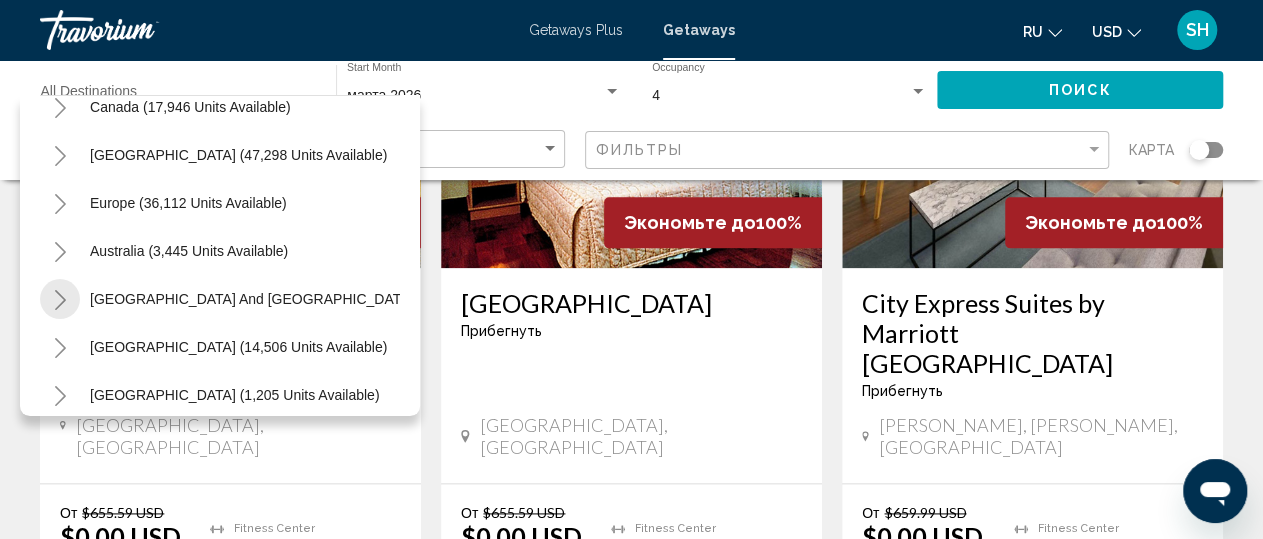 click 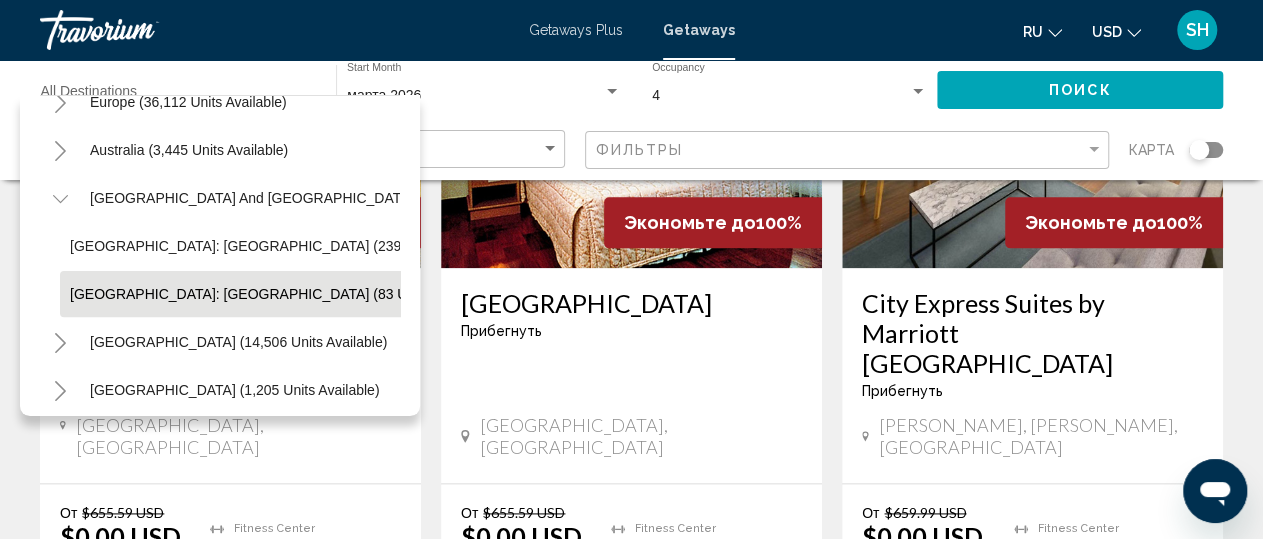 scroll, scrollTop: 267, scrollLeft: 0, axis: vertical 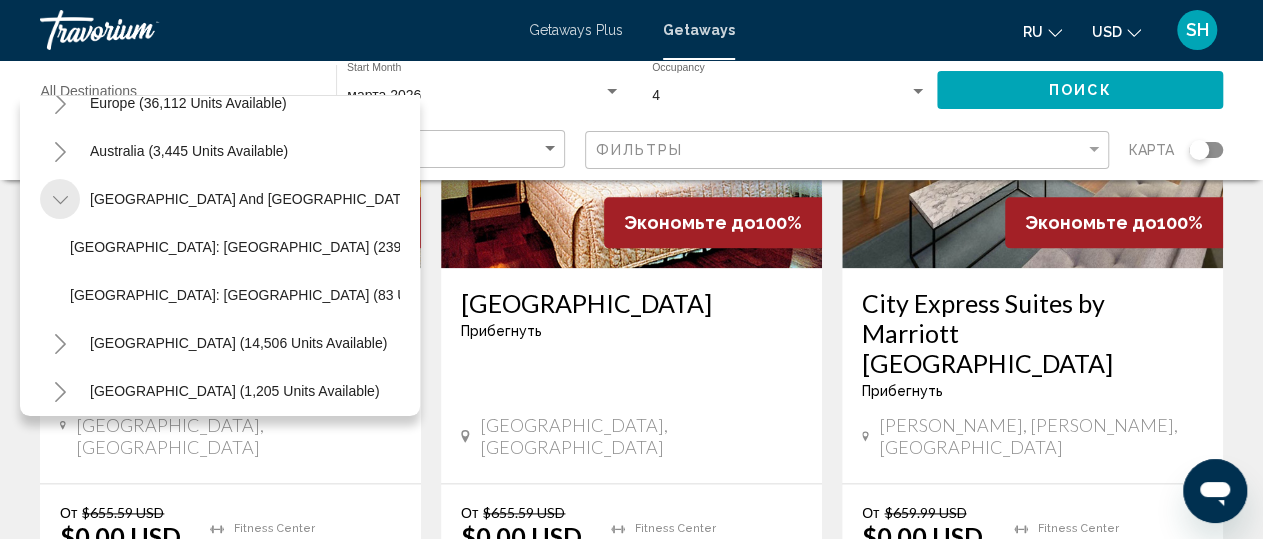 click 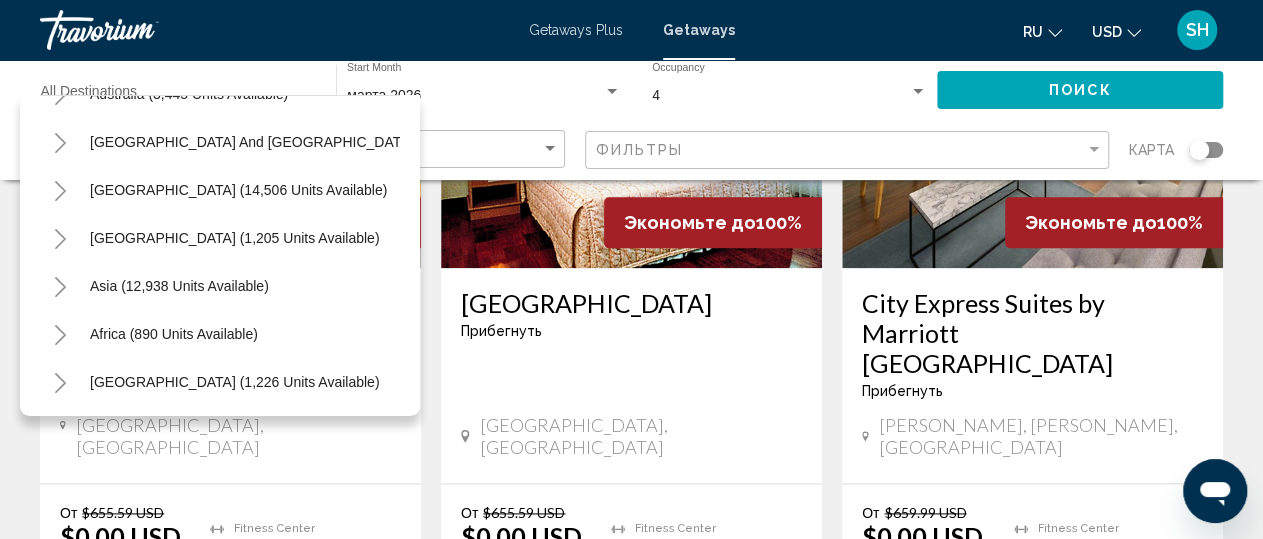 scroll, scrollTop: 341, scrollLeft: 0, axis: vertical 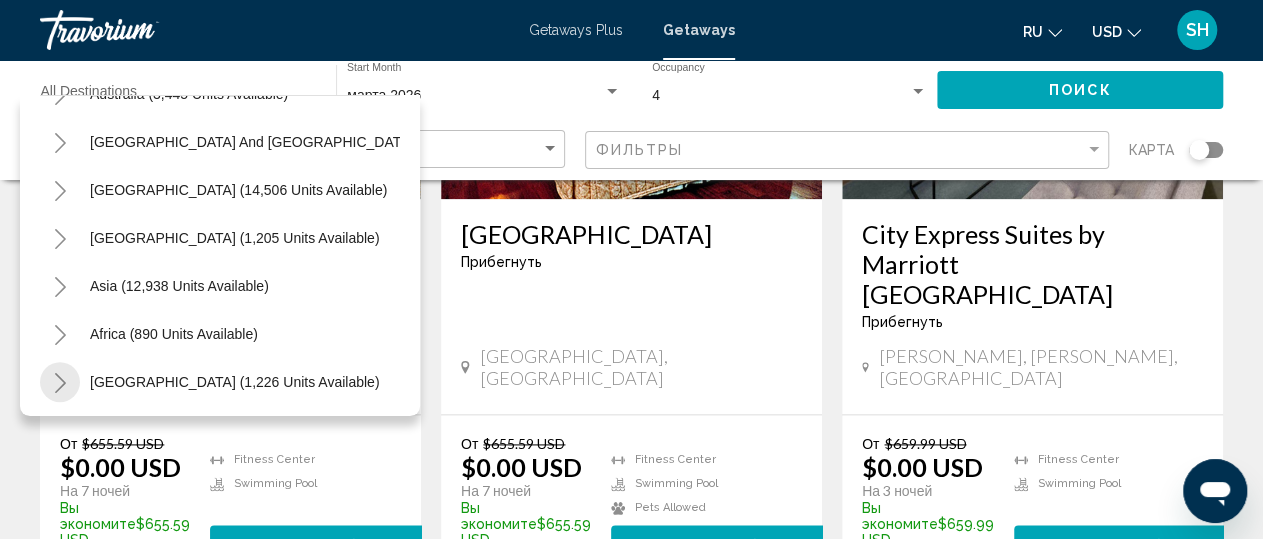 click 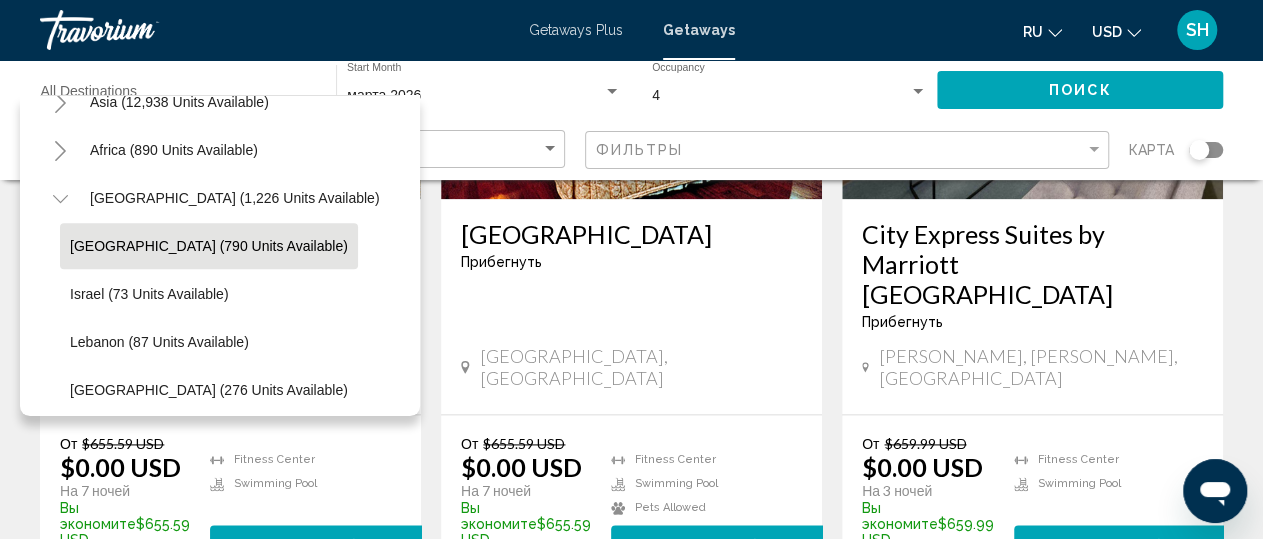 scroll, scrollTop: 533, scrollLeft: 0, axis: vertical 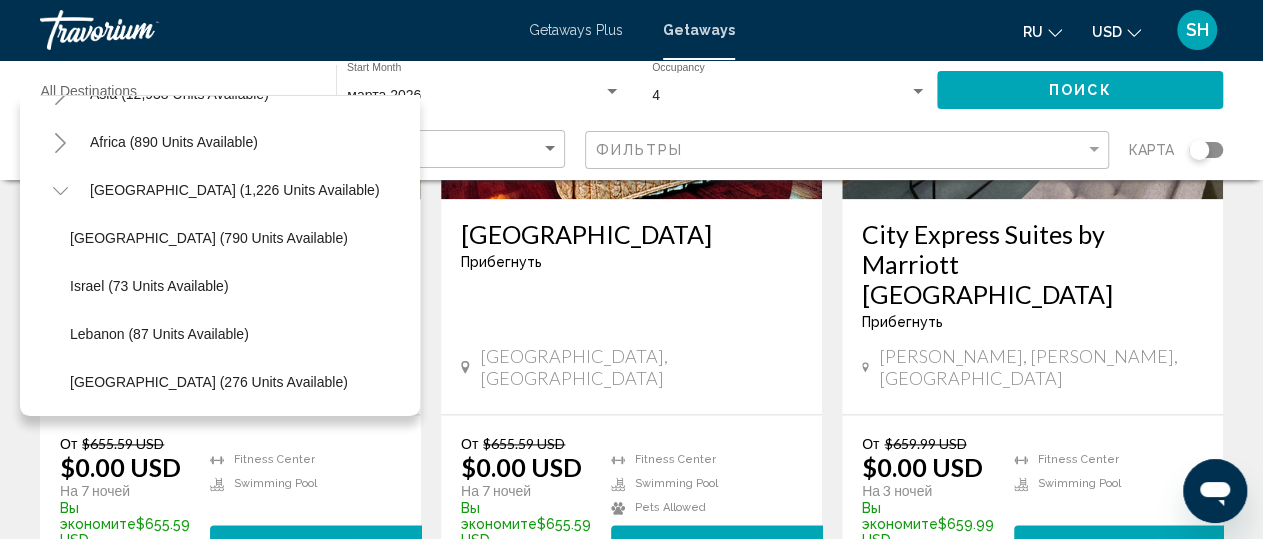 click 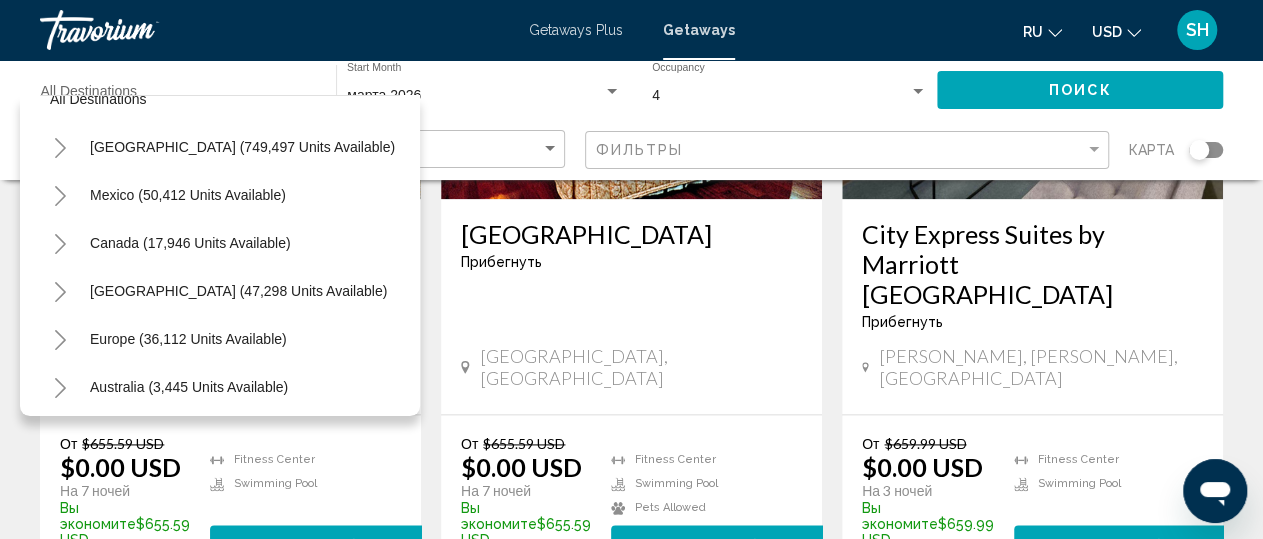 scroll, scrollTop: 67, scrollLeft: 0, axis: vertical 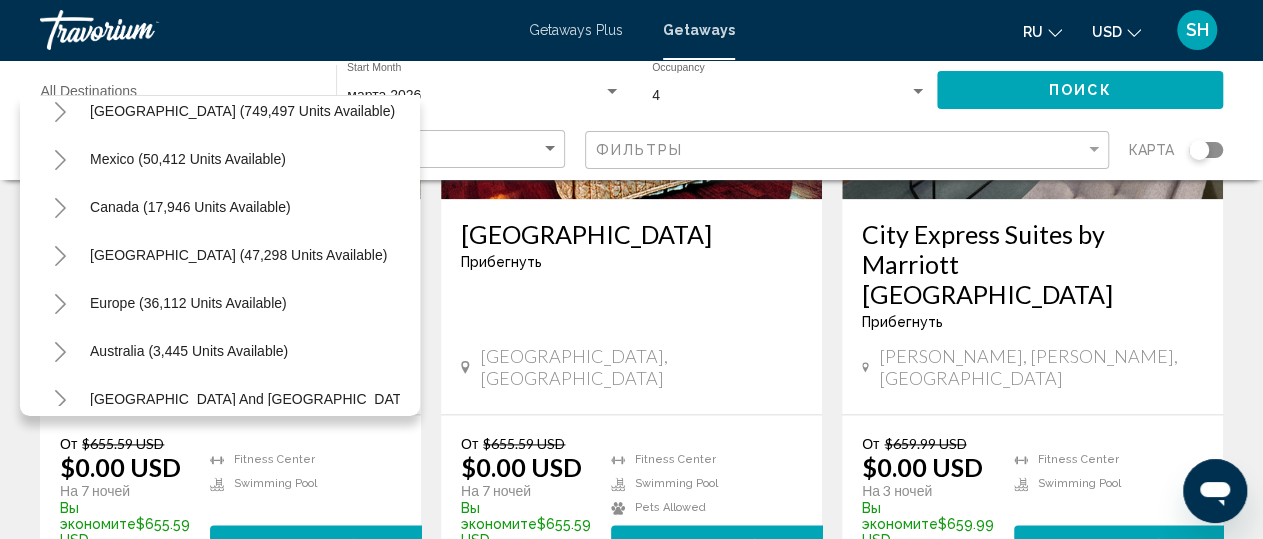click 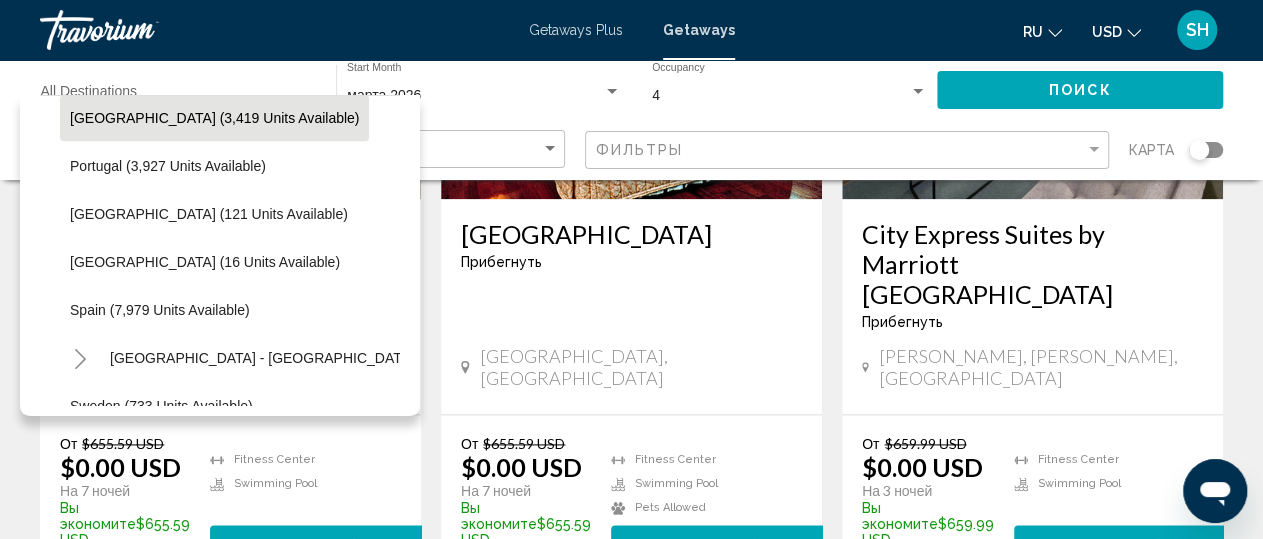 scroll, scrollTop: 833, scrollLeft: 0, axis: vertical 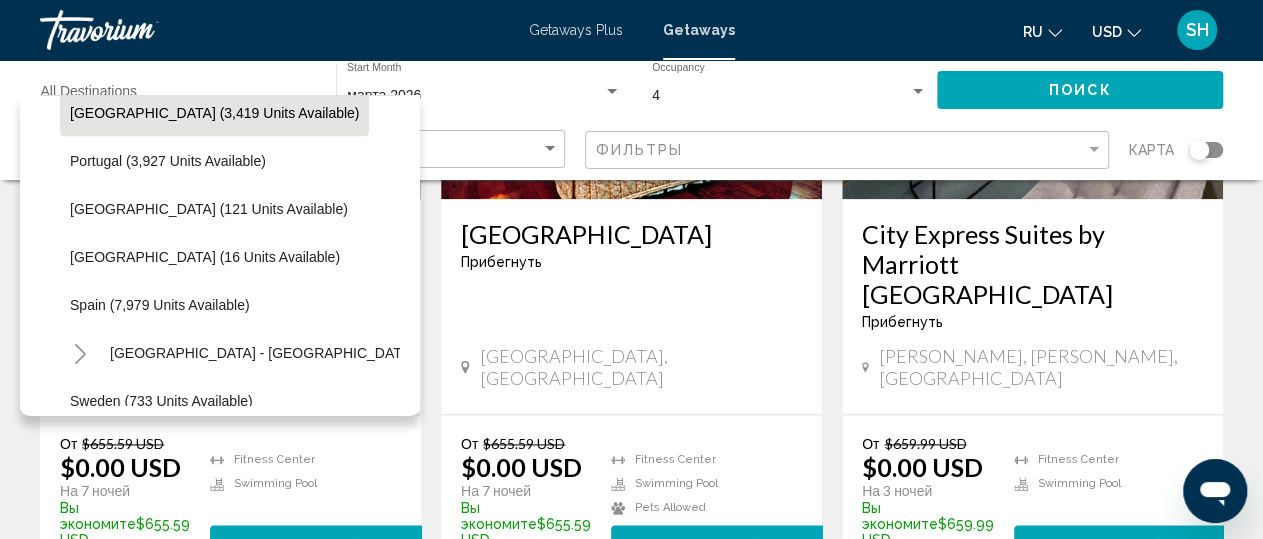 click on "[GEOGRAPHIC_DATA] (3,419 units available)" 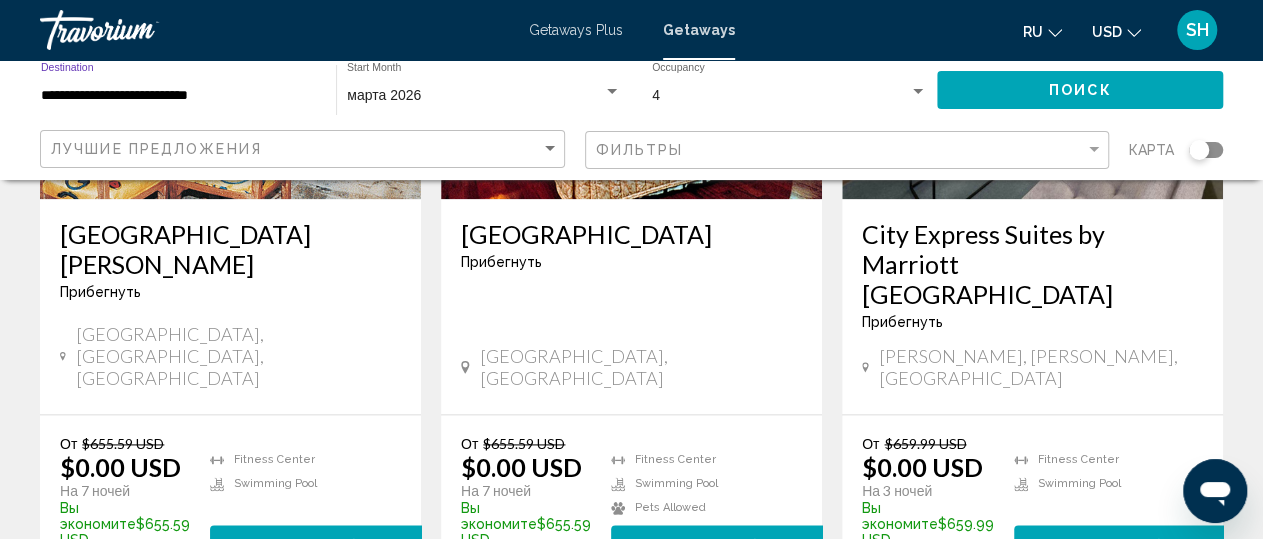 click on "Поиск" 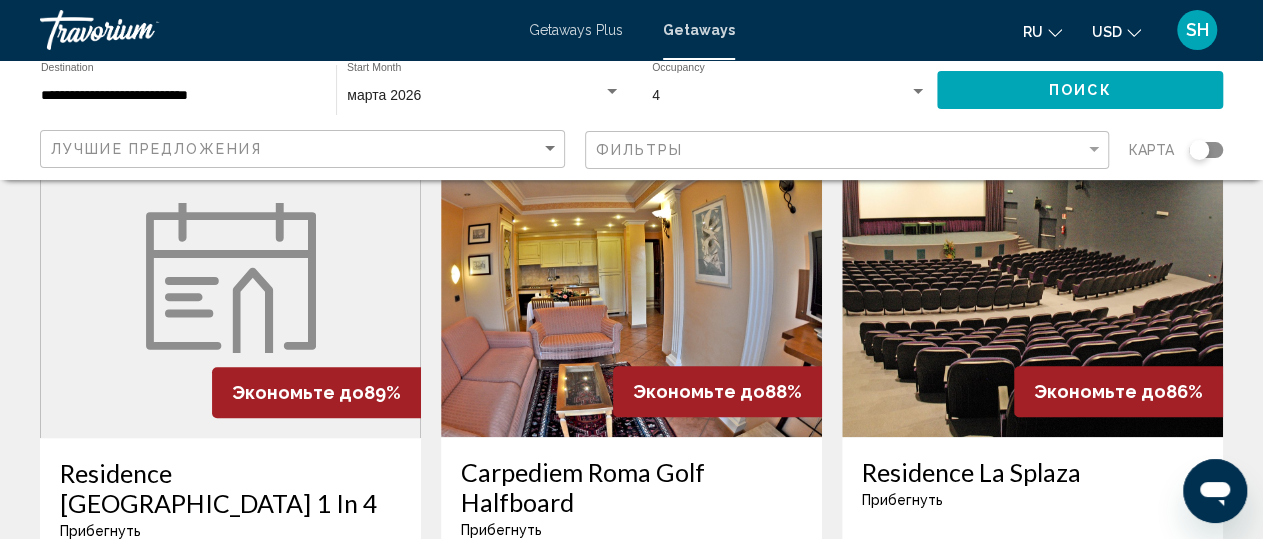scroll, scrollTop: 554, scrollLeft: 0, axis: vertical 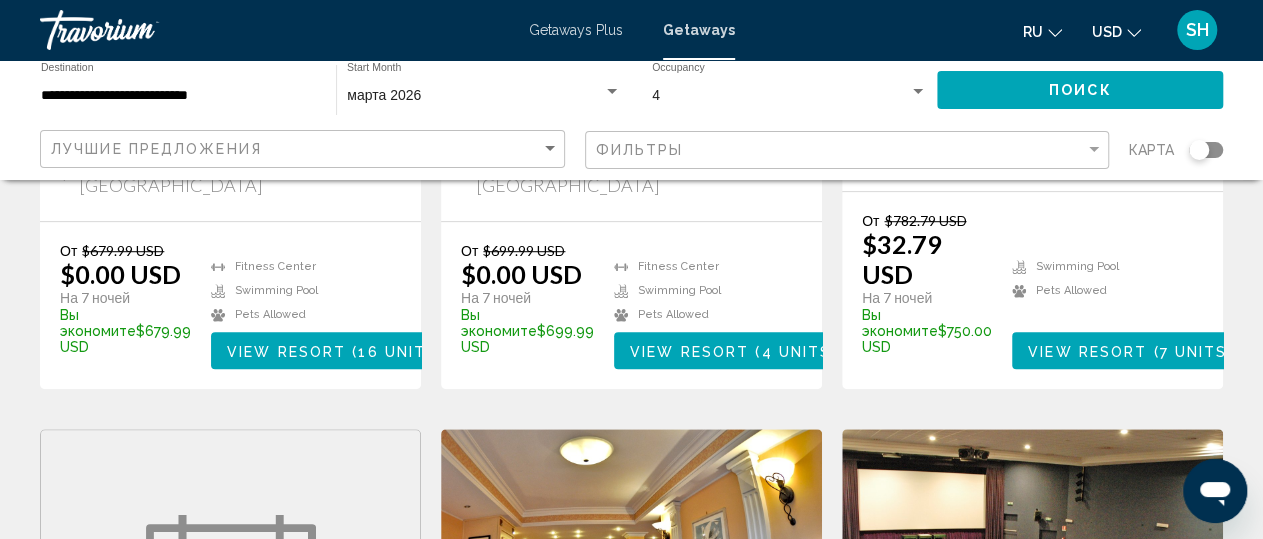 click on "марта 2026" at bounding box center [475, 96] 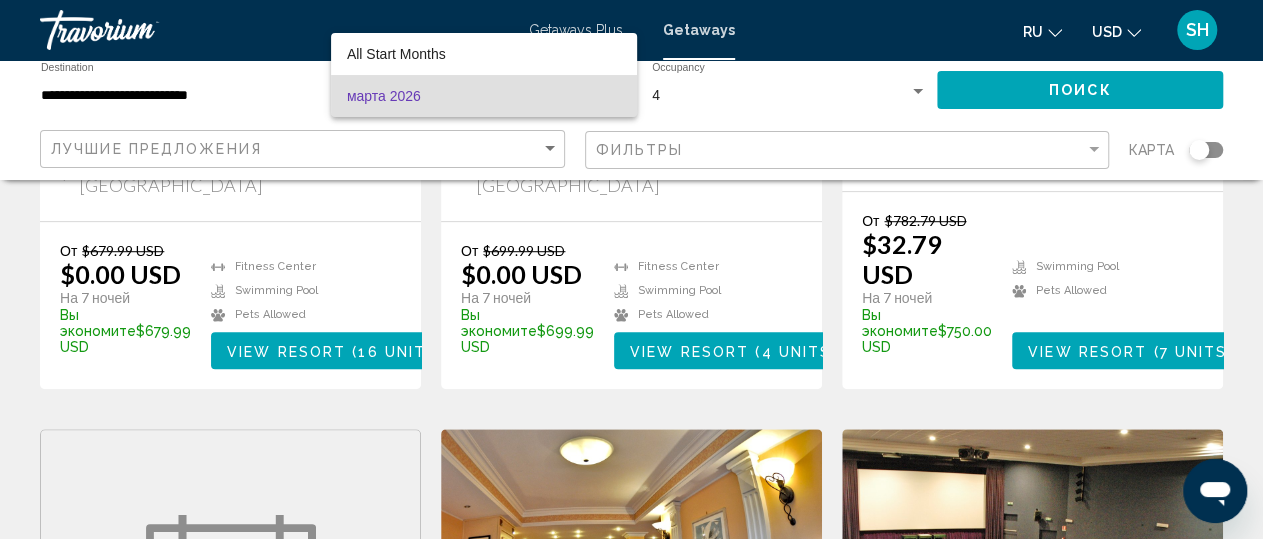 click on "марта 2026" at bounding box center (484, 96) 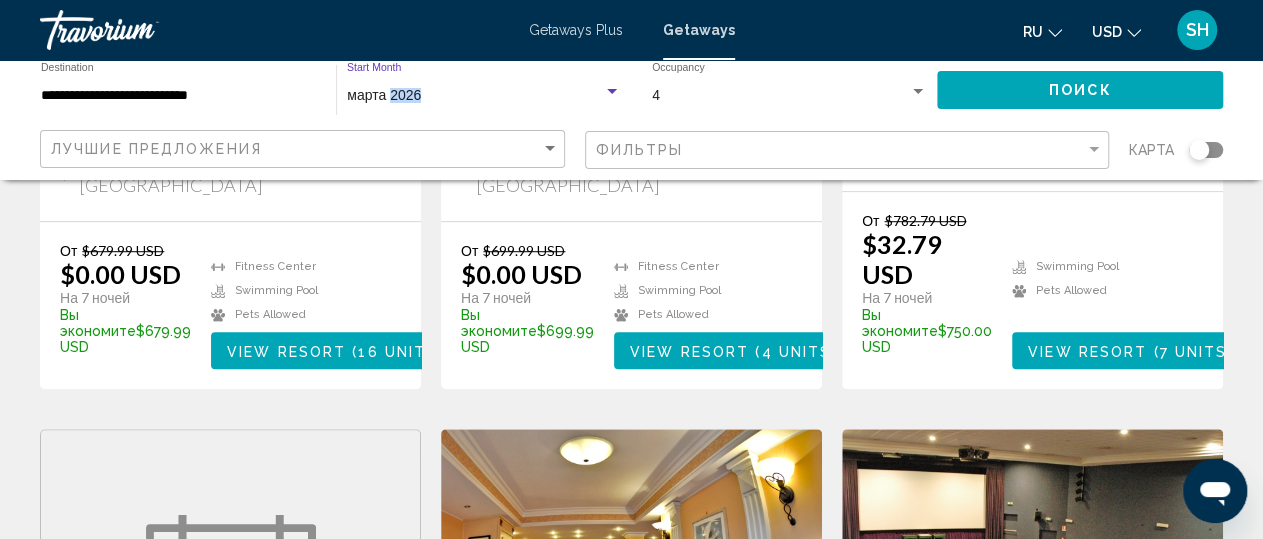 click on "[DATE] Start Month All Start Months" 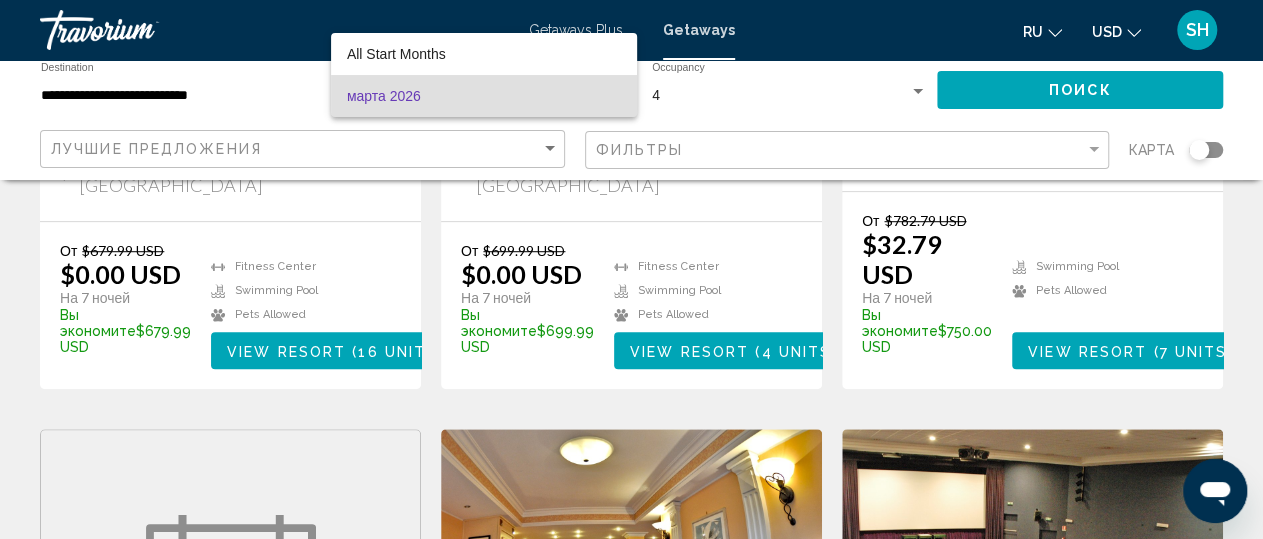 click at bounding box center [631, 269] 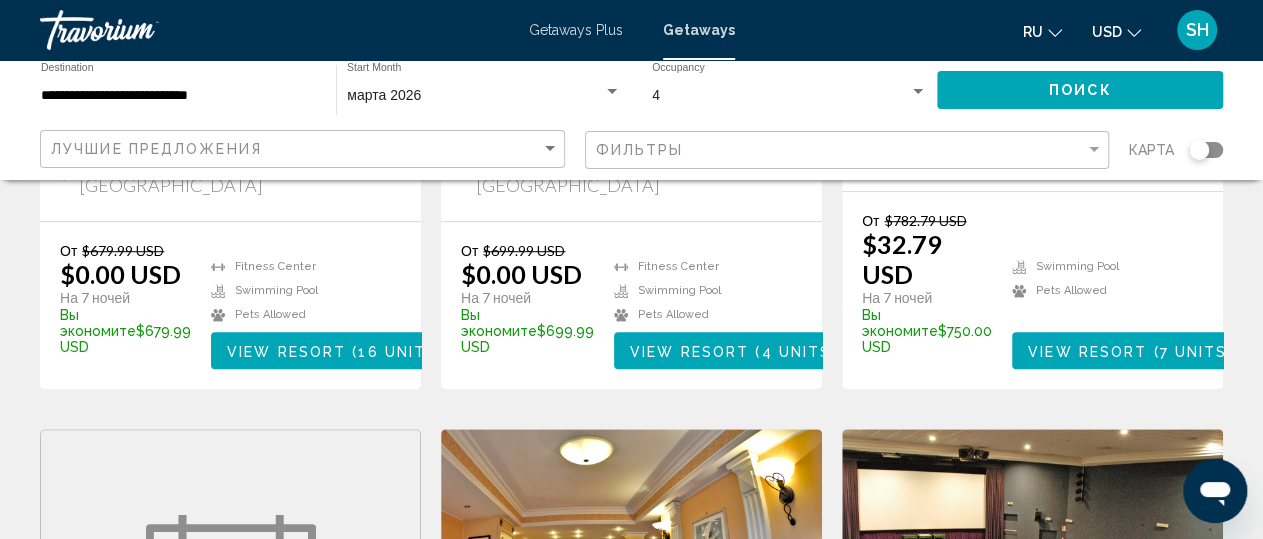 click on "[DATE] Start Month All Start Months" 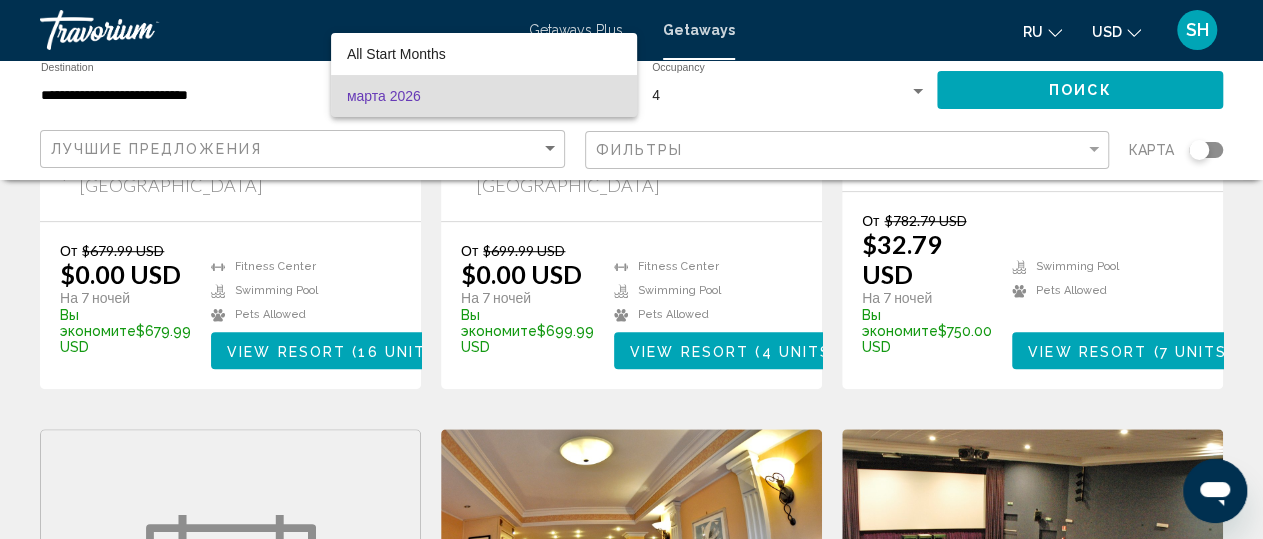 click on "марта 2026" at bounding box center (484, 96) 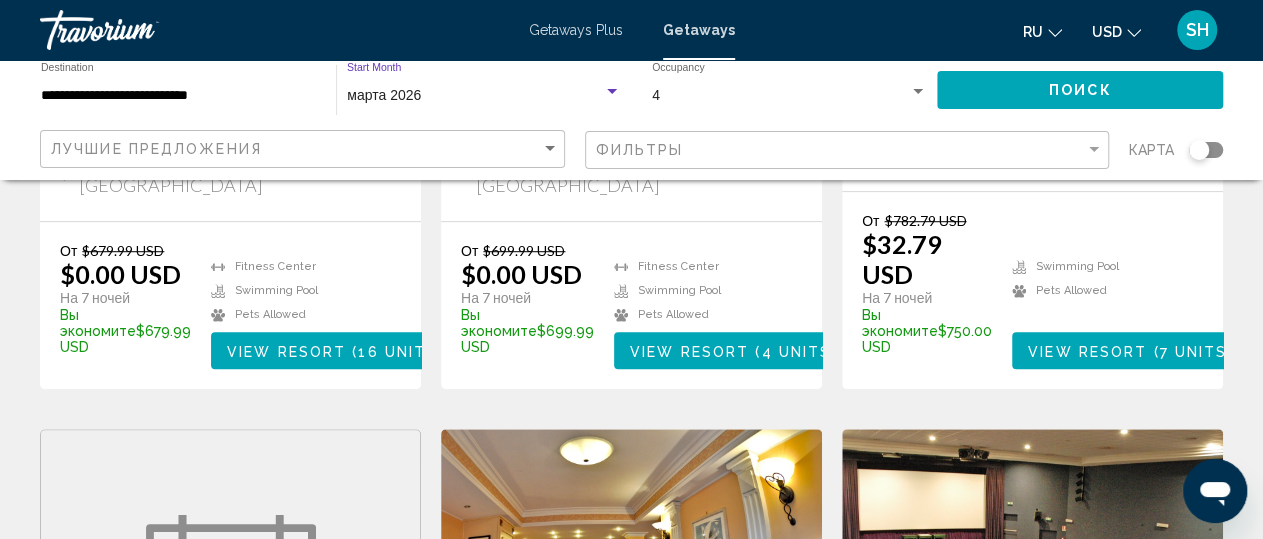 click on "марта 2026" at bounding box center [475, 96] 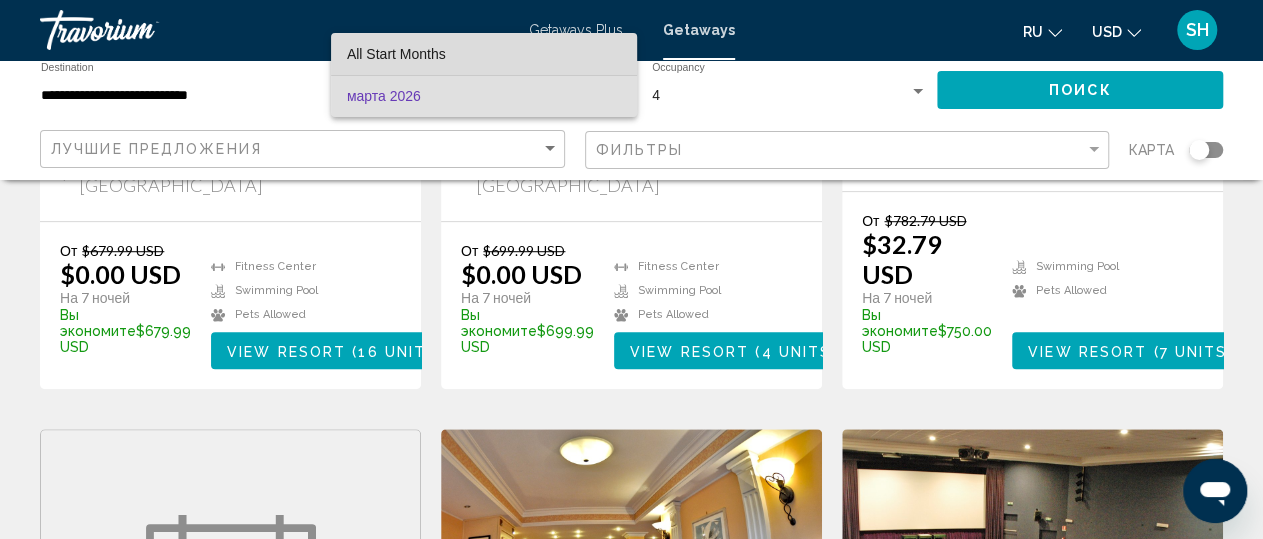 click on "All Start Months" at bounding box center (484, 54) 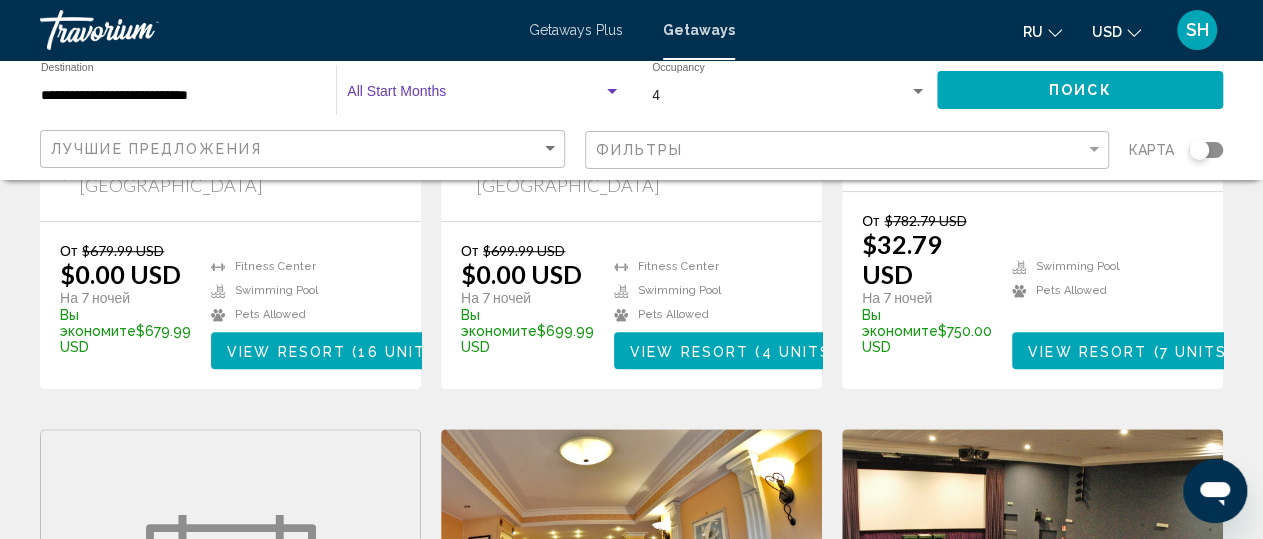 click on "Поиск" 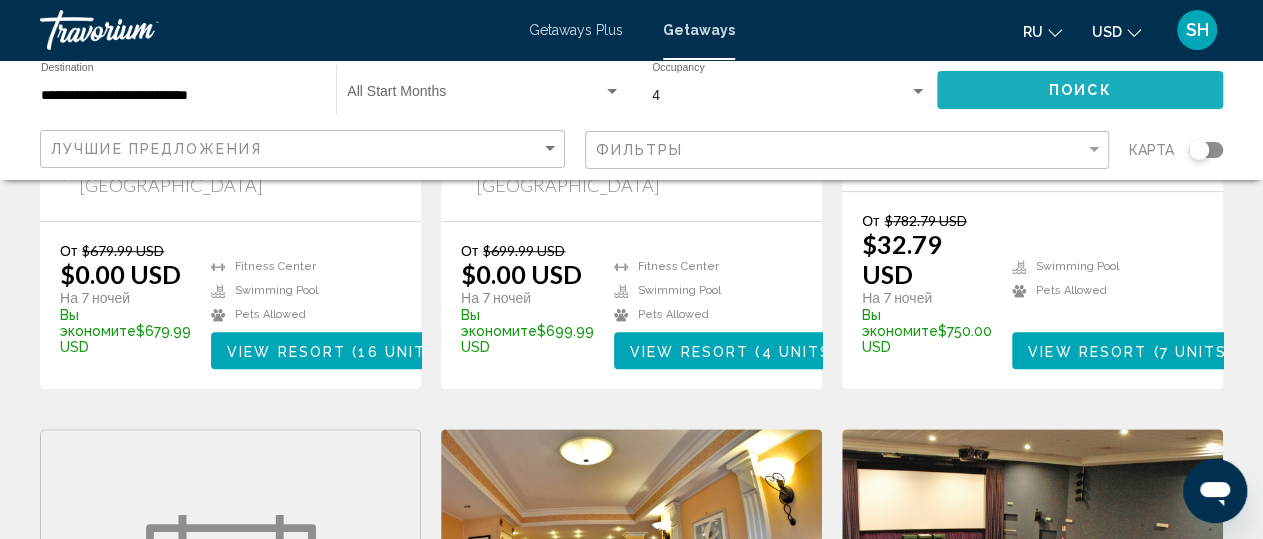 click on "Поиск" 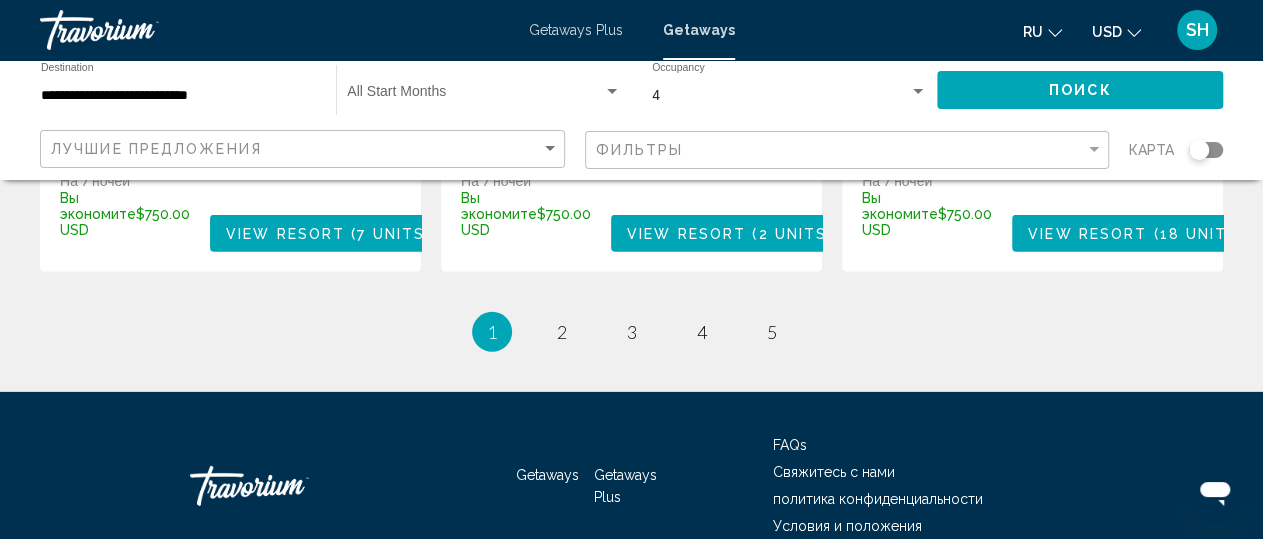 scroll, scrollTop: 2950, scrollLeft: 0, axis: vertical 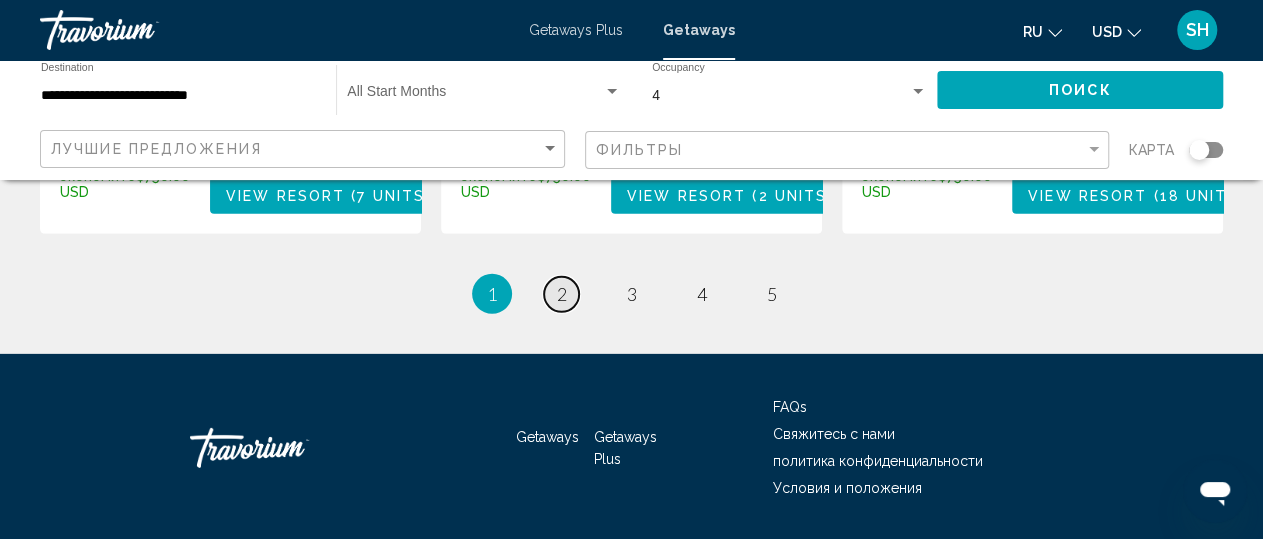 click on "page  2" at bounding box center (561, 294) 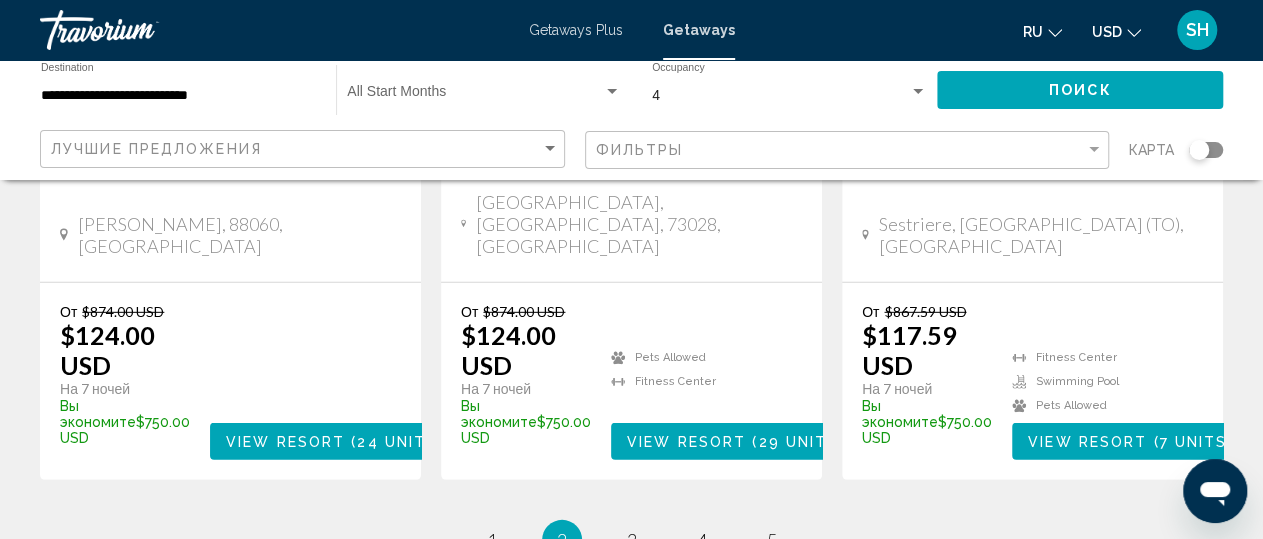 scroll, scrollTop: 2978, scrollLeft: 0, axis: vertical 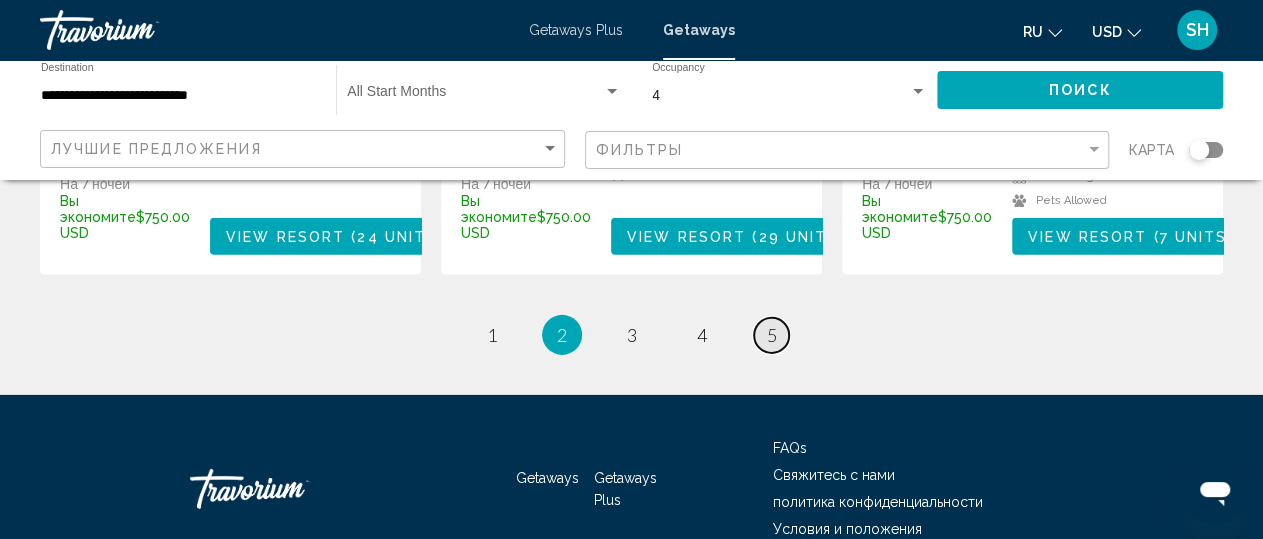 click on "page  5" at bounding box center [771, 335] 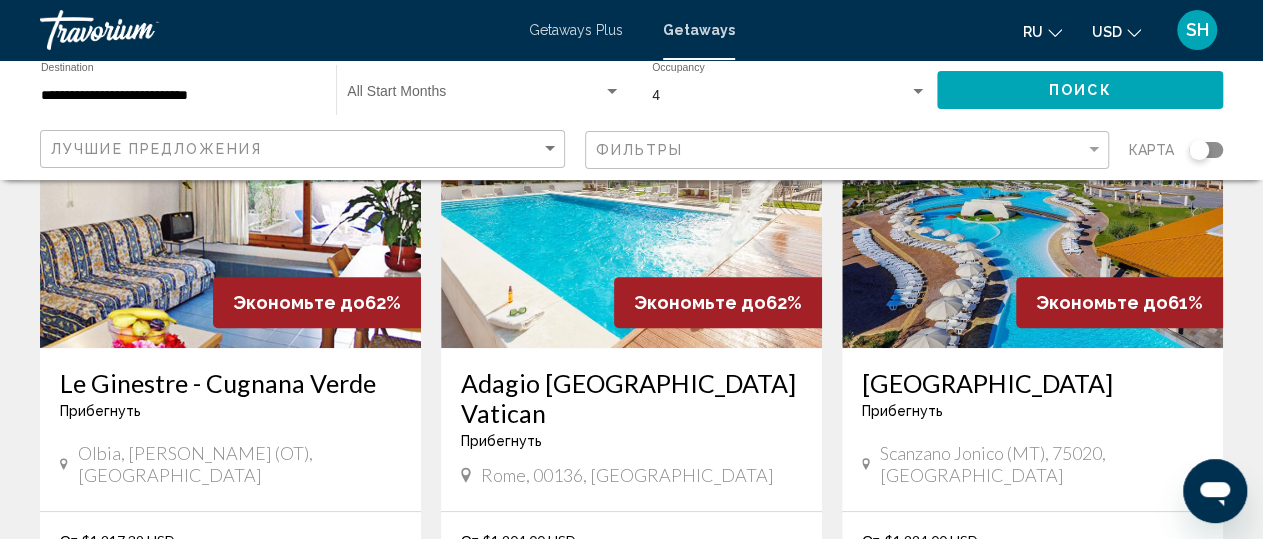 scroll, scrollTop: 0, scrollLeft: 0, axis: both 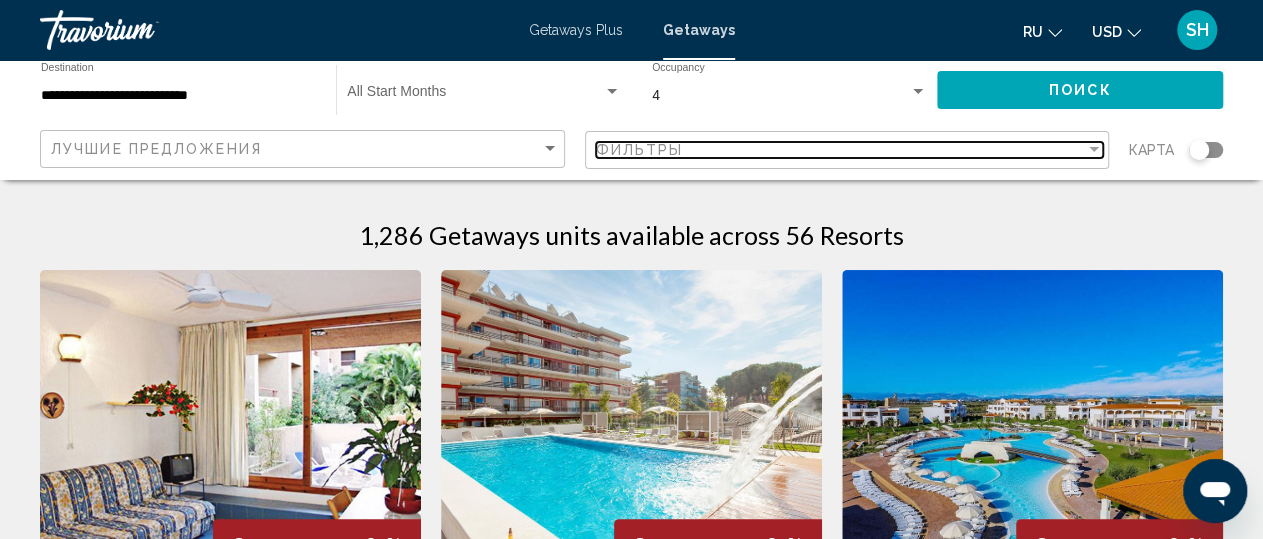click on "Фильтры" at bounding box center (640, 150) 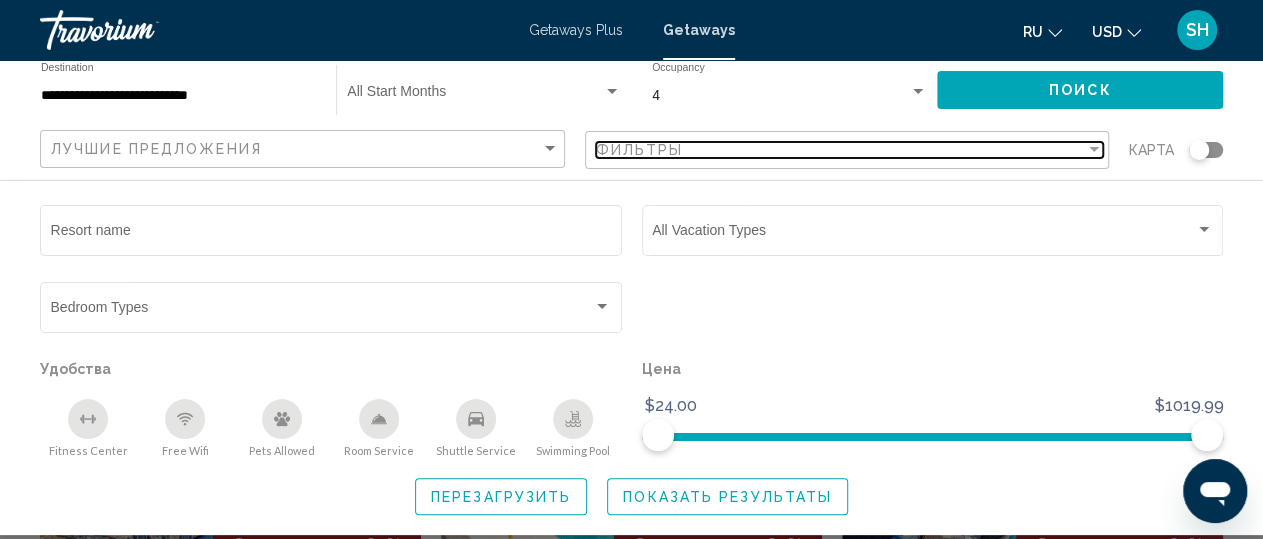 click on "Фильтры" at bounding box center [640, 150] 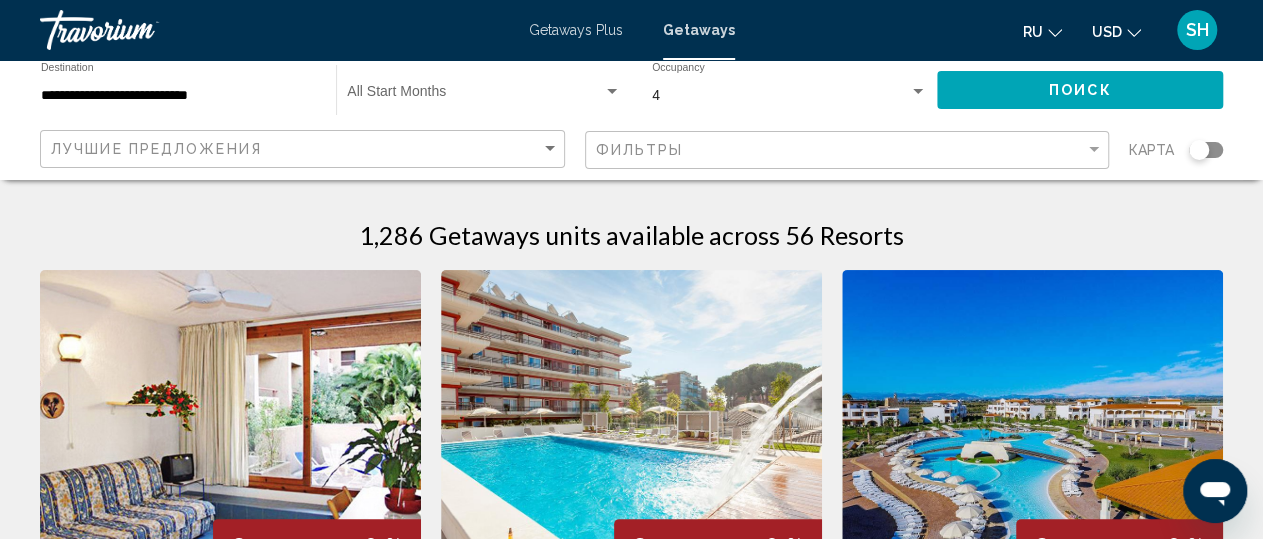 click on "4" at bounding box center [780, 96] 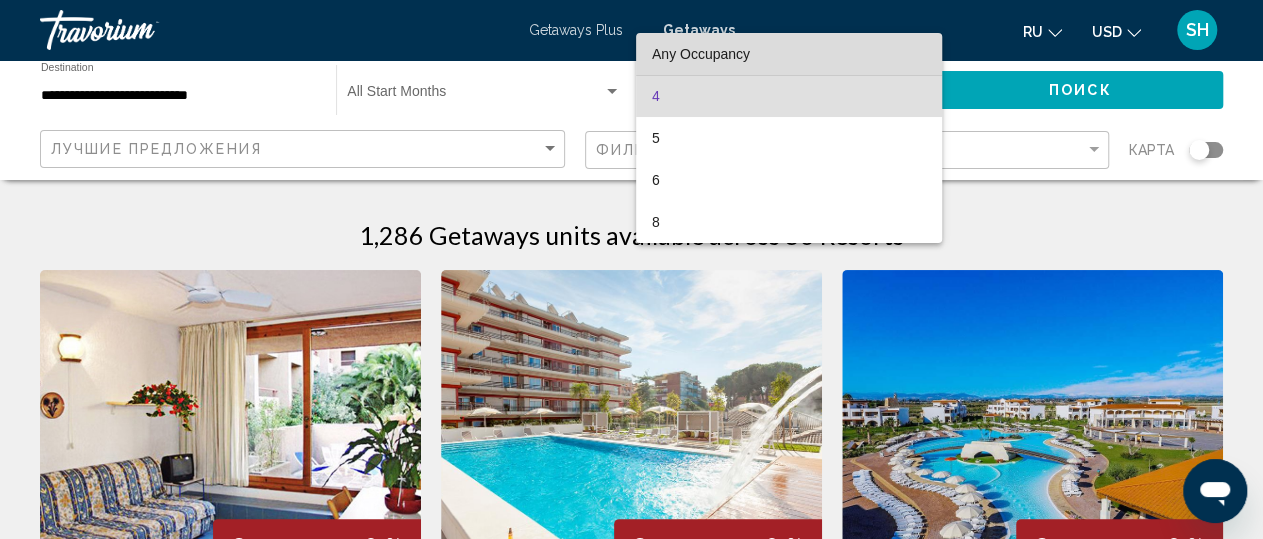click on "Any Occupancy" at bounding box center [701, 54] 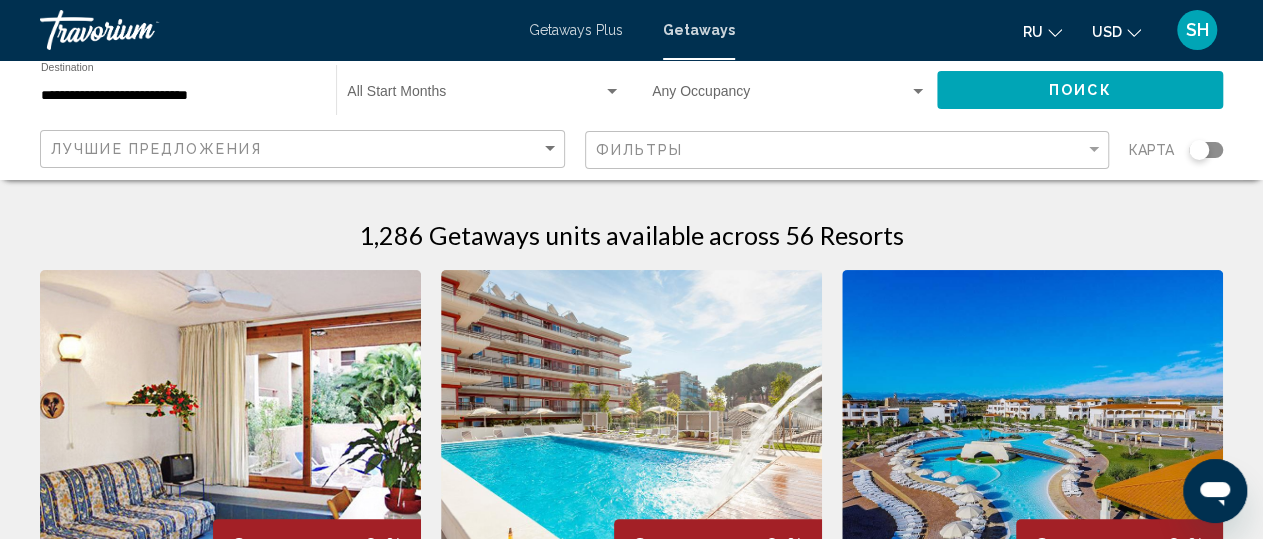 click on "Фильтры" 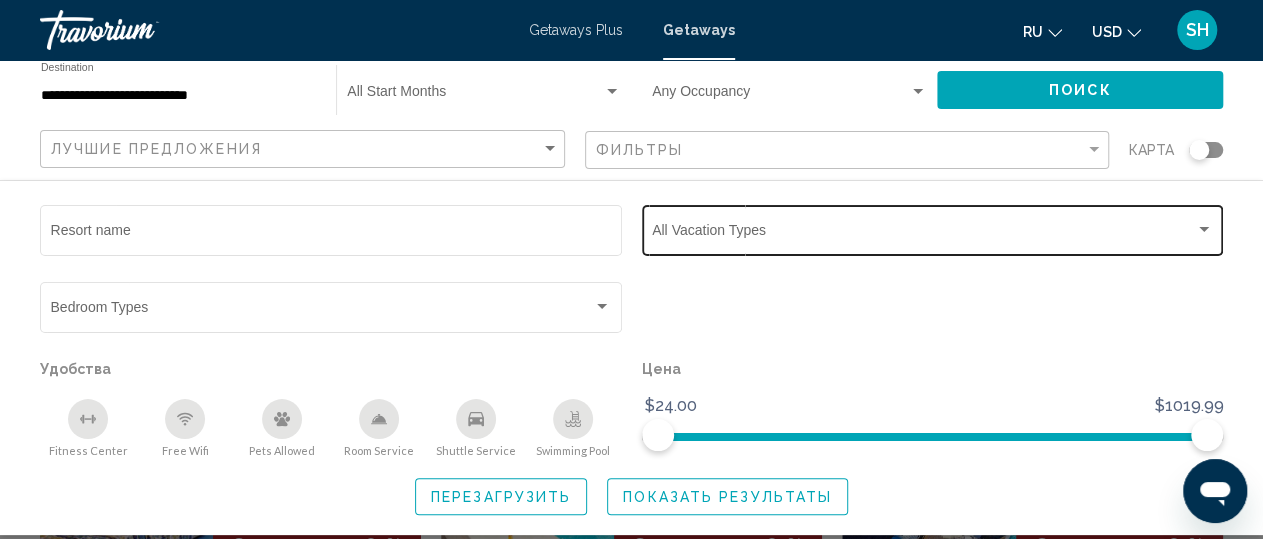 click at bounding box center [923, 234] 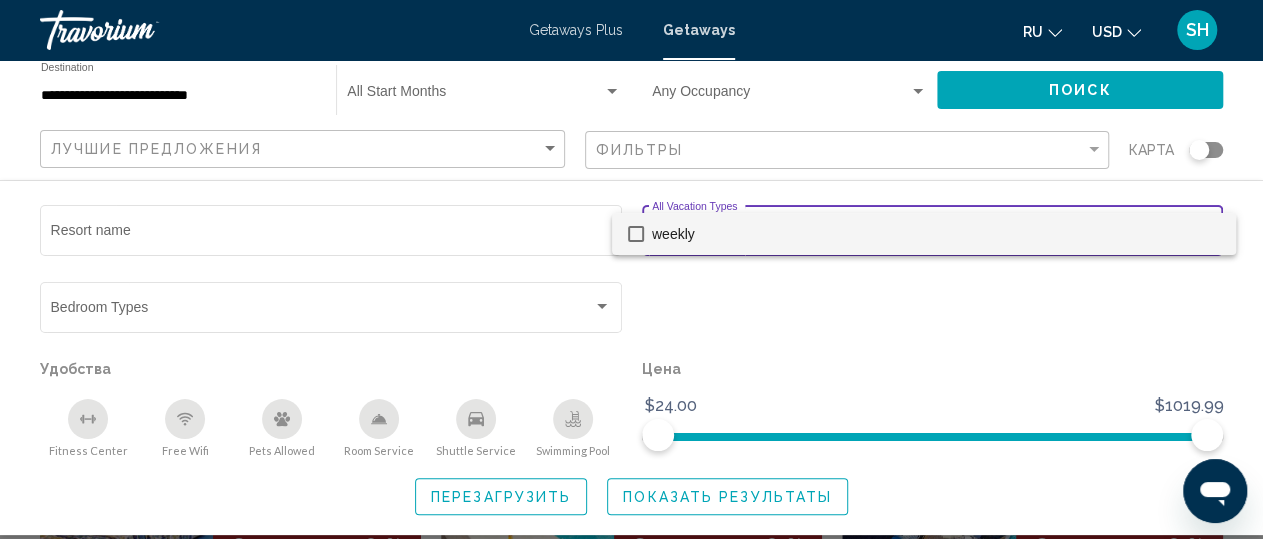 click on "weekly" at bounding box center (936, 234) 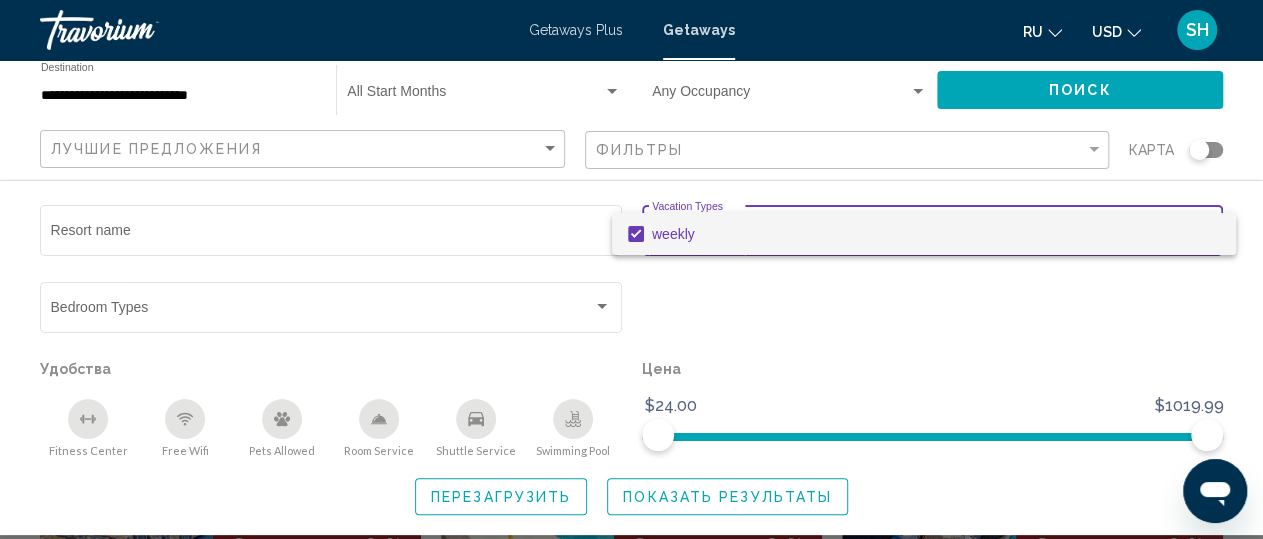 click at bounding box center [631, 269] 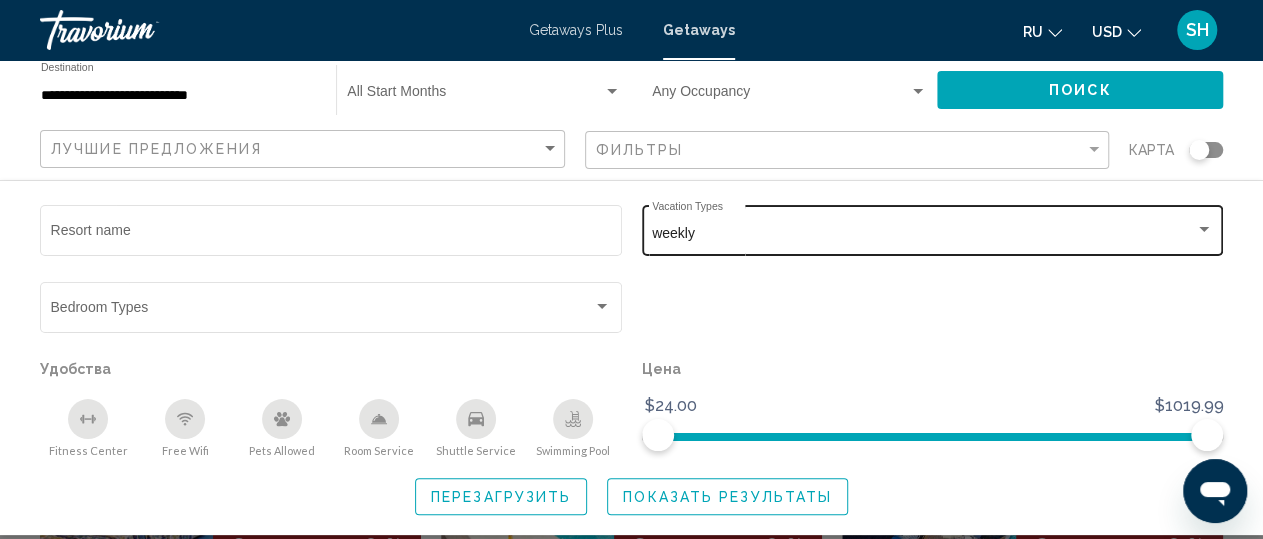 click on "weekly Vacation Types All Vacation Types" 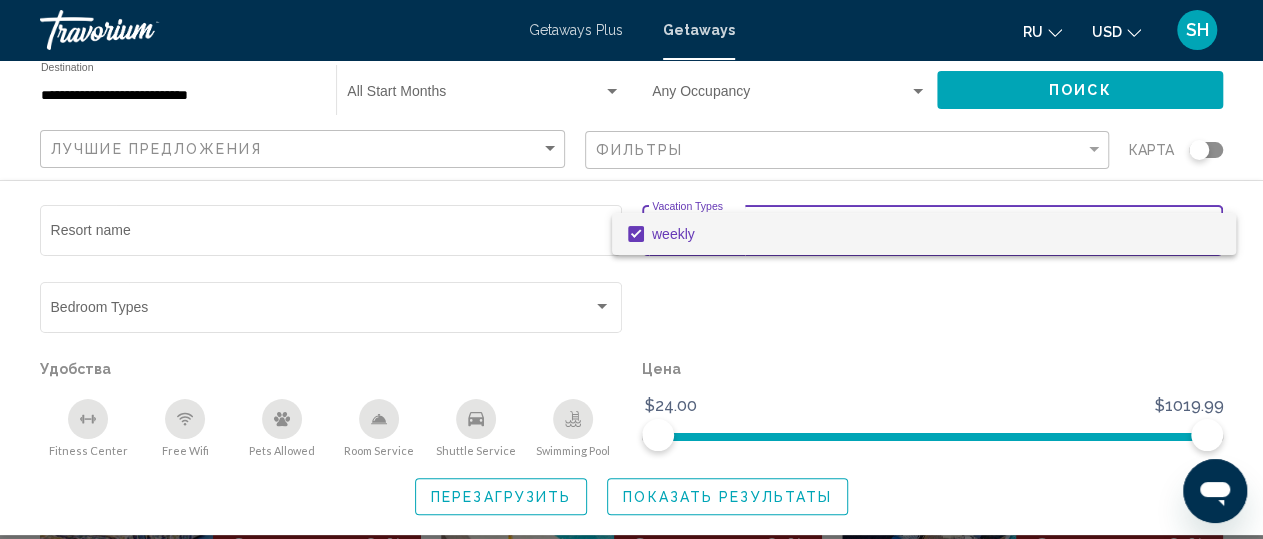 click at bounding box center (631, 269) 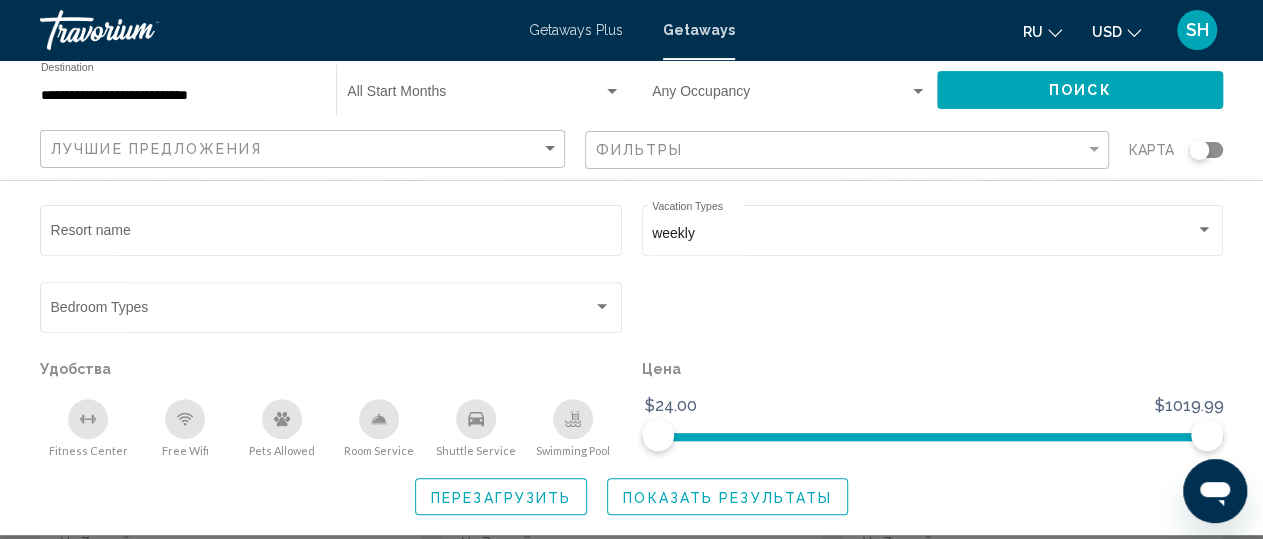 scroll, scrollTop: 346, scrollLeft: 0, axis: vertical 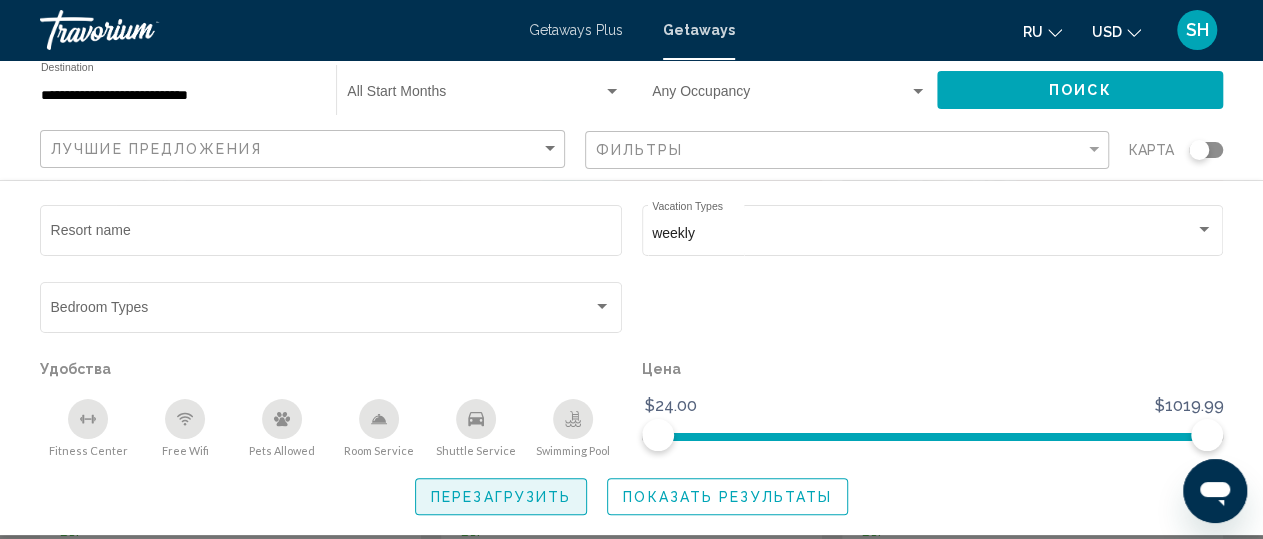 click on "Перезагрузить" 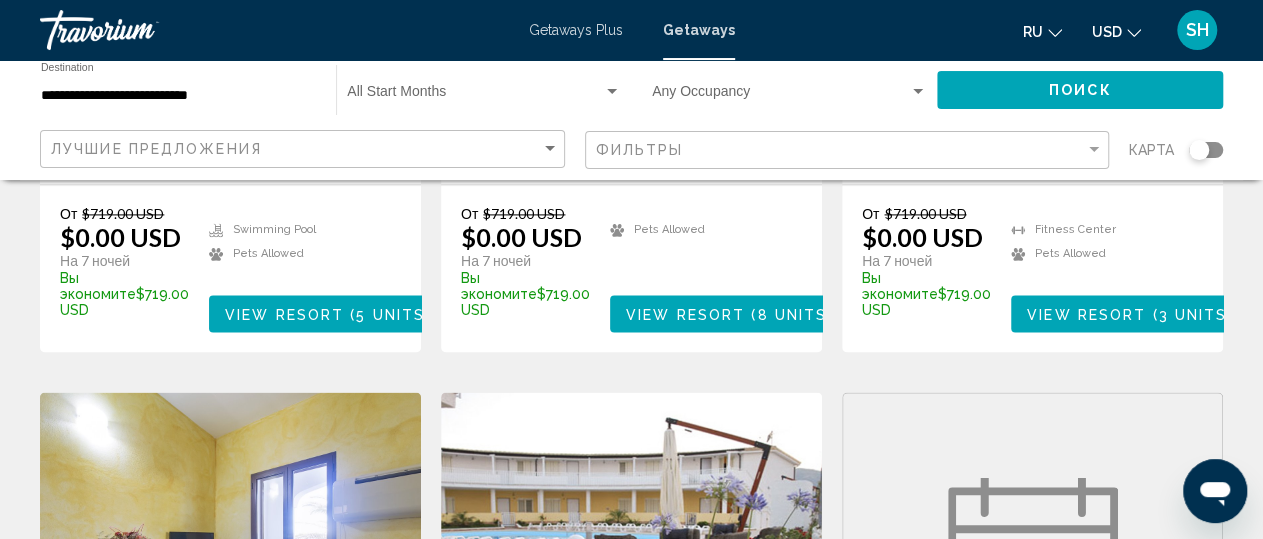 scroll, scrollTop: 1456, scrollLeft: 0, axis: vertical 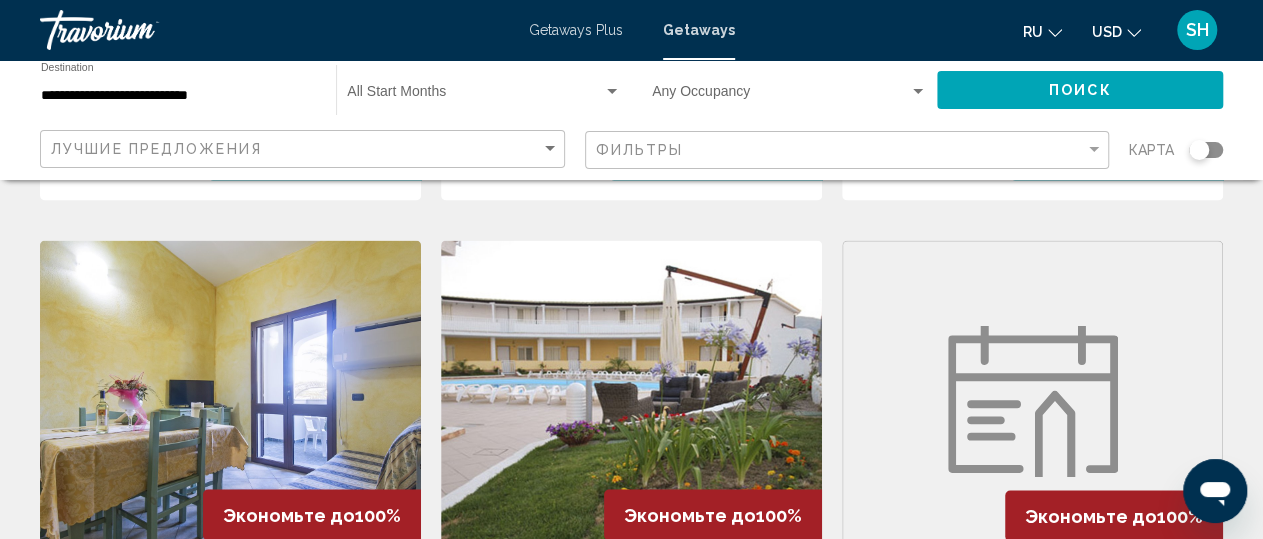 click on "**********" 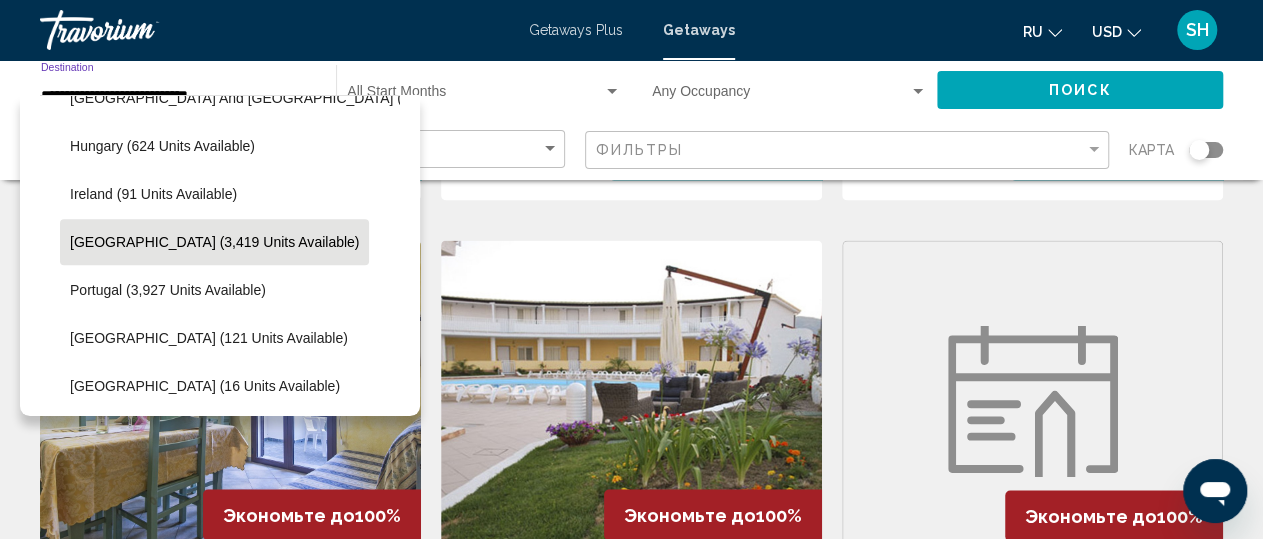 click on "**********" at bounding box center [178, 96] 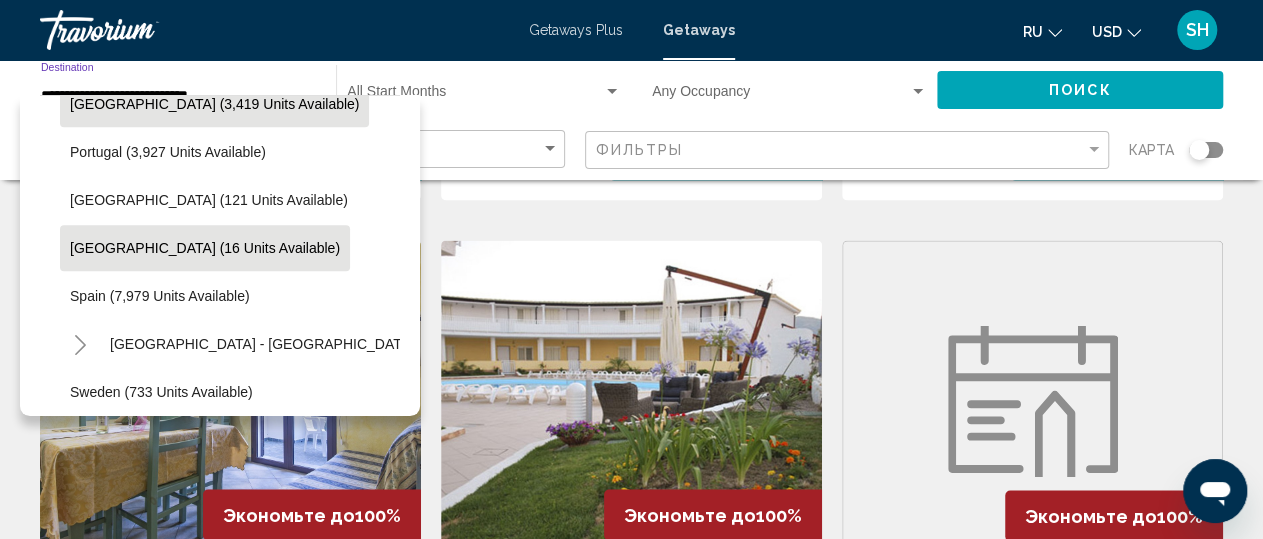 scroll, scrollTop: 903, scrollLeft: 0, axis: vertical 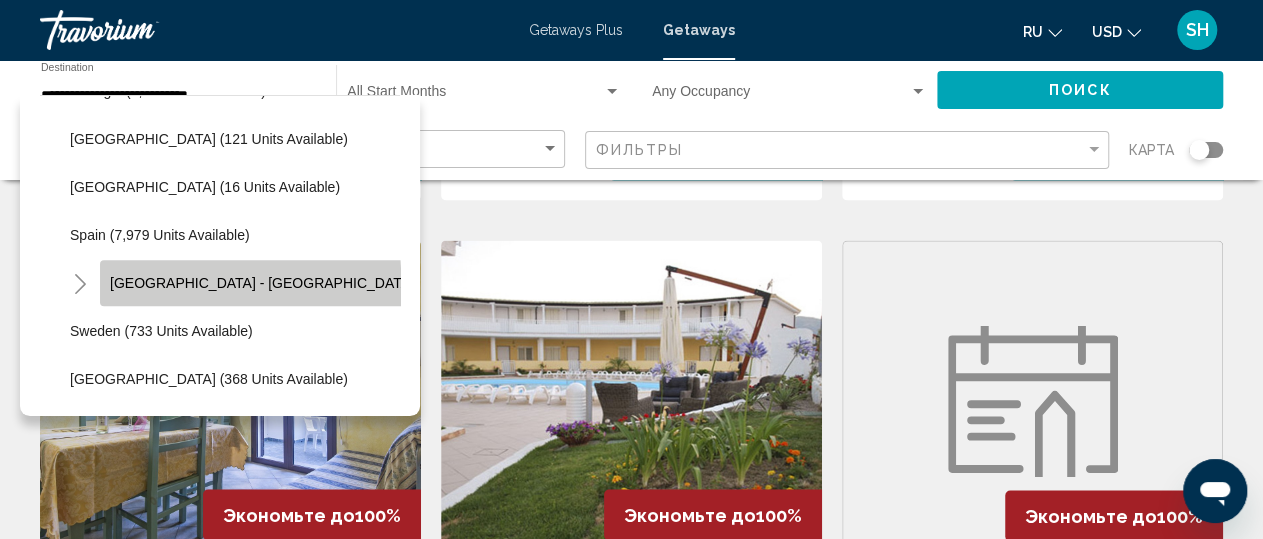 click on "[GEOGRAPHIC_DATA] - [GEOGRAPHIC_DATA] (2,834 units available)" 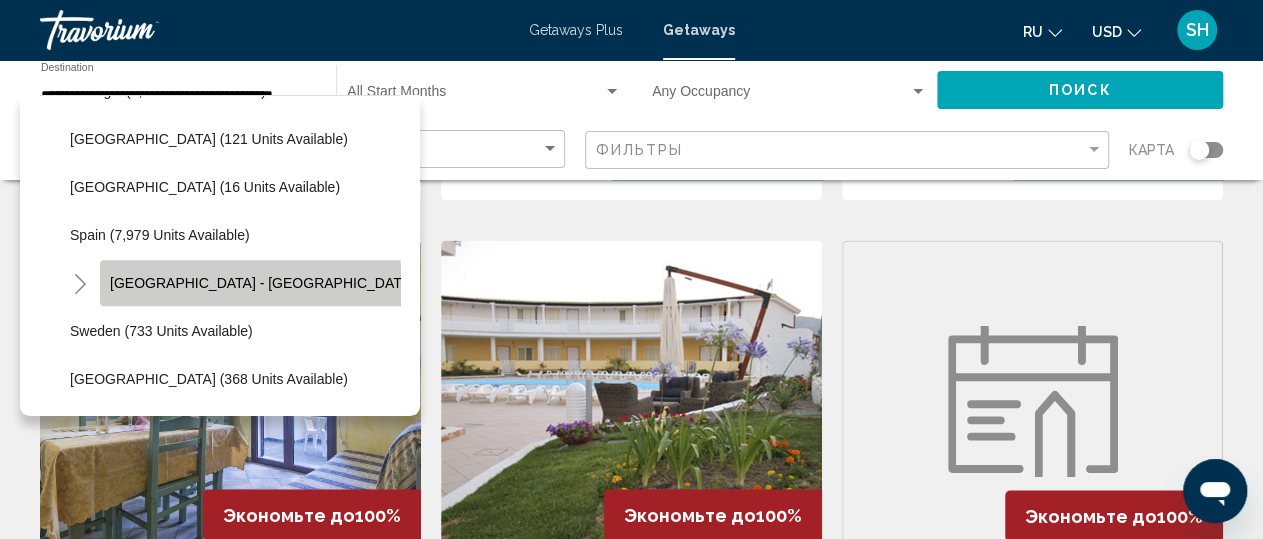 scroll, scrollTop: 0, scrollLeft: 3, axis: horizontal 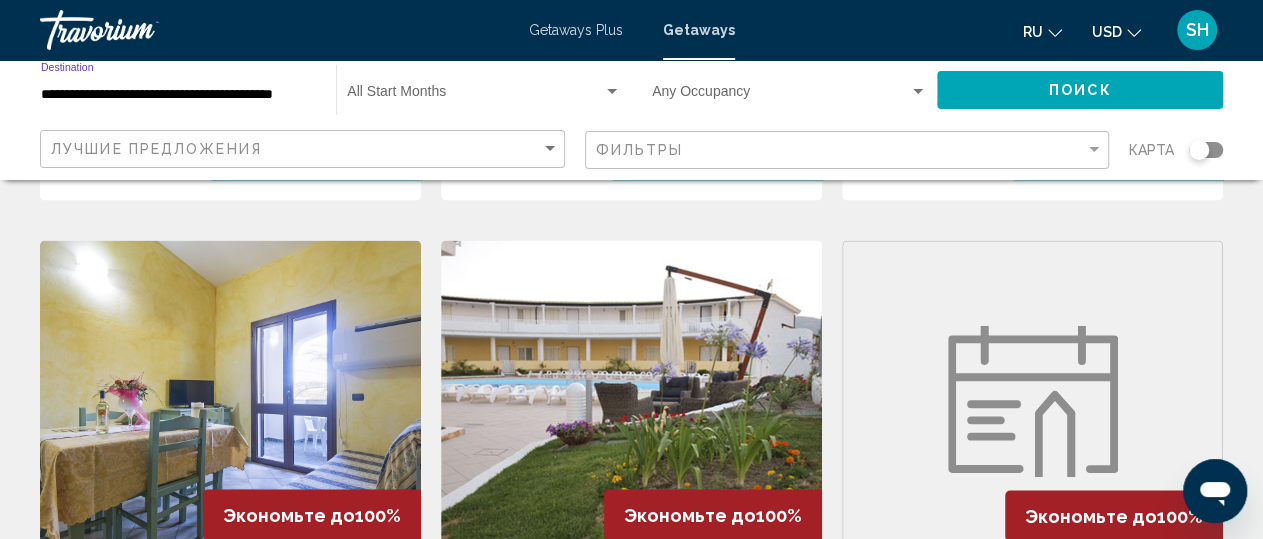 click on "Поиск" 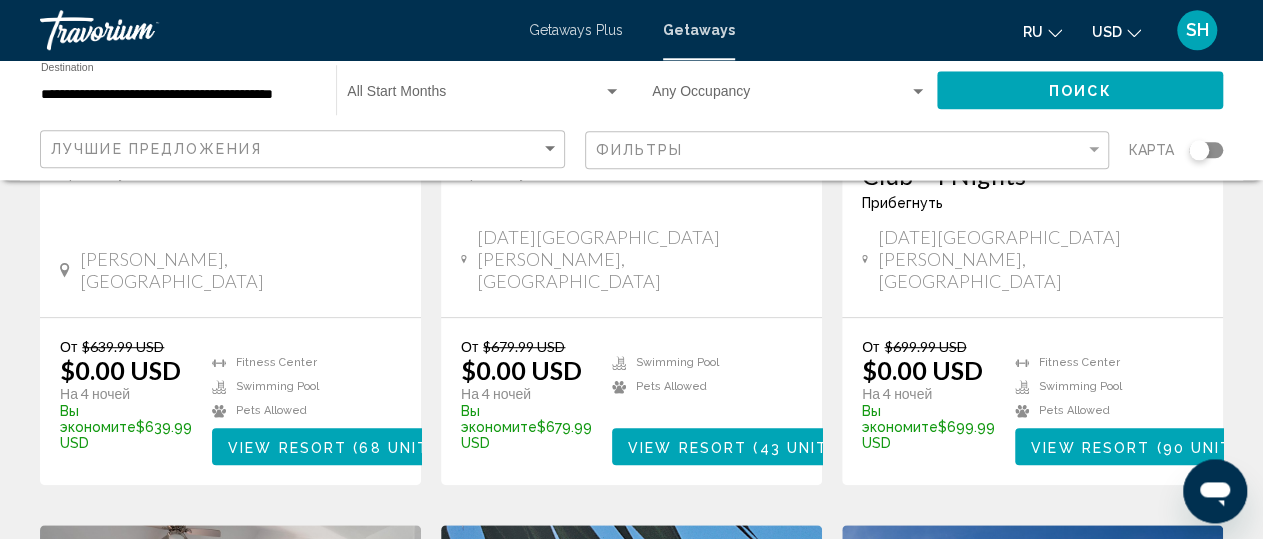 scroll, scrollTop: 485, scrollLeft: 0, axis: vertical 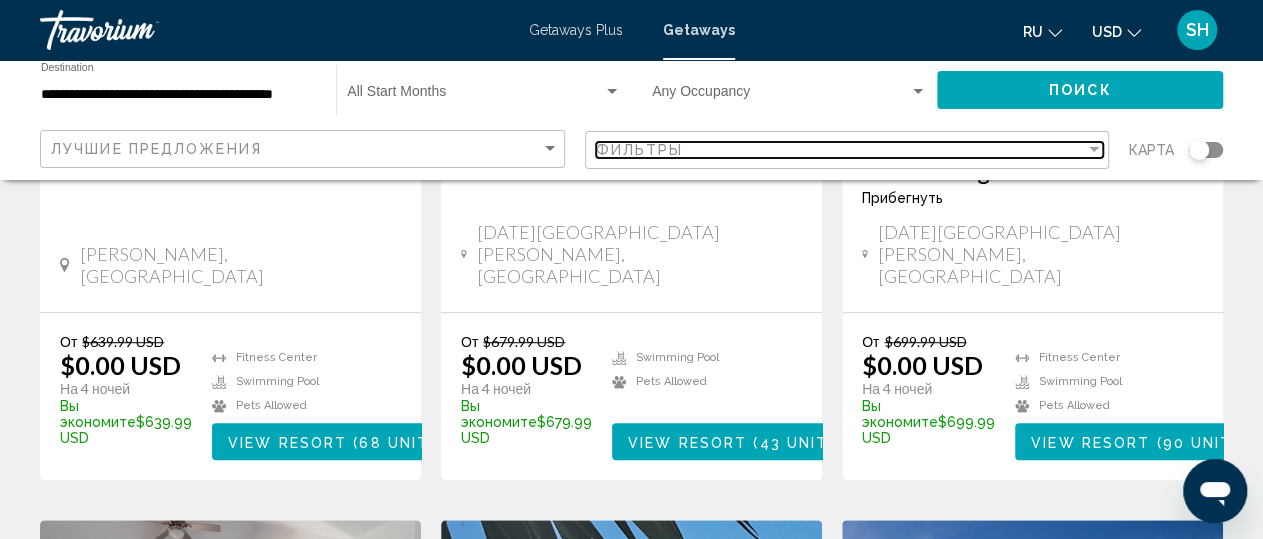 click on "Фильтры" at bounding box center (841, 150) 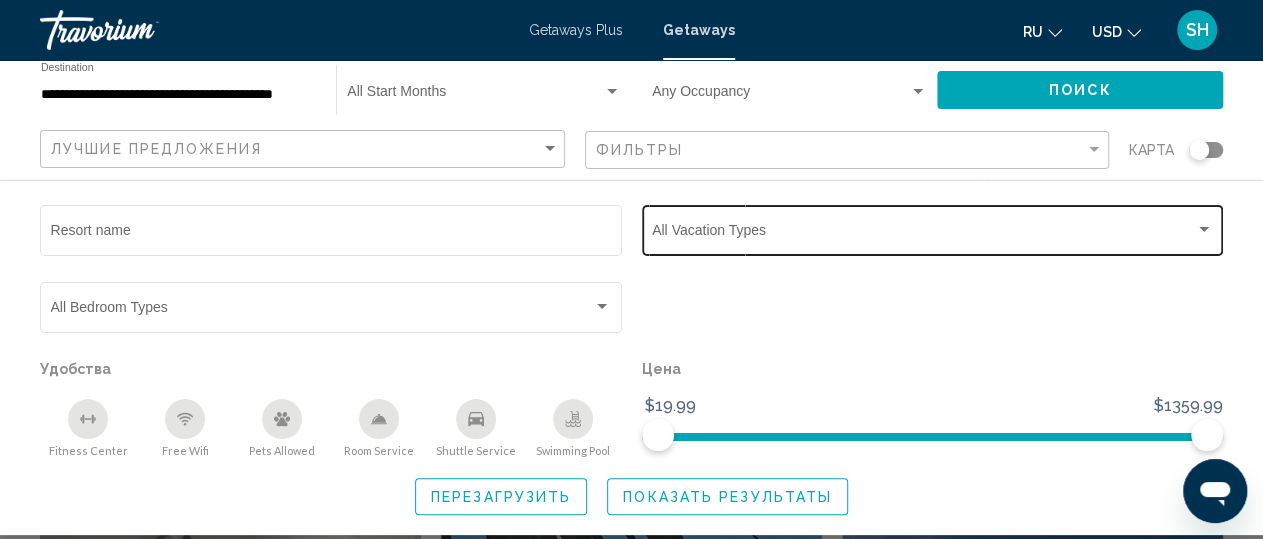 click on "Vacation Types All Vacation Types" 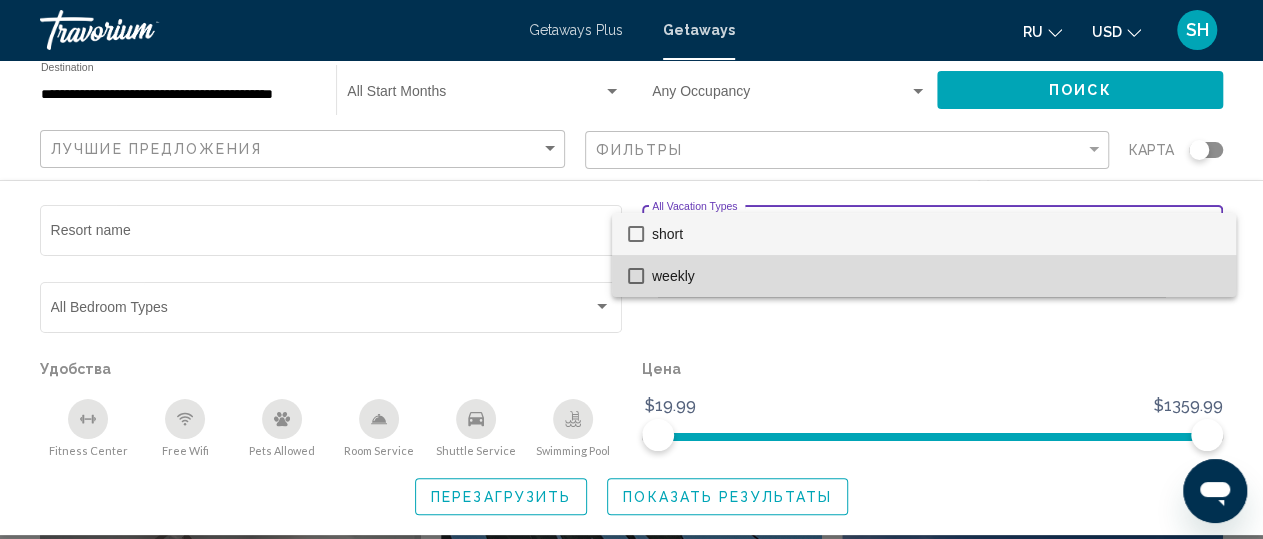 click on "weekly" at bounding box center [936, 276] 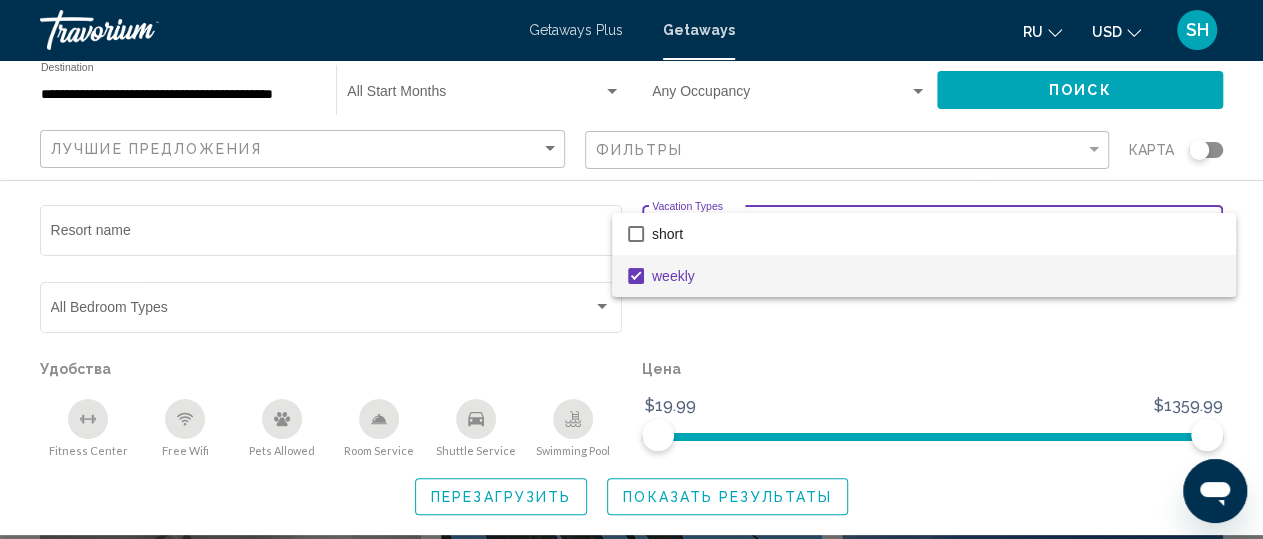 click at bounding box center (631, 269) 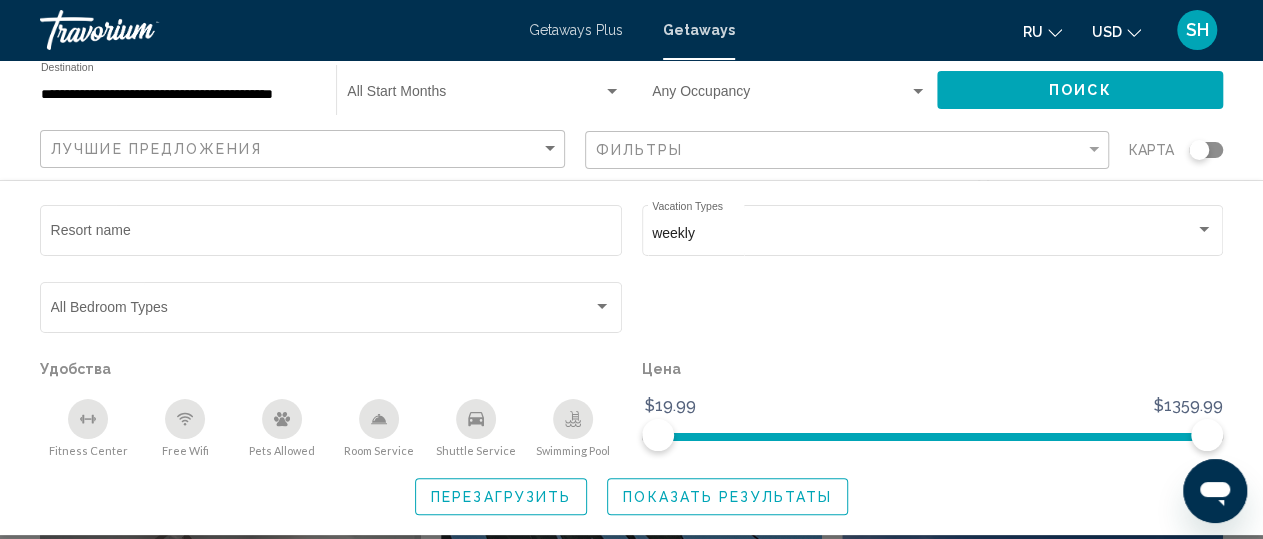click on "Поиск" 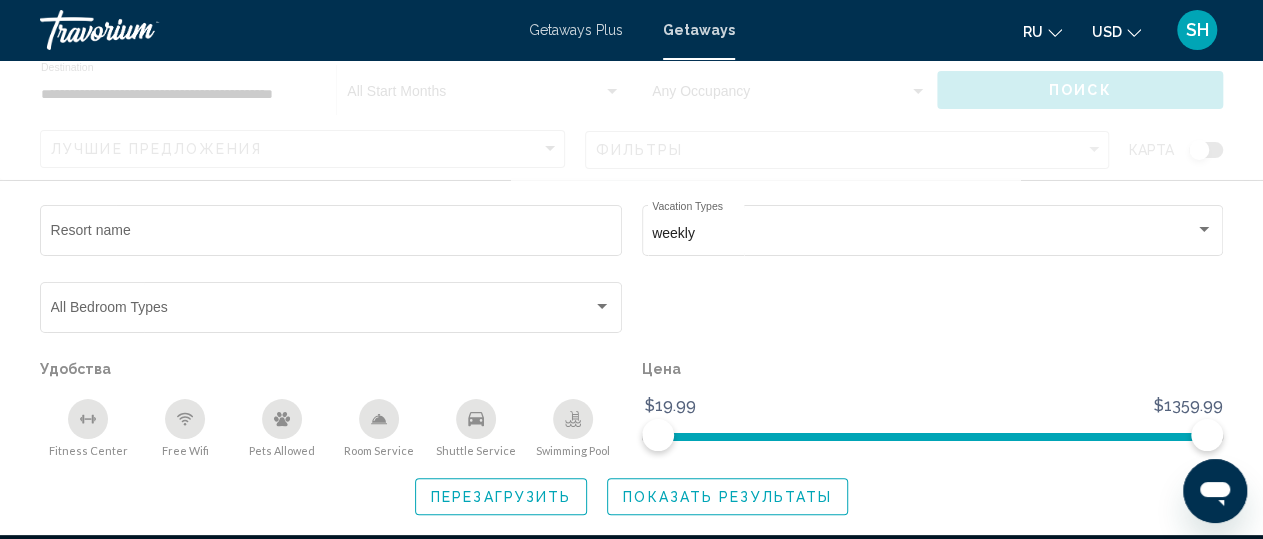 scroll, scrollTop: 0, scrollLeft: 0, axis: both 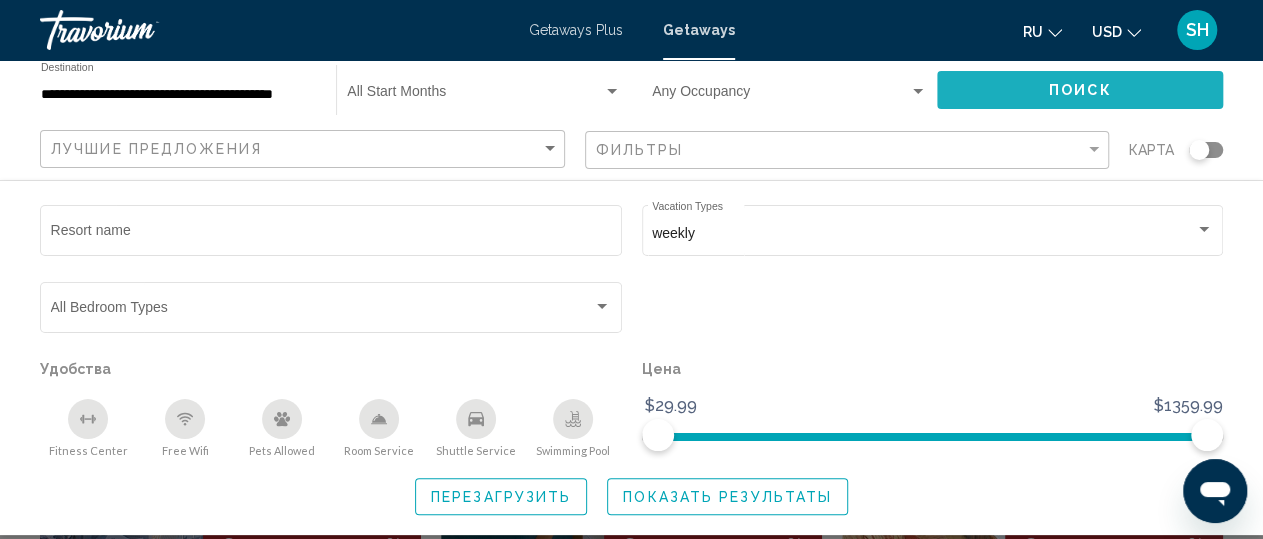 click on "Поиск" 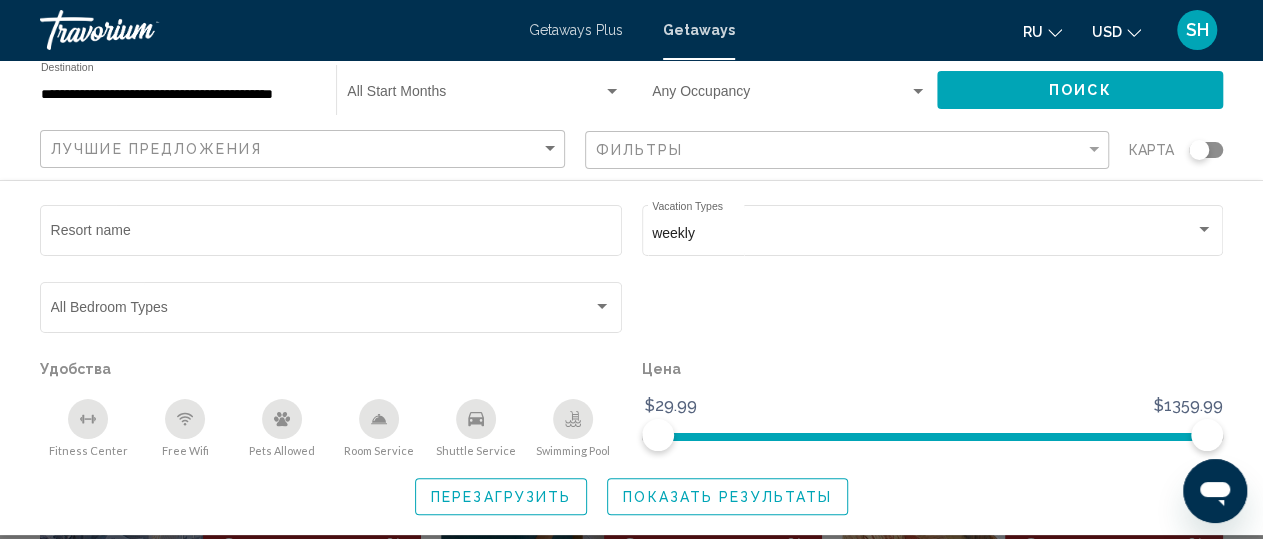 click on "Перезагрузить" 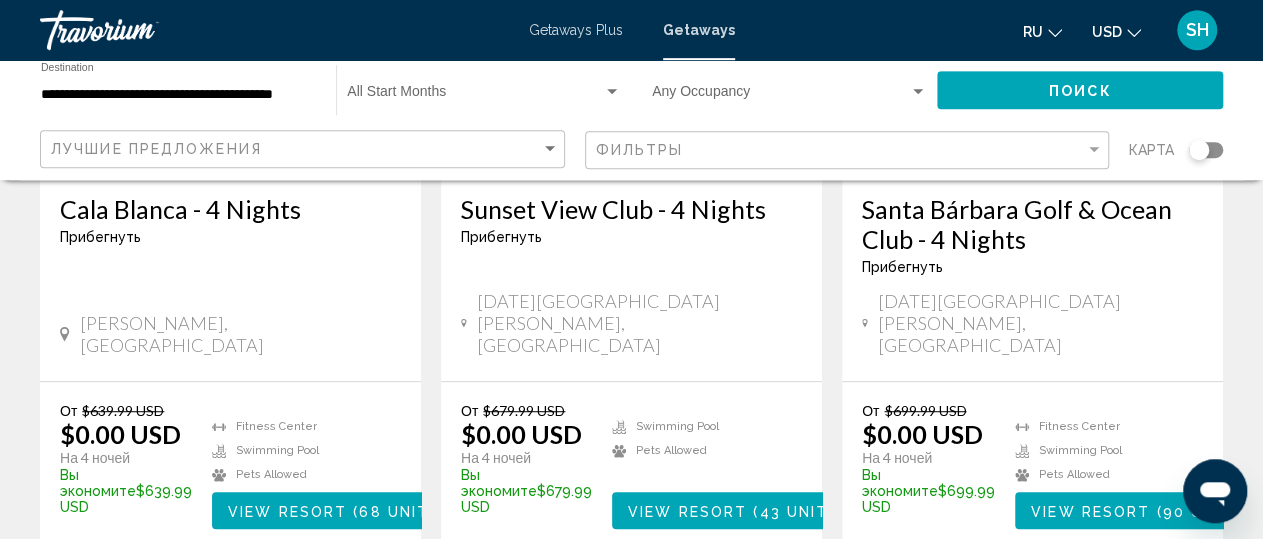 scroll, scrollTop: 381, scrollLeft: 0, axis: vertical 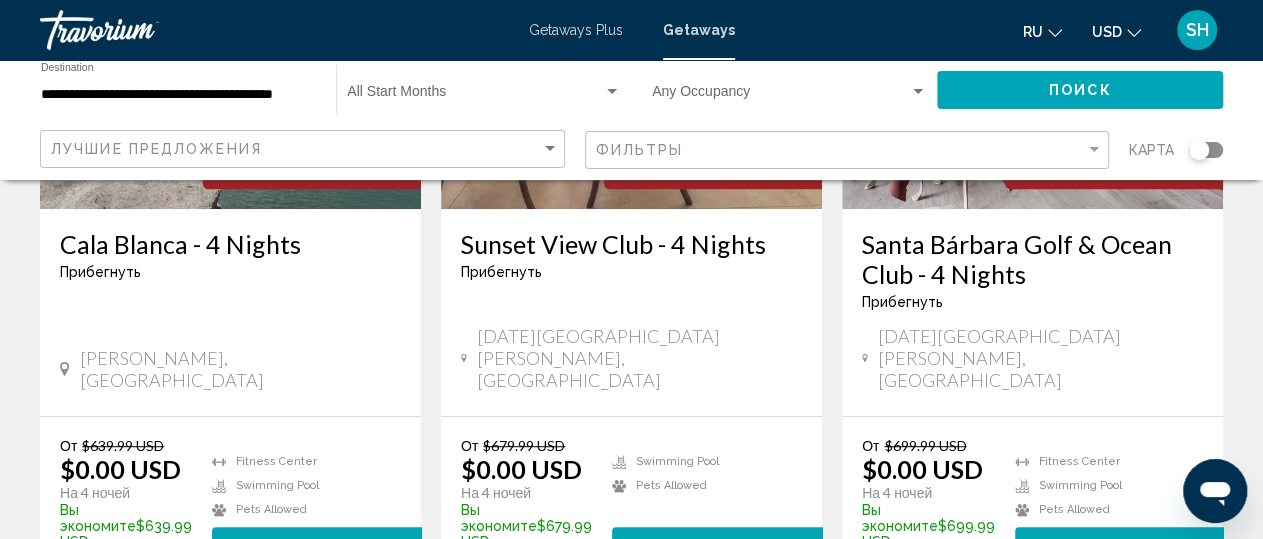 click at bounding box center [780, 96] 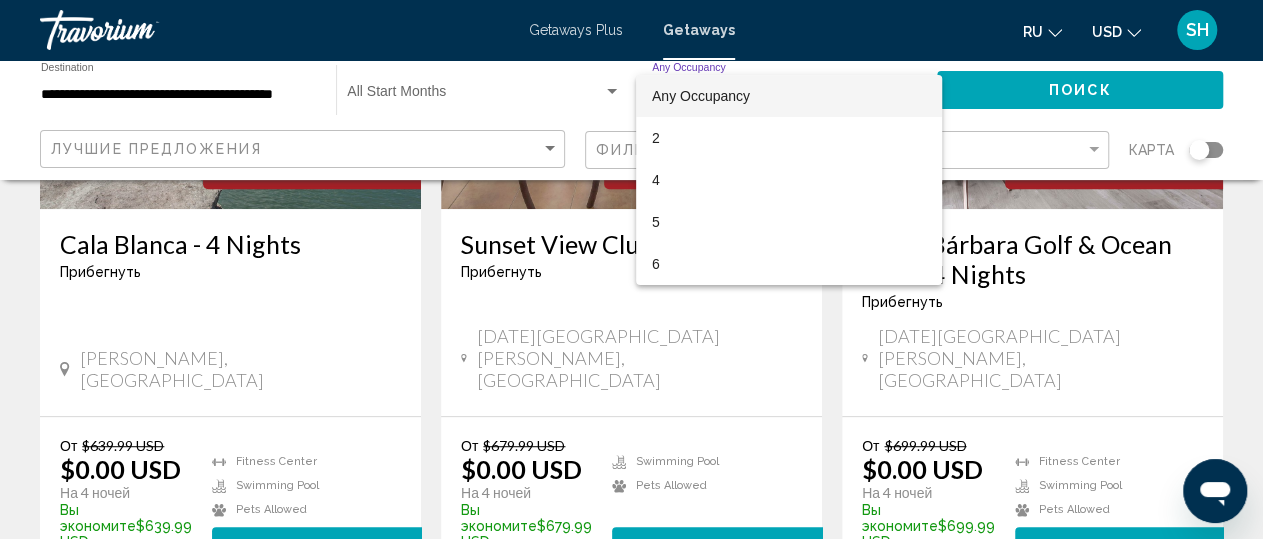 click on "Any Occupancy" at bounding box center (789, 96) 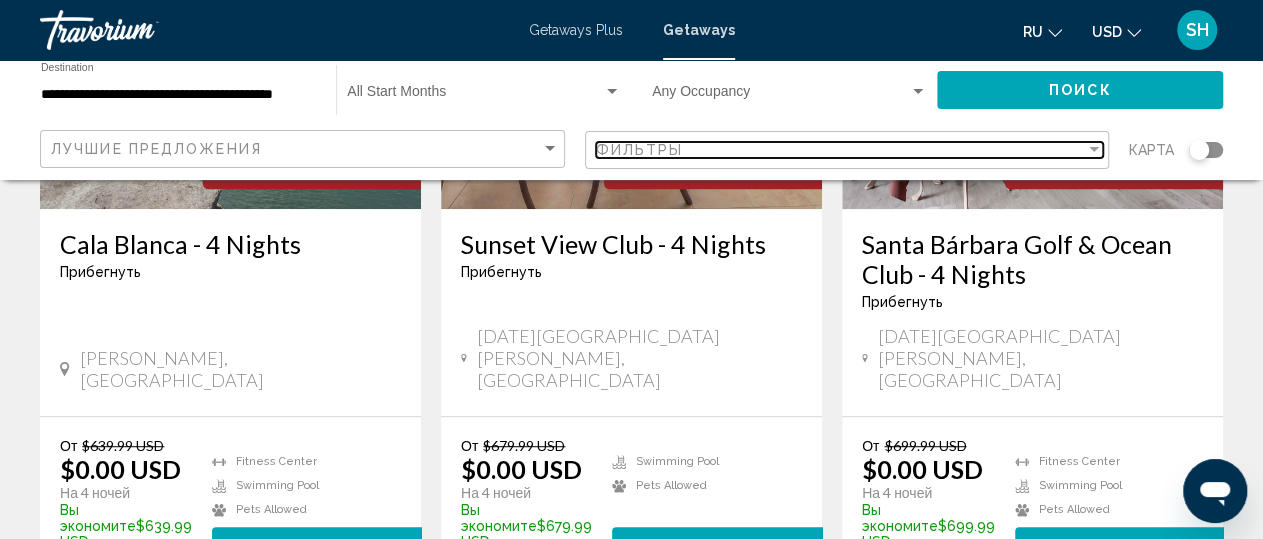click on "Фильтры" at bounding box center (841, 150) 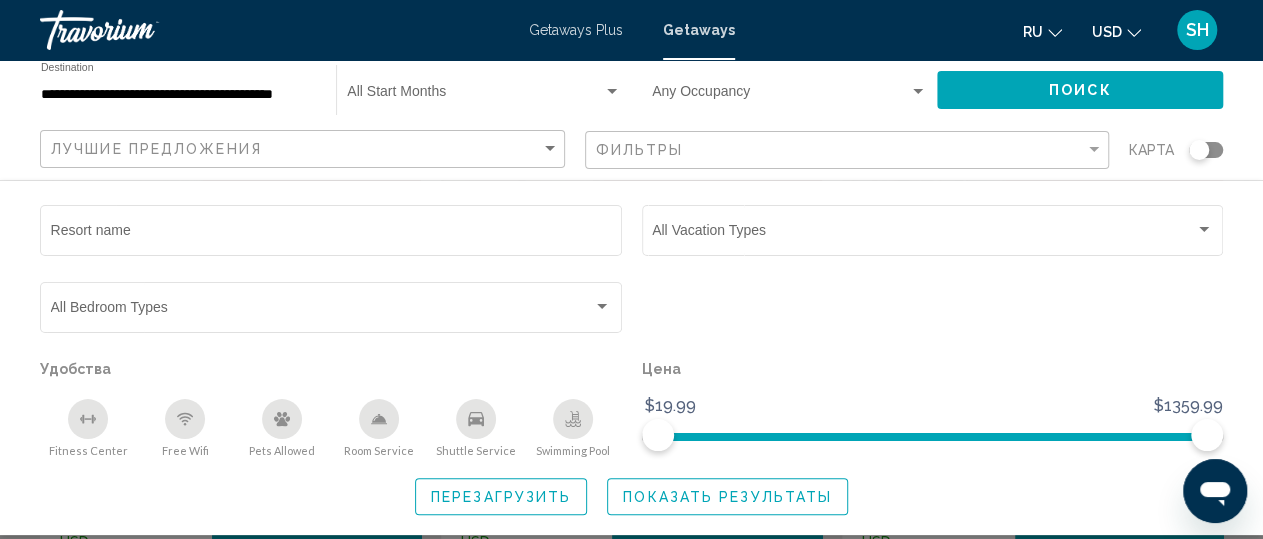 click on "Vacation Types All Vacation Types" 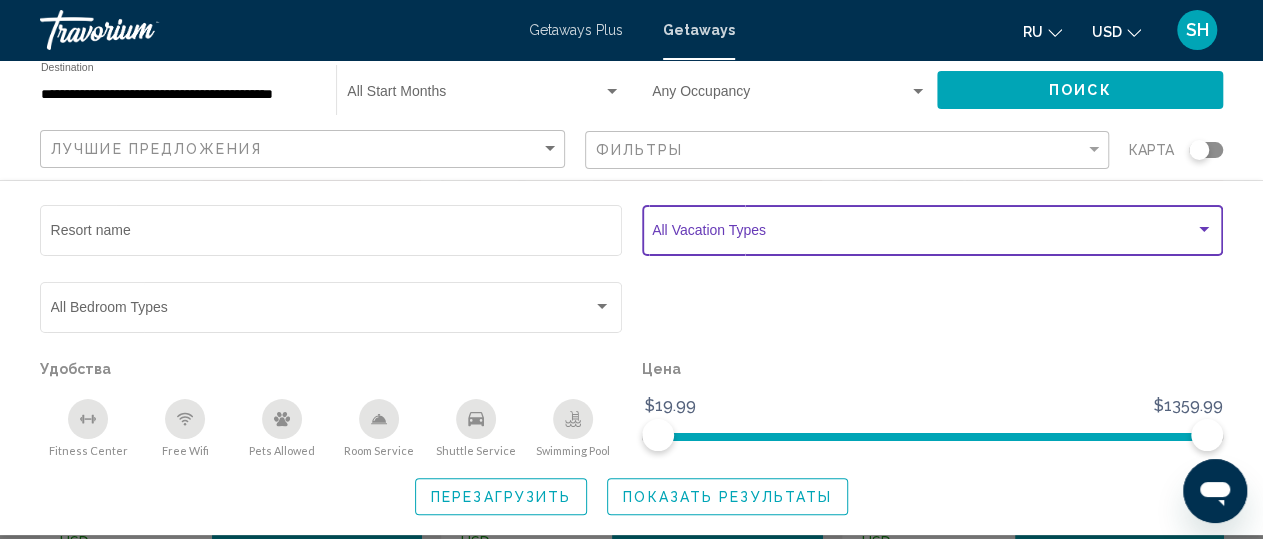 click at bounding box center [923, 234] 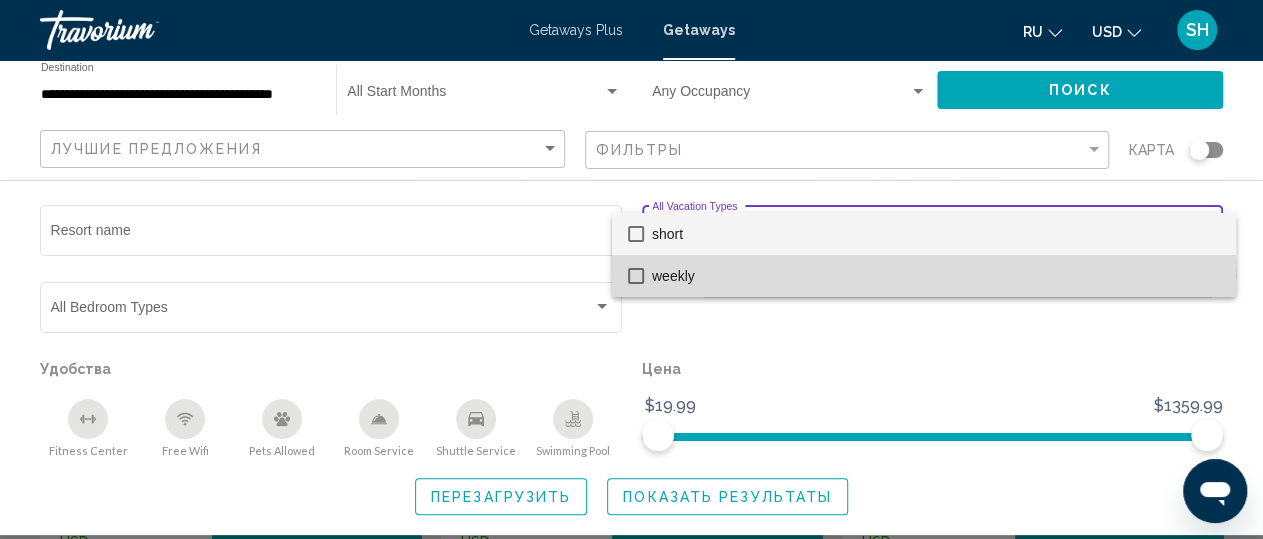 click on "weekly" at bounding box center (936, 276) 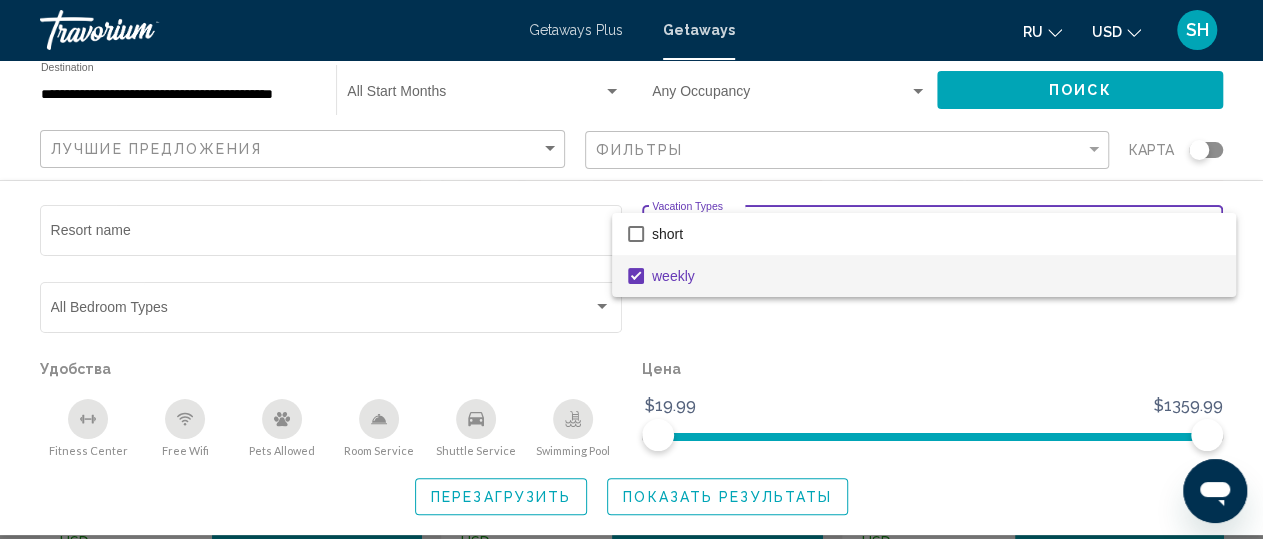 click at bounding box center (631, 269) 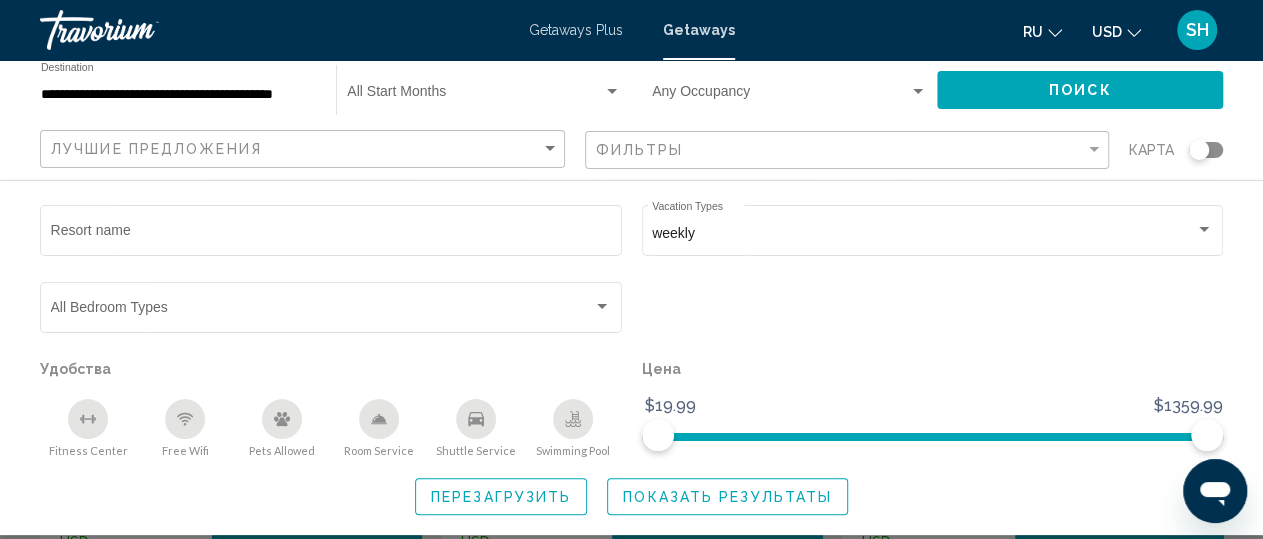 click on "Показать результаты" 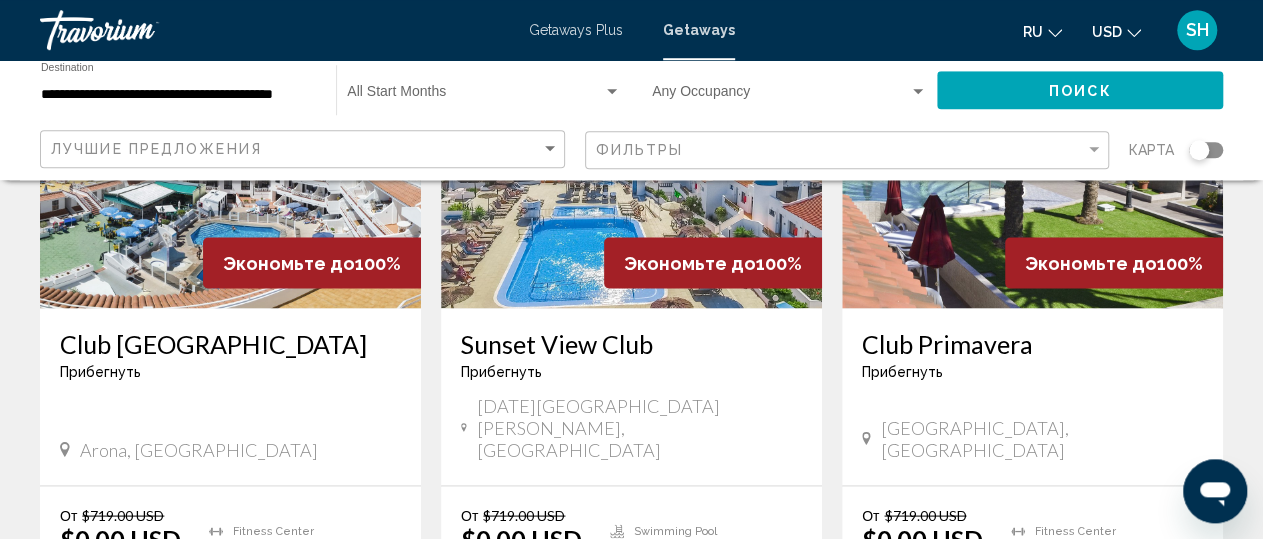 scroll, scrollTop: 1698, scrollLeft: 0, axis: vertical 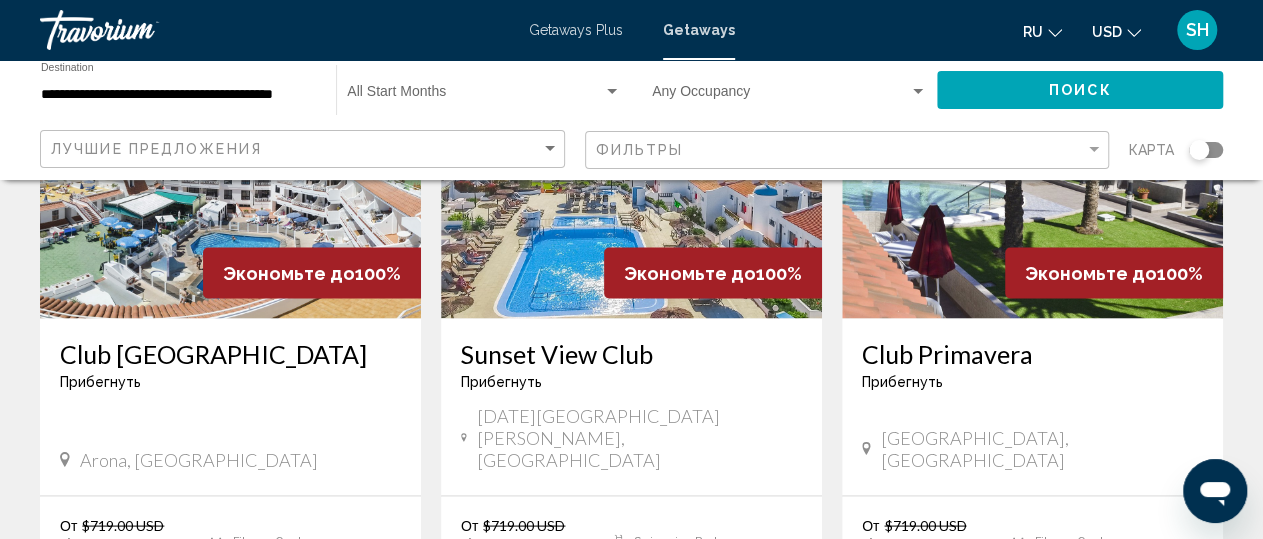 click at bounding box center [631, 158] 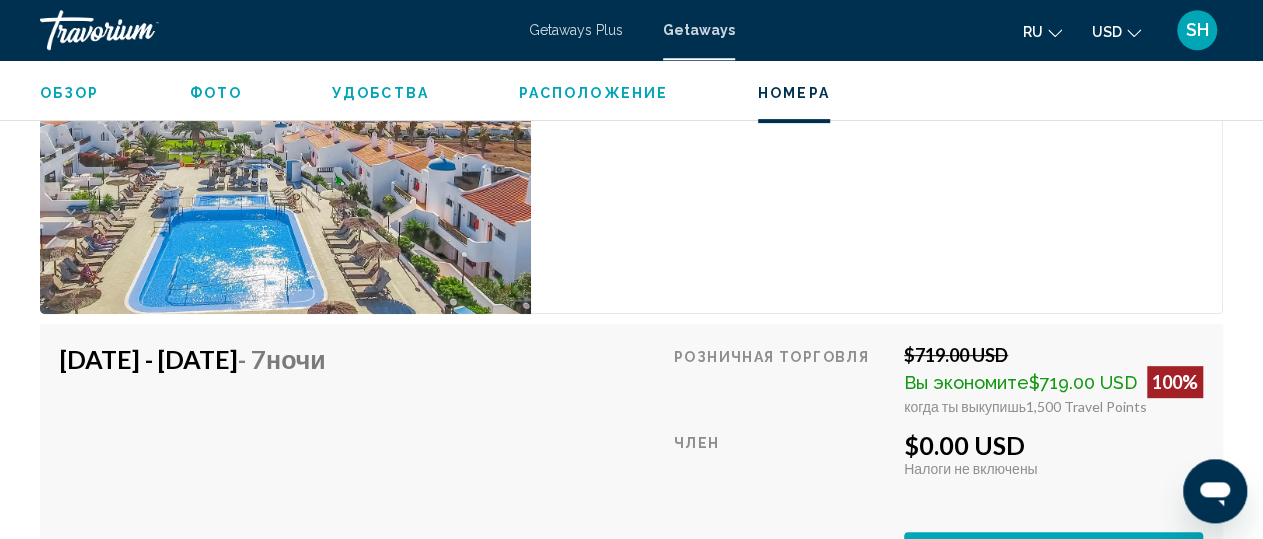 scroll, scrollTop: 3975, scrollLeft: 0, axis: vertical 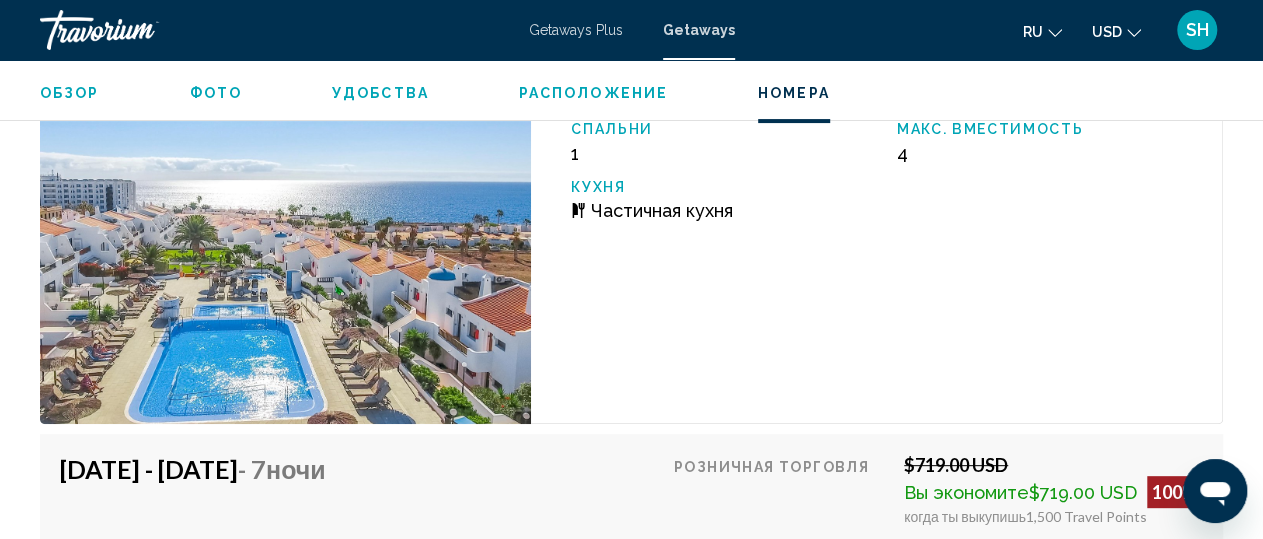 click at bounding box center (285, 237) 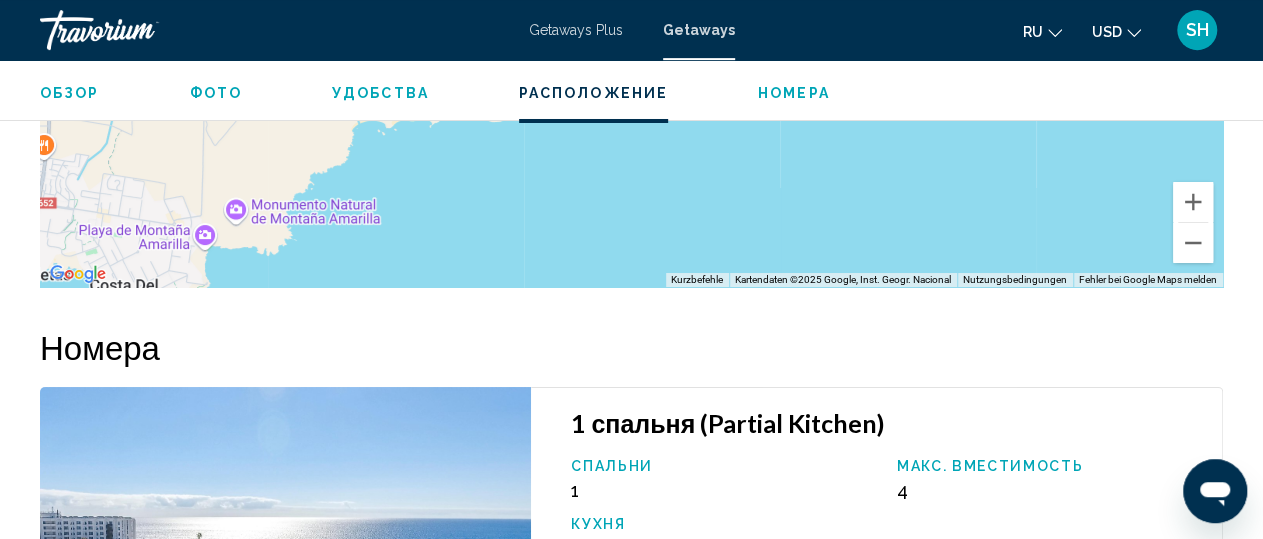 scroll, scrollTop: 3628, scrollLeft: 0, axis: vertical 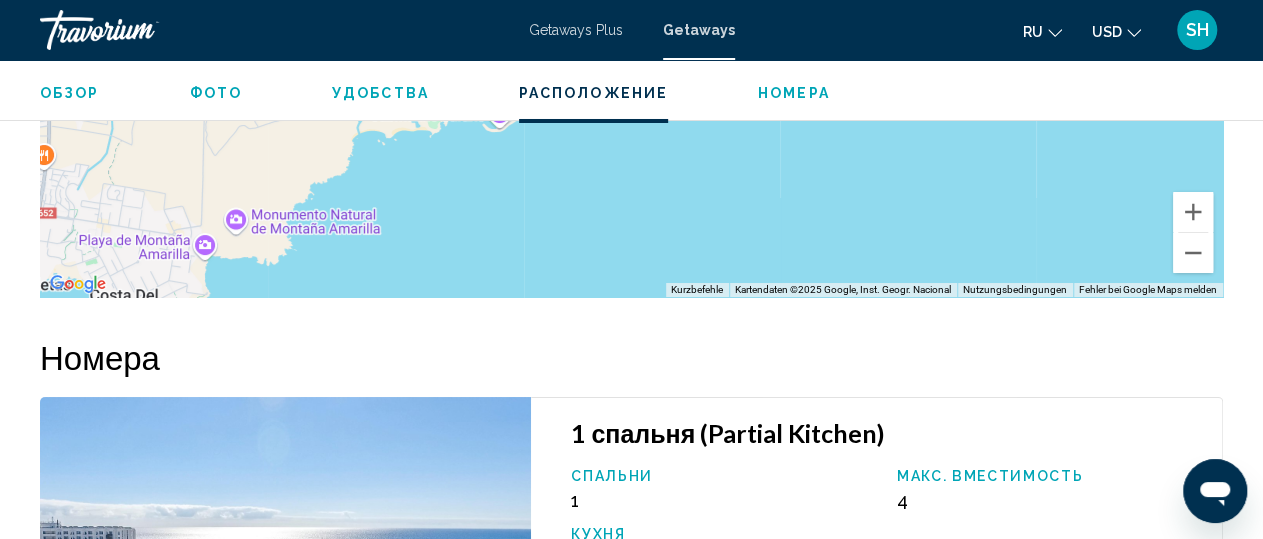 click on "1 спальня (Partial Kitchen)" at bounding box center (886, 433) 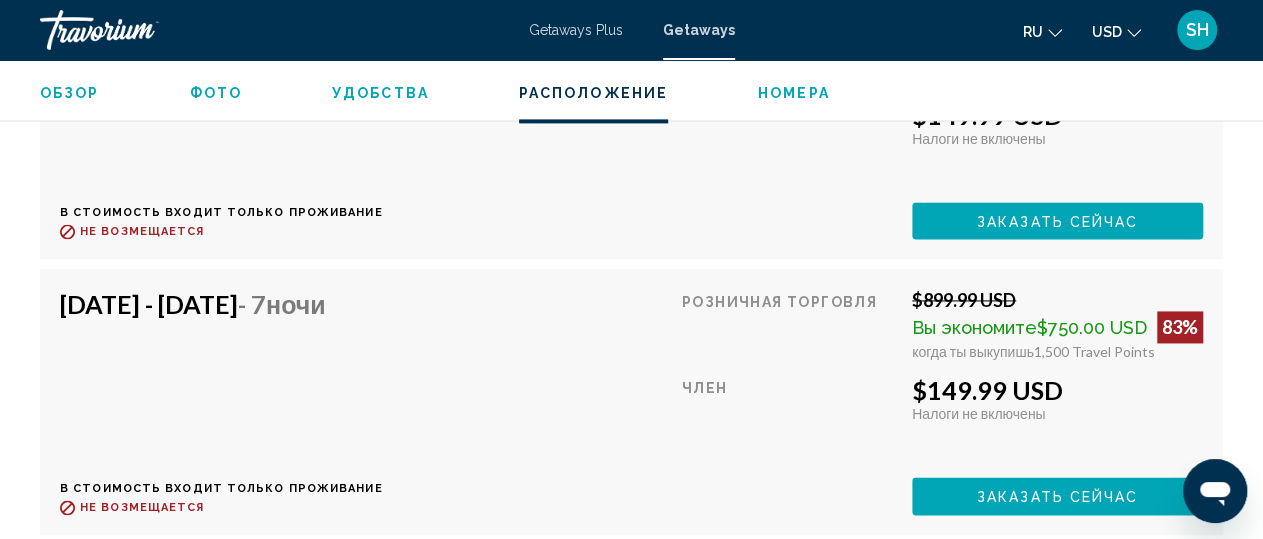 scroll, scrollTop: 12780, scrollLeft: 0, axis: vertical 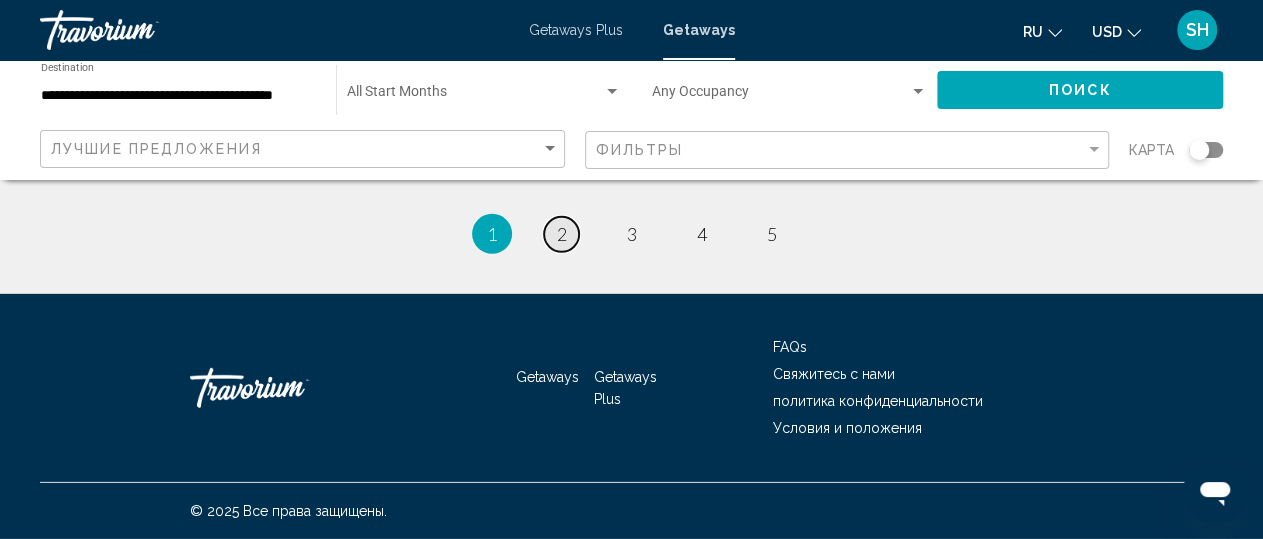 click on "page  2" at bounding box center (561, 234) 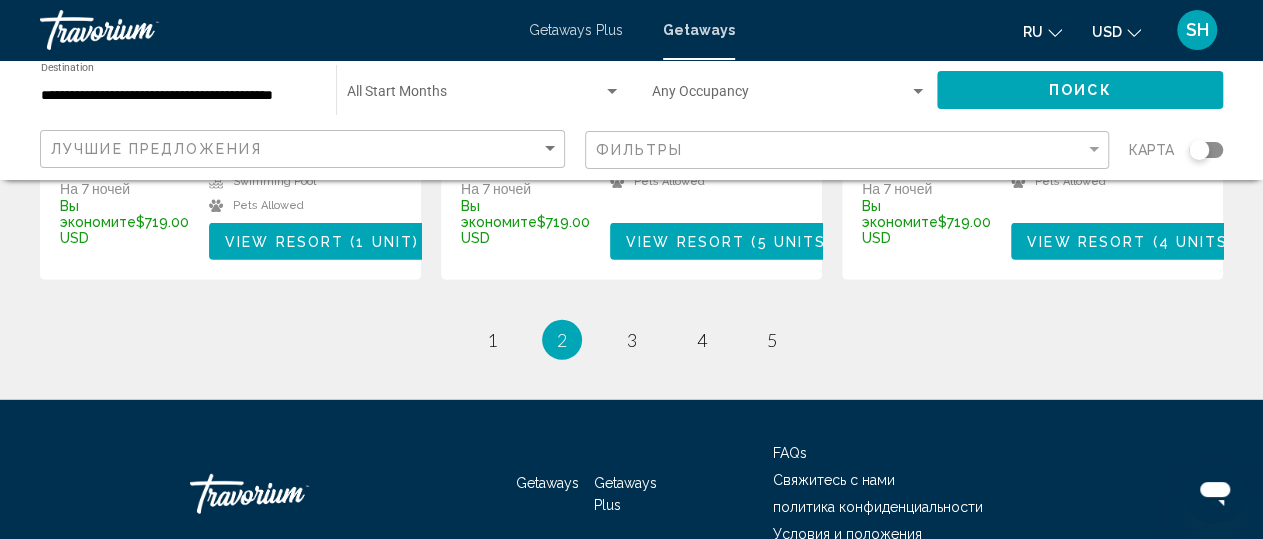 scroll, scrollTop: 2934, scrollLeft: 0, axis: vertical 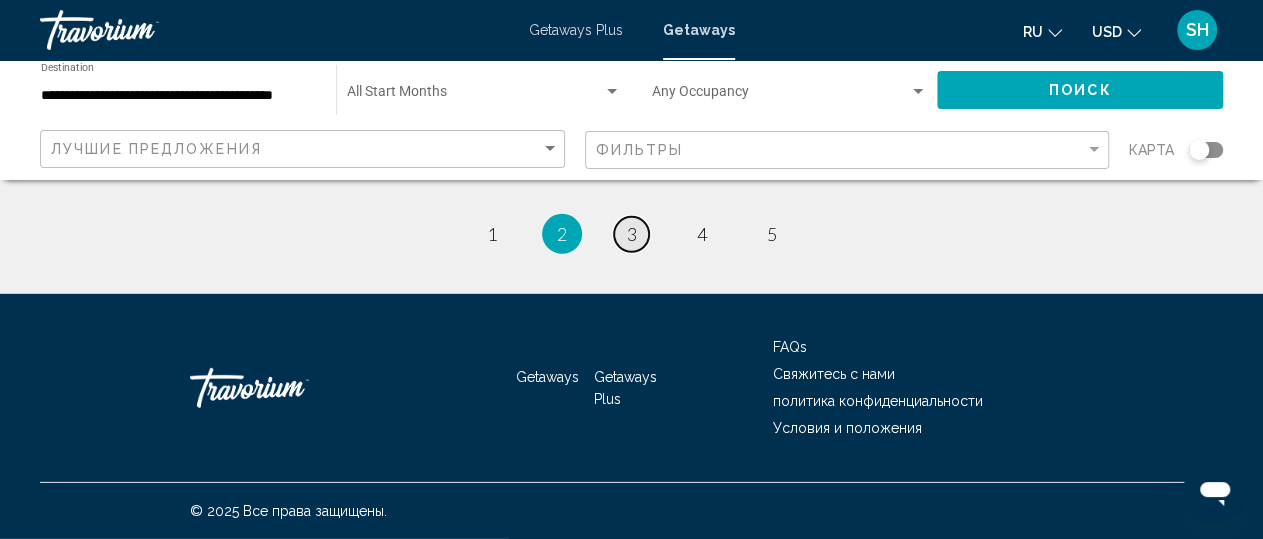 click on "page  3" at bounding box center [631, 234] 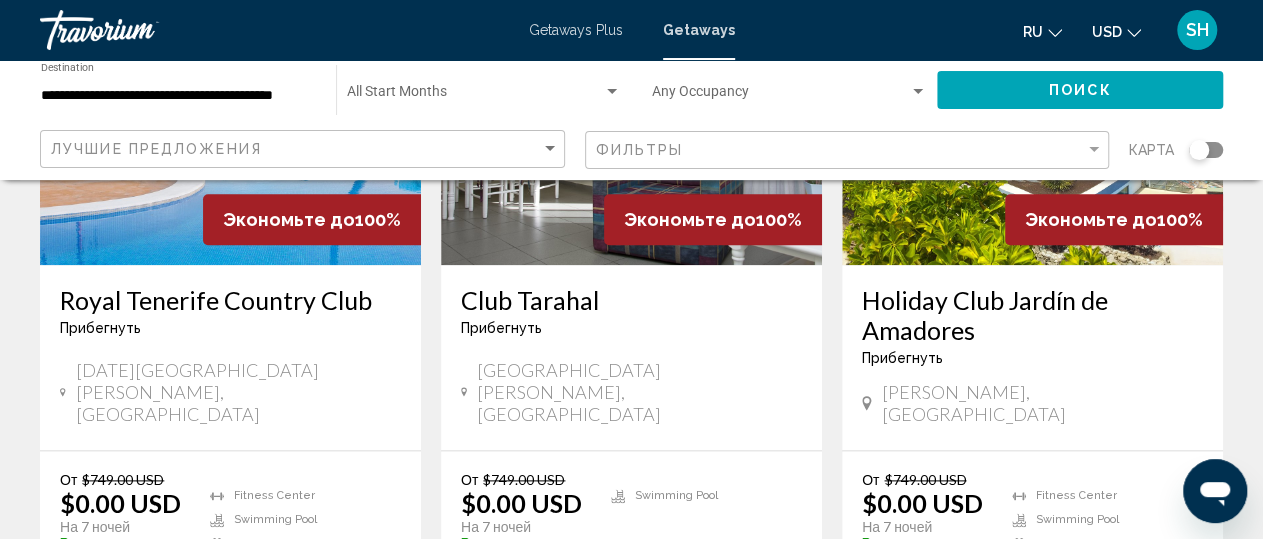 scroll, scrollTop: 1040, scrollLeft: 0, axis: vertical 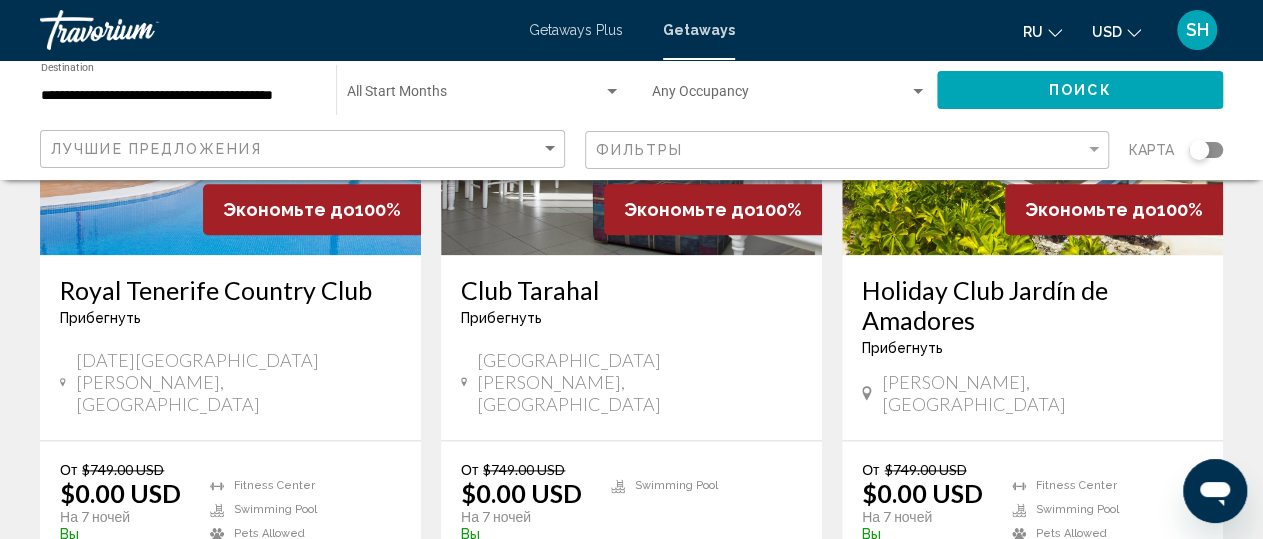 click at bounding box center (1032, 95) 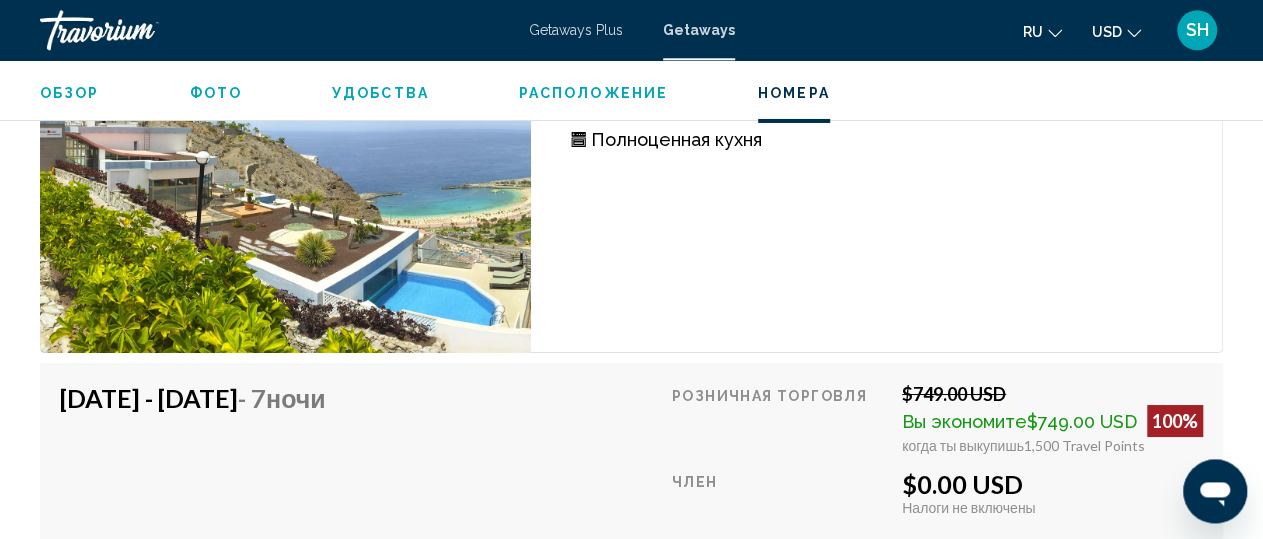 scroll, scrollTop: 3508, scrollLeft: 0, axis: vertical 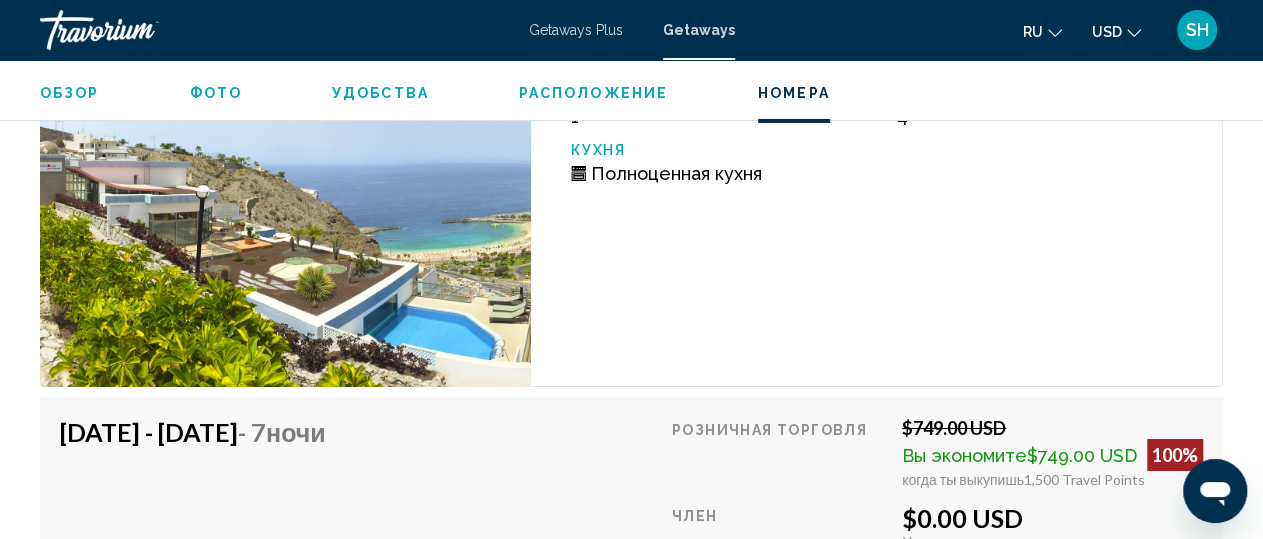 click at bounding box center [285, 200] 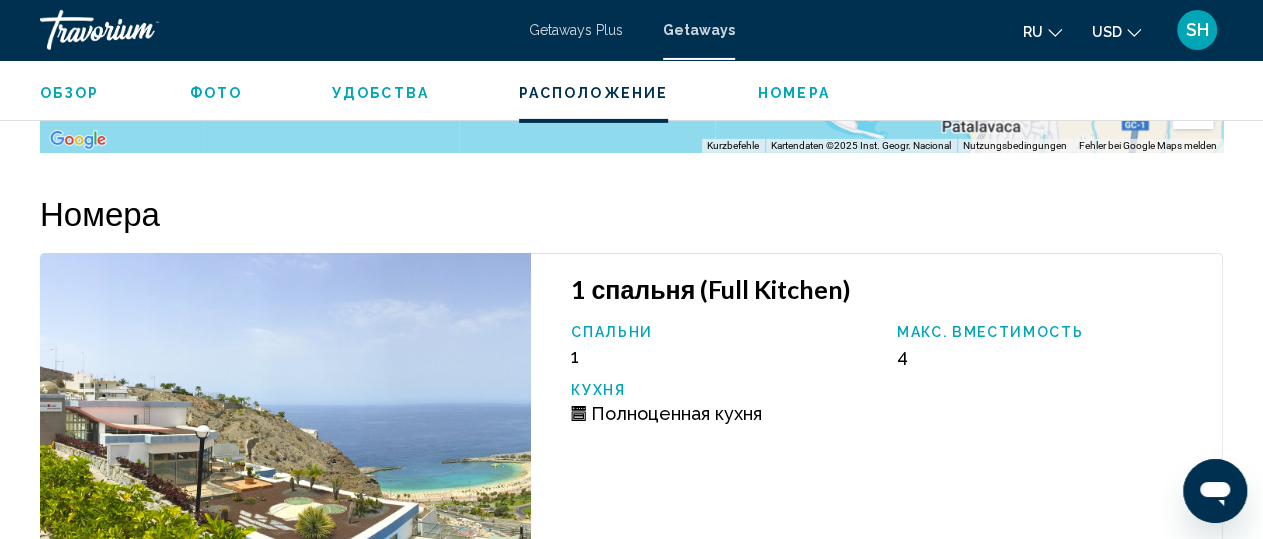 scroll, scrollTop: 3266, scrollLeft: 0, axis: vertical 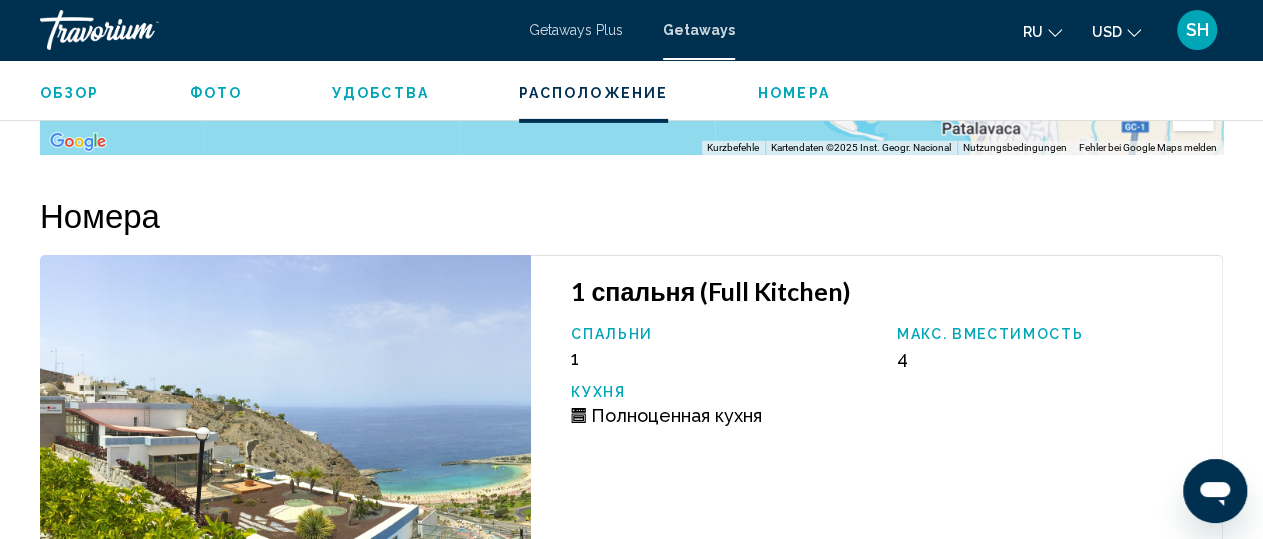click at bounding box center [285, 442] 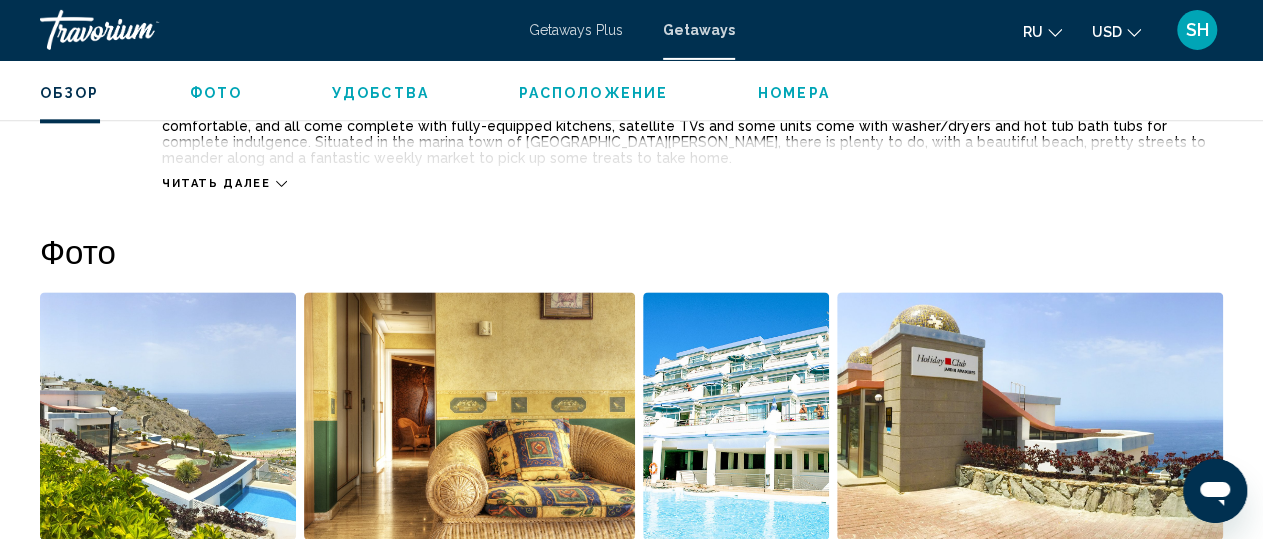 scroll, scrollTop: 1255, scrollLeft: 0, axis: vertical 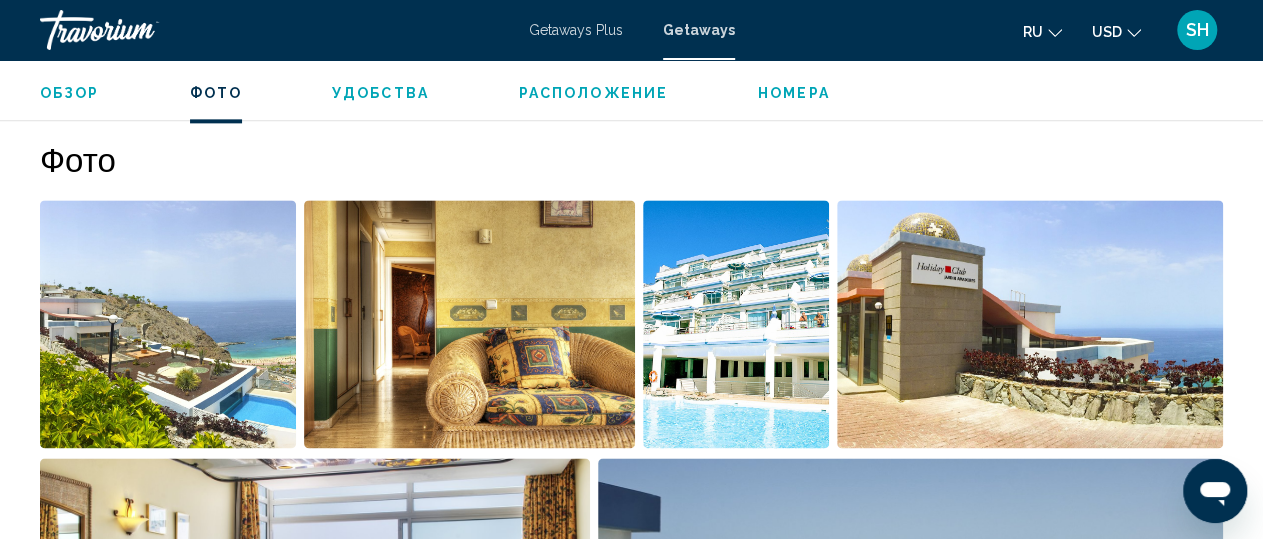 click at bounding box center (168, 324) 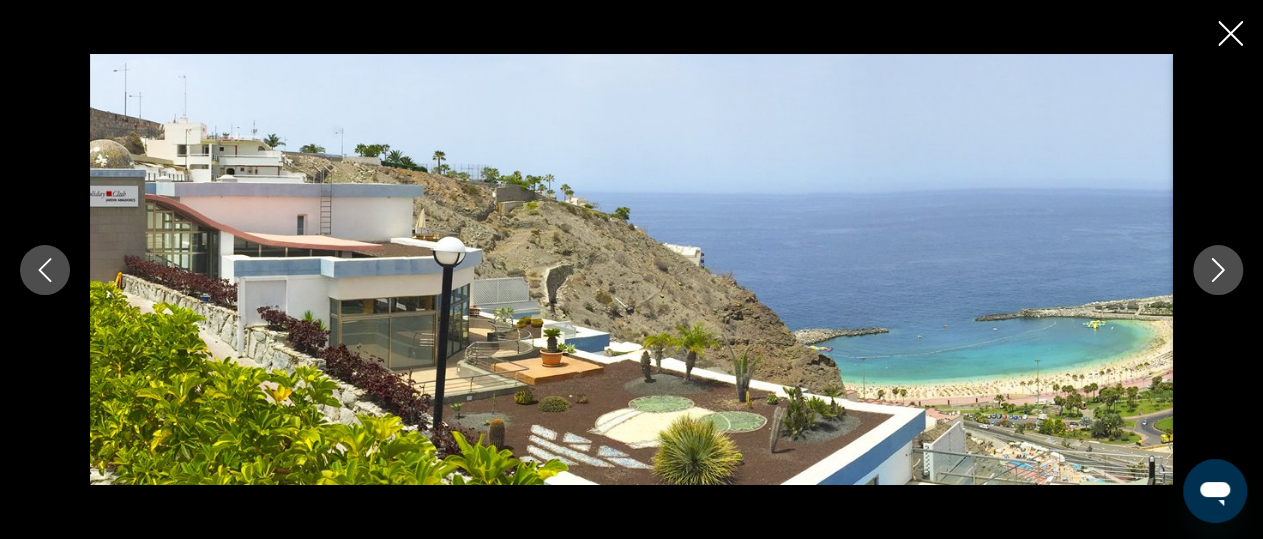click 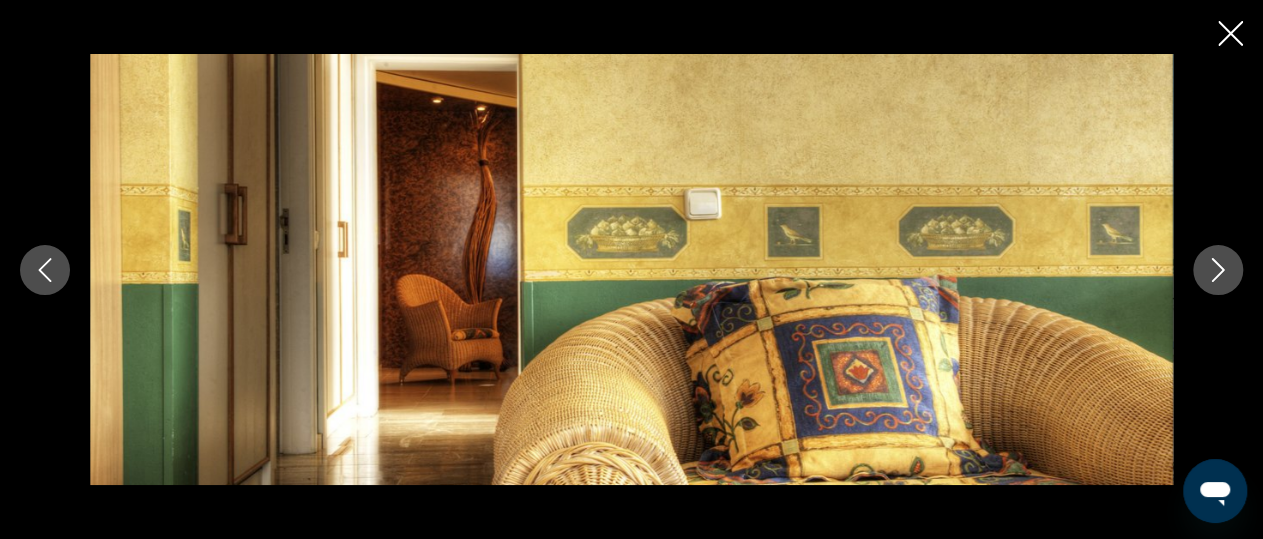 click 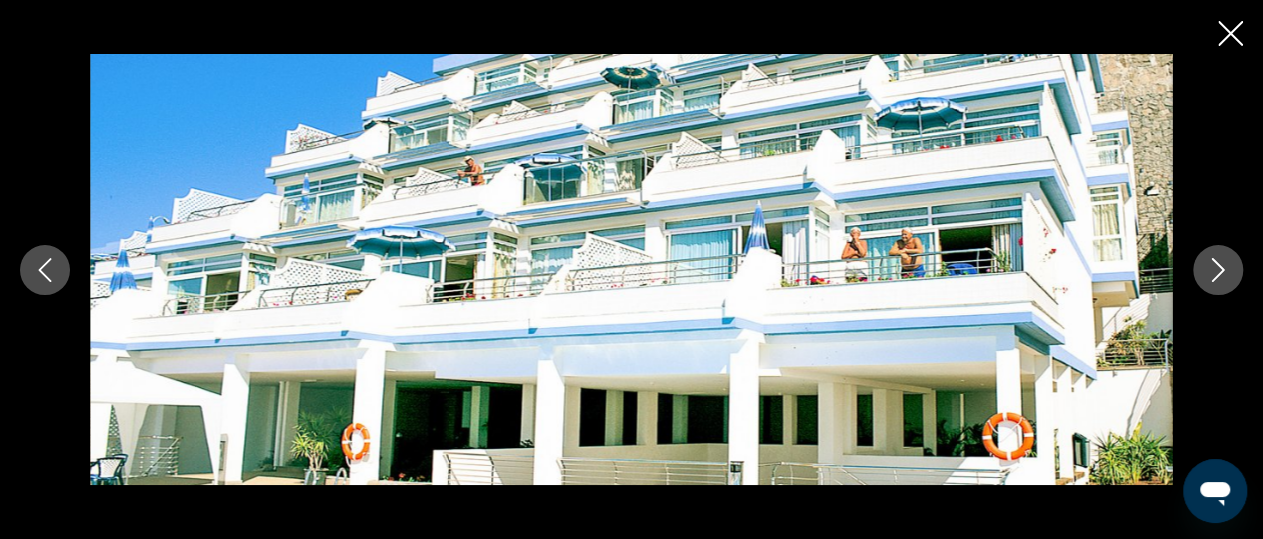 click 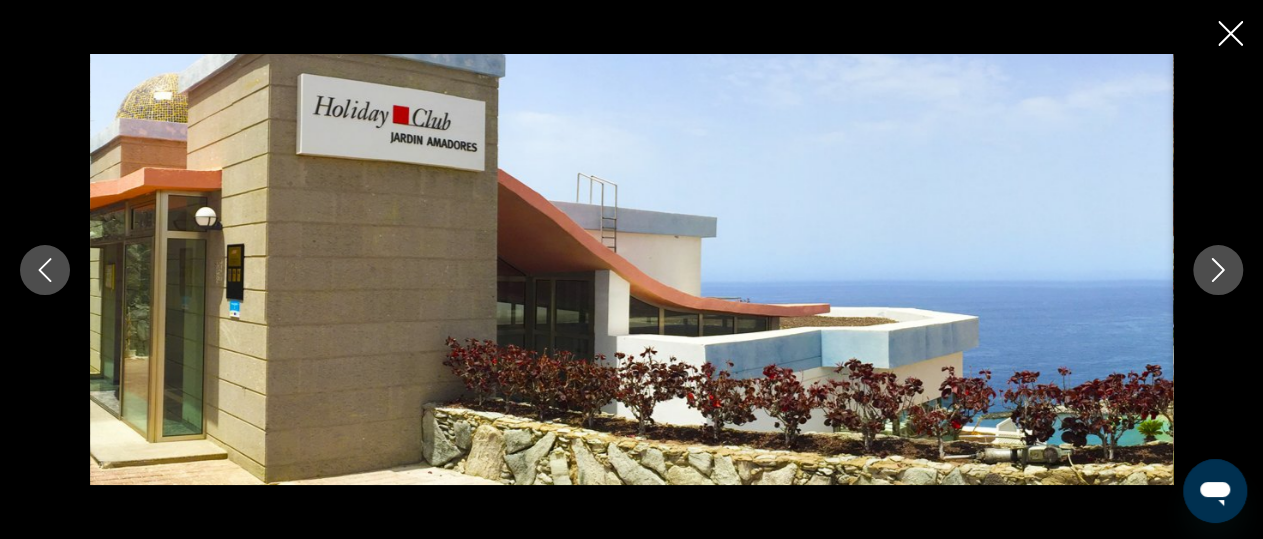 click 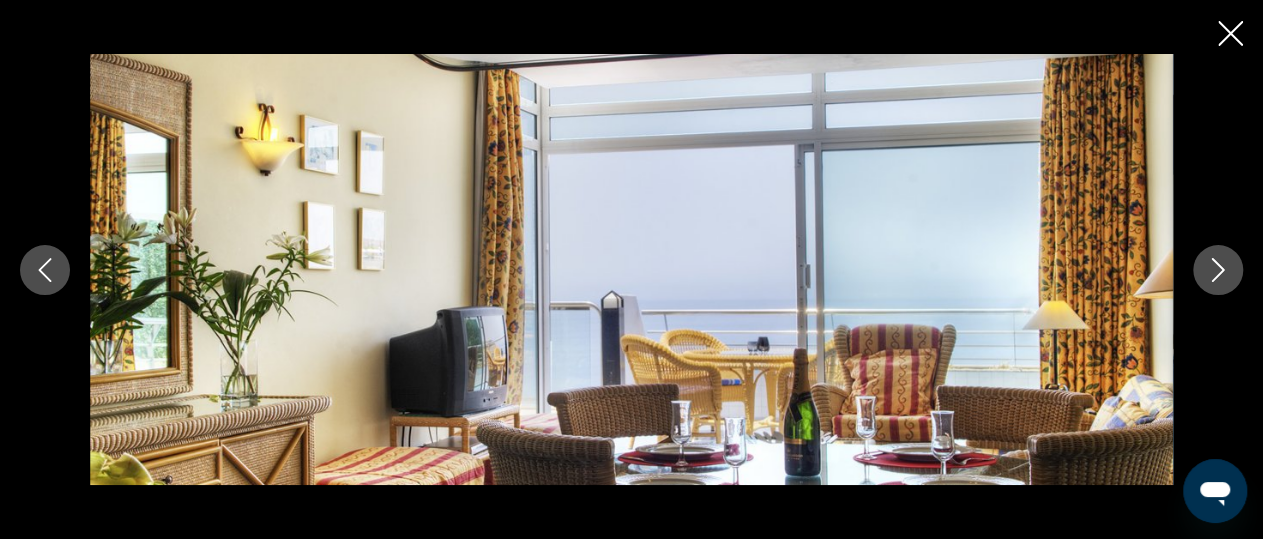 click 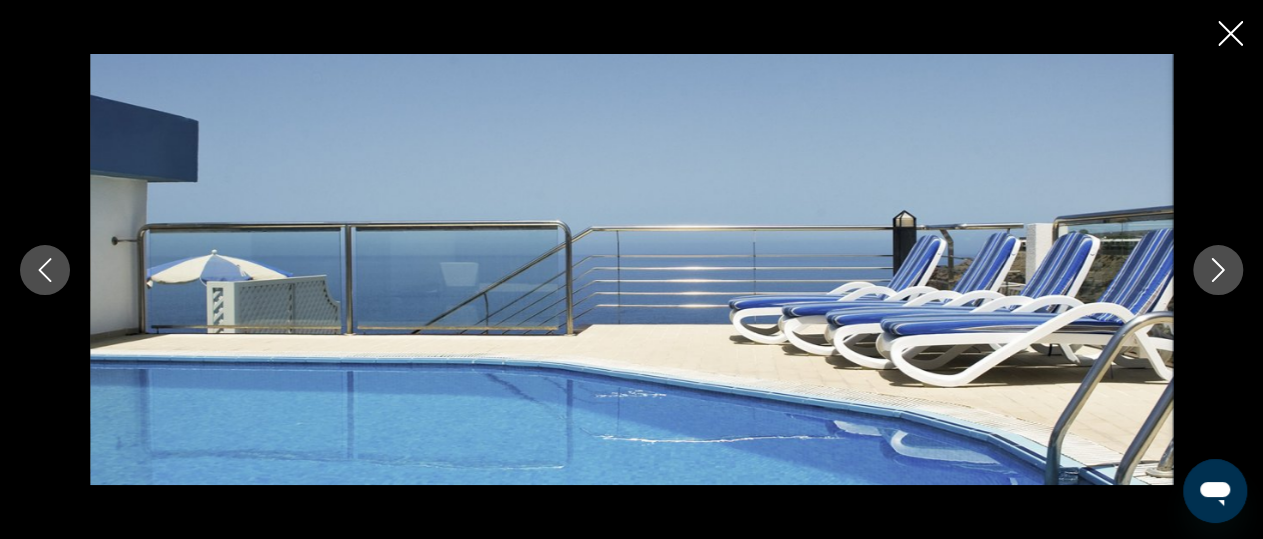 click 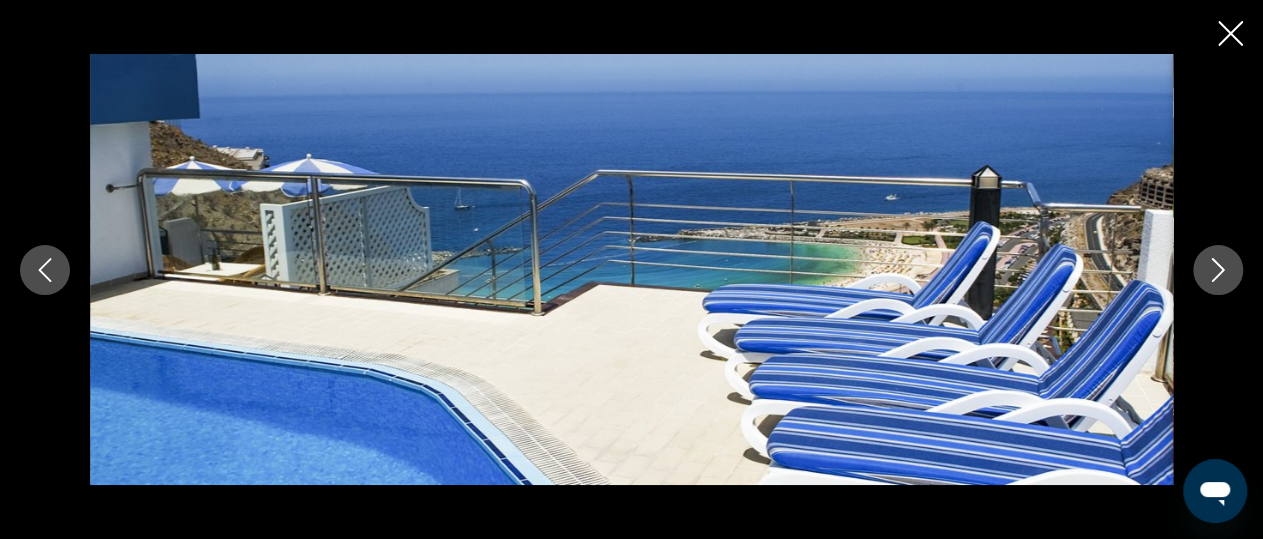 click 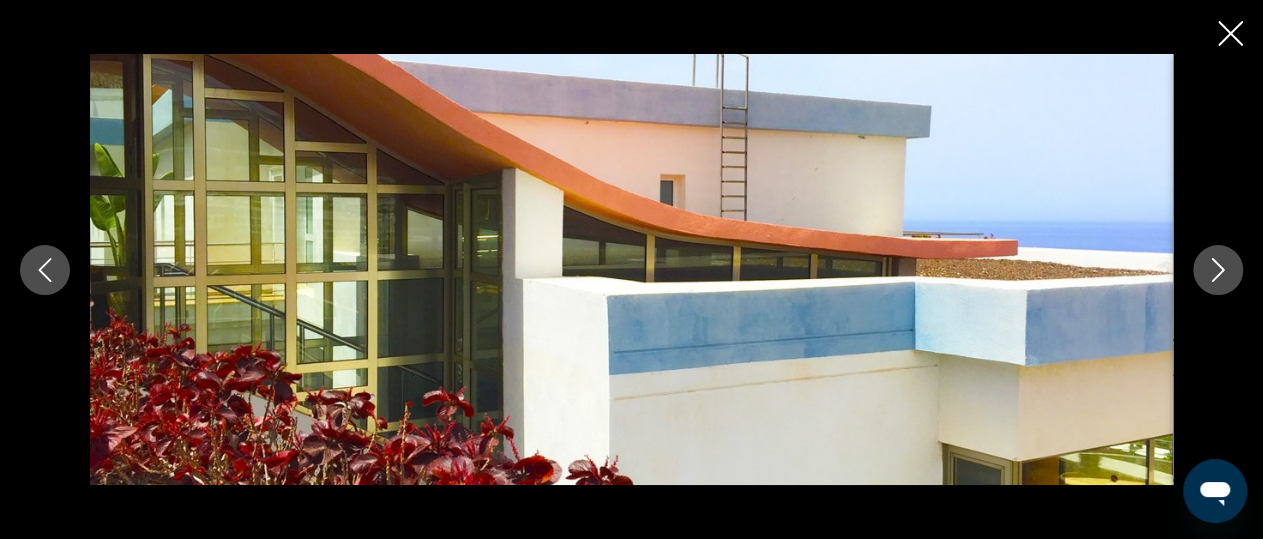 click 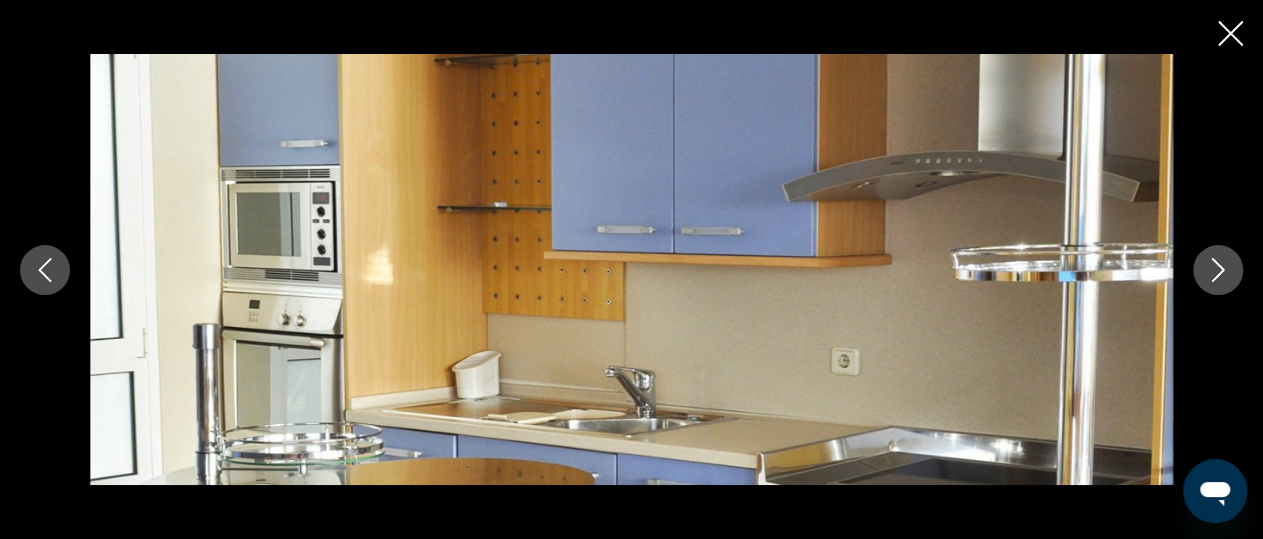 click 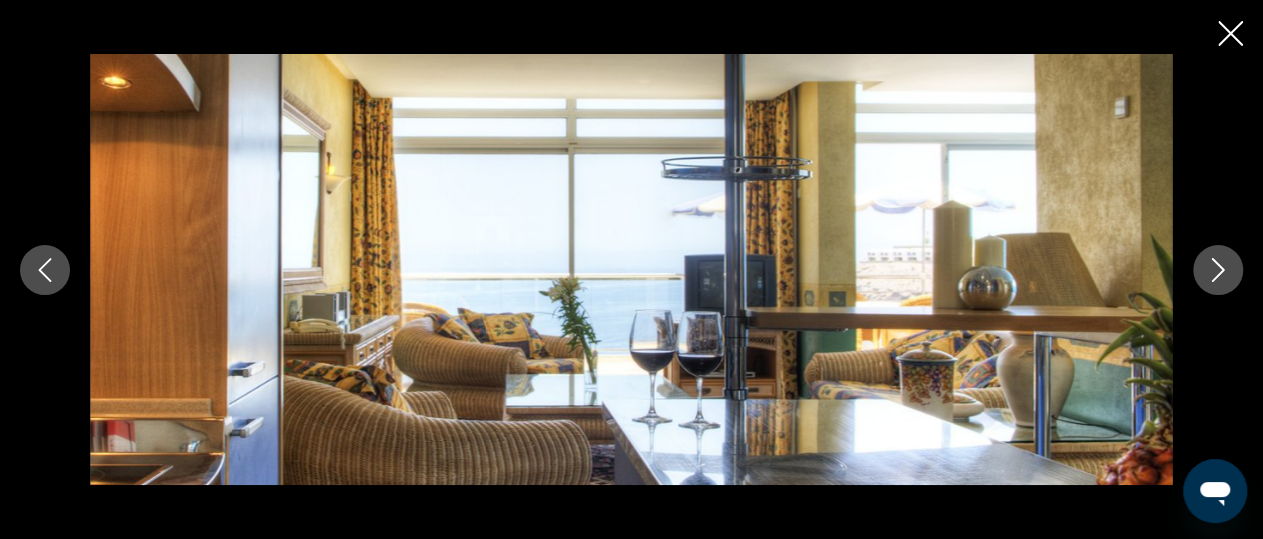 click 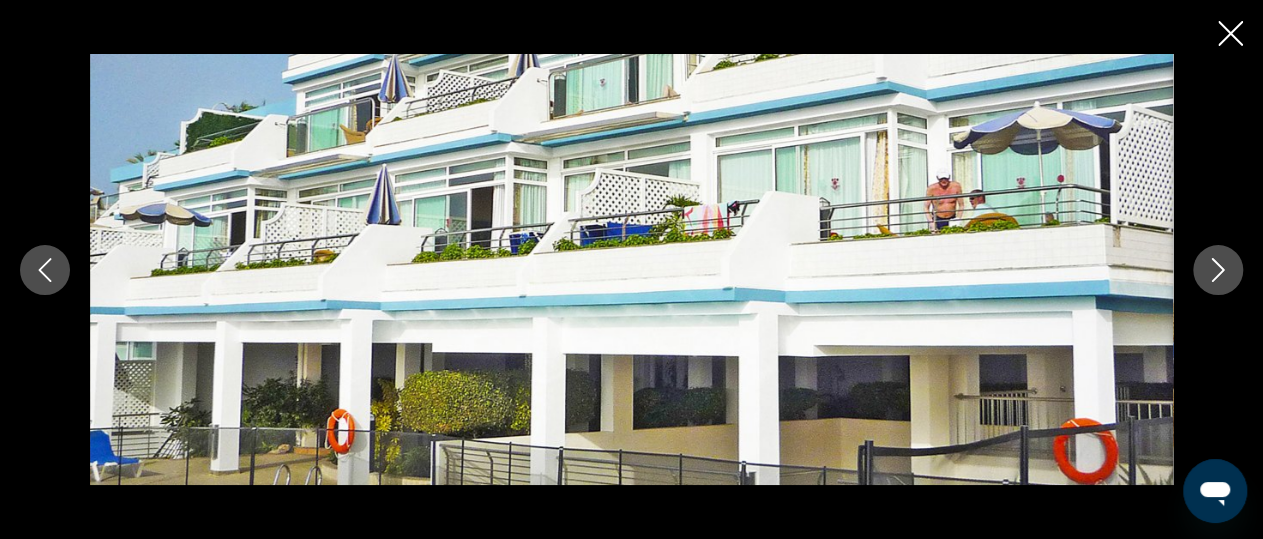 click 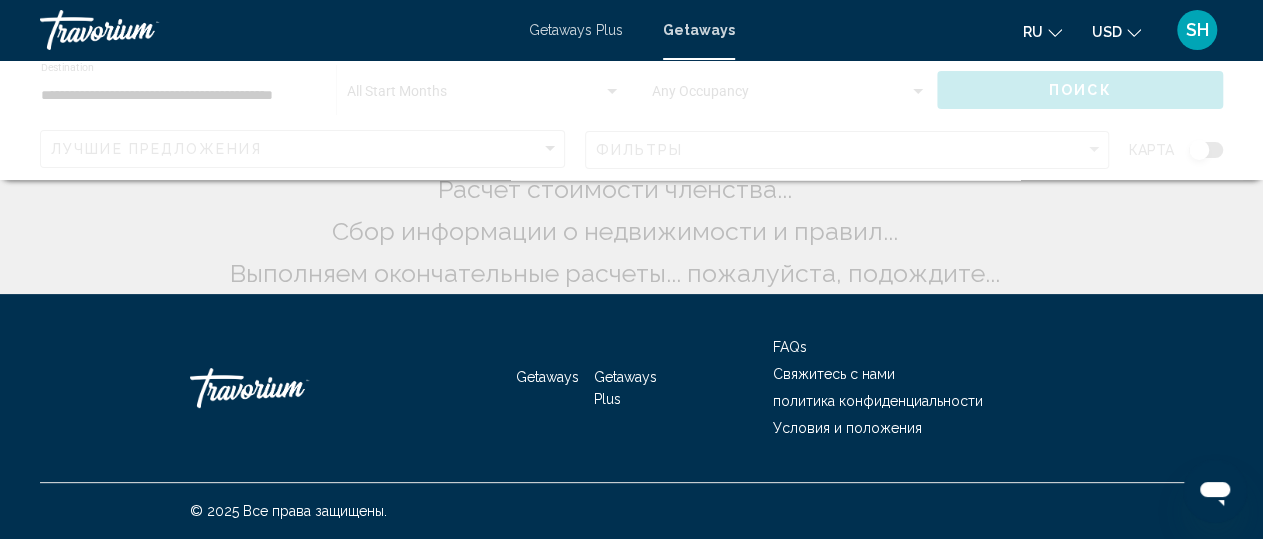 scroll, scrollTop: 0, scrollLeft: 0, axis: both 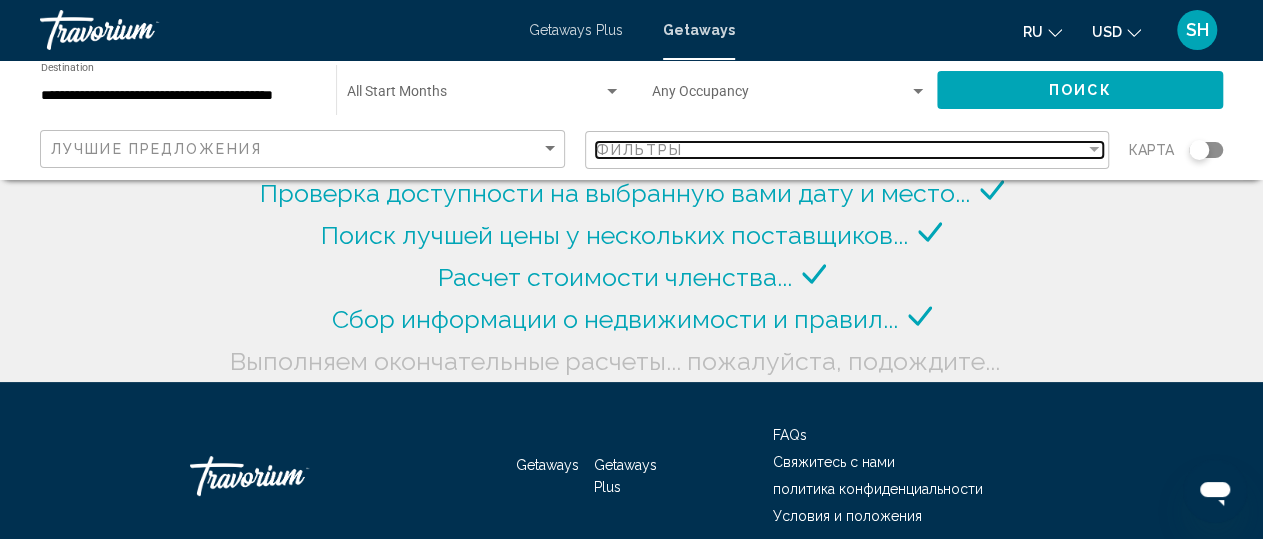 click on "Фильтры" at bounding box center [841, 150] 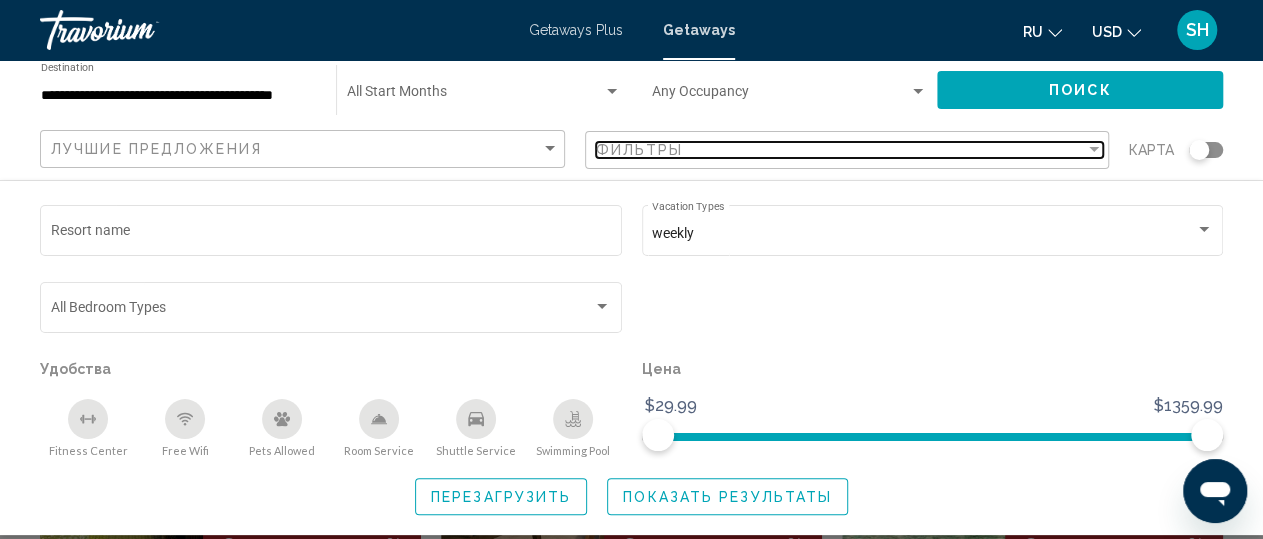 scroll, scrollTop: 69, scrollLeft: 0, axis: vertical 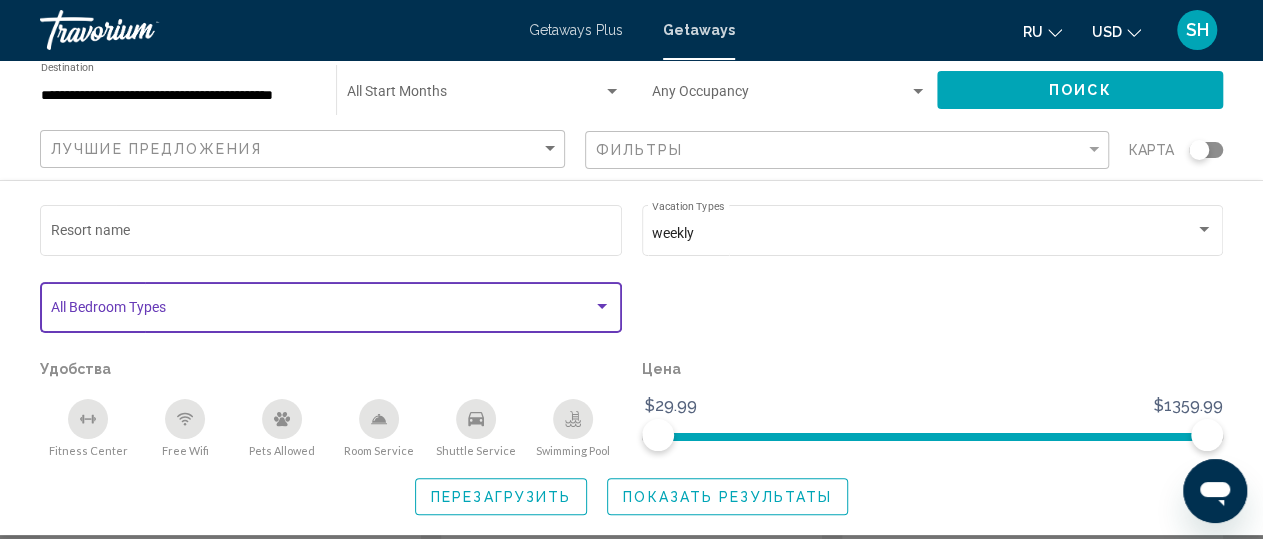 click at bounding box center [322, 311] 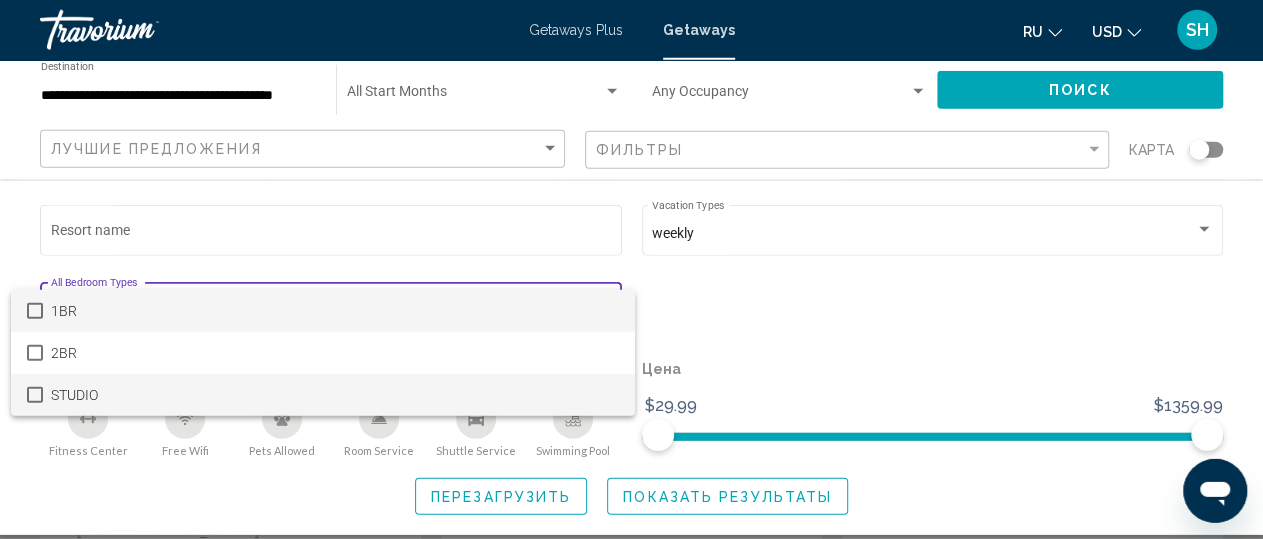 scroll, scrollTop: 173, scrollLeft: 0, axis: vertical 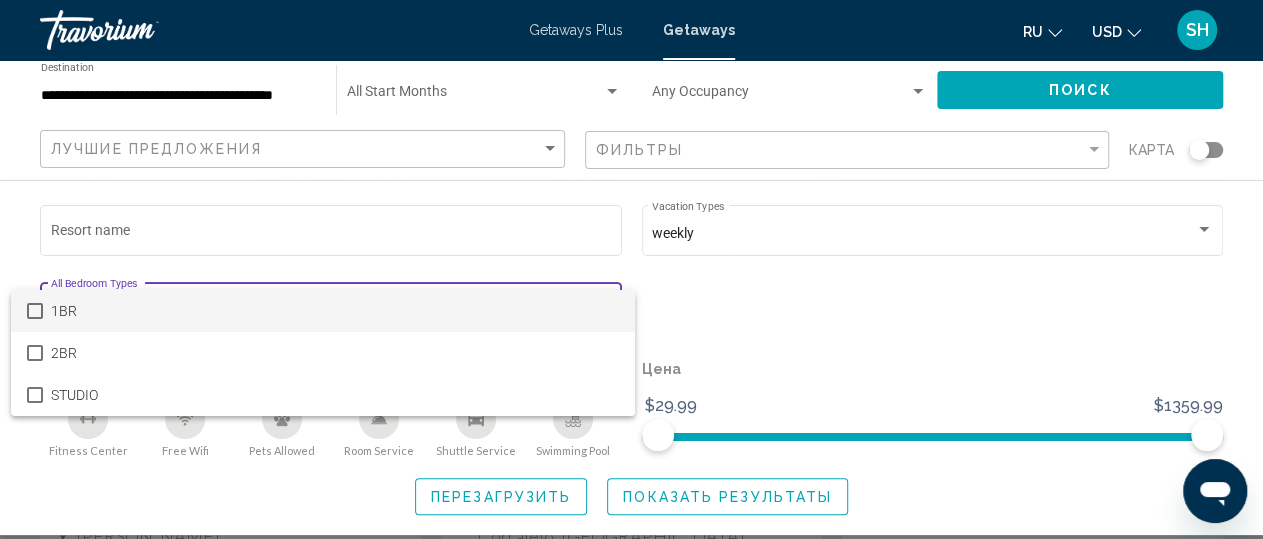 click on "1BR" at bounding box center [335, 311] 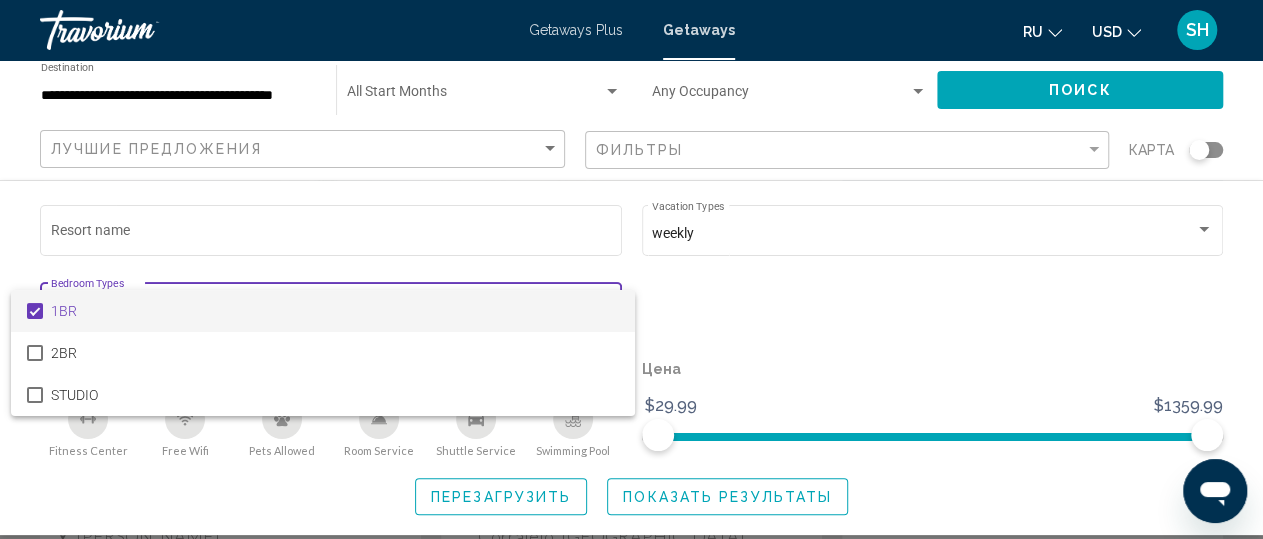 click on "1BR" at bounding box center [335, 311] 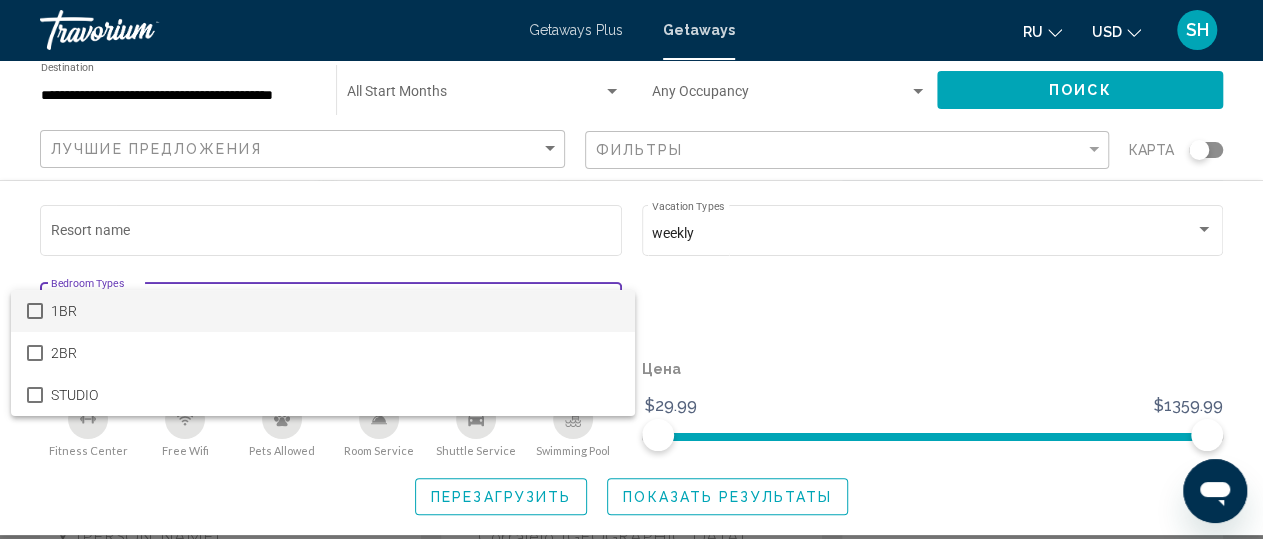 click at bounding box center [631, 269] 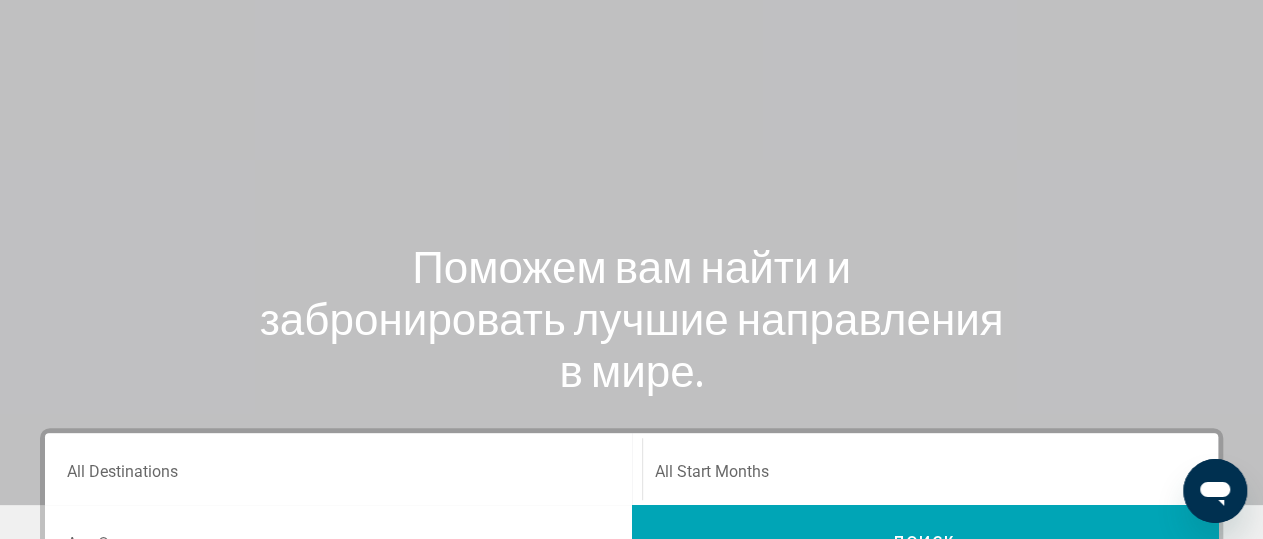 scroll, scrollTop: 381, scrollLeft: 0, axis: vertical 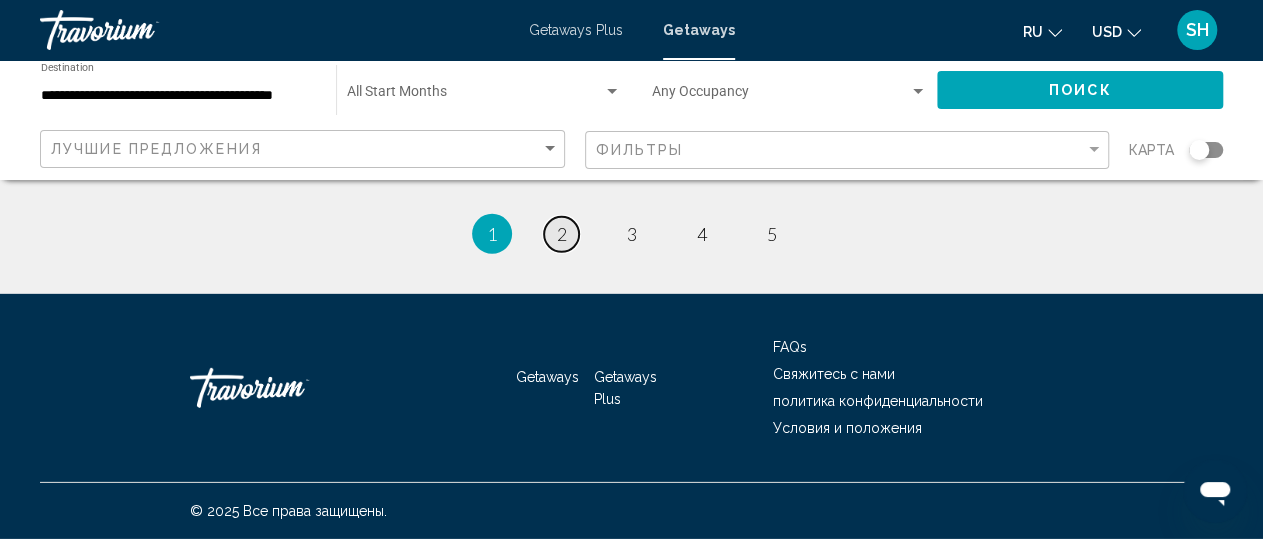 click on "page  2" at bounding box center (561, 234) 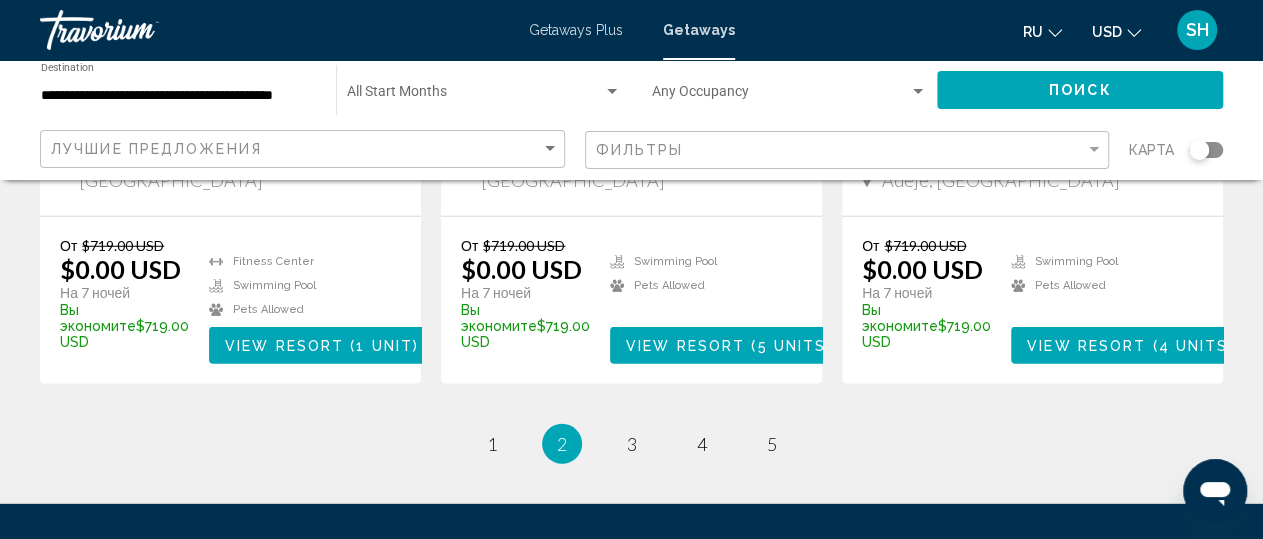 scroll, scrollTop: 2934, scrollLeft: 0, axis: vertical 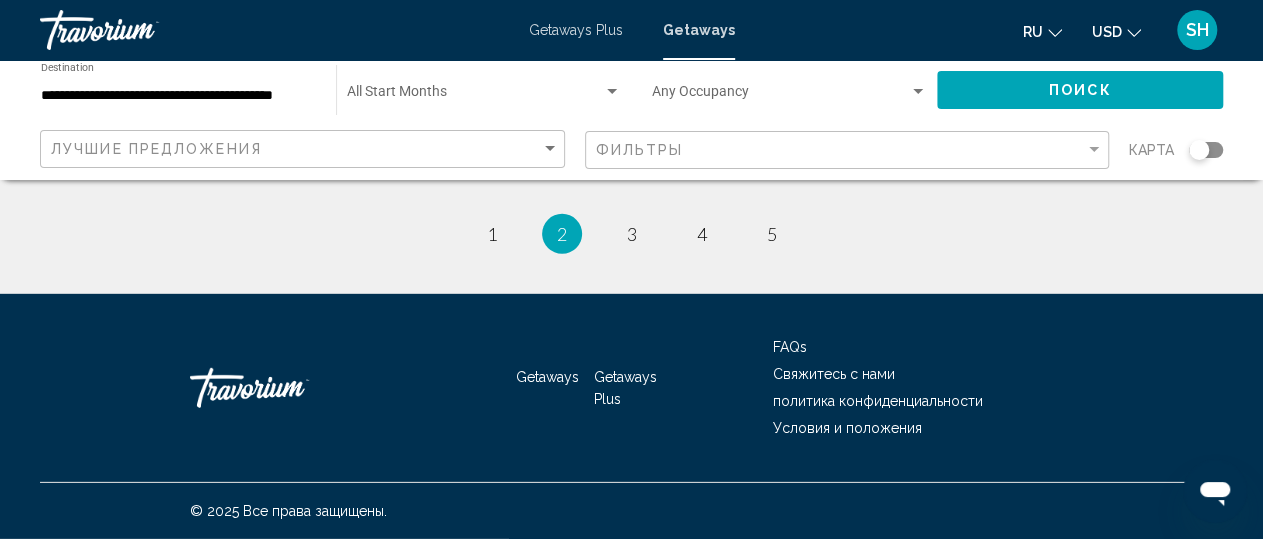 click on "page  3" at bounding box center (632, 234) 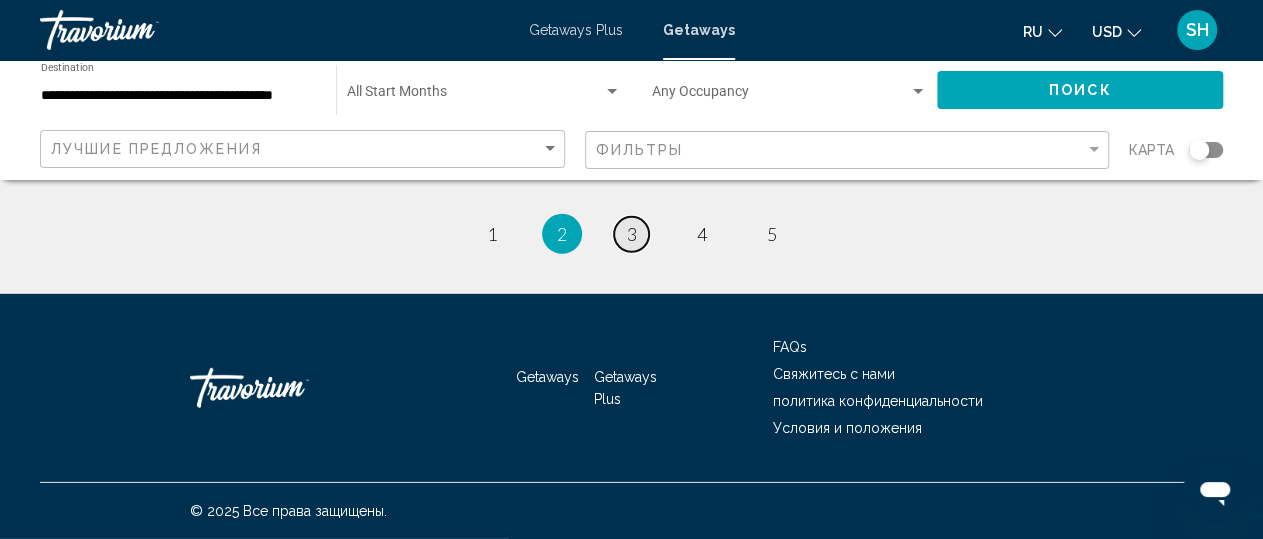 click on "page  3" at bounding box center (631, 234) 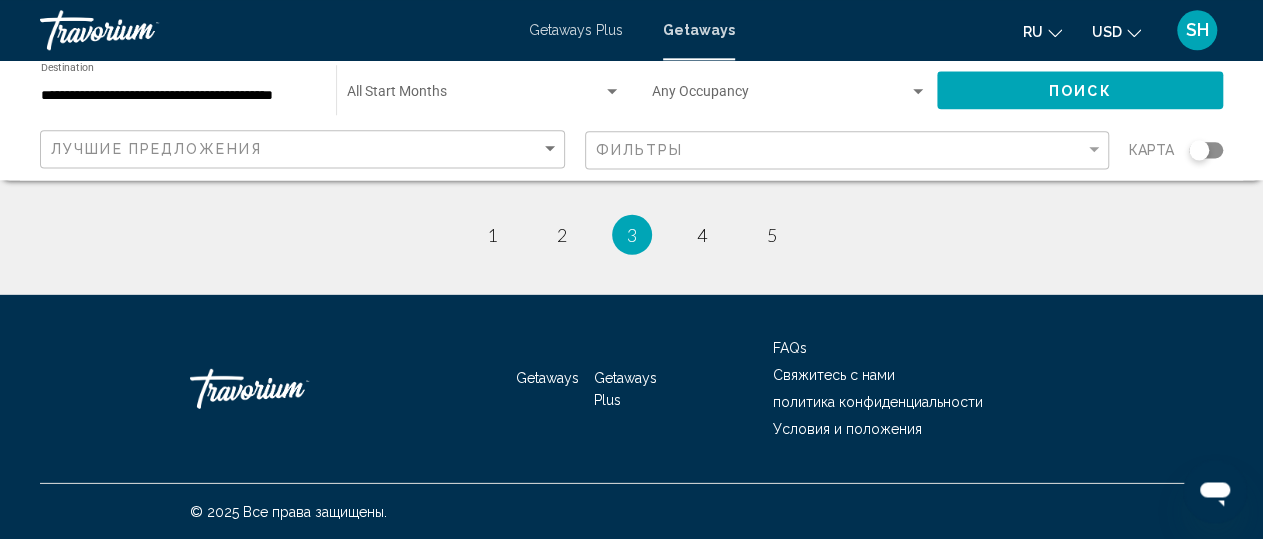 scroll, scrollTop: 2946, scrollLeft: 0, axis: vertical 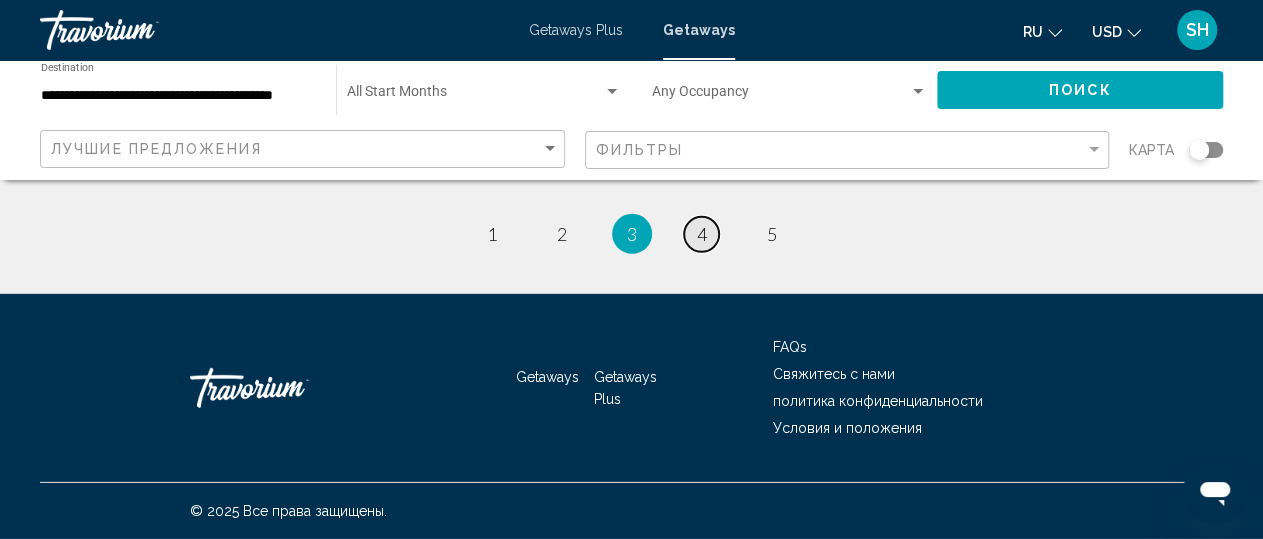 click on "4" at bounding box center (702, 234) 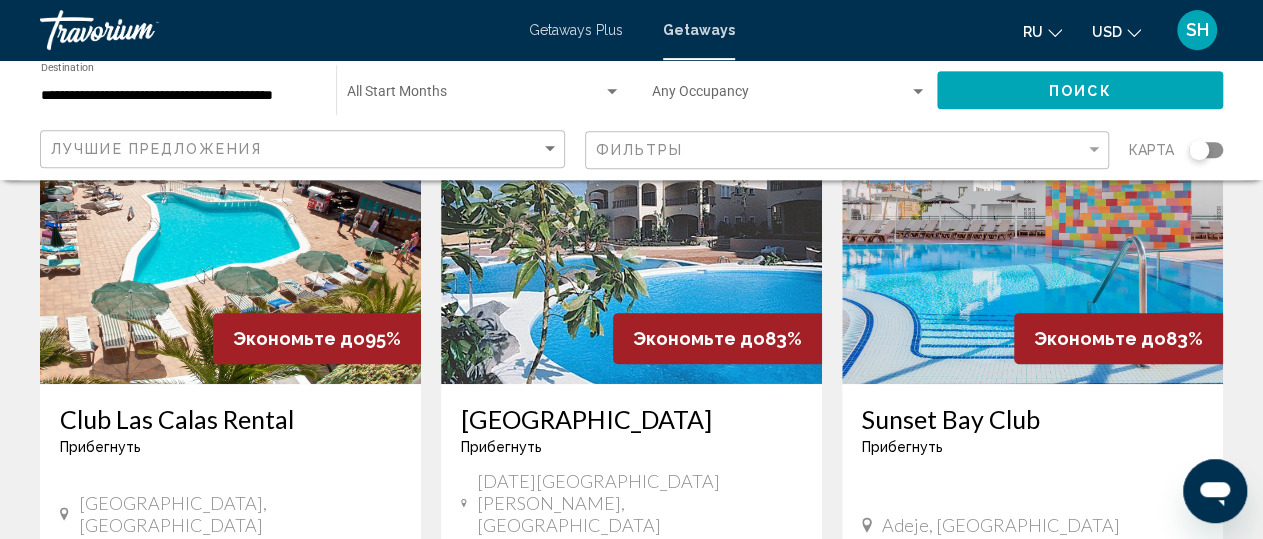 scroll, scrollTop: 104, scrollLeft: 0, axis: vertical 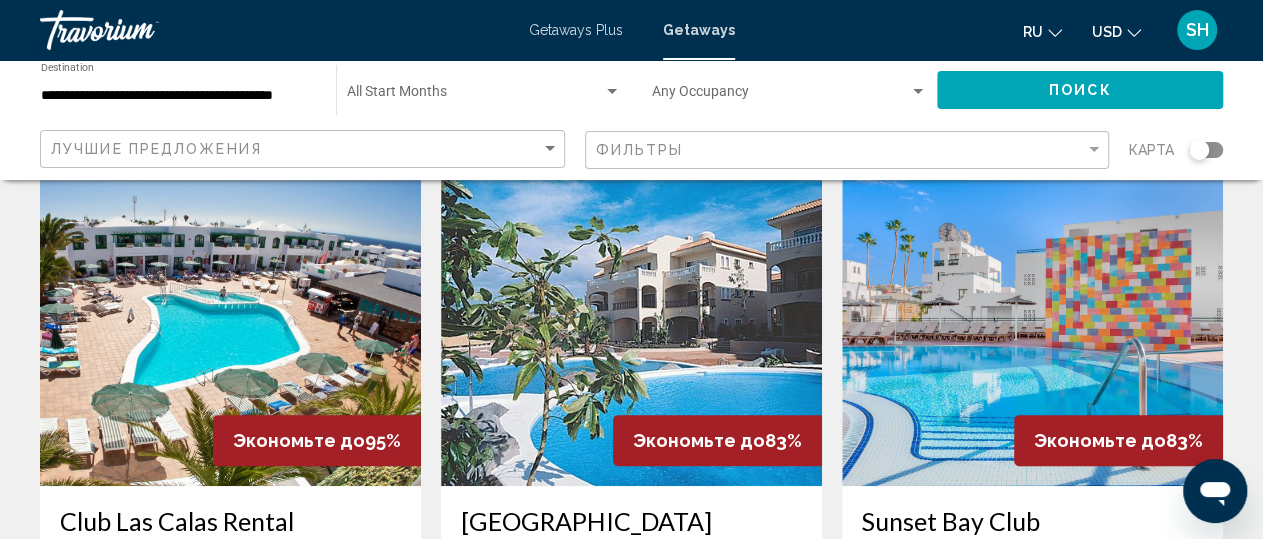 click at bounding box center [230, 326] 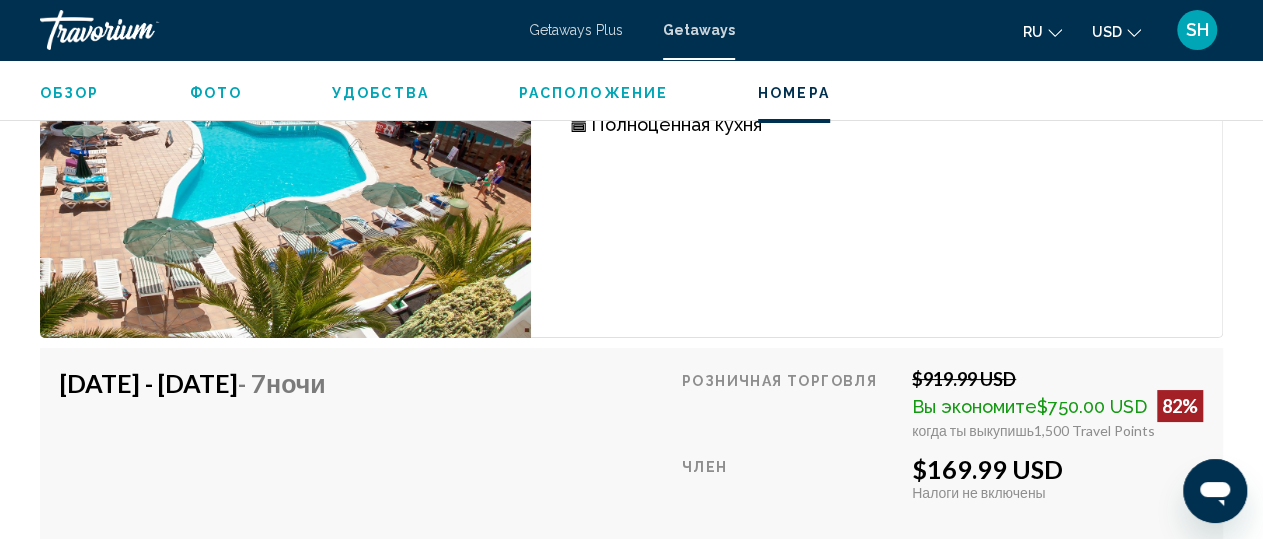 scroll, scrollTop: 3384, scrollLeft: 0, axis: vertical 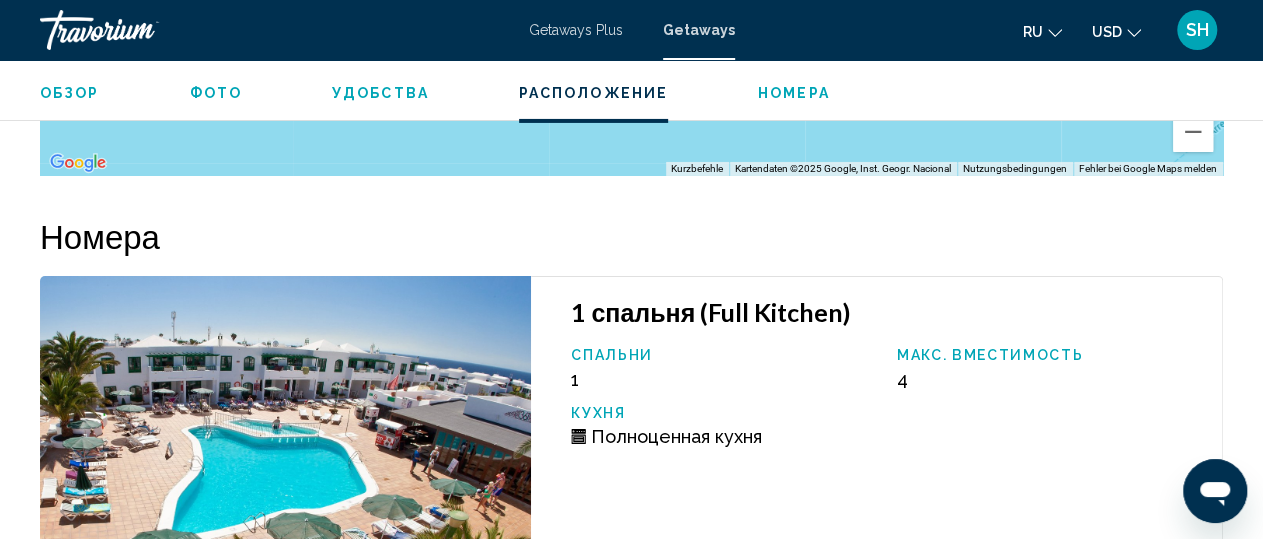 click on "Номера" at bounding box center [794, 93] 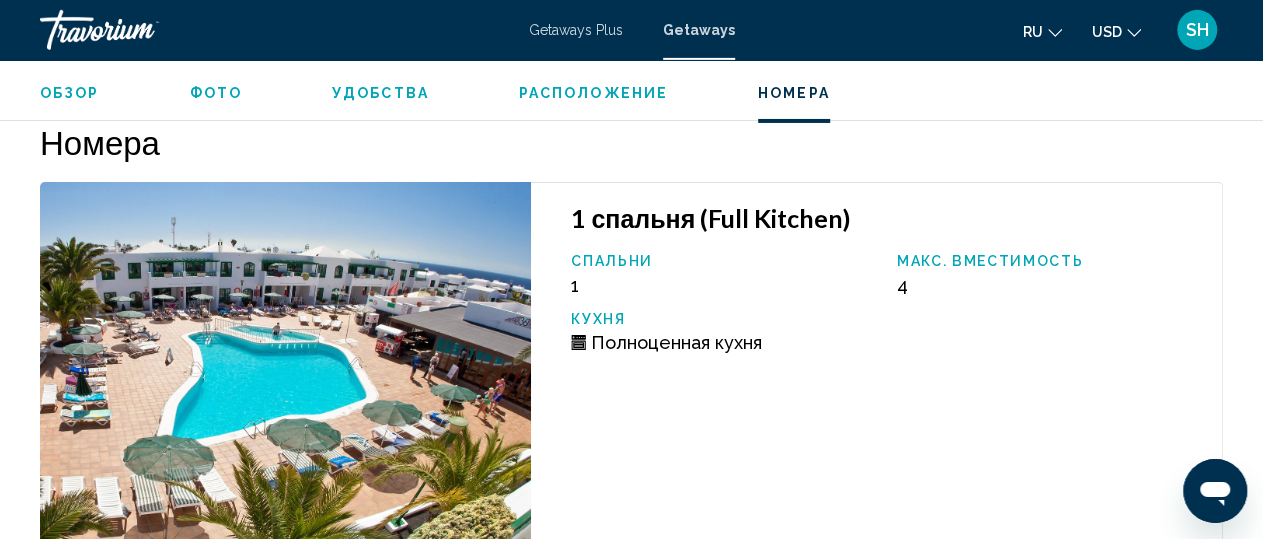 scroll, scrollTop: 3479, scrollLeft: 0, axis: vertical 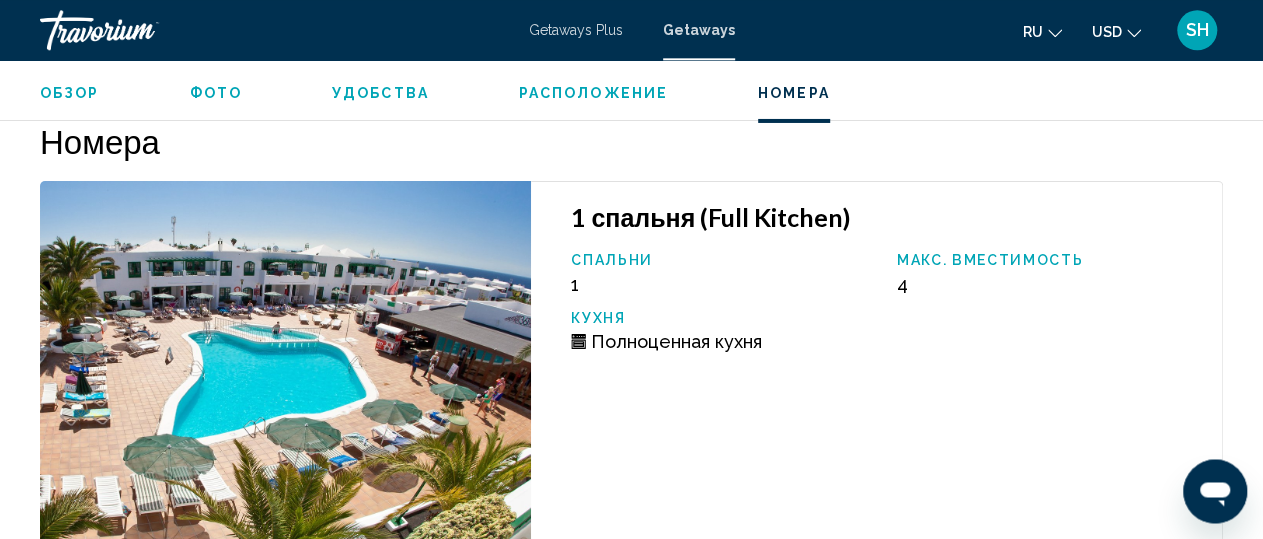 click at bounding box center (285, 368) 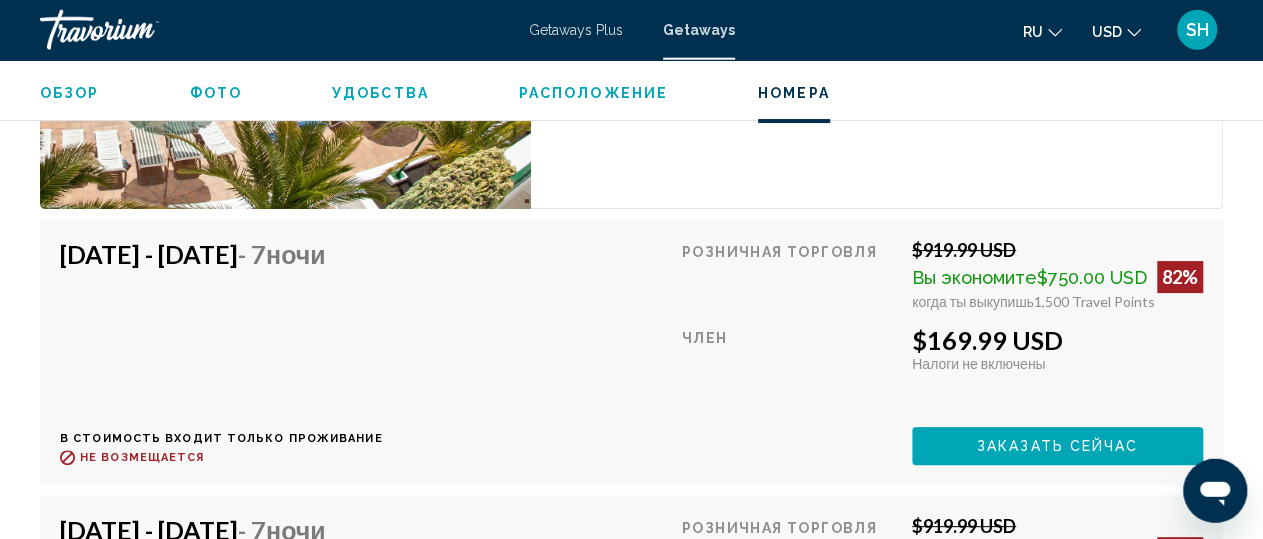 scroll, scrollTop: 3478, scrollLeft: 0, axis: vertical 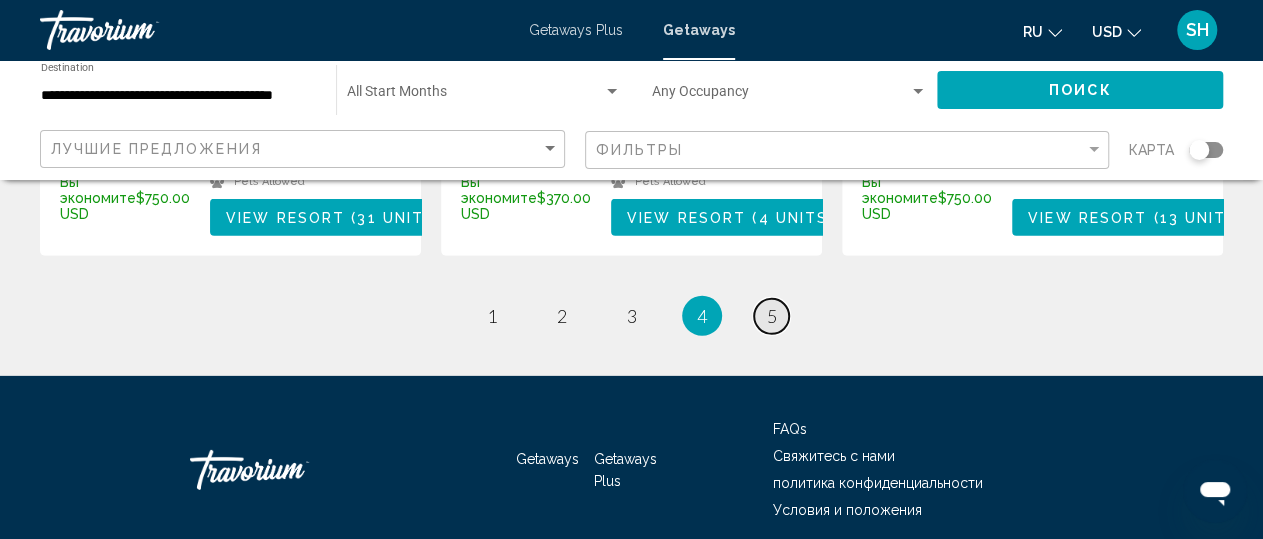 click on "5" at bounding box center (772, 316) 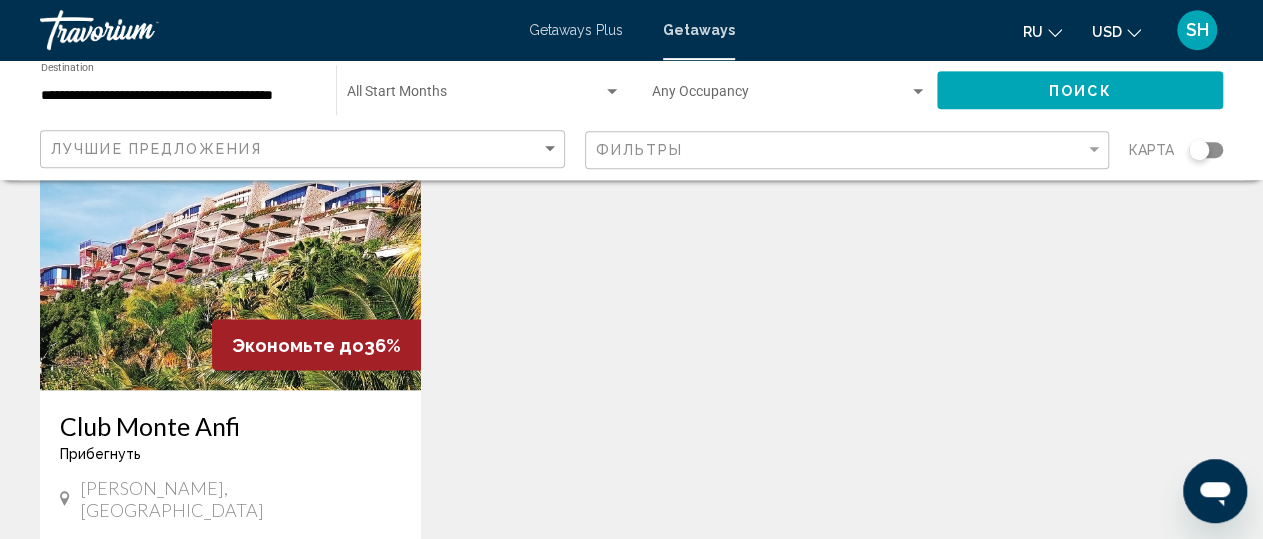 scroll, scrollTop: 2080, scrollLeft: 0, axis: vertical 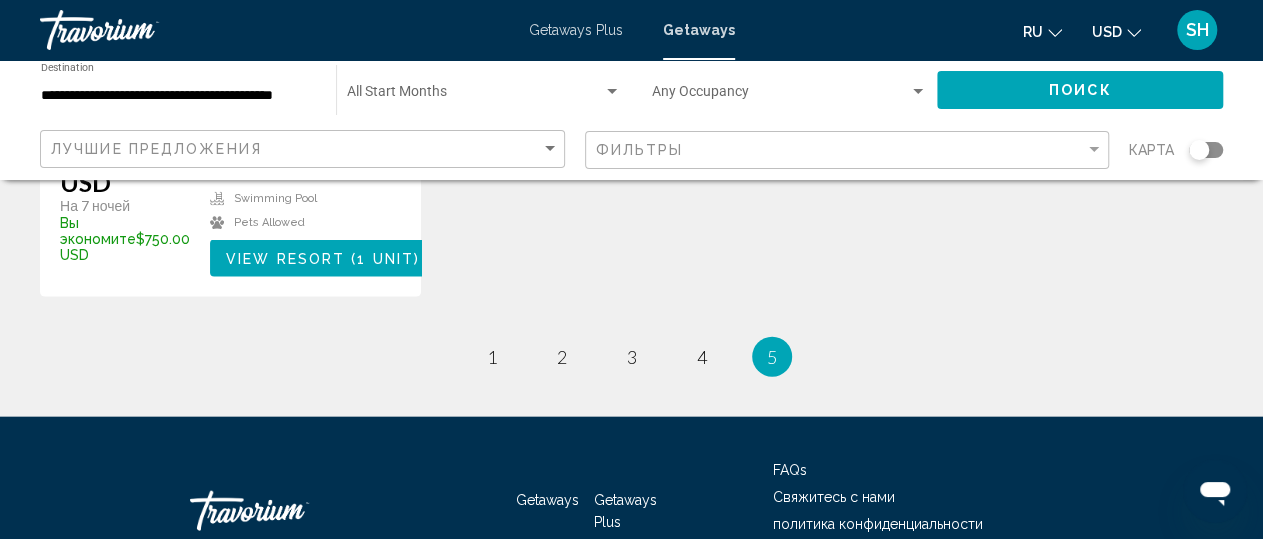 click on "Getaways Plus" at bounding box center (625, 511) 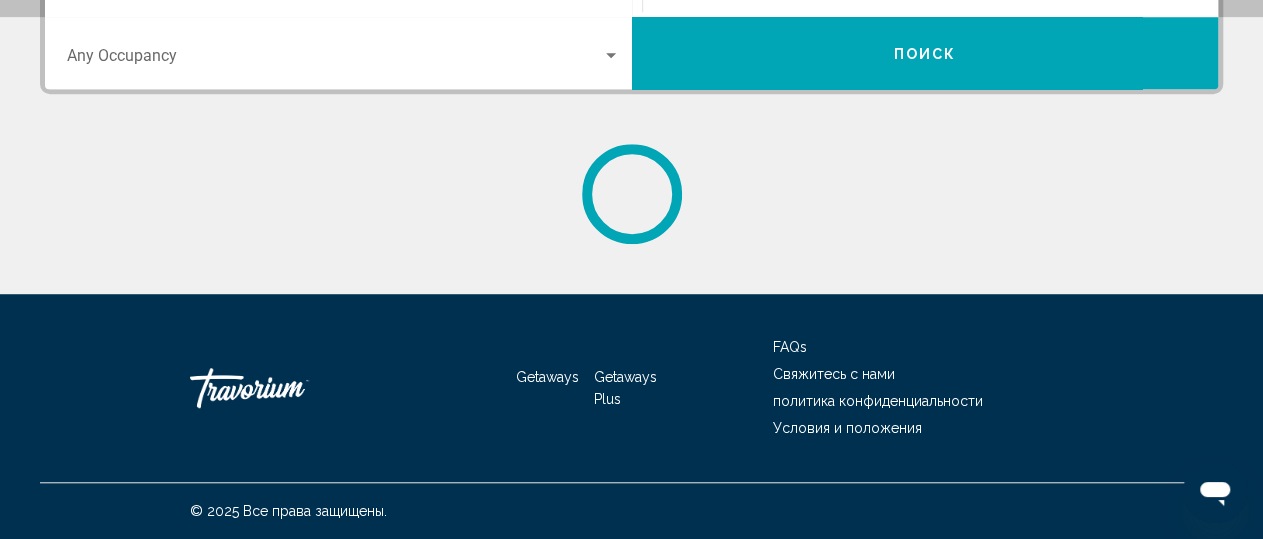 scroll, scrollTop: 0, scrollLeft: 0, axis: both 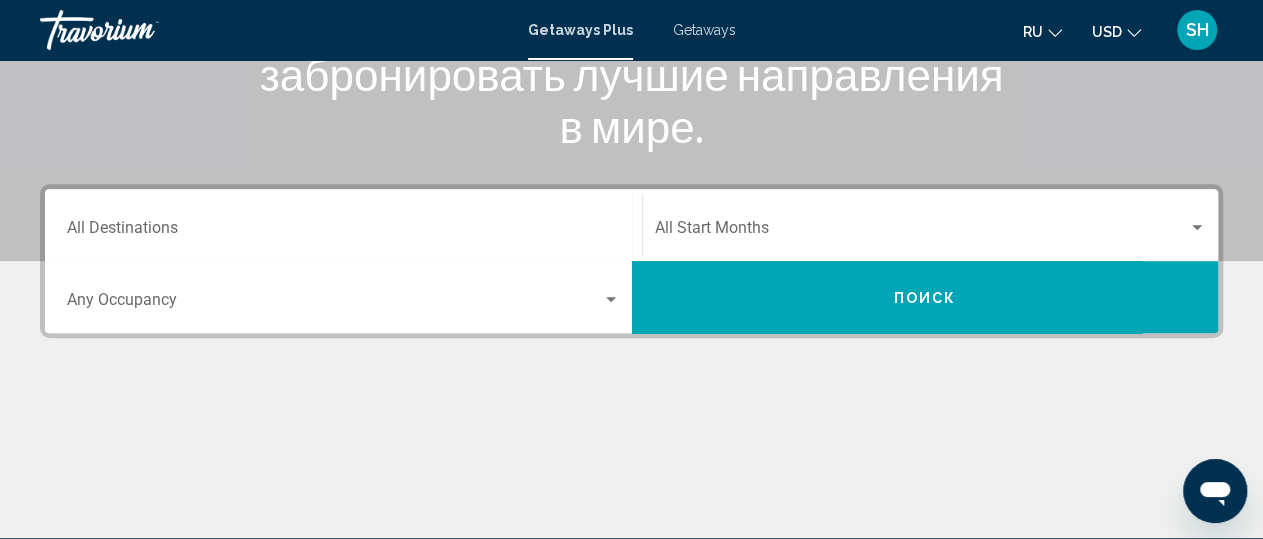 click on "Destination All Destinations" at bounding box center (343, 225) 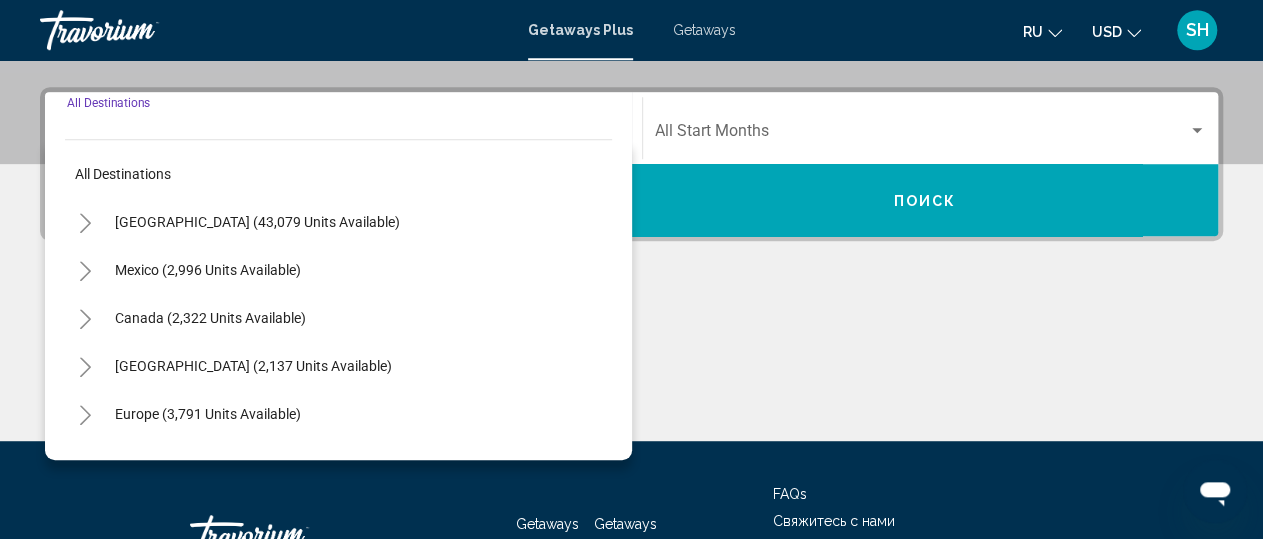click on "[GEOGRAPHIC_DATA] (43,079 units available)" at bounding box center [338, 270] 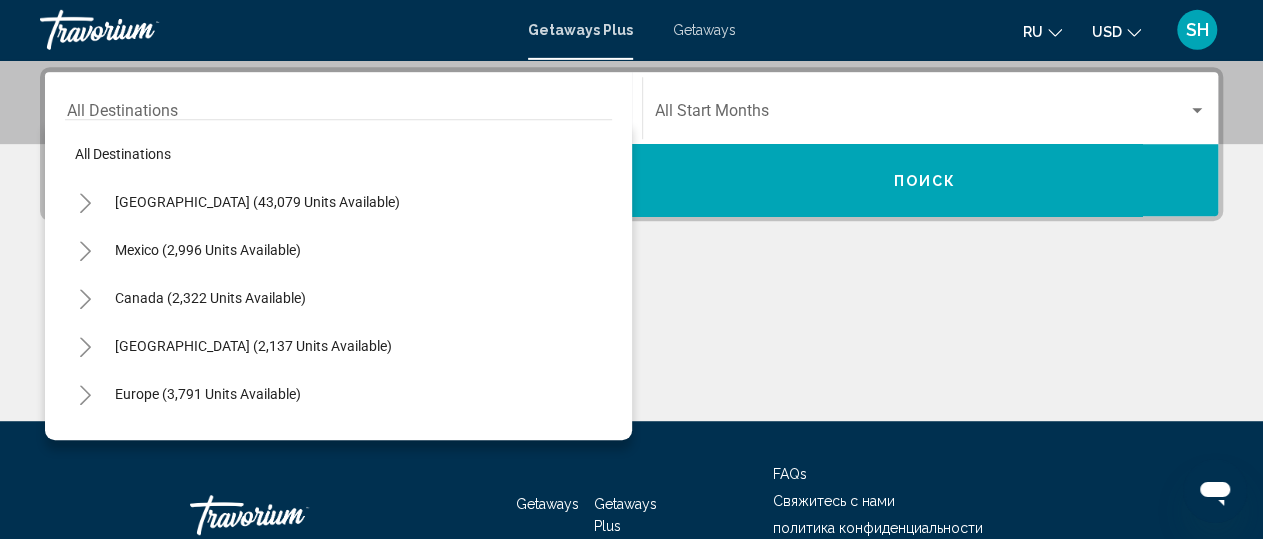 scroll, scrollTop: 458, scrollLeft: 0, axis: vertical 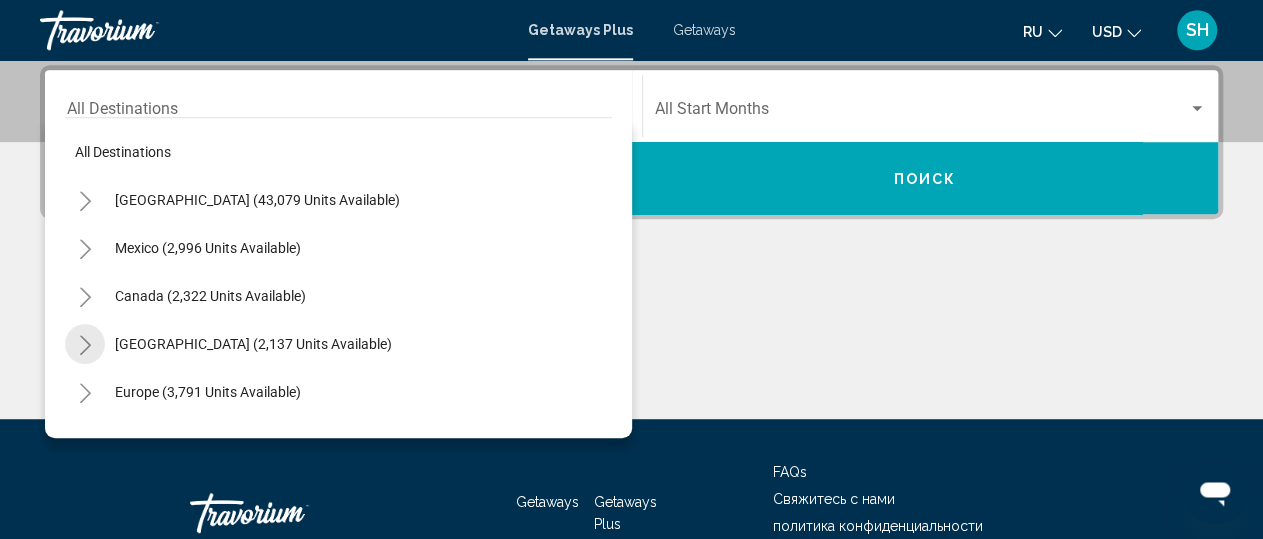 click 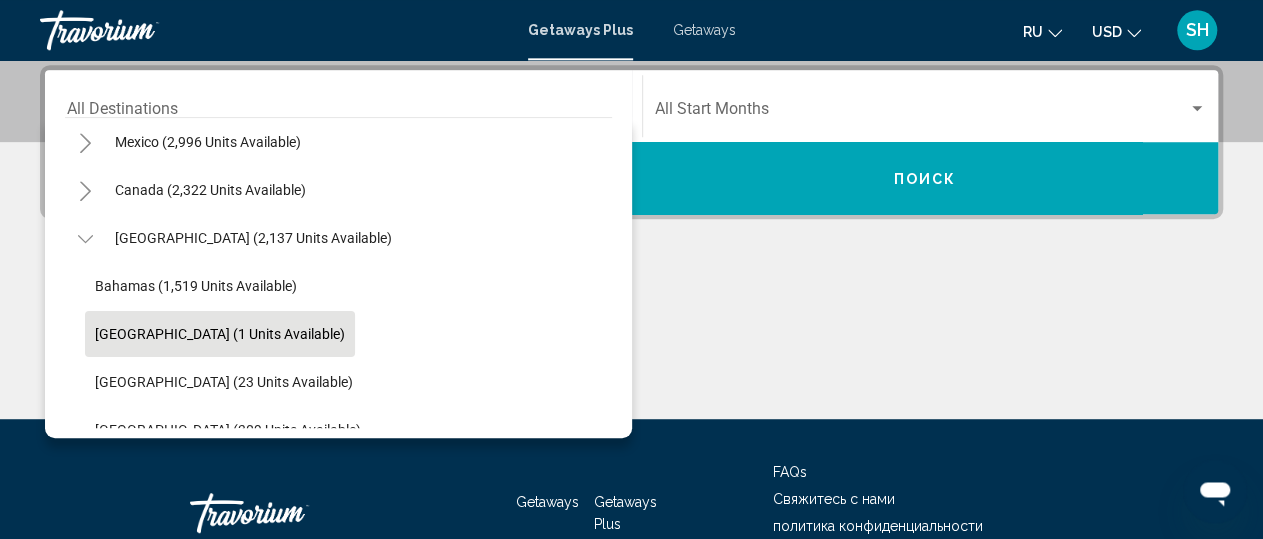 scroll, scrollTop: 116, scrollLeft: 0, axis: vertical 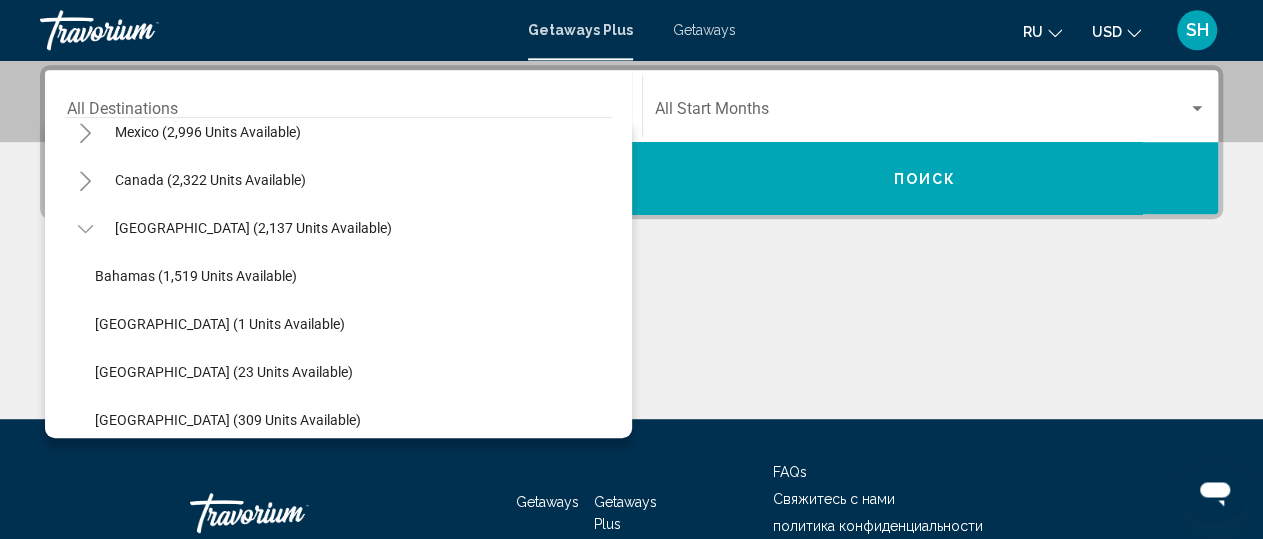 click 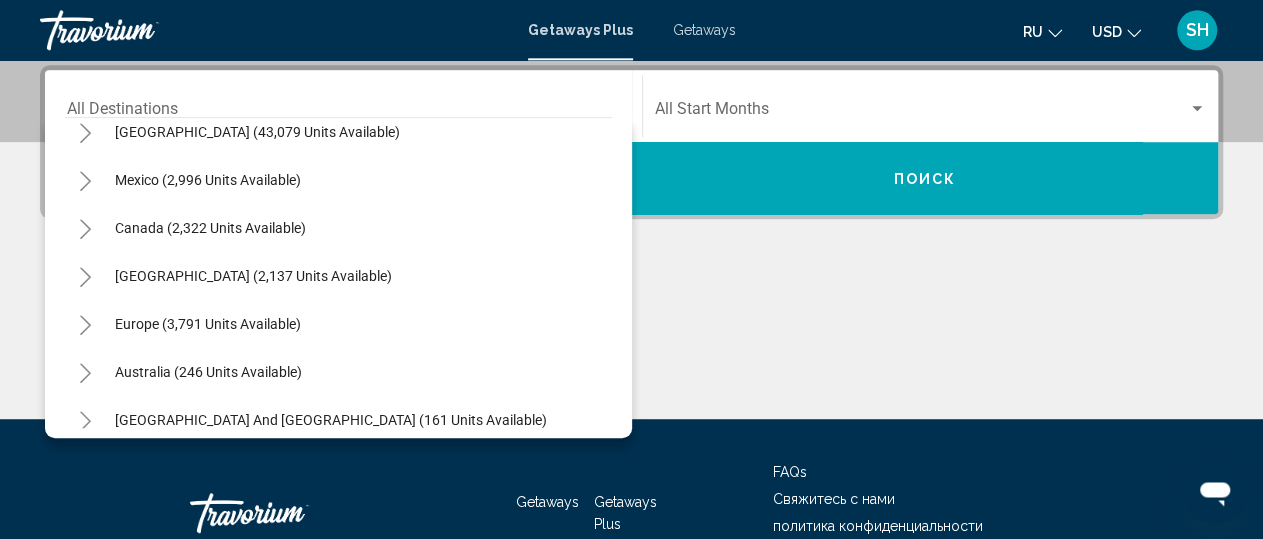 scroll, scrollTop: 53, scrollLeft: 0, axis: vertical 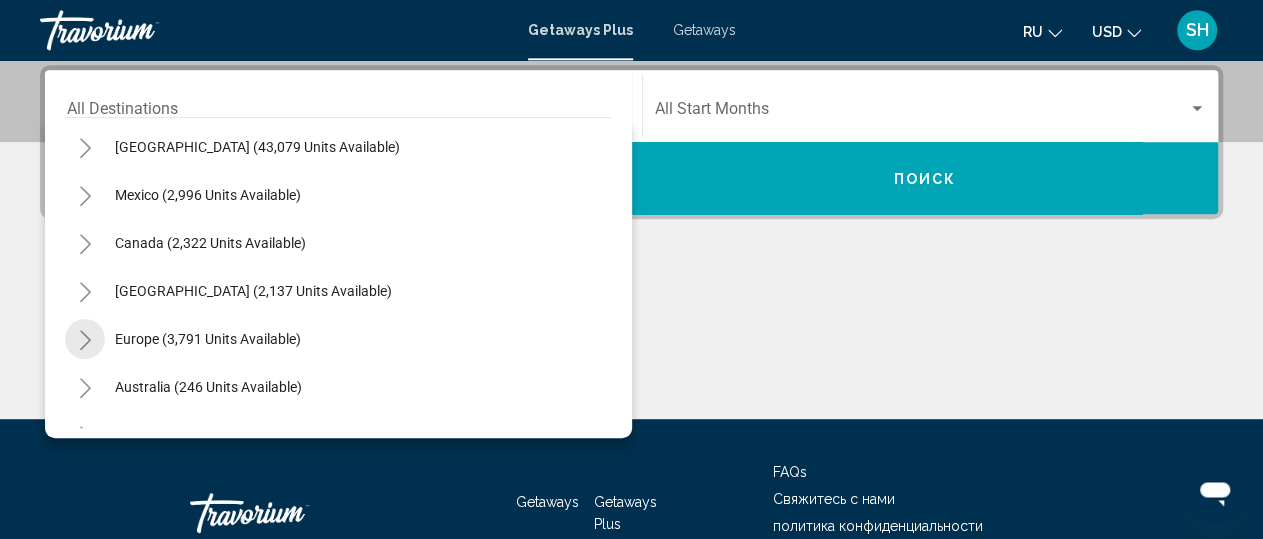 click 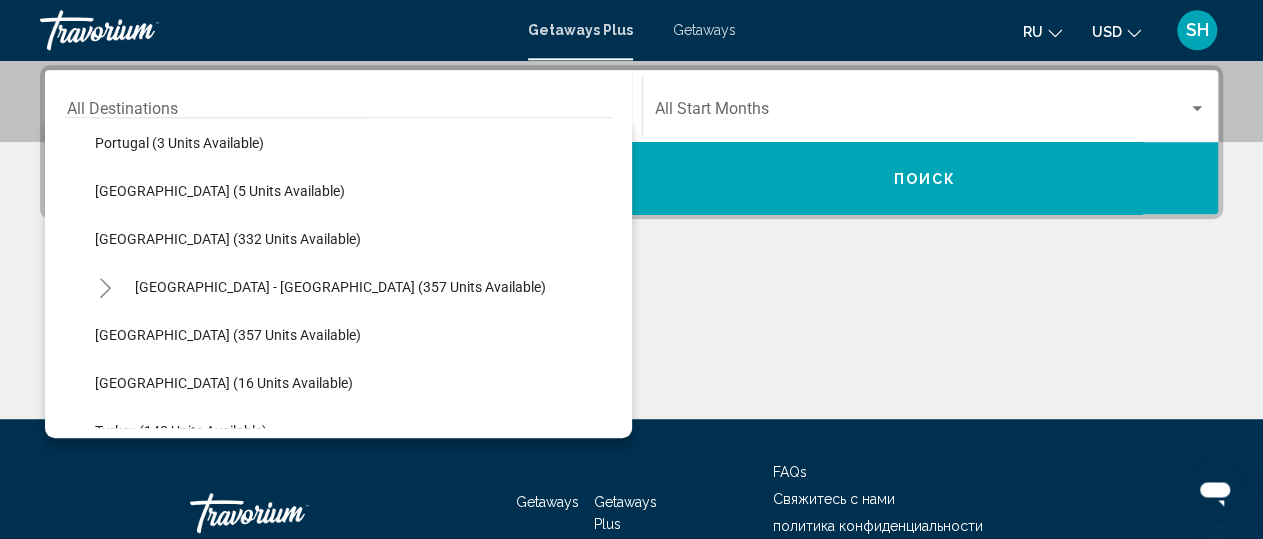 scroll, scrollTop: 633, scrollLeft: 0, axis: vertical 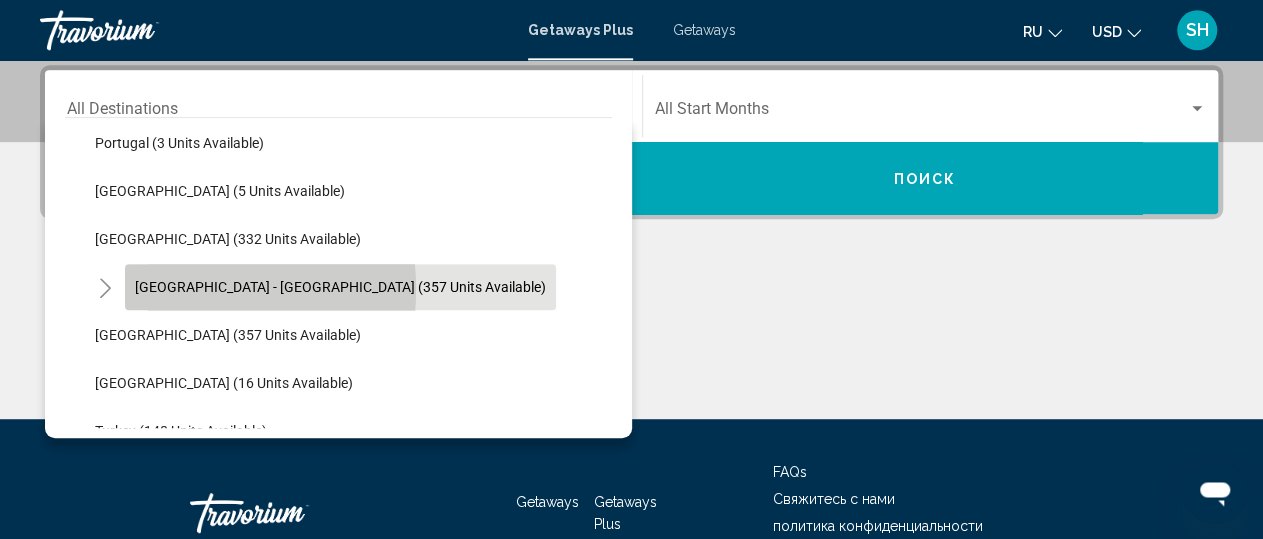 click on "[GEOGRAPHIC_DATA] - [GEOGRAPHIC_DATA] (357 units available)" 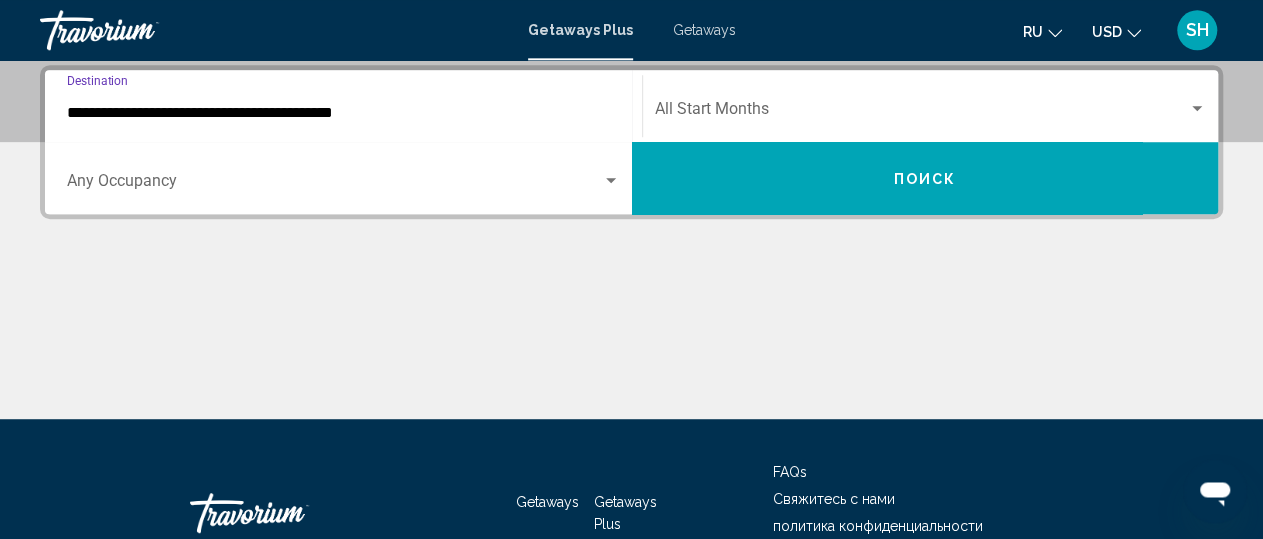 click on "Поиск" at bounding box center (925, 178) 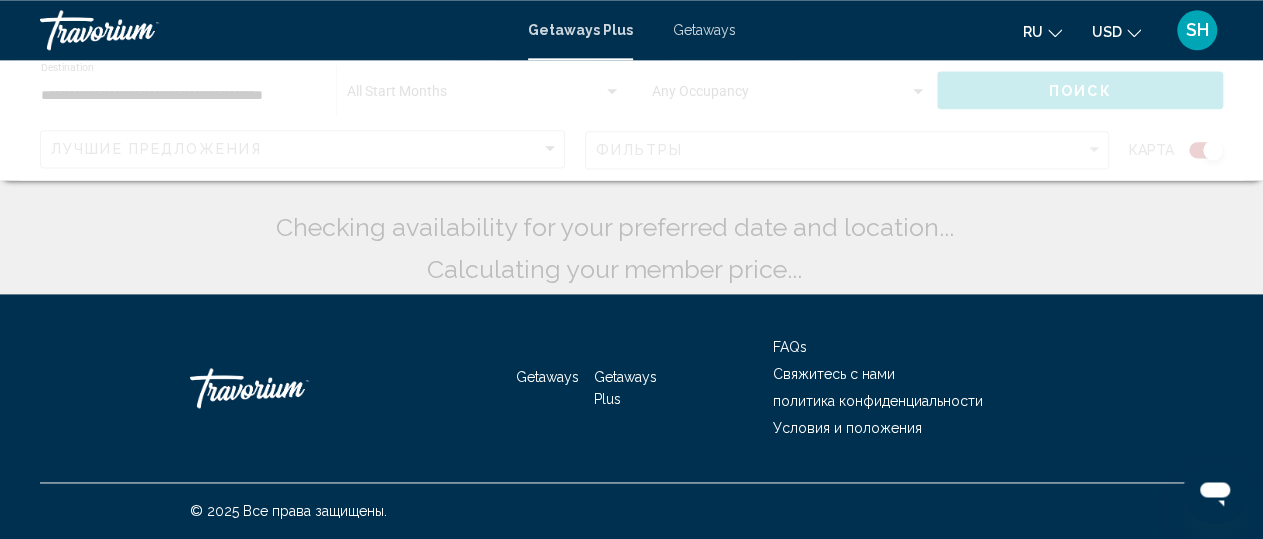 scroll, scrollTop: 0, scrollLeft: 0, axis: both 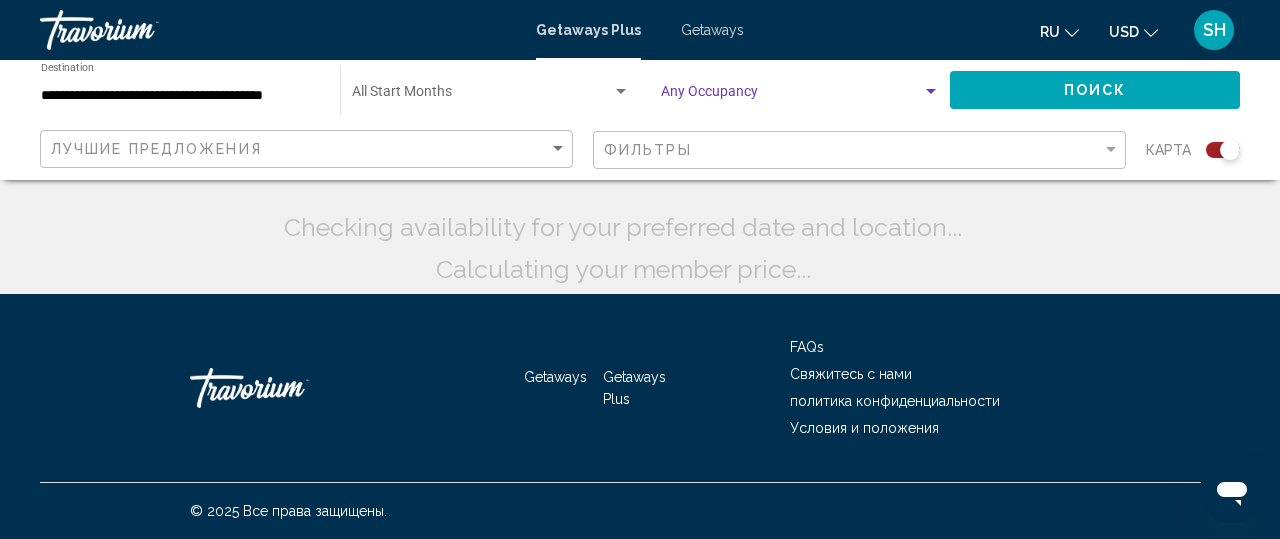 click at bounding box center [791, 96] 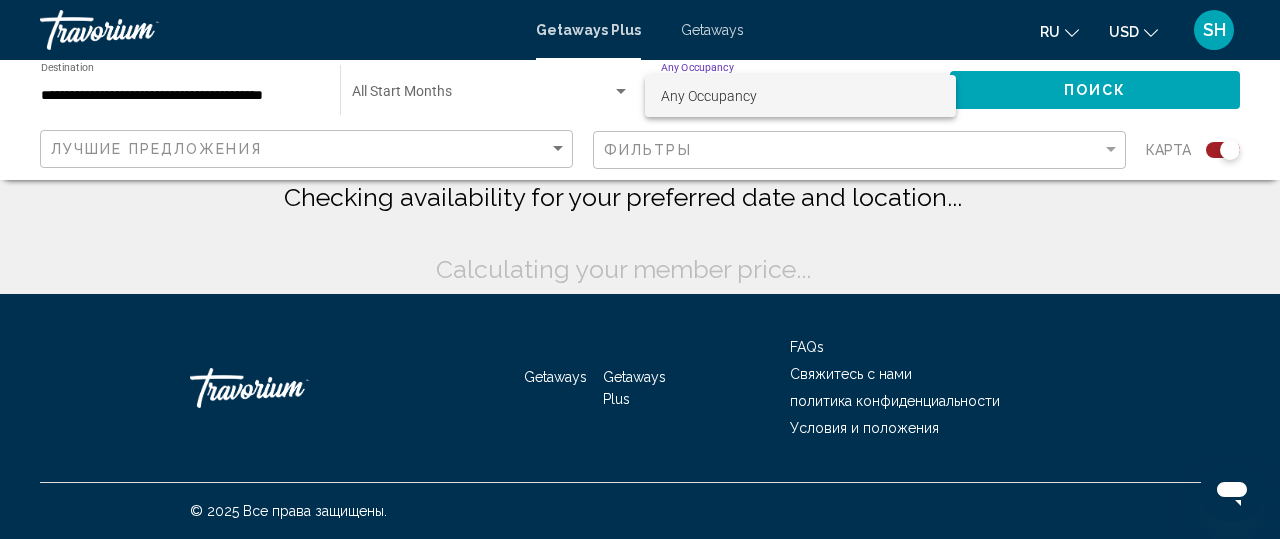 click on "Any Occupancy" at bounding box center [709, 96] 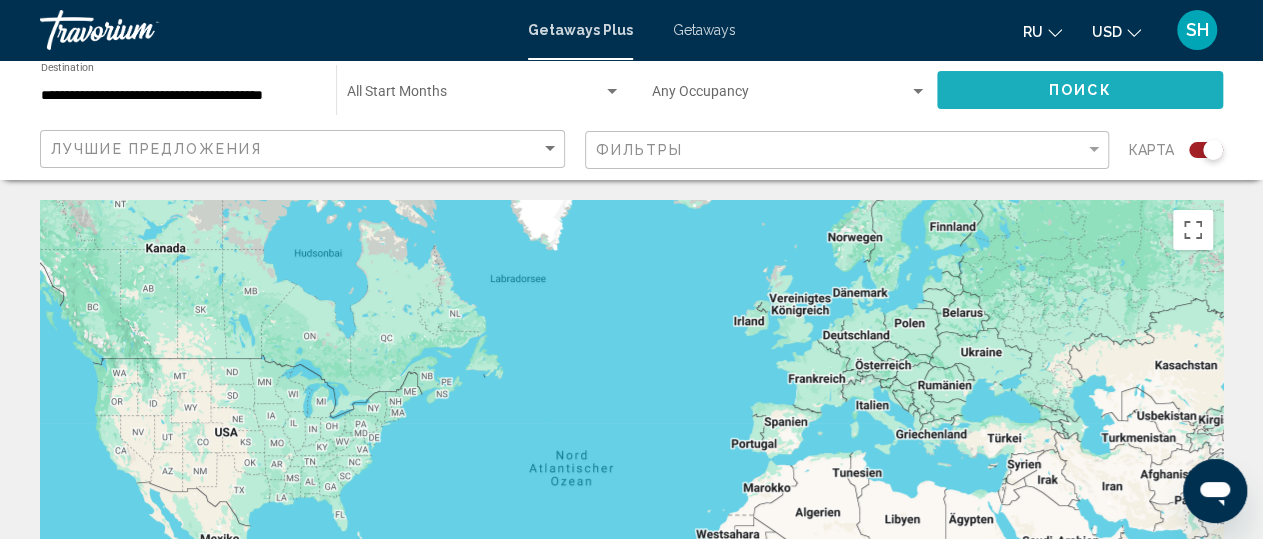 click on "Поиск" 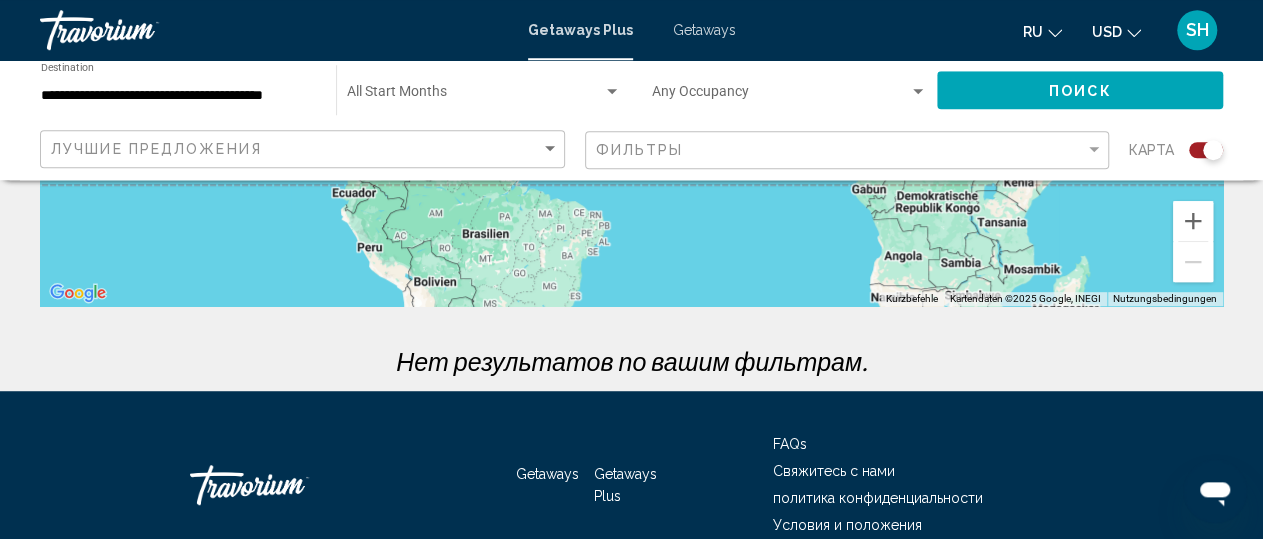scroll, scrollTop: 590, scrollLeft: 0, axis: vertical 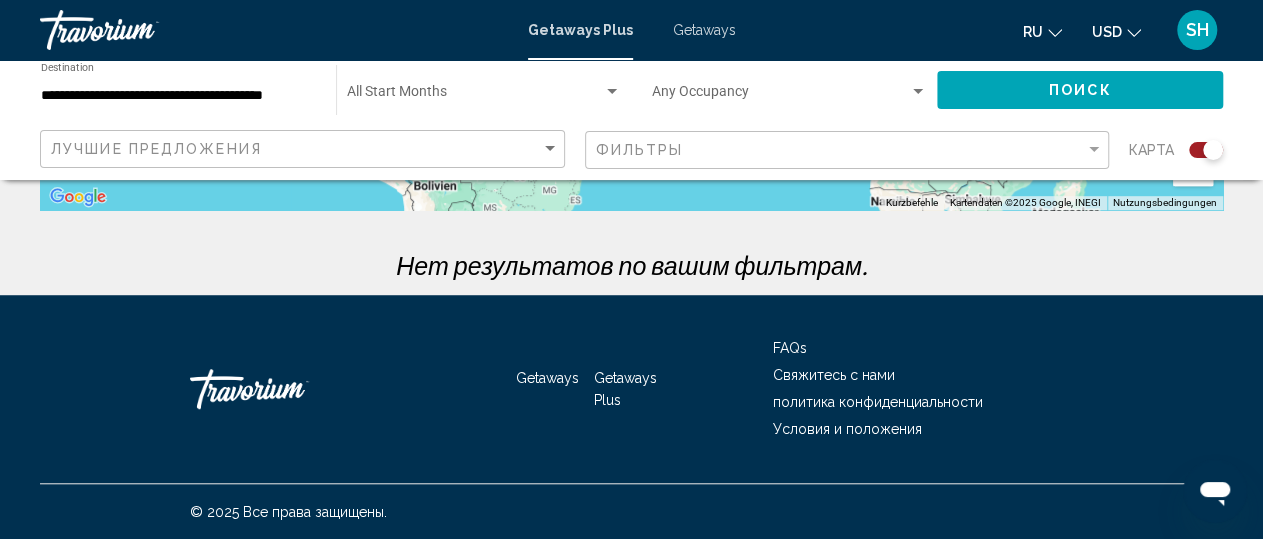 click on "Getaways" at bounding box center [547, 378] 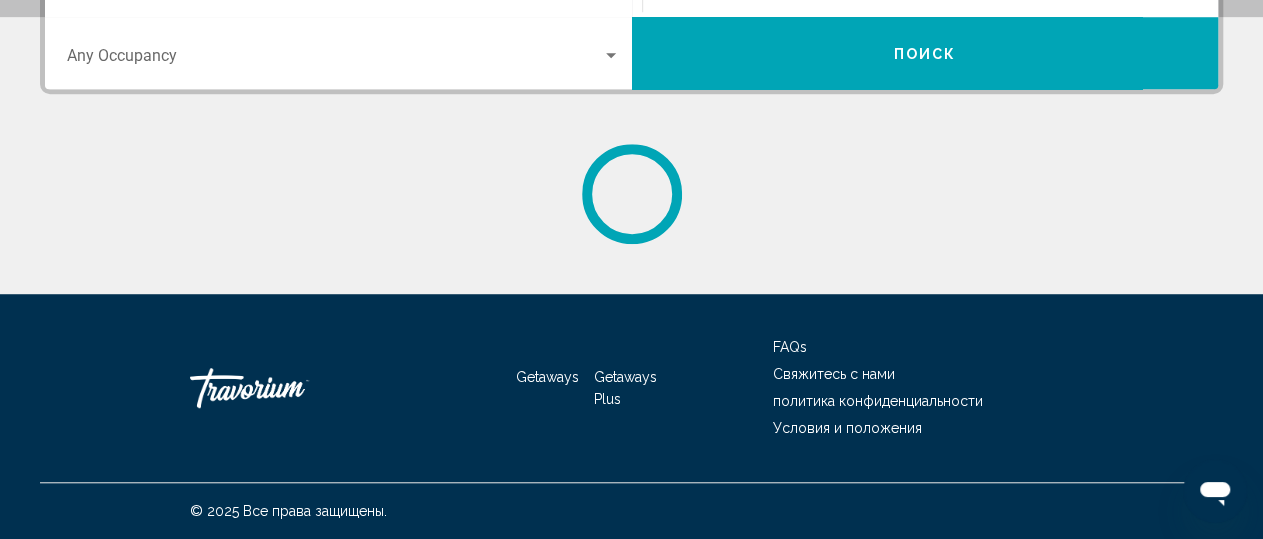 scroll, scrollTop: 0, scrollLeft: 0, axis: both 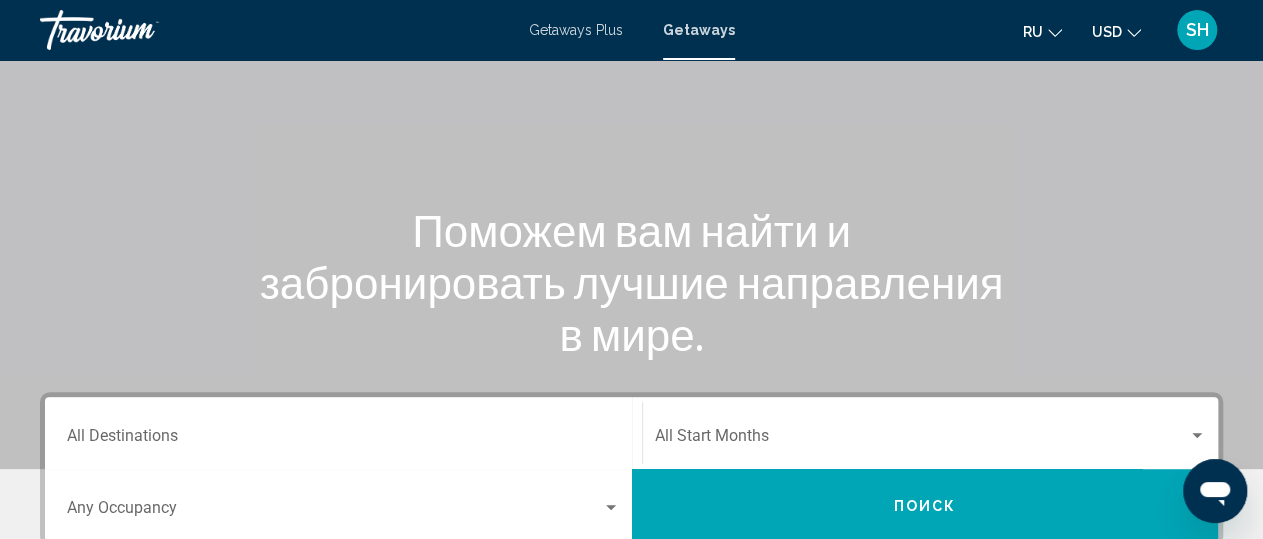 click on "Destination All Destinations" at bounding box center (343, 433) 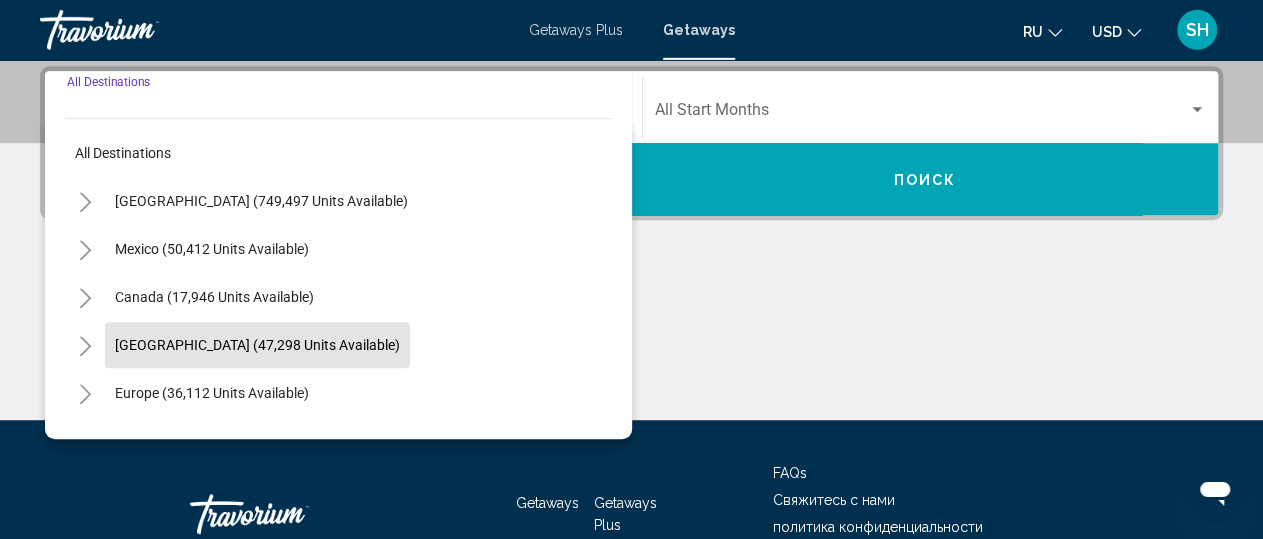 scroll, scrollTop: 458, scrollLeft: 0, axis: vertical 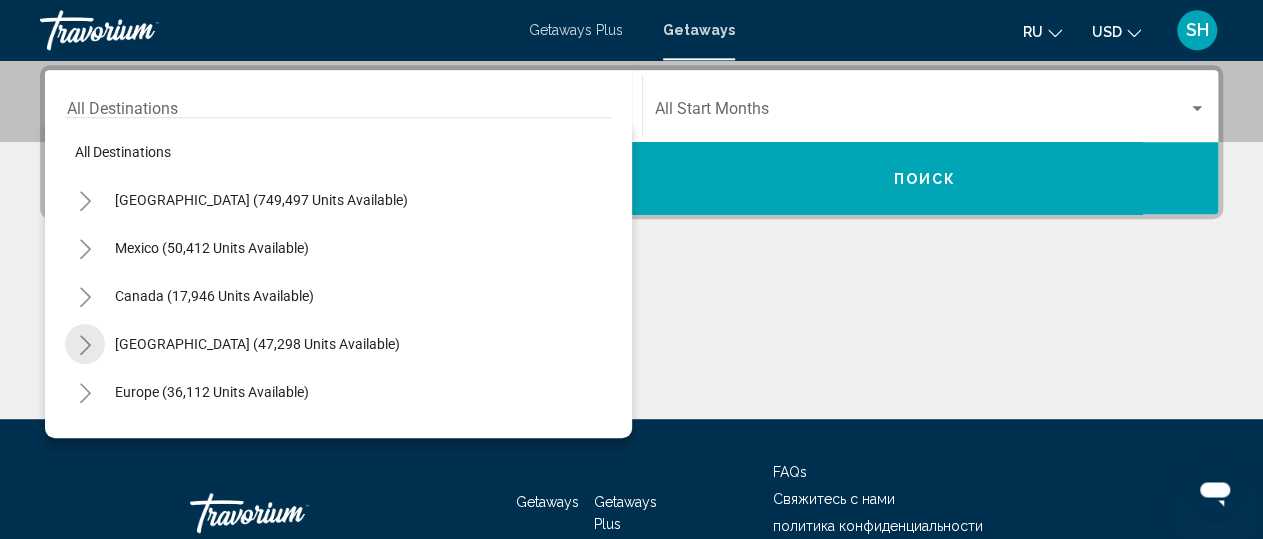 click 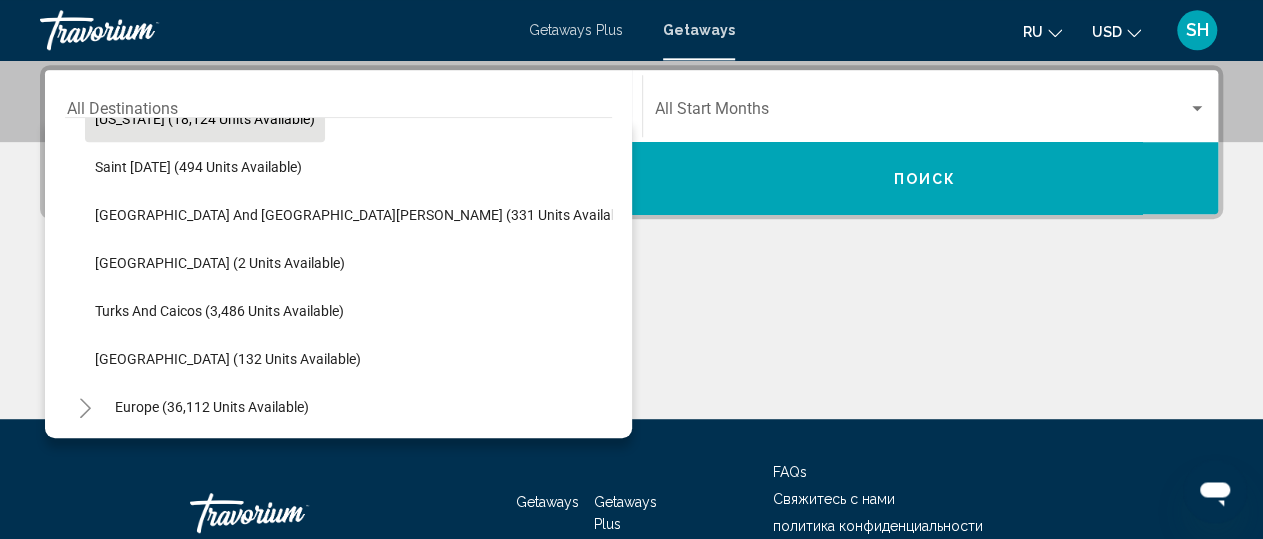 scroll, scrollTop: 657, scrollLeft: 0, axis: vertical 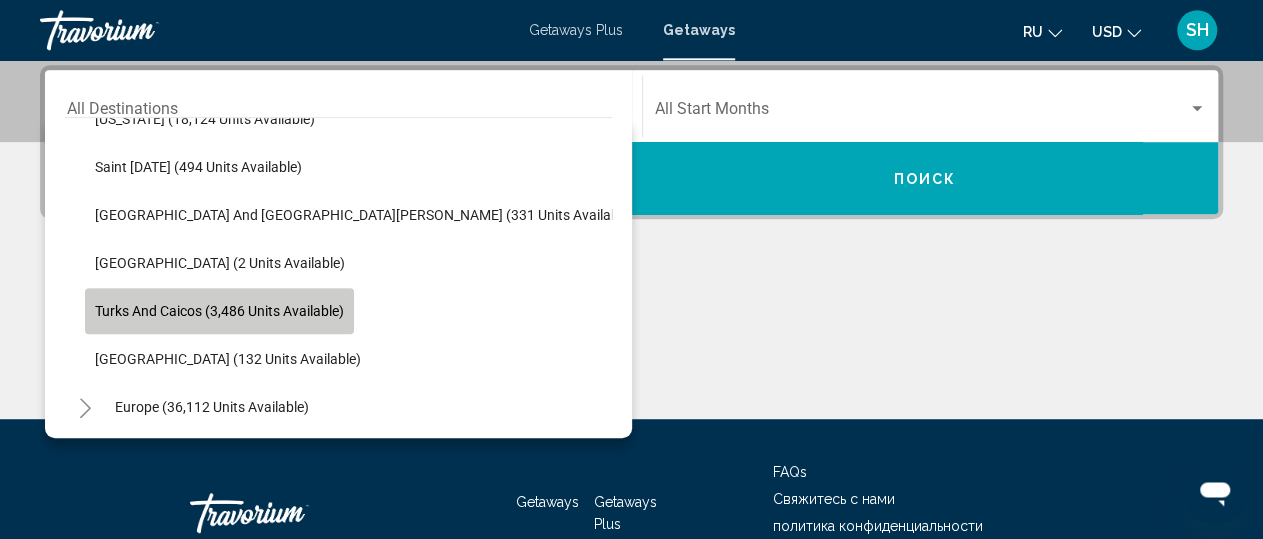 click on "Turks and Caicos (3,486 units available)" 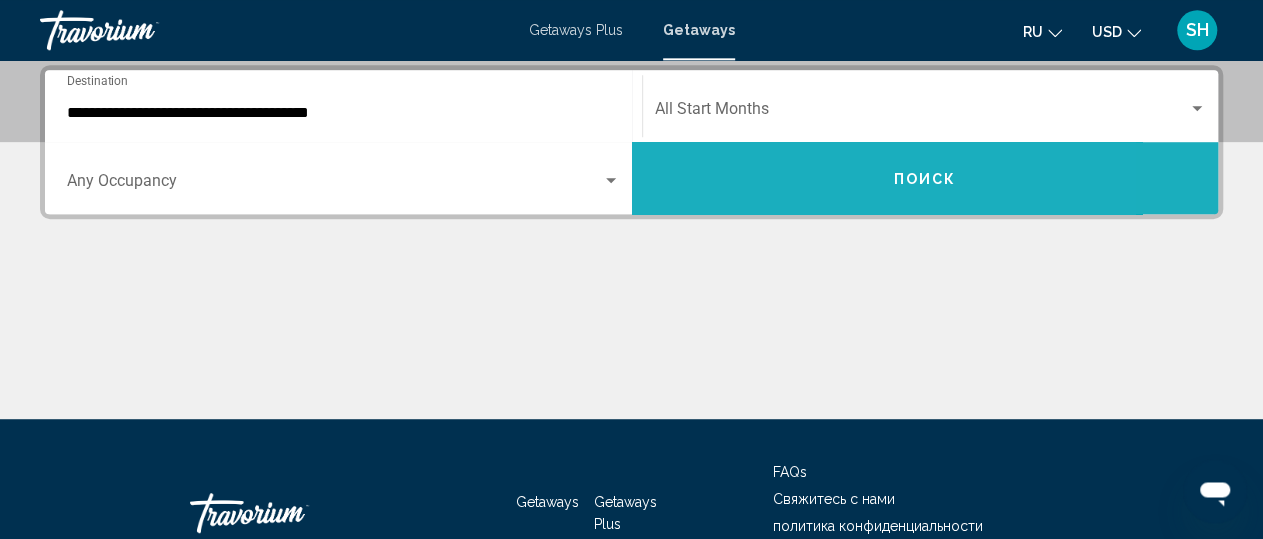 click on "Поиск" at bounding box center [925, 178] 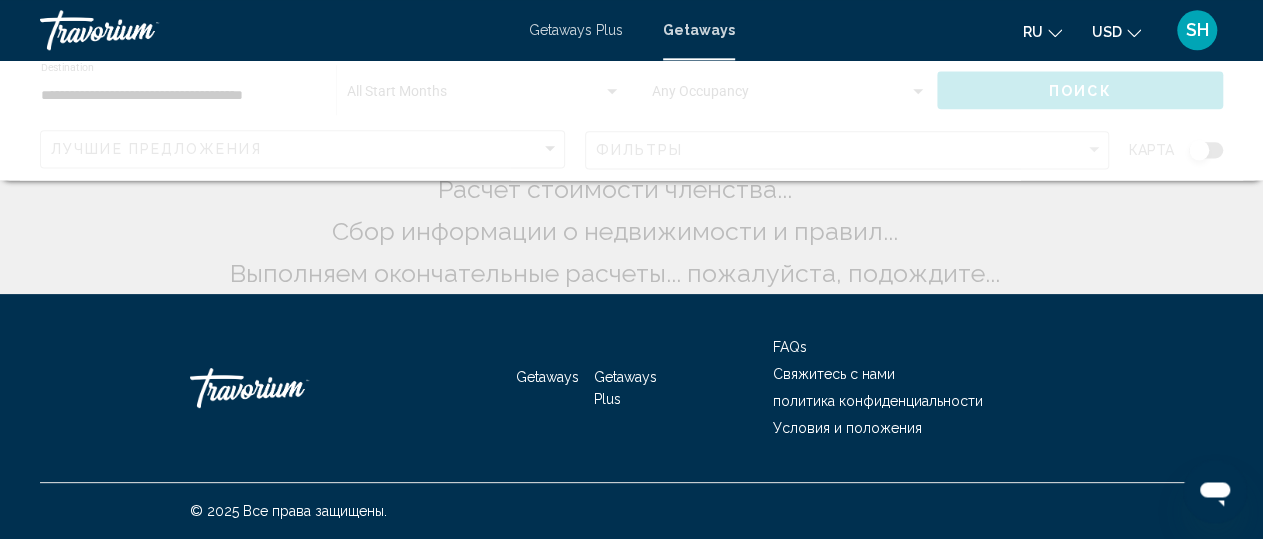 scroll, scrollTop: 0, scrollLeft: 0, axis: both 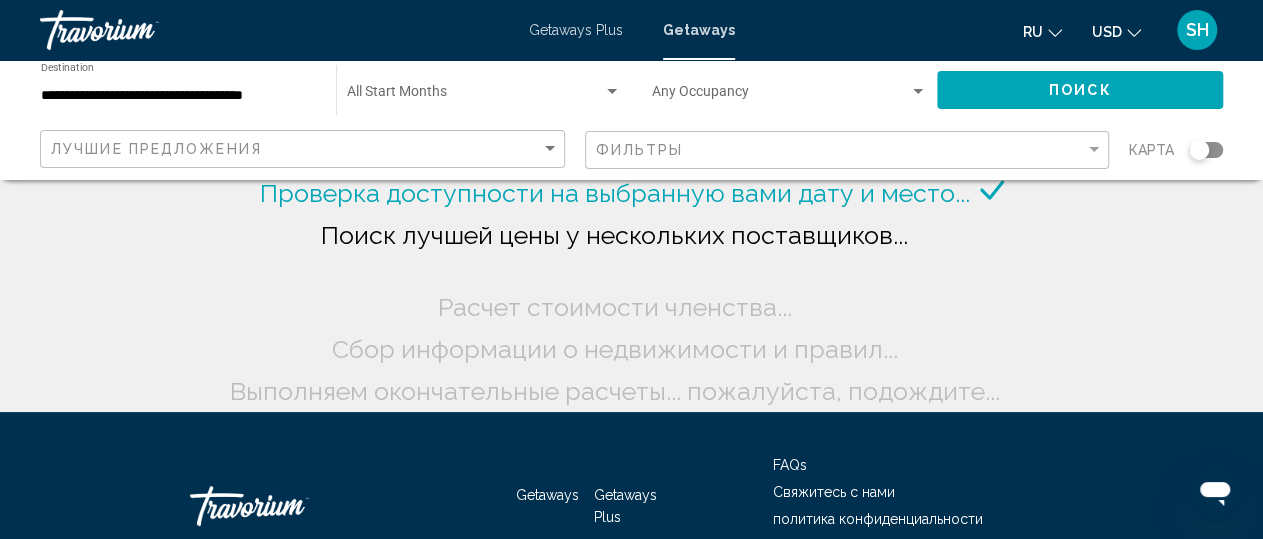 click on "Поиск" 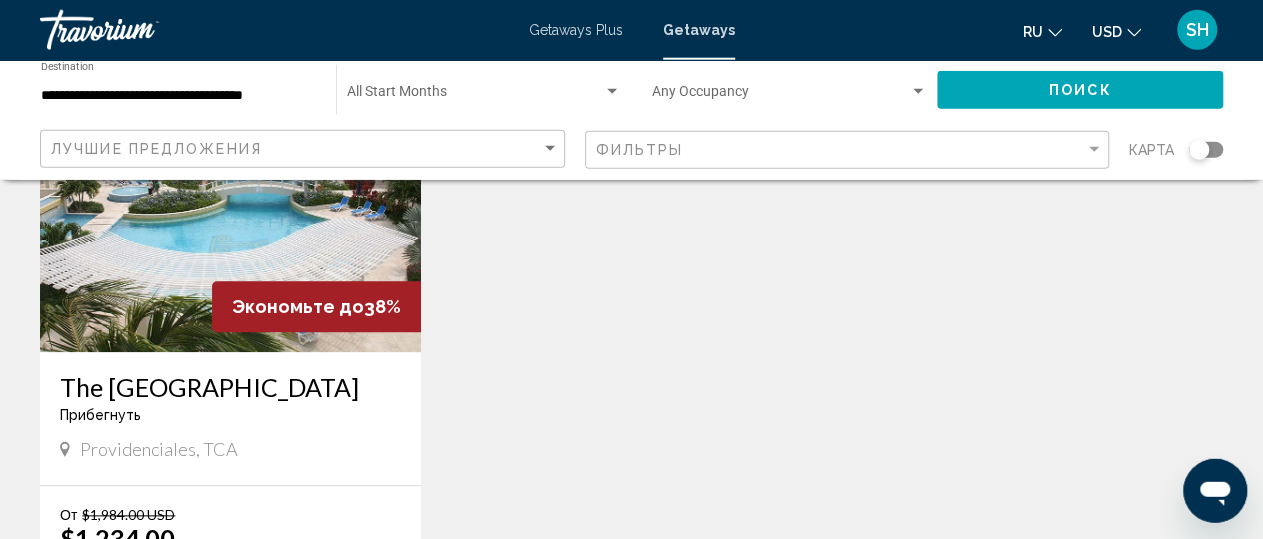 scroll, scrollTop: 832, scrollLeft: 0, axis: vertical 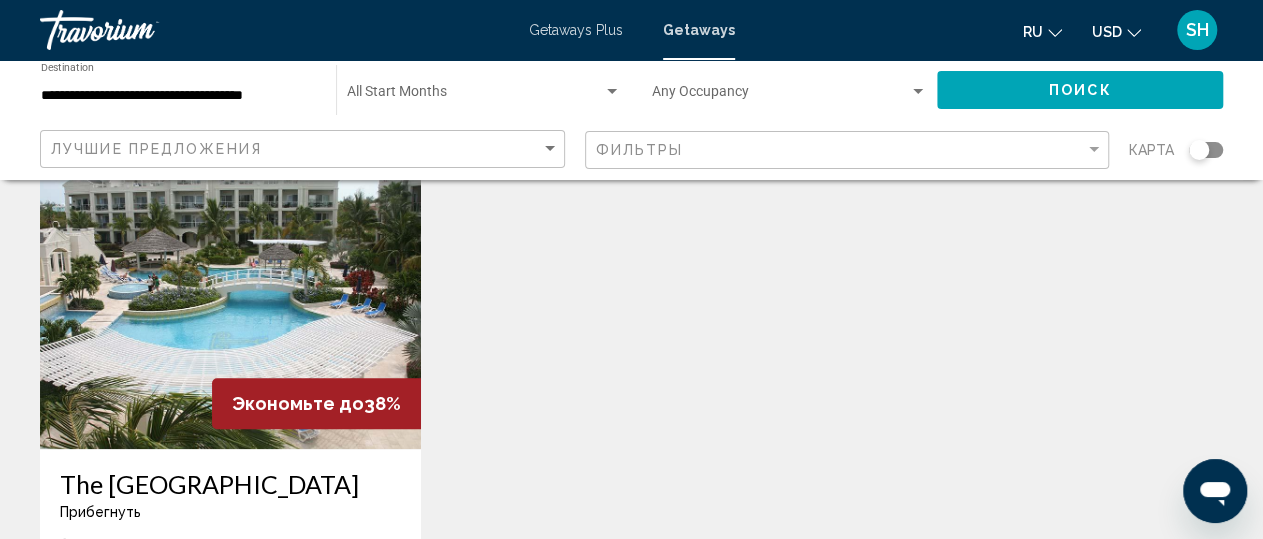click at bounding box center [230, 289] 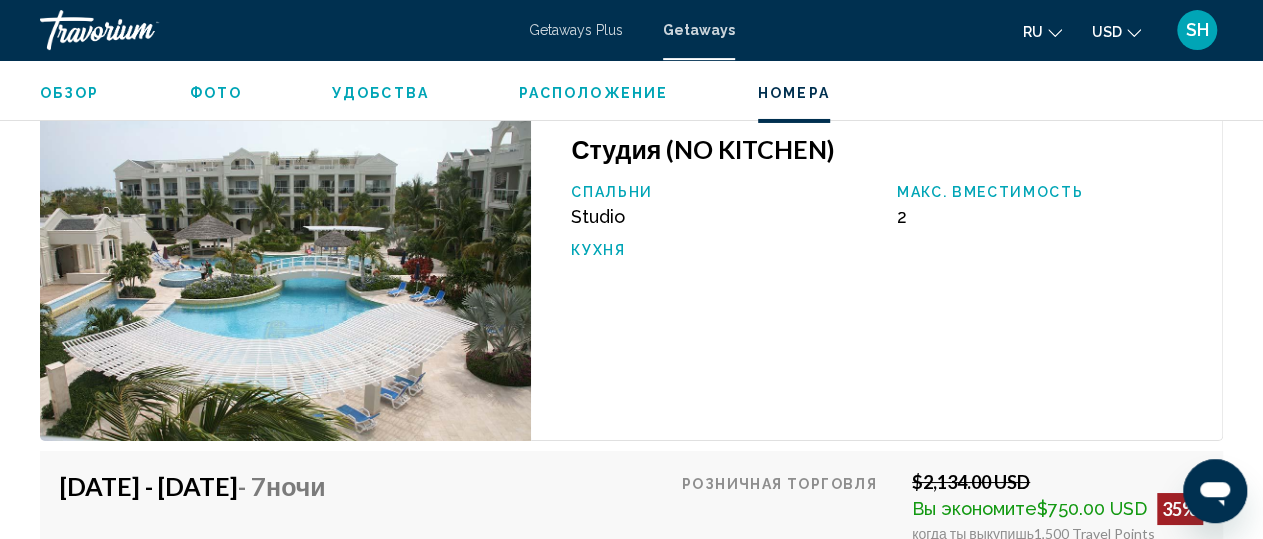 scroll, scrollTop: 3469, scrollLeft: 0, axis: vertical 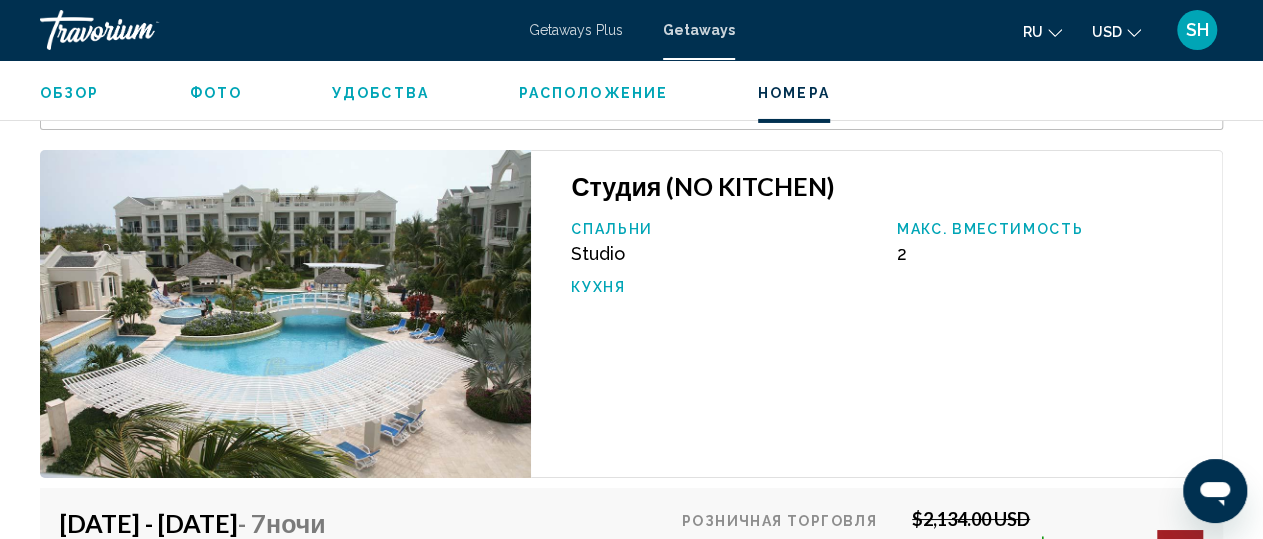 click on "Фото" at bounding box center [216, 93] 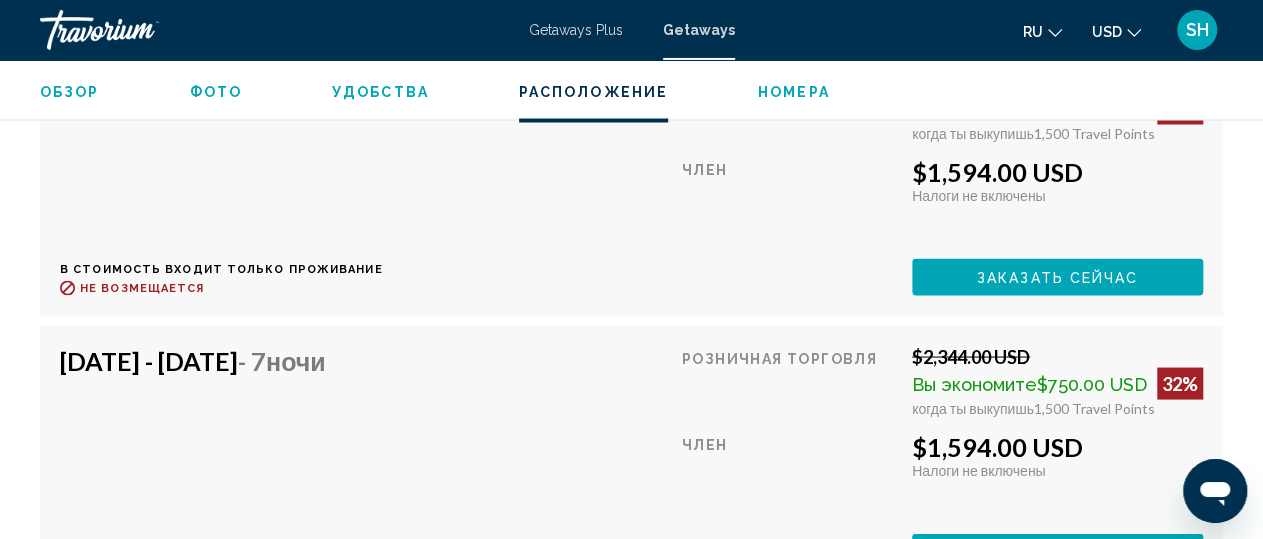 scroll, scrollTop: 5679, scrollLeft: 0, axis: vertical 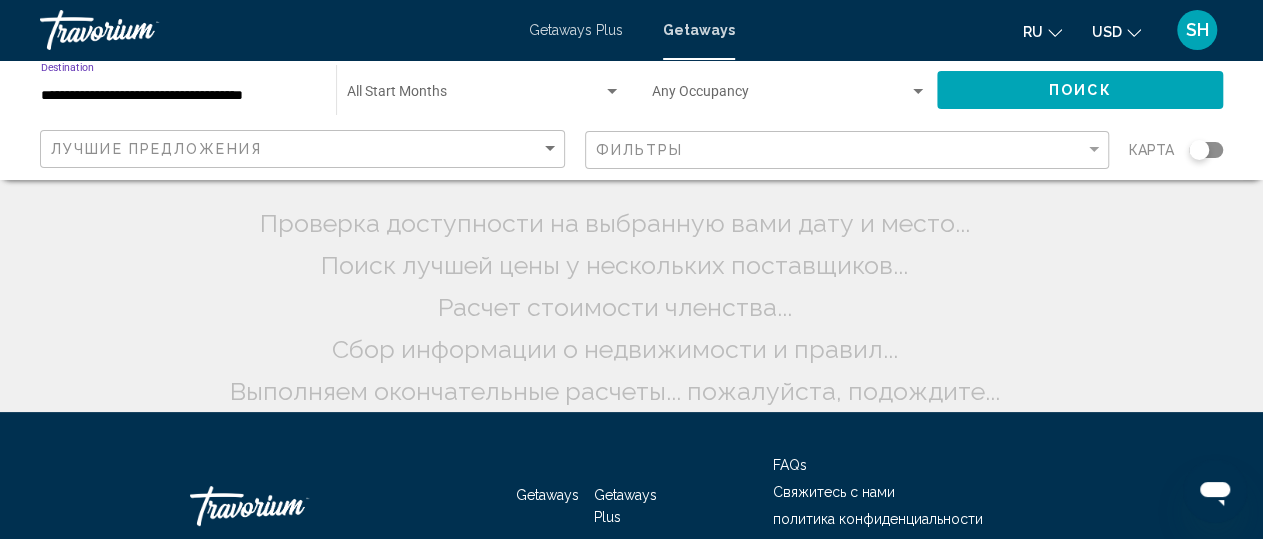 click on "**********" at bounding box center [178, 96] 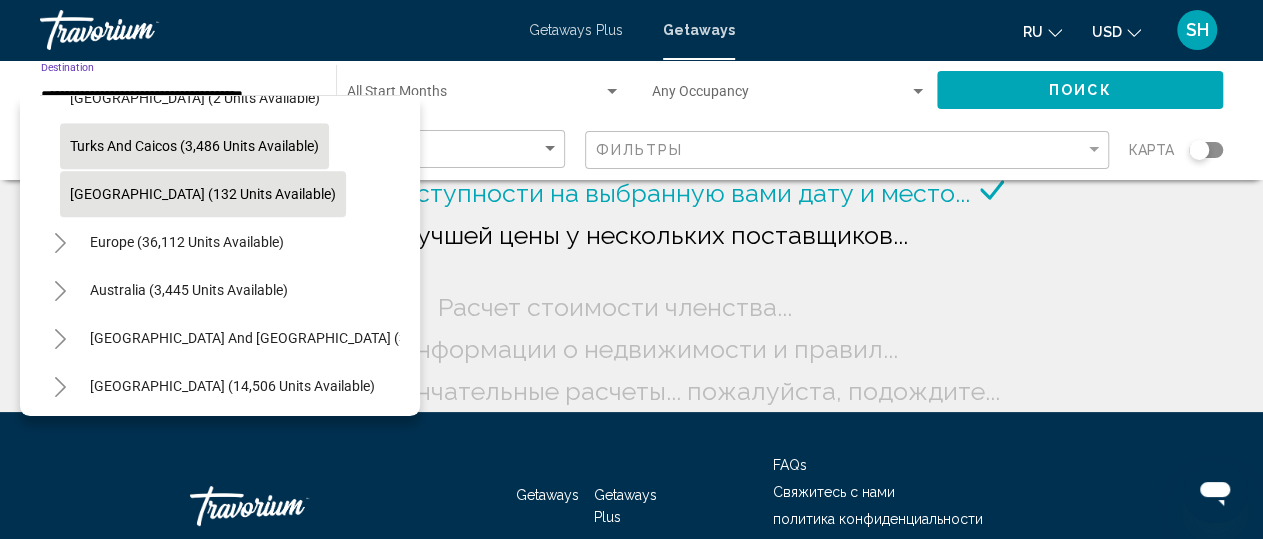 scroll, scrollTop: 804, scrollLeft: 0, axis: vertical 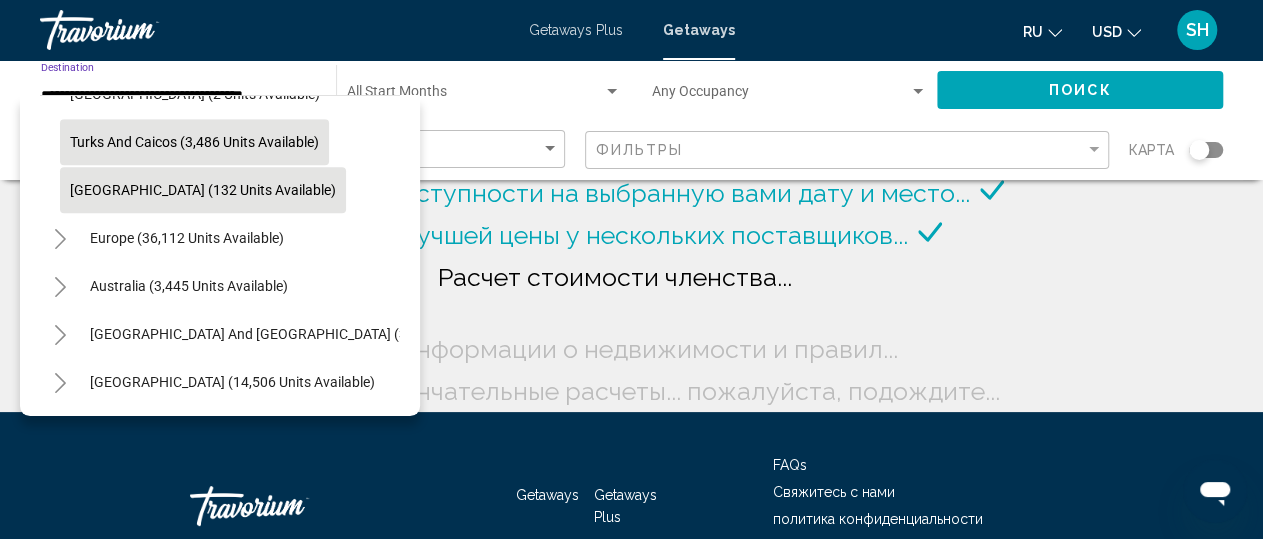 click on "[GEOGRAPHIC_DATA] (132 units available)" 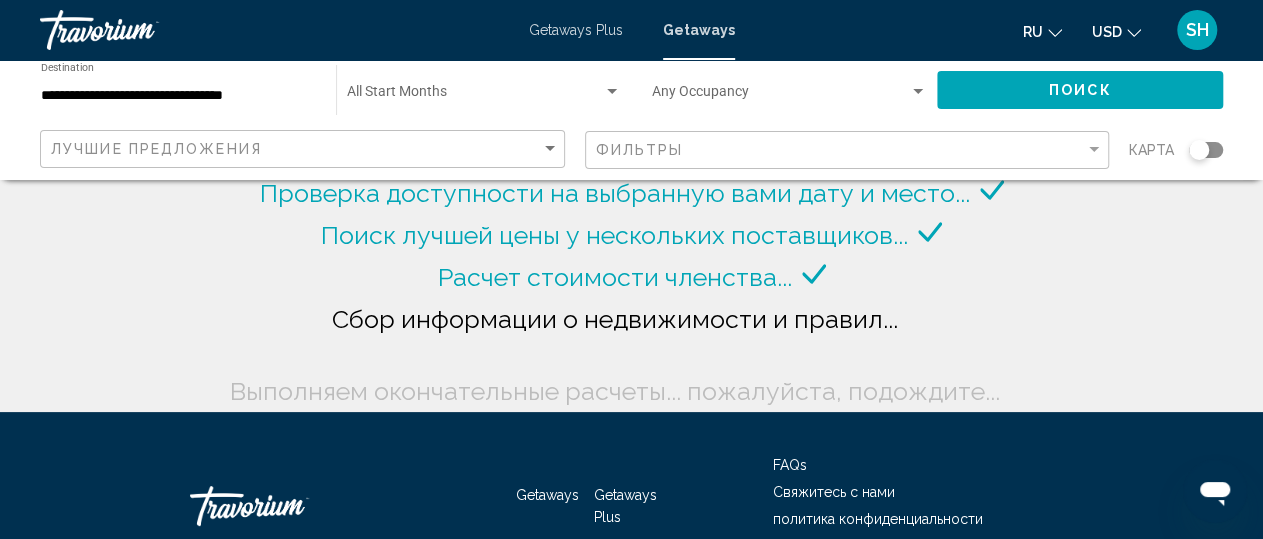 click on "Поиск" 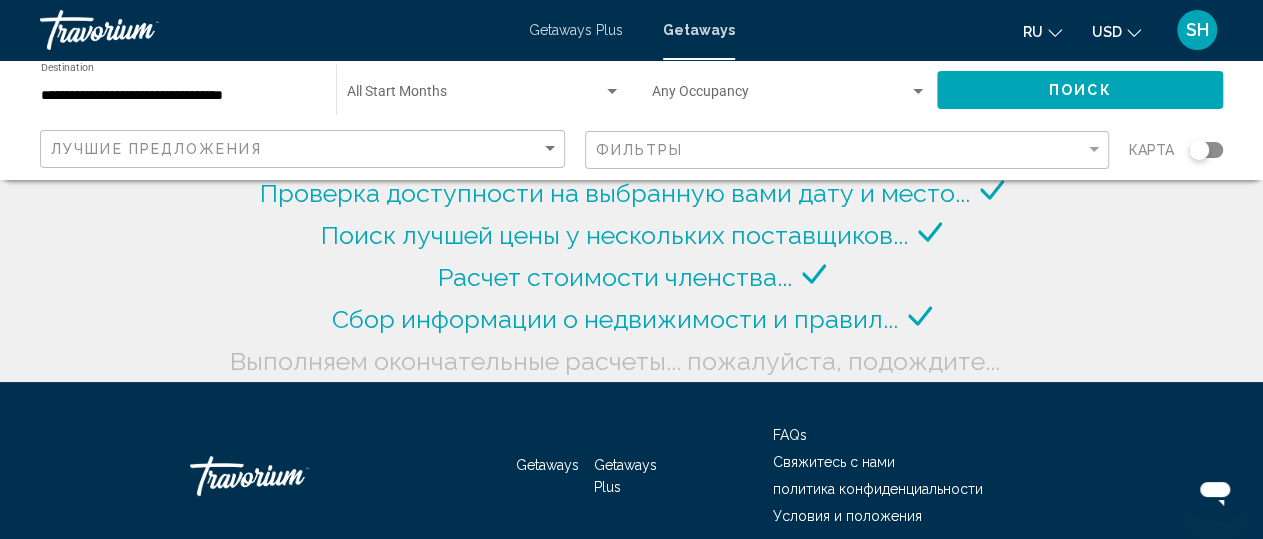 click on "Поиск" 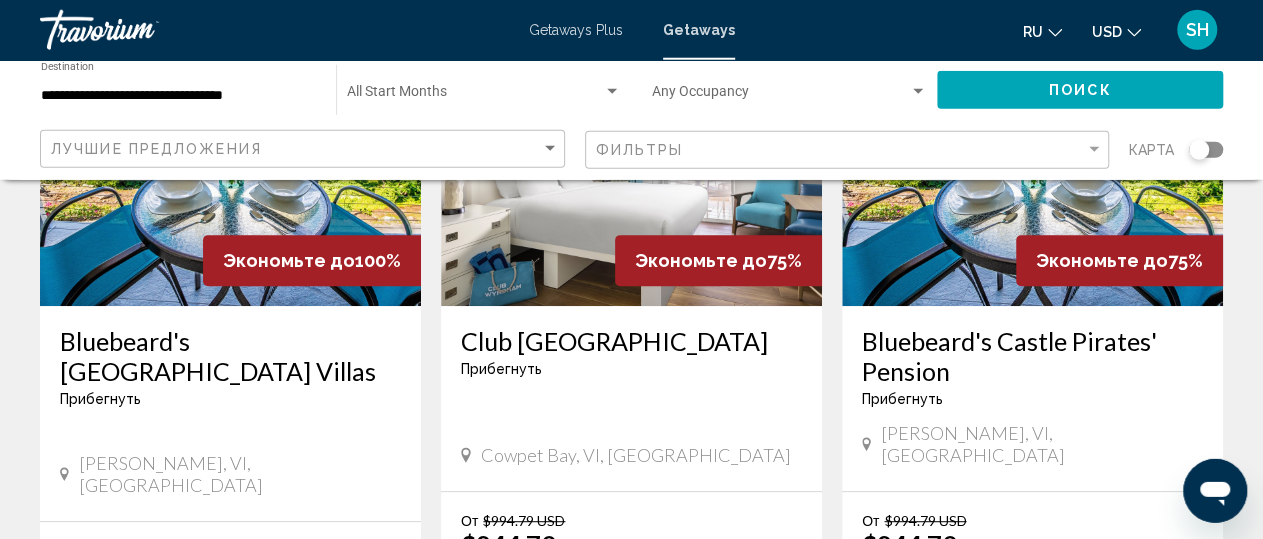 scroll, scrollTop: 312, scrollLeft: 0, axis: vertical 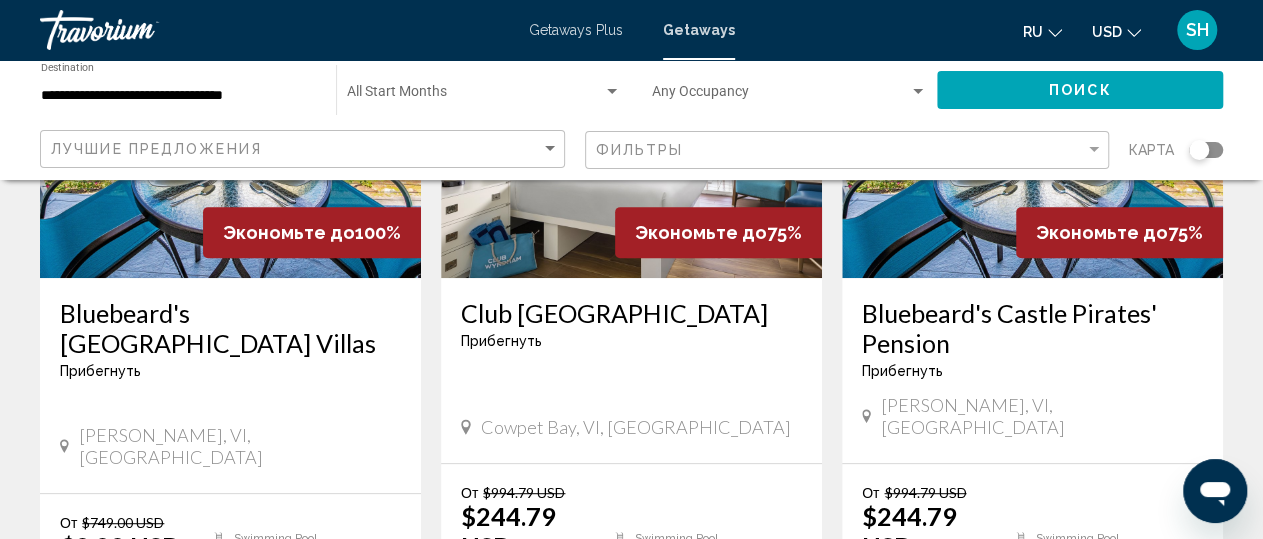 click on "**********" 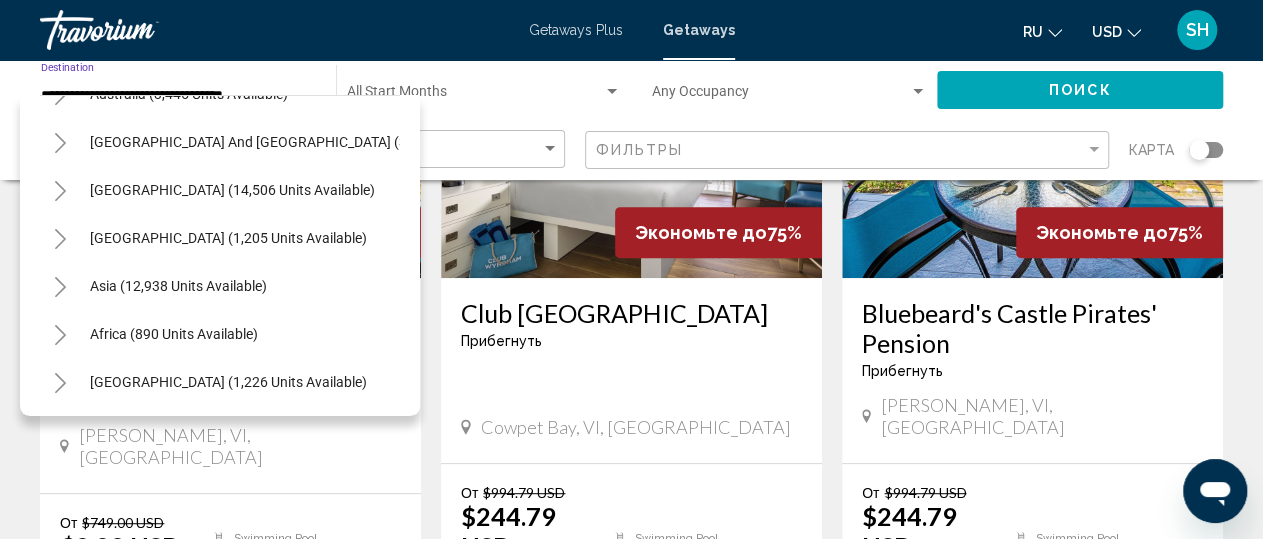 scroll, scrollTop: 1013, scrollLeft: 0, axis: vertical 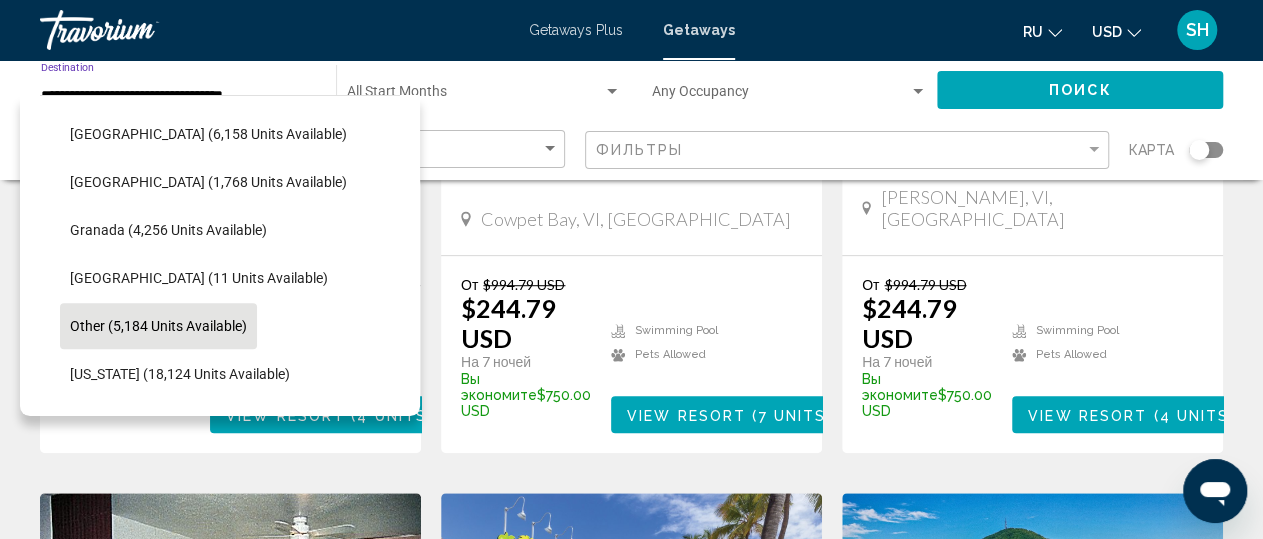 click on "Other (5,184 units available)" 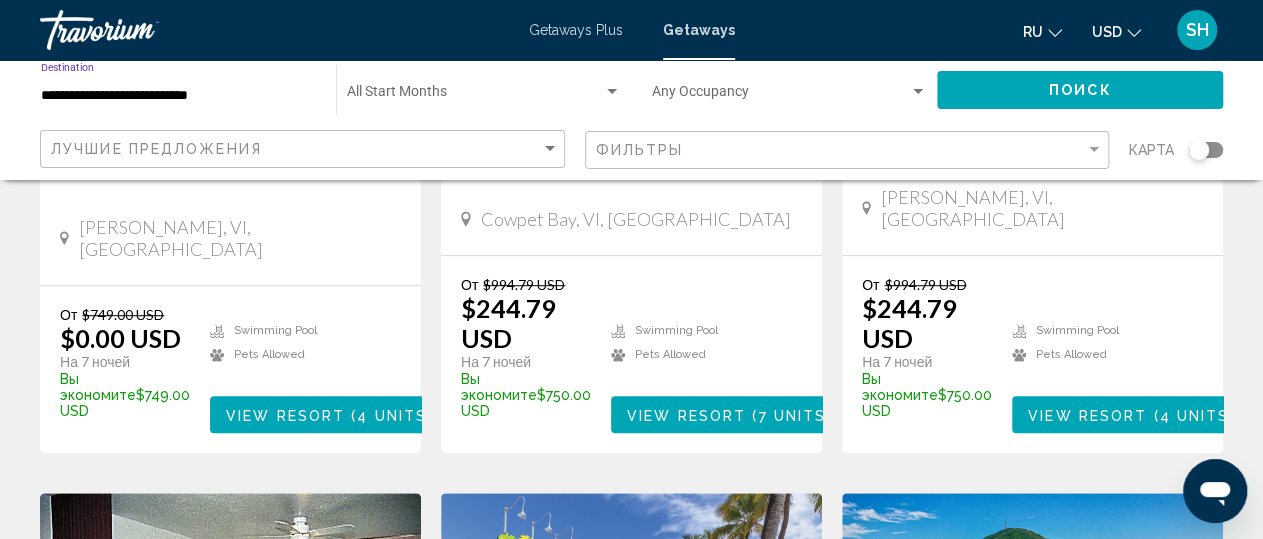 click on "Поиск" 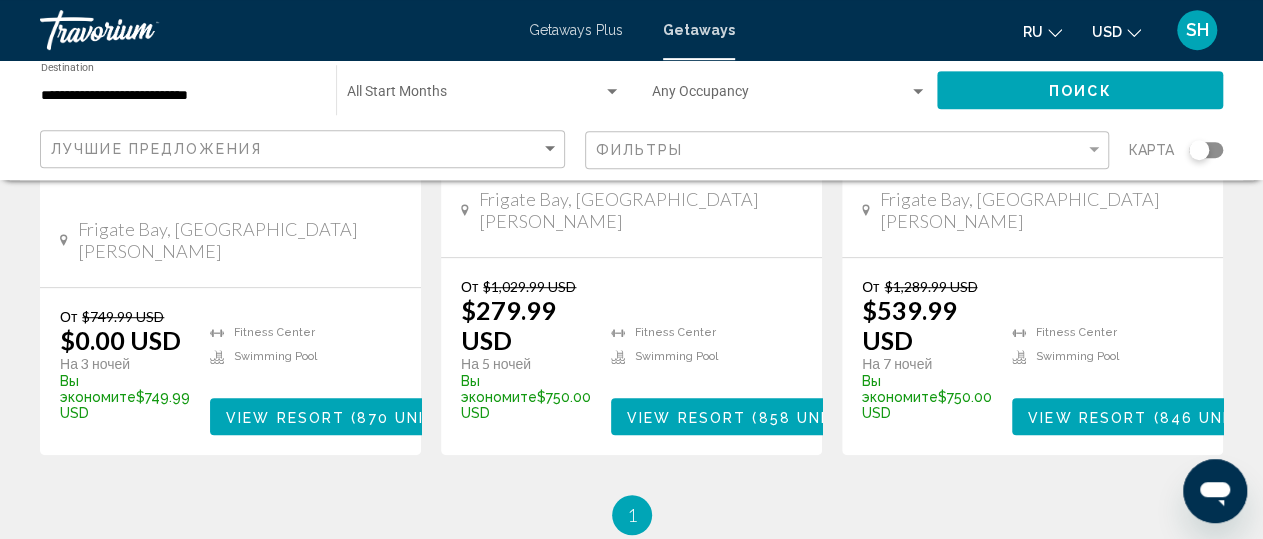 scroll, scrollTop: 428, scrollLeft: 0, axis: vertical 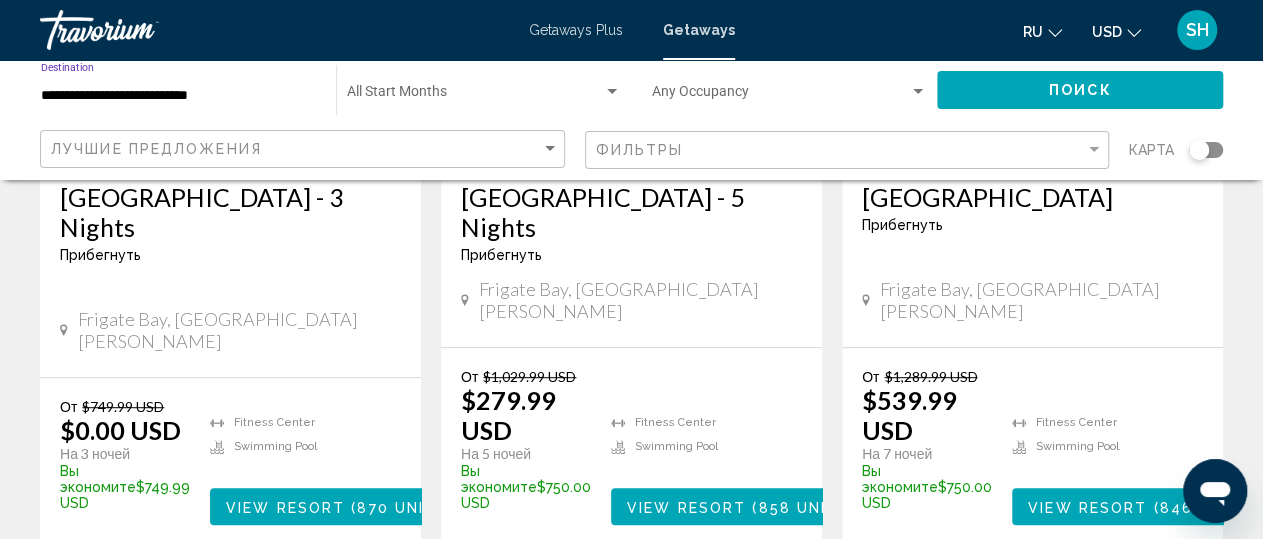 click on "**********" at bounding box center [178, 96] 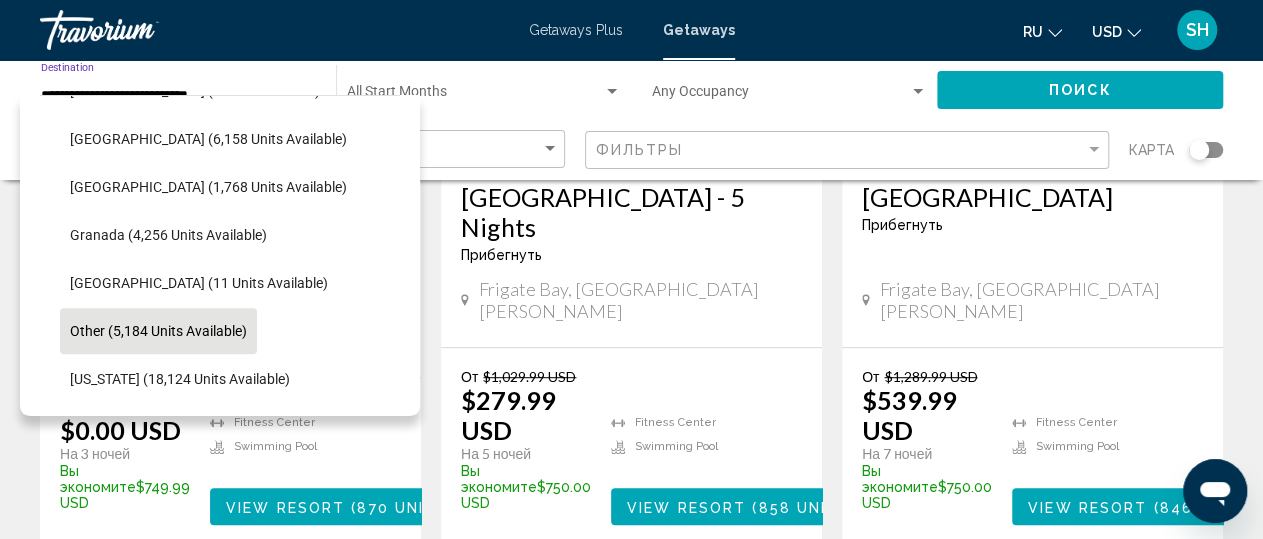 scroll, scrollTop: 364, scrollLeft: 0, axis: vertical 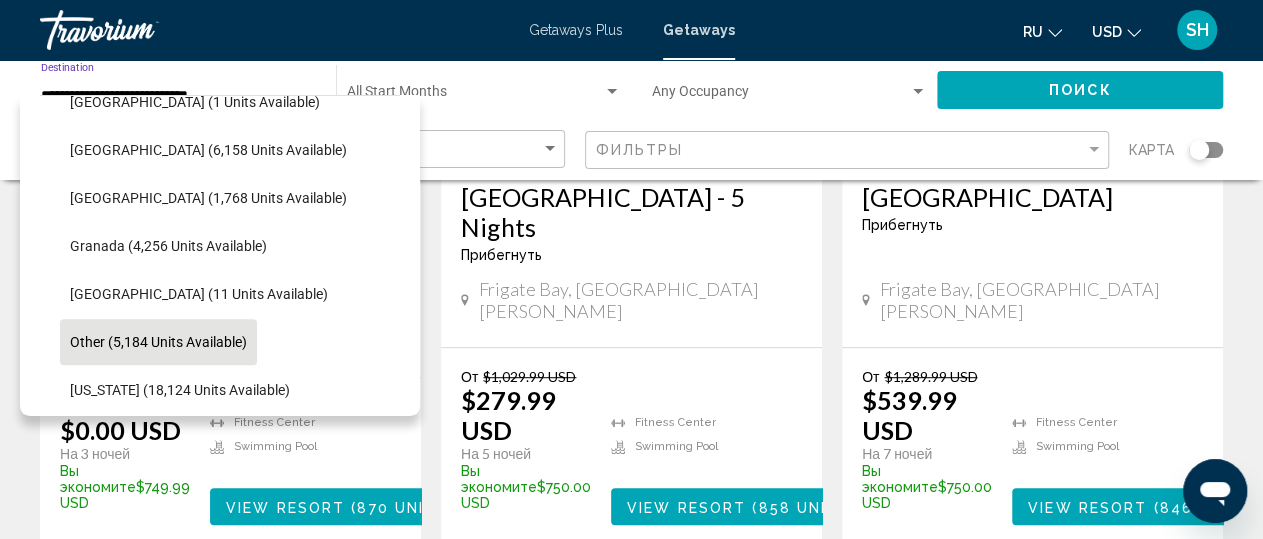 click on "[GEOGRAPHIC_DATA] (6,158 units available)" 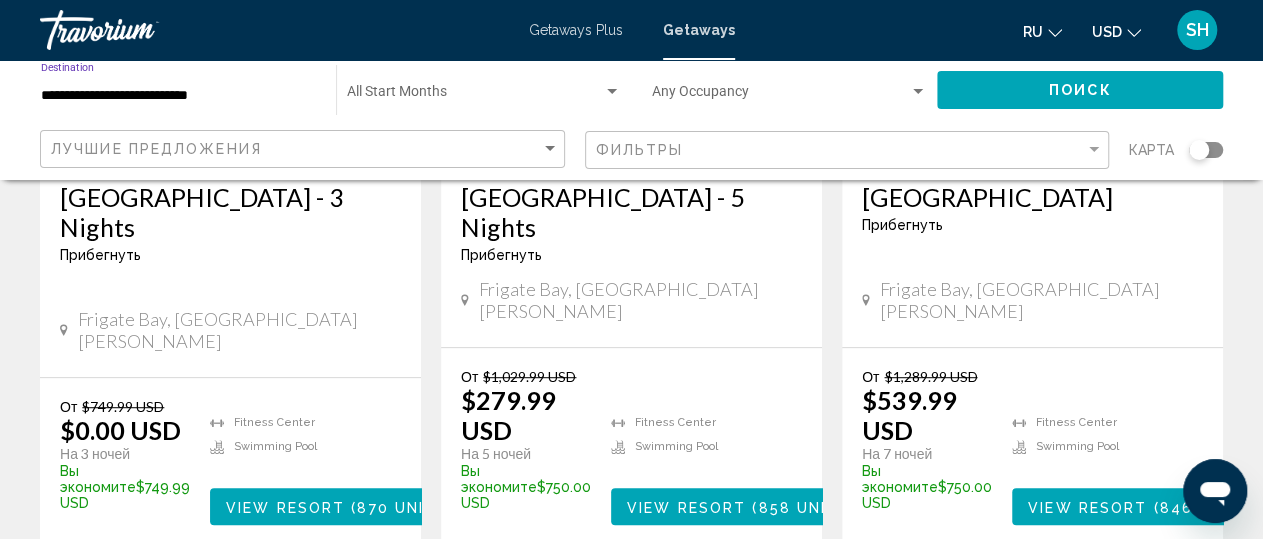 type on "**********" 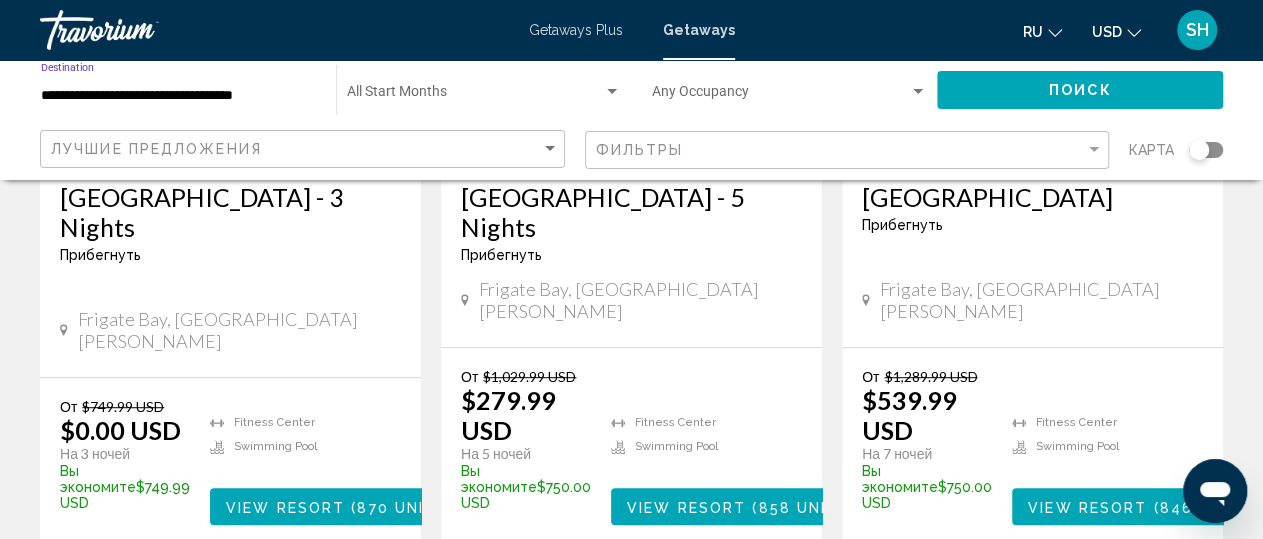 click on "Поиск" 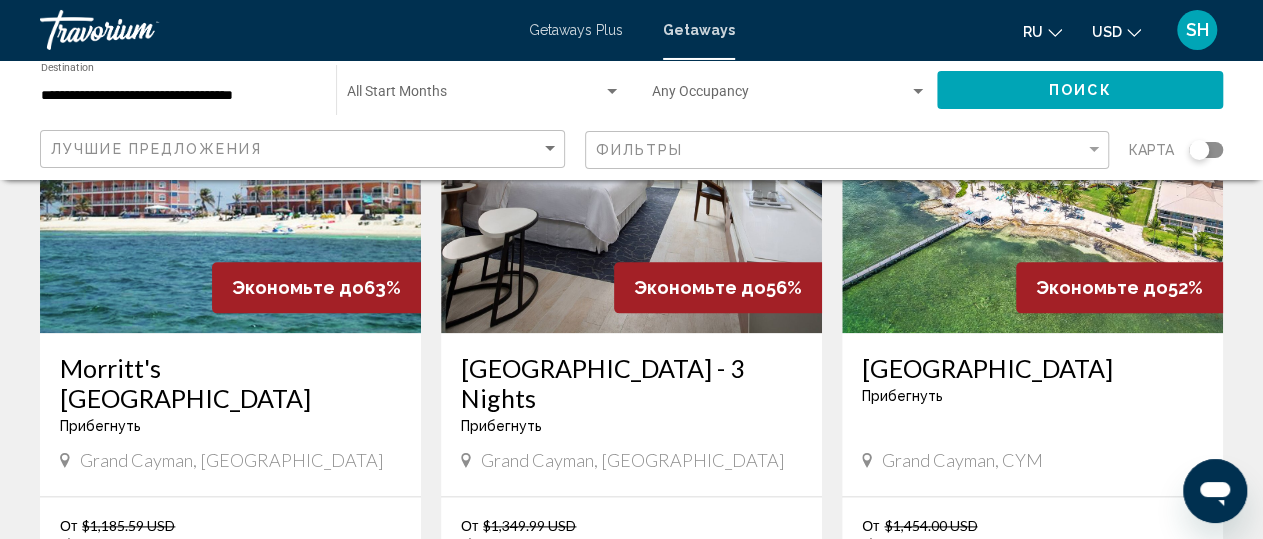 scroll, scrollTop: 1109, scrollLeft: 0, axis: vertical 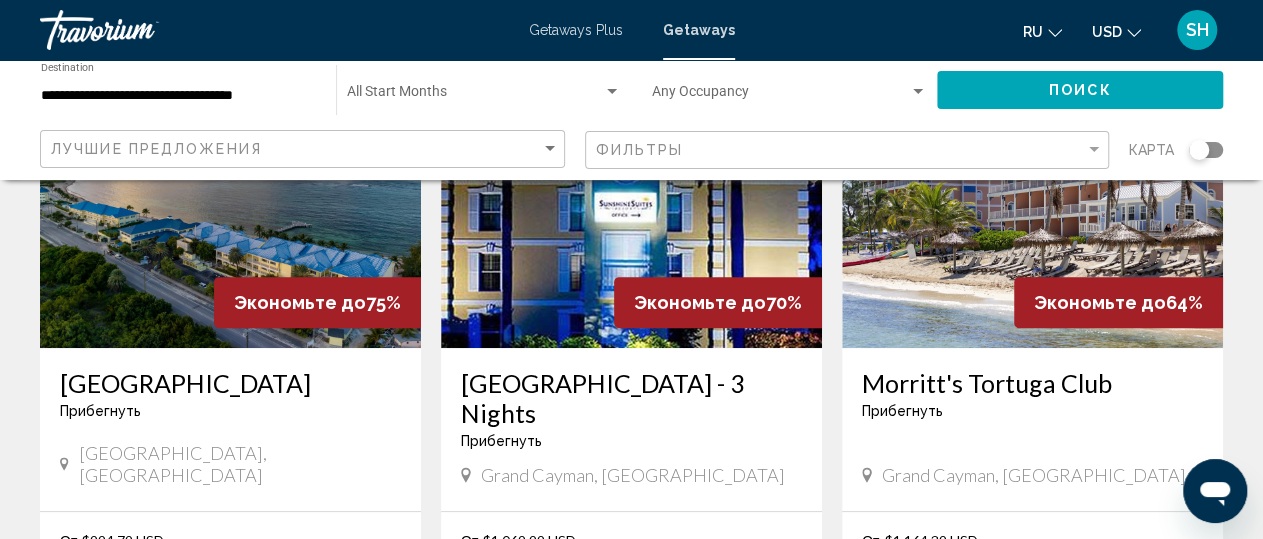 click at bounding box center [230, 188] 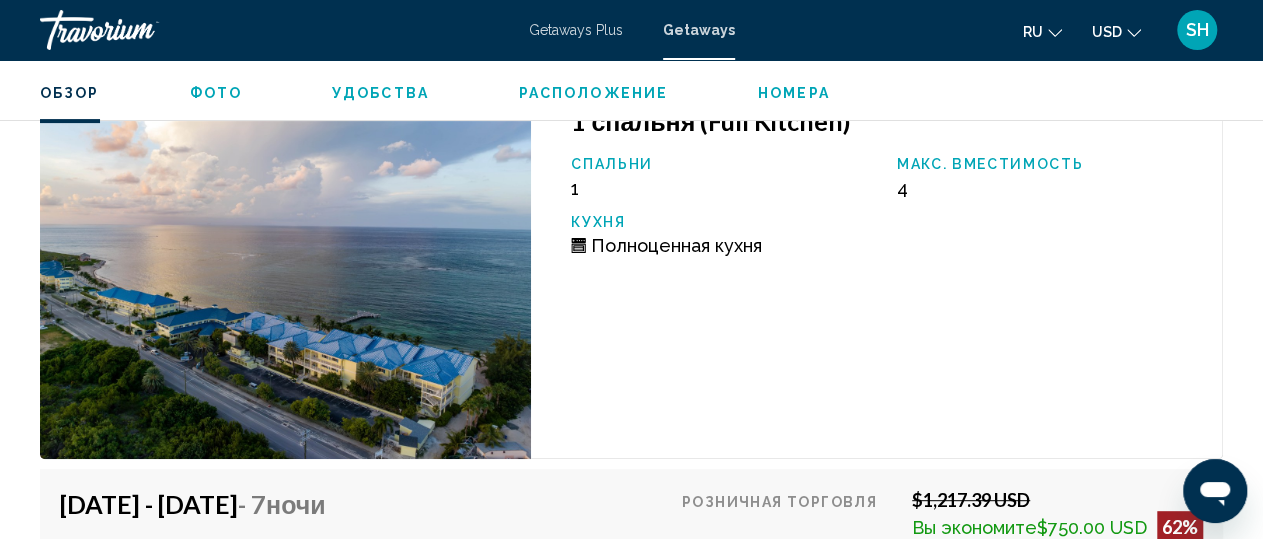 scroll, scrollTop: 4062, scrollLeft: 0, axis: vertical 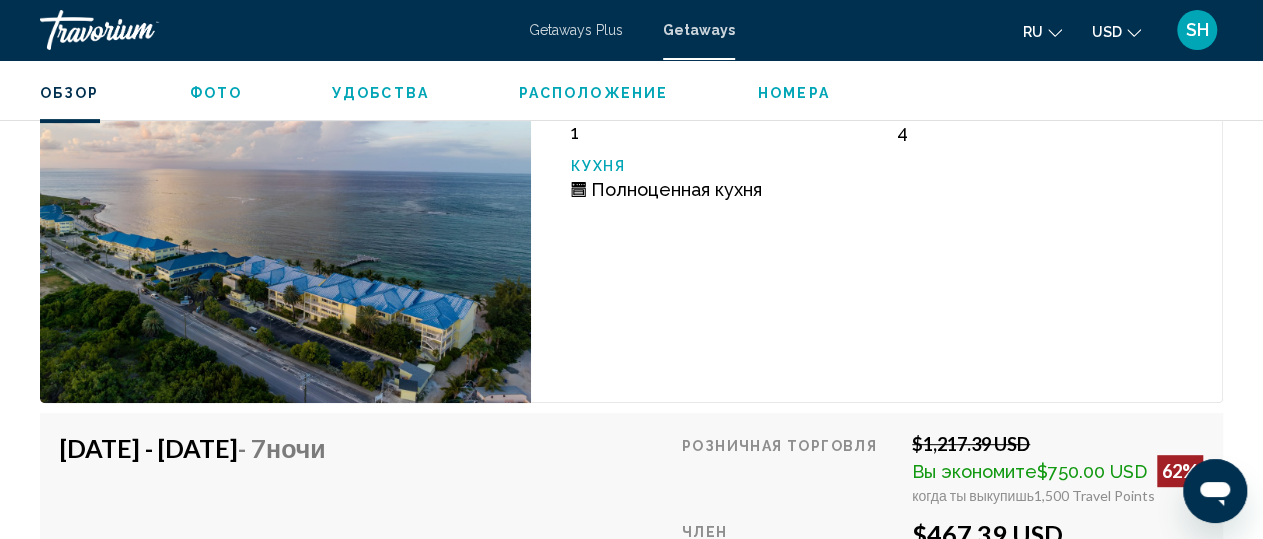 click on "Обзор
Фото
Удобства
Расположение
Номера
искать" 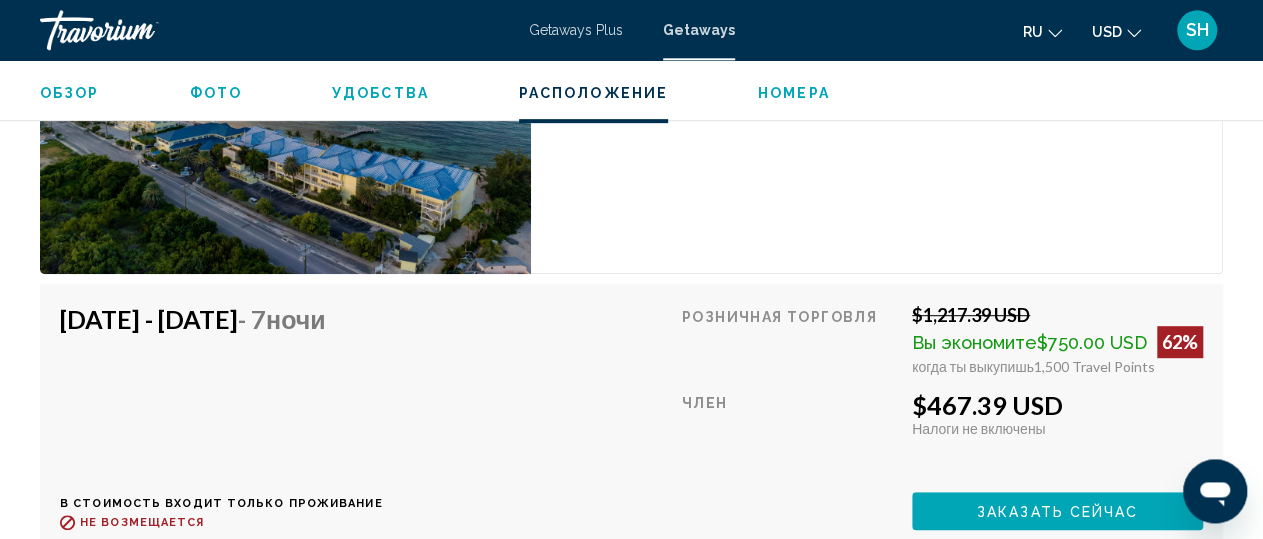 scroll, scrollTop: 4200, scrollLeft: 0, axis: vertical 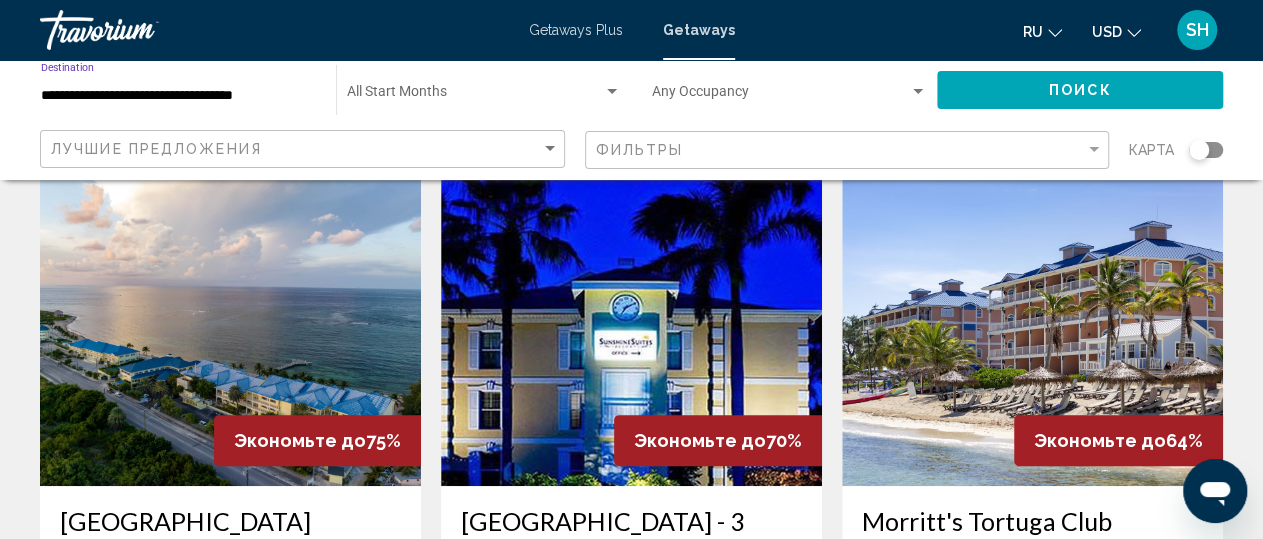 click on "**********" at bounding box center (178, 96) 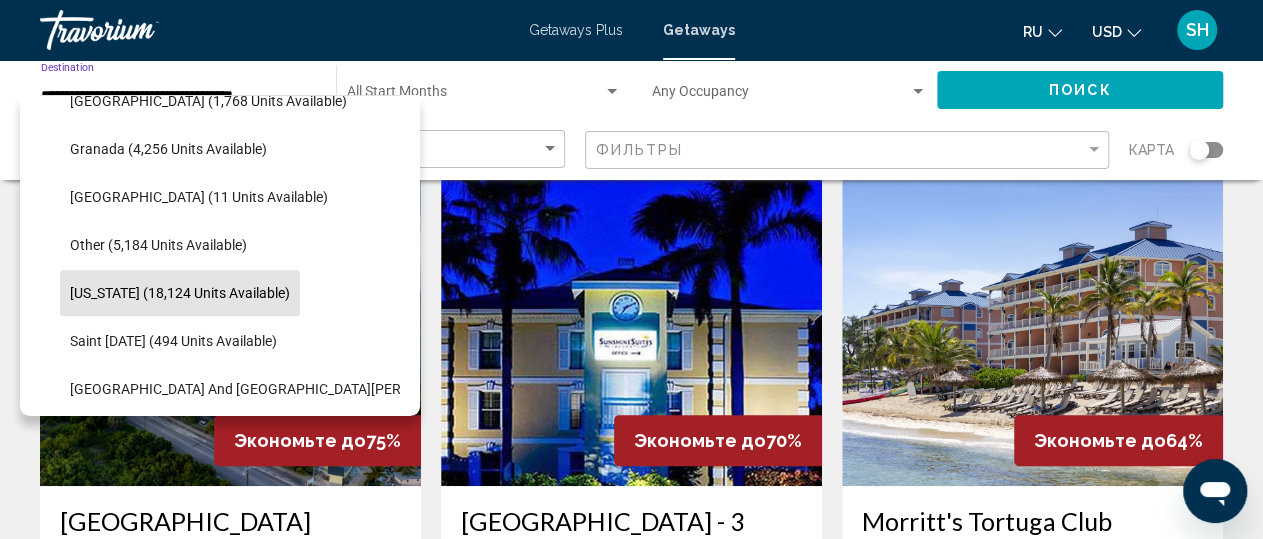 scroll, scrollTop: 472, scrollLeft: 0, axis: vertical 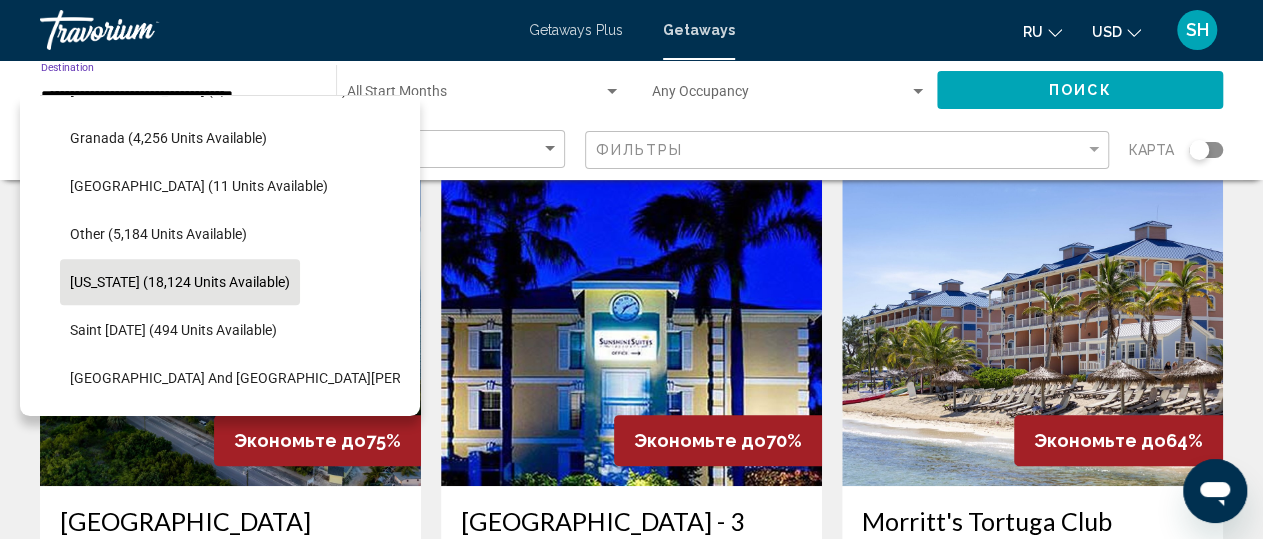 click on "[US_STATE] (18,124 units available)" 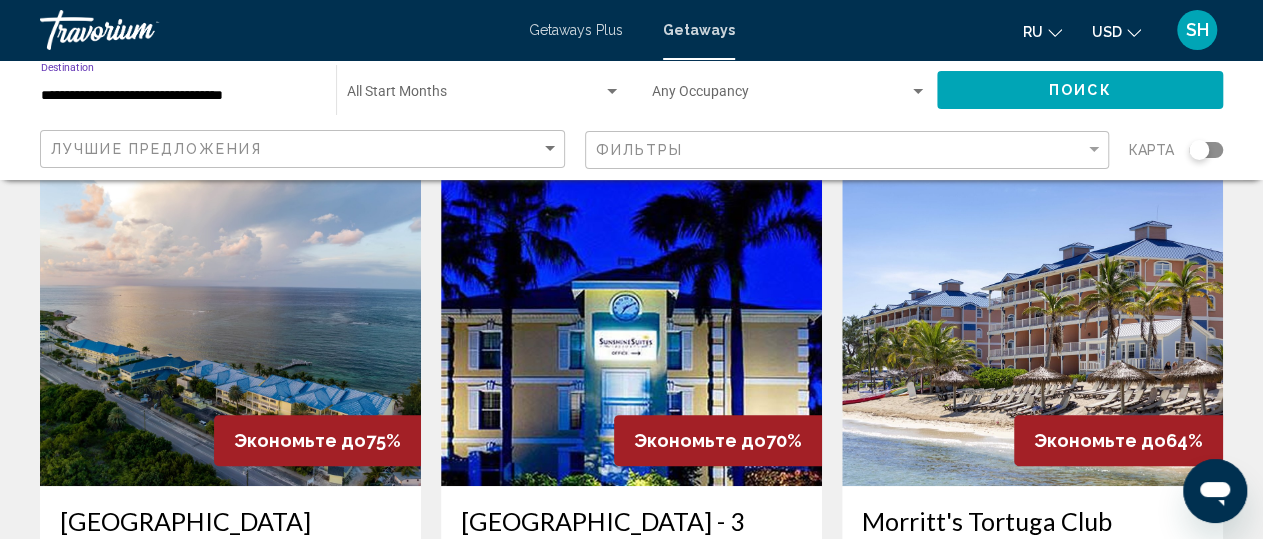 click on "Поиск" 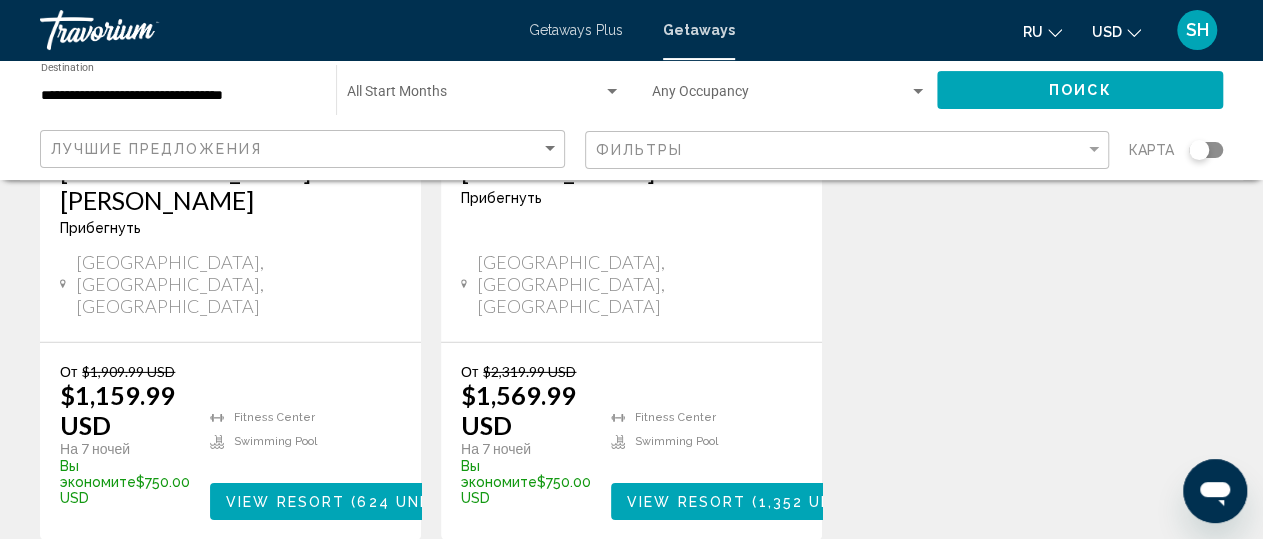 scroll, scrollTop: 2738, scrollLeft: 0, axis: vertical 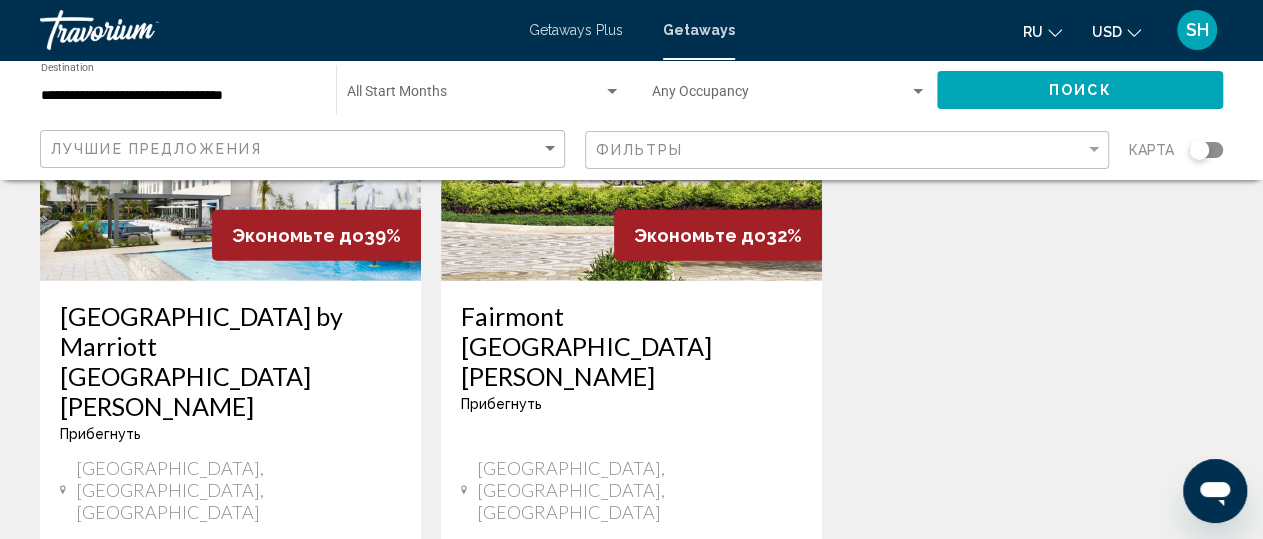 click on "**********" at bounding box center (178, 96) 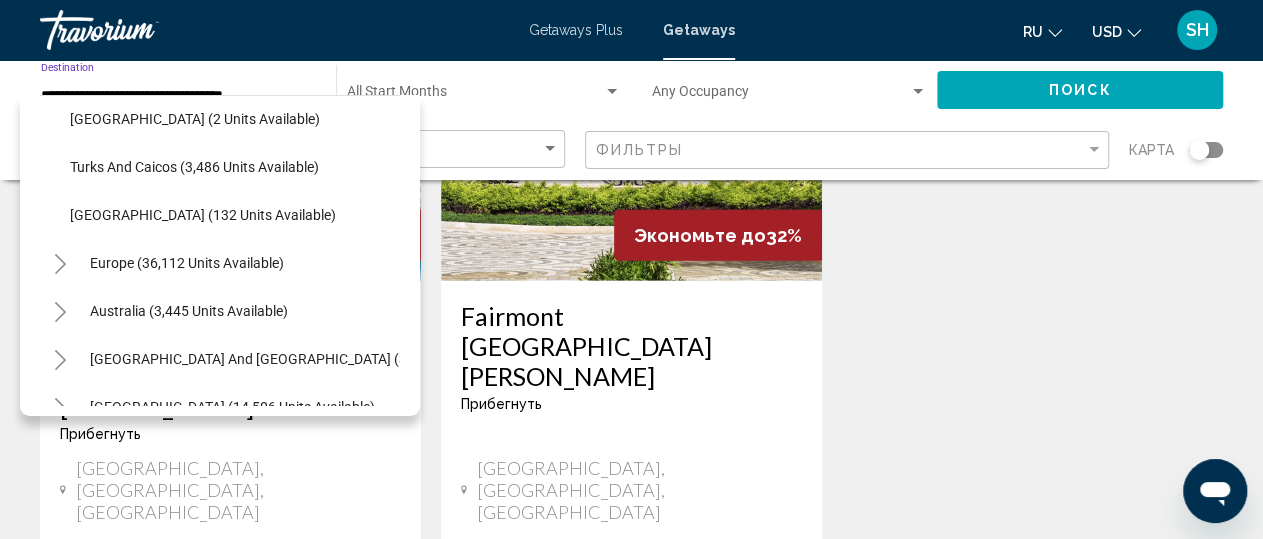 scroll, scrollTop: 1013, scrollLeft: 0, axis: vertical 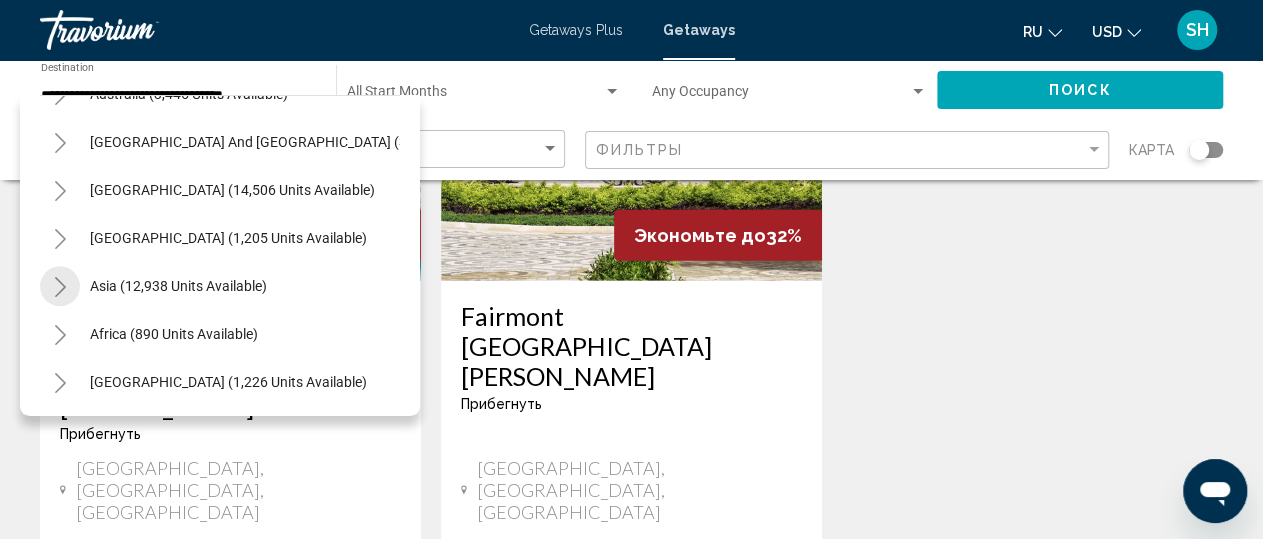 click 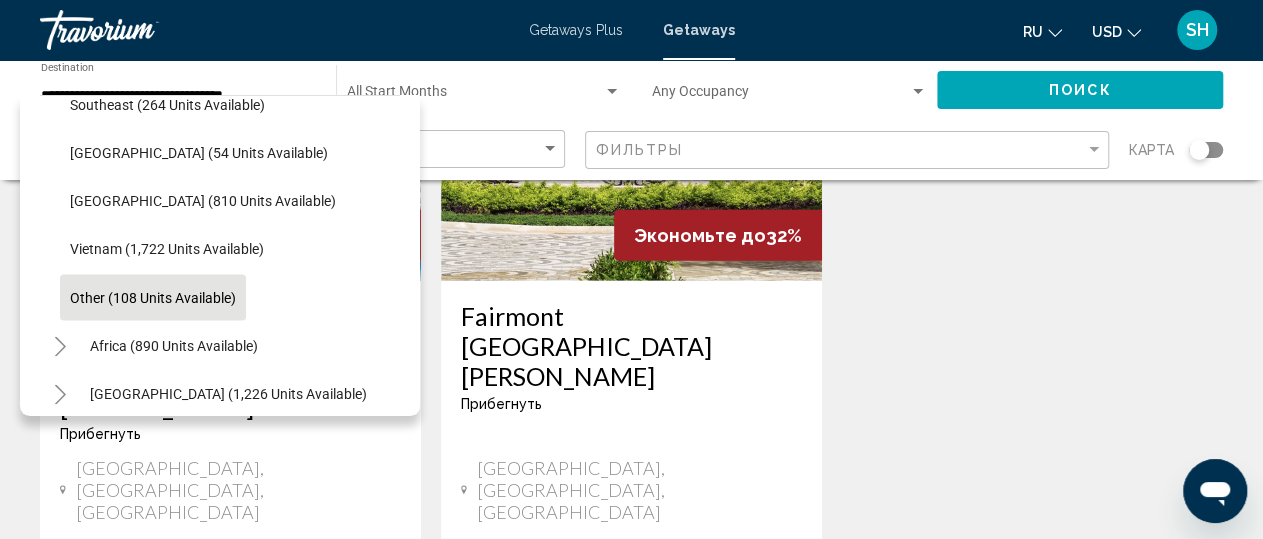 scroll, scrollTop: 1713, scrollLeft: 0, axis: vertical 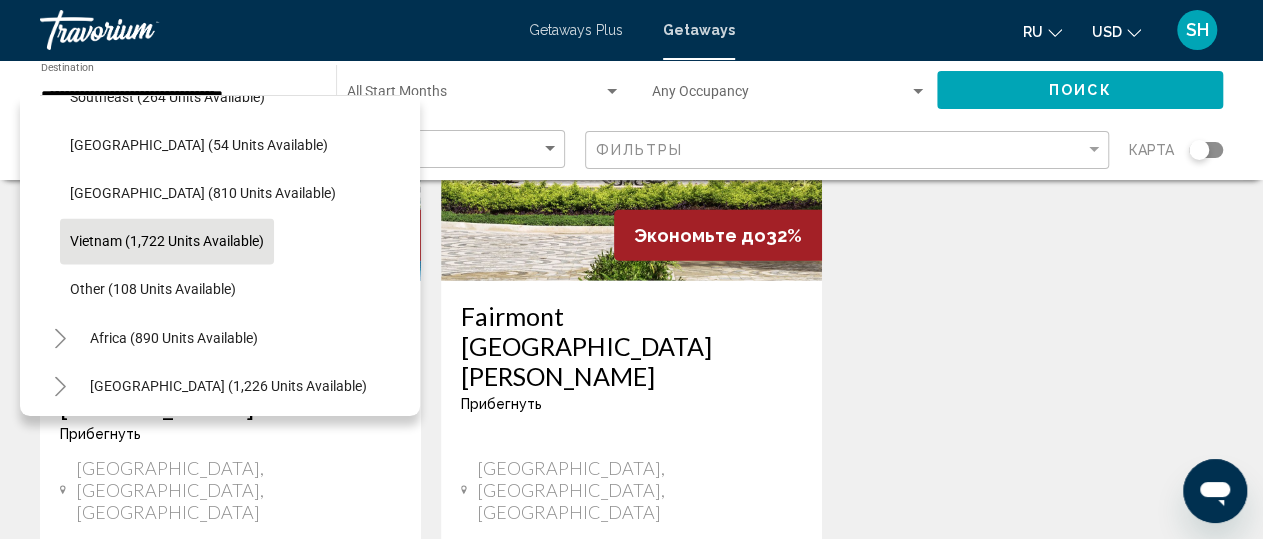 click on "Vietnam (1,722 units available)" 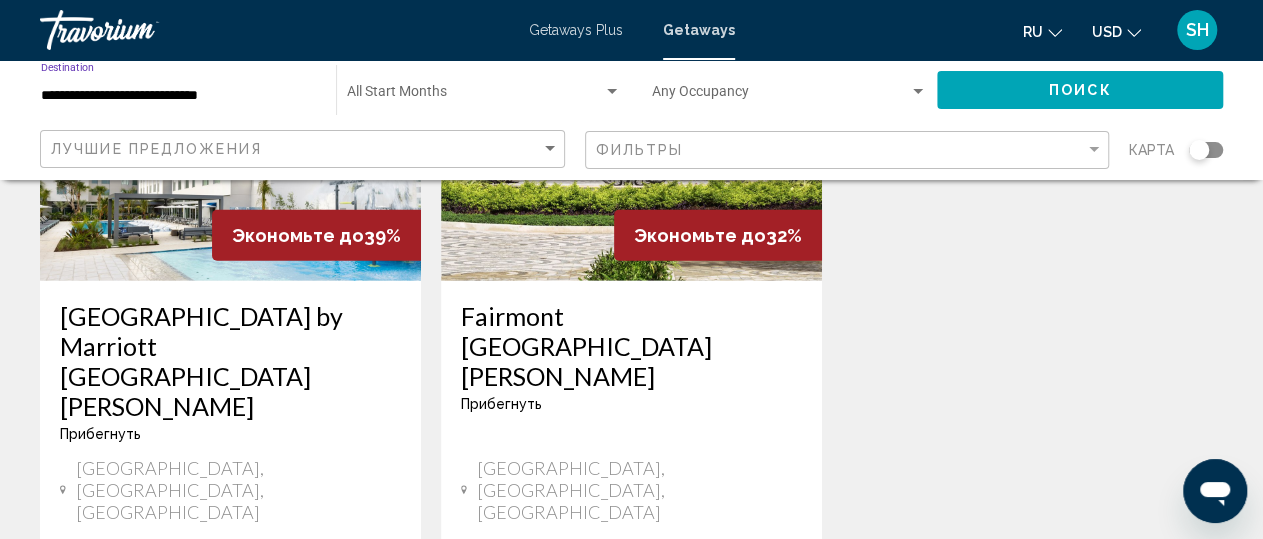 click on "Поиск" 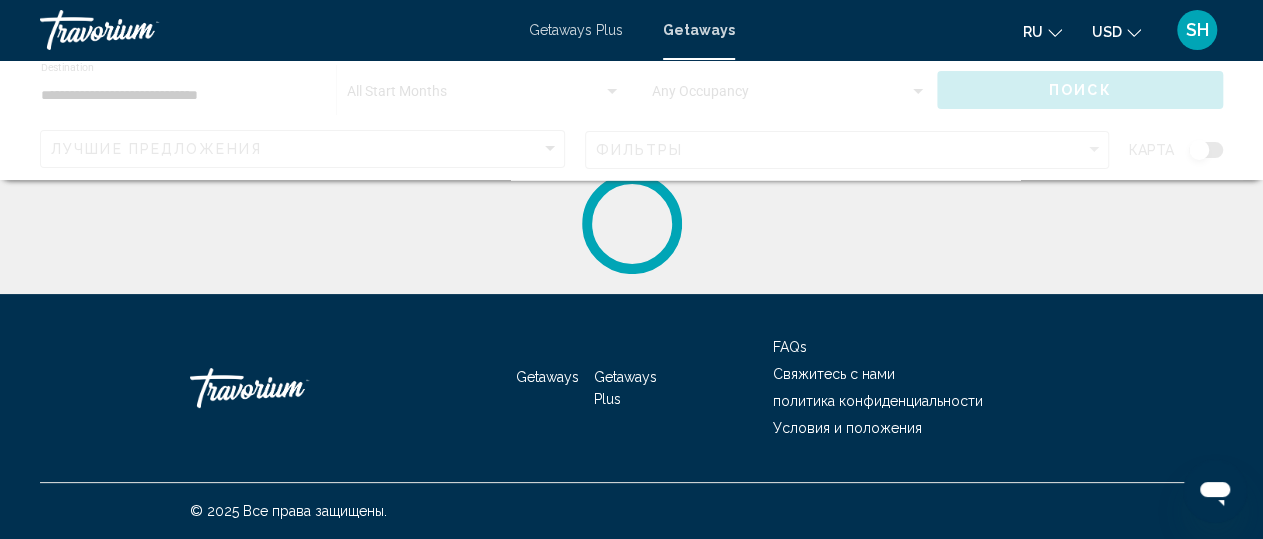 scroll, scrollTop: 0, scrollLeft: 0, axis: both 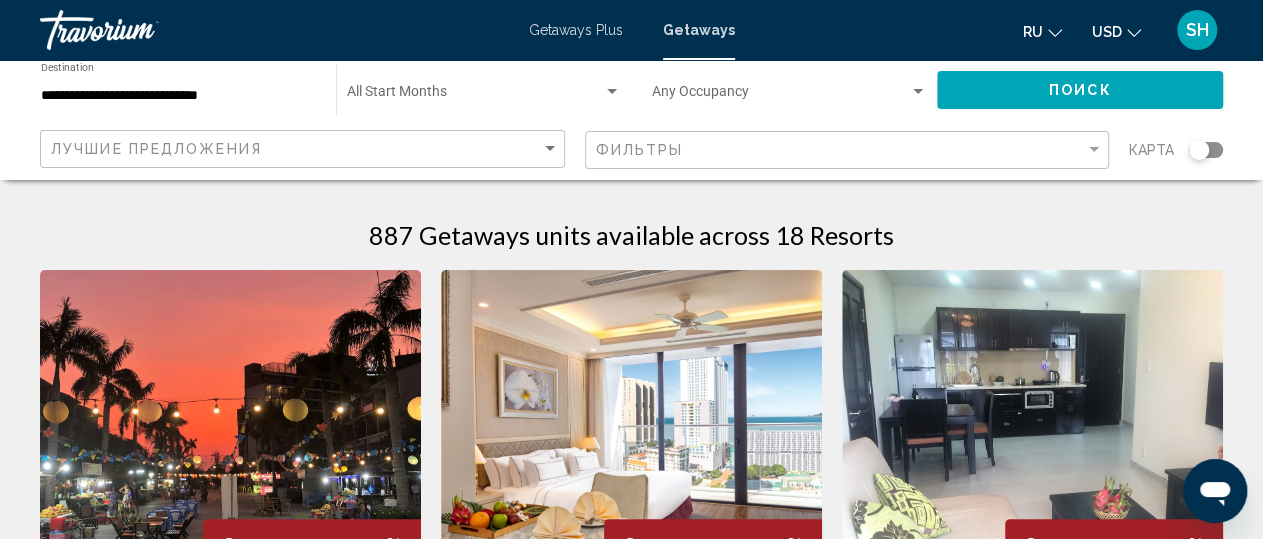 click on "Start Month All Start Months" 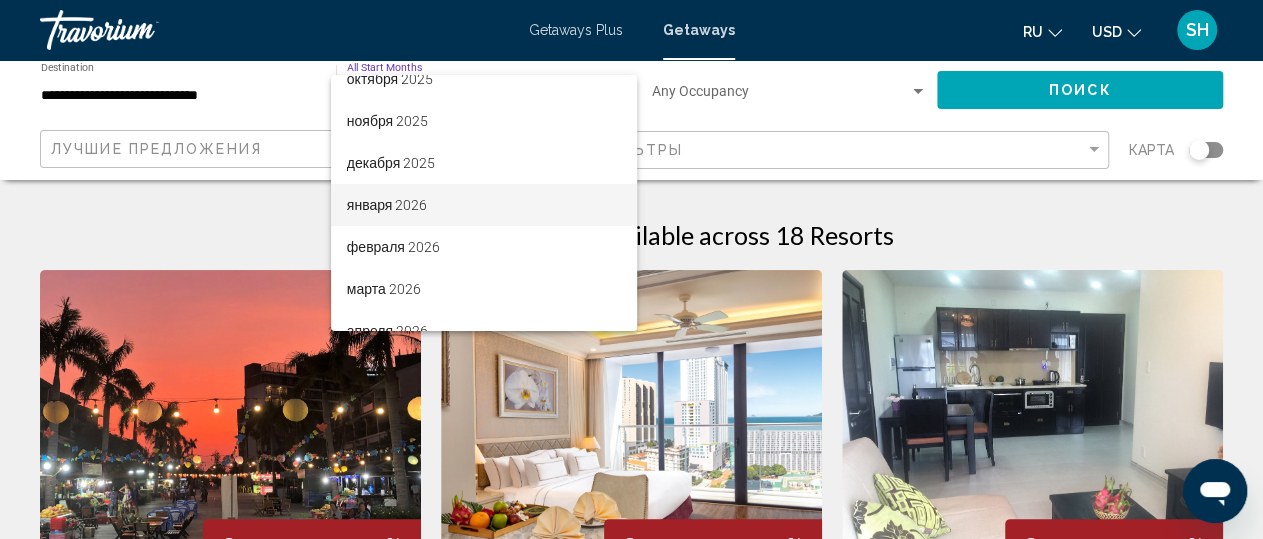 scroll, scrollTop: 290, scrollLeft: 0, axis: vertical 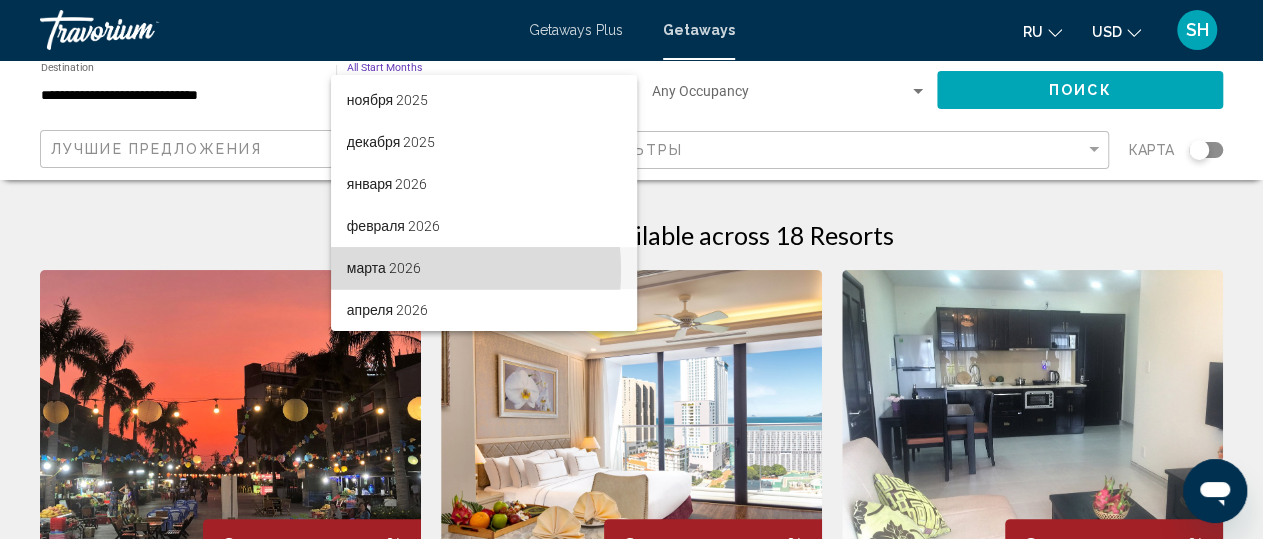 click on "марта 2026" at bounding box center [484, 268] 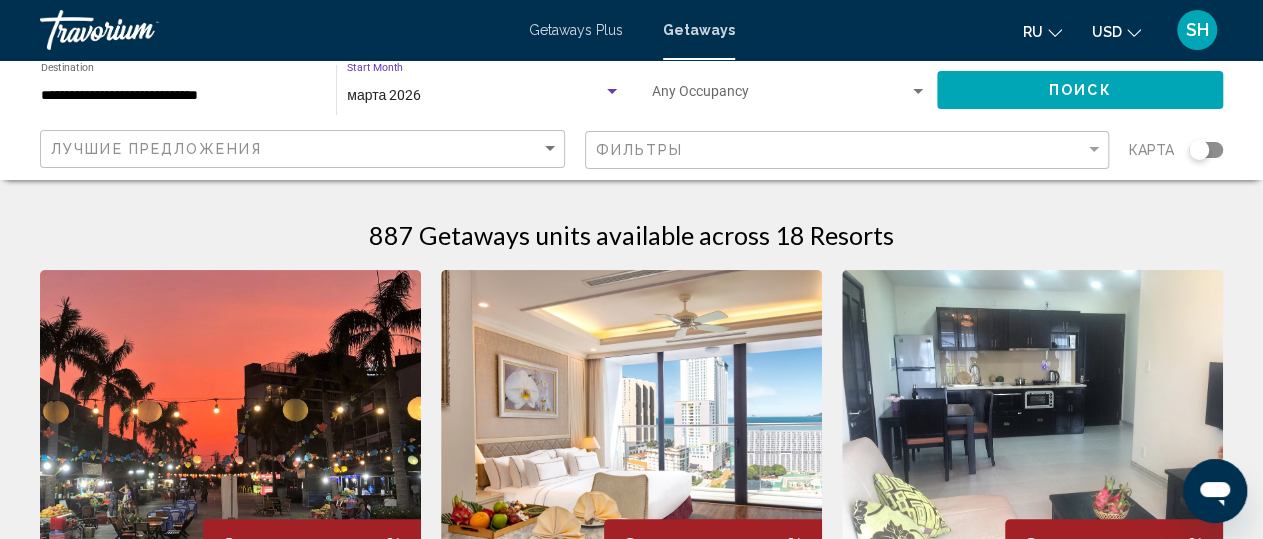 click on "Поиск" 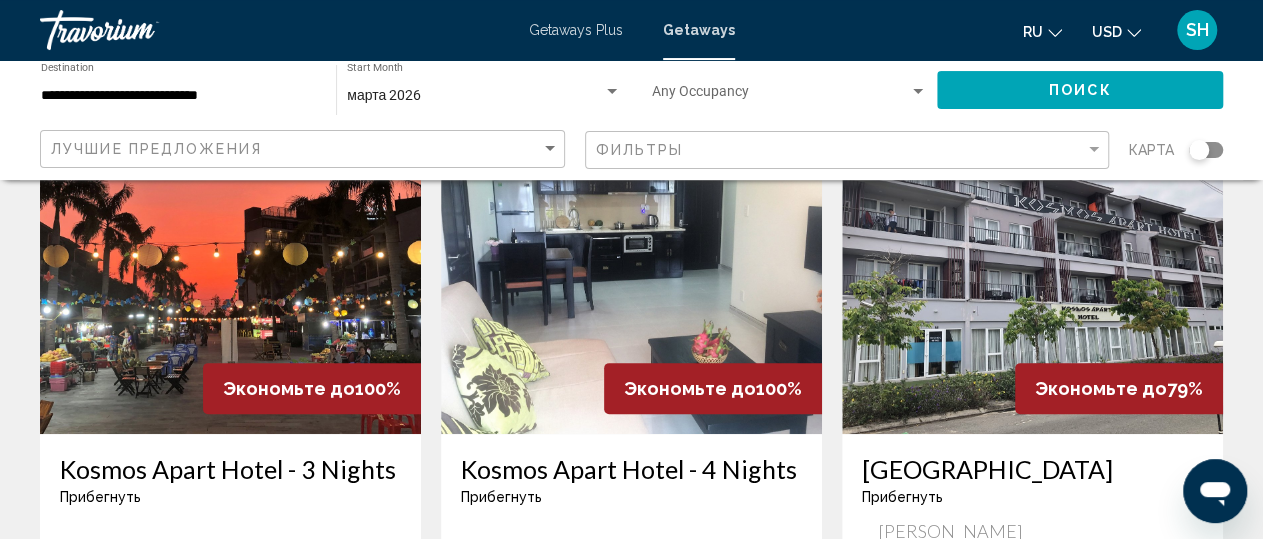 scroll, scrollTop: 138, scrollLeft: 0, axis: vertical 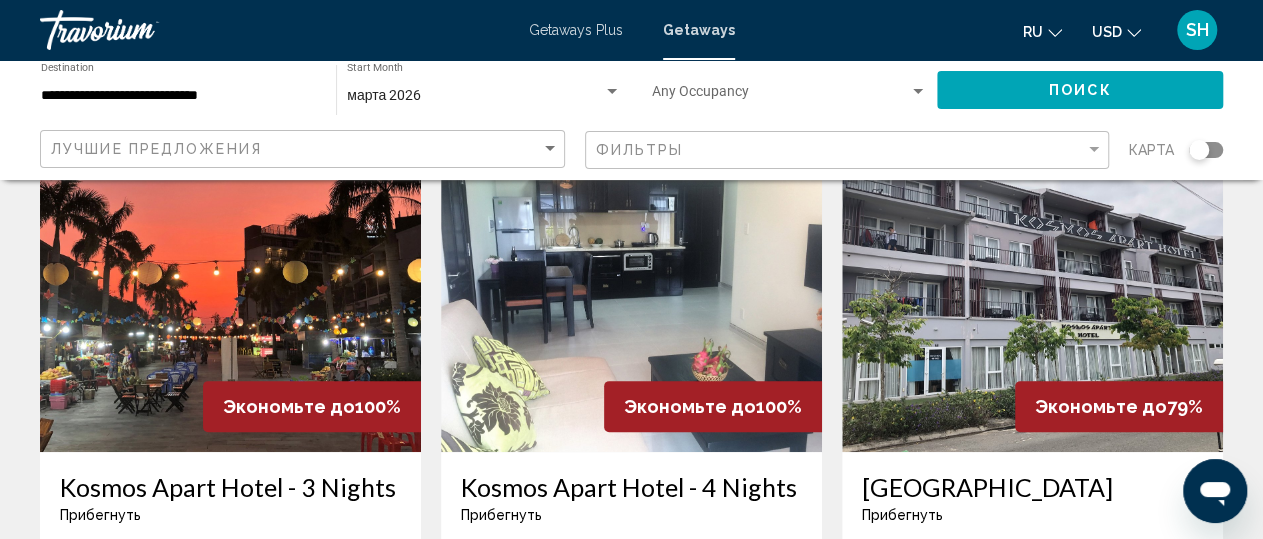 click on "**********" 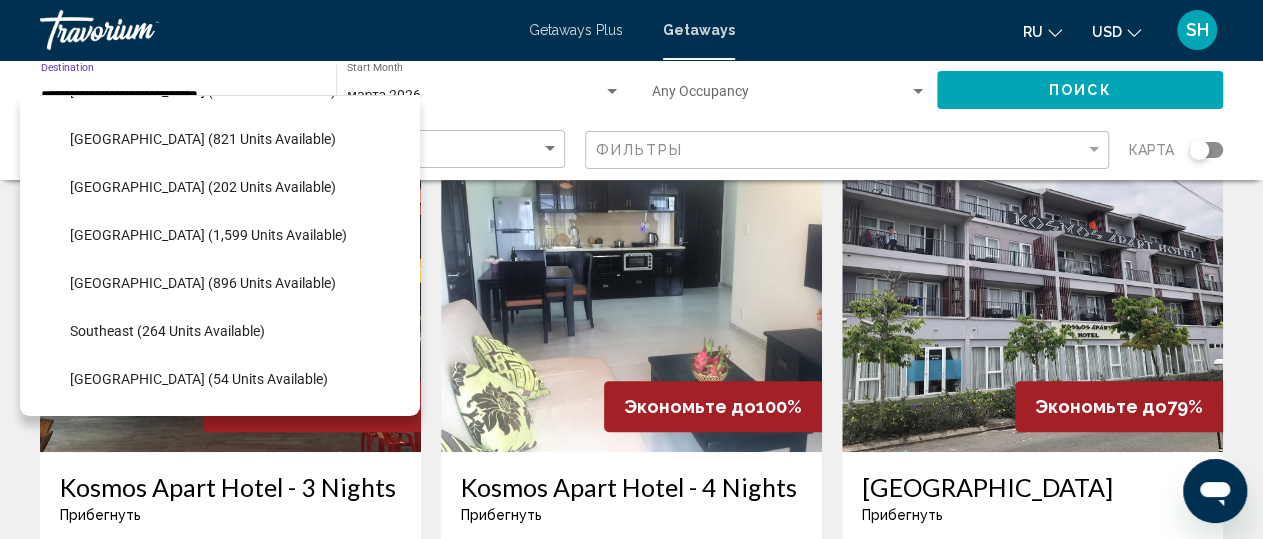 scroll, scrollTop: 707, scrollLeft: 0, axis: vertical 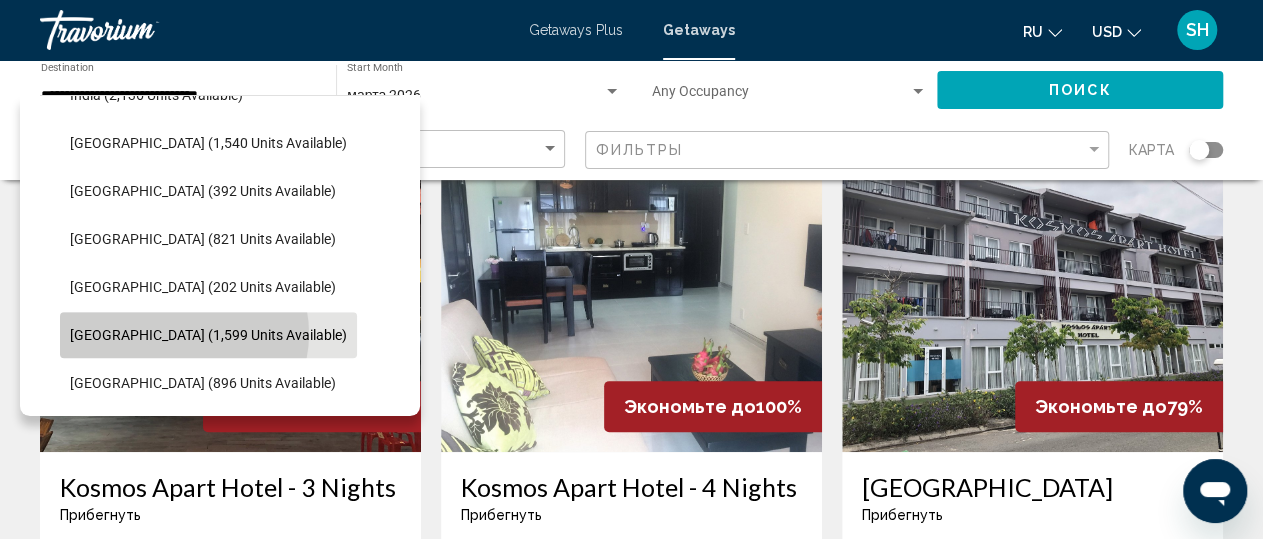 click on "[GEOGRAPHIC_DATA] (1,599 units available)" 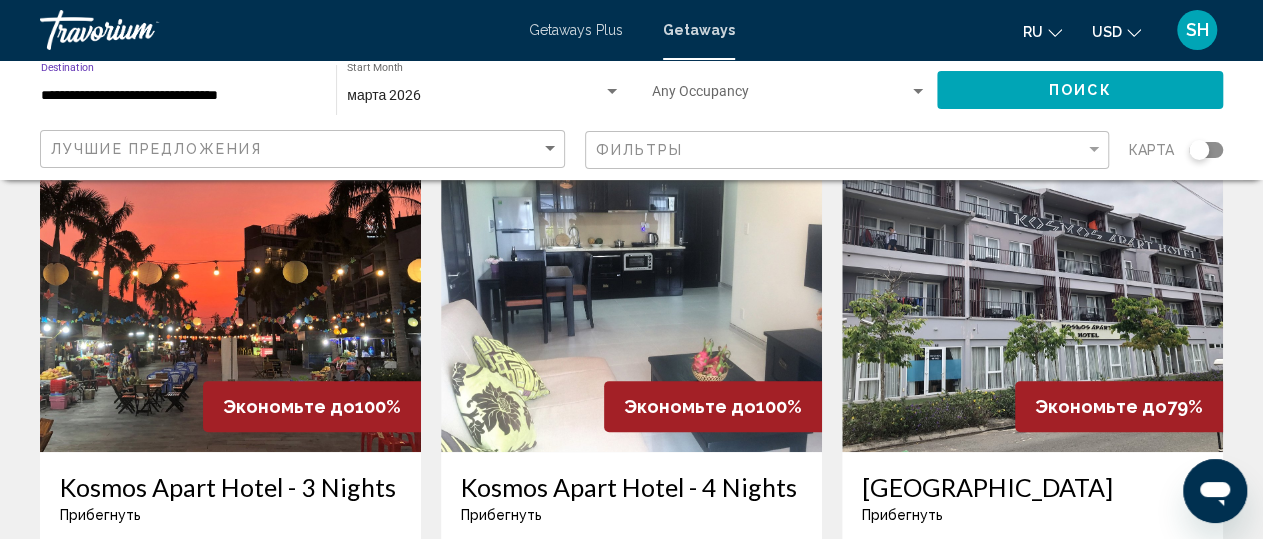 click on "Поиск" 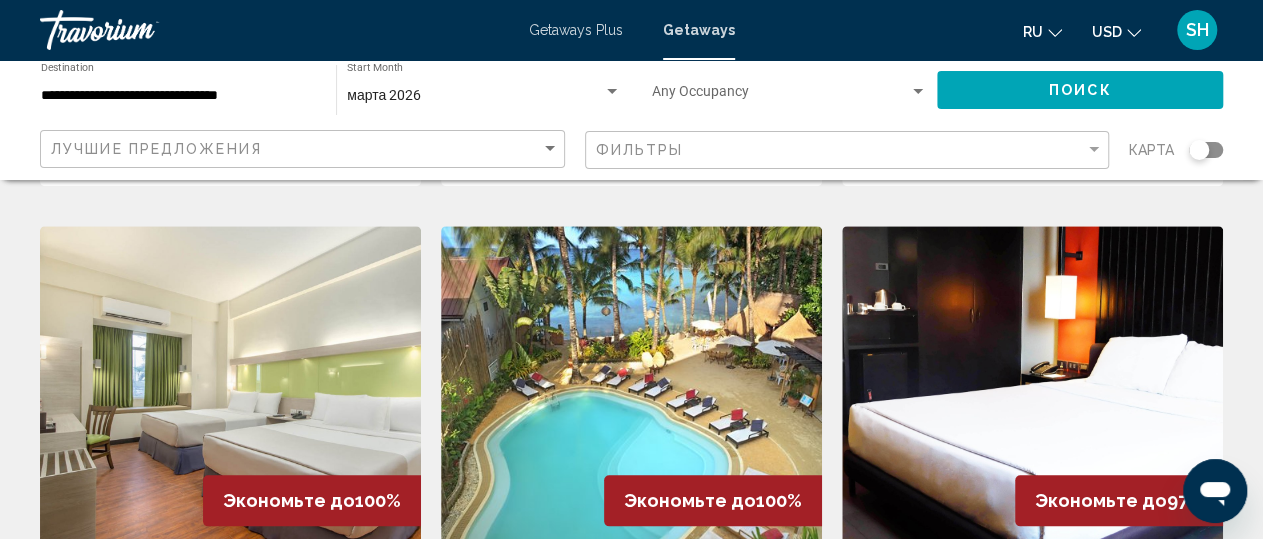 scroll, scrollTop: 762, scrollLeft: 0, axis: vertical 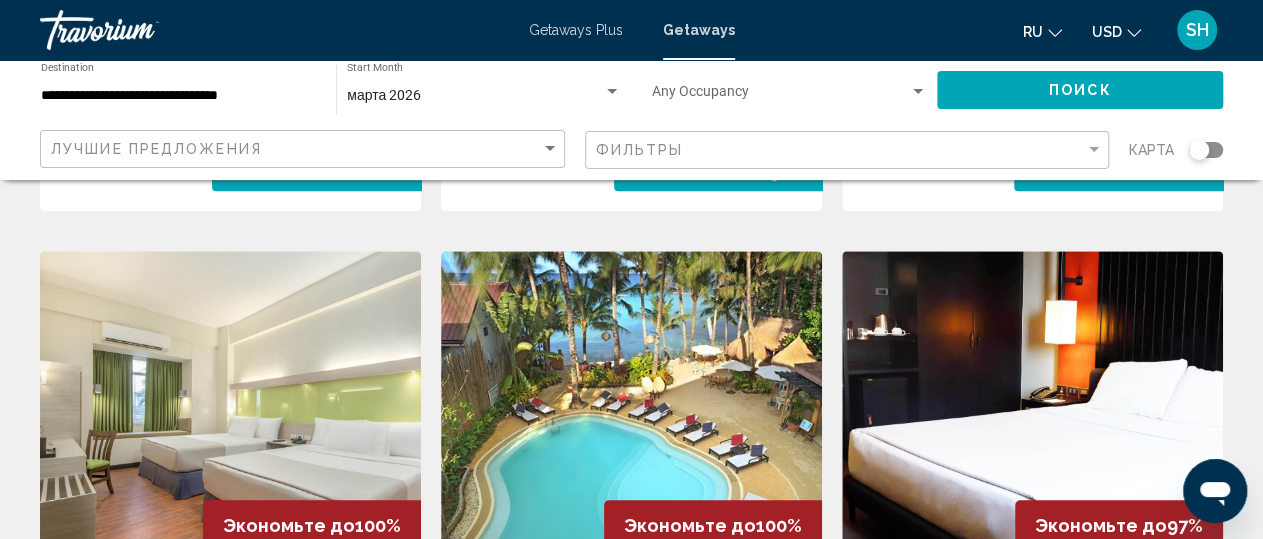 click at bounding box center [631, 411] 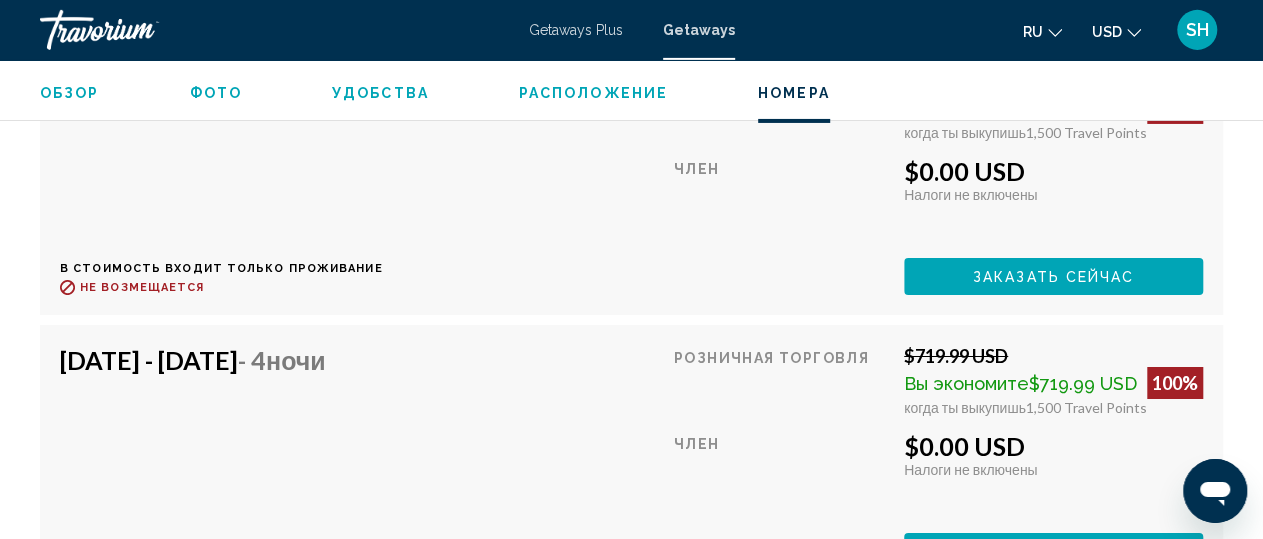 scroll, scrollTop: 3554, scrollLeft: 0, axis: vertical 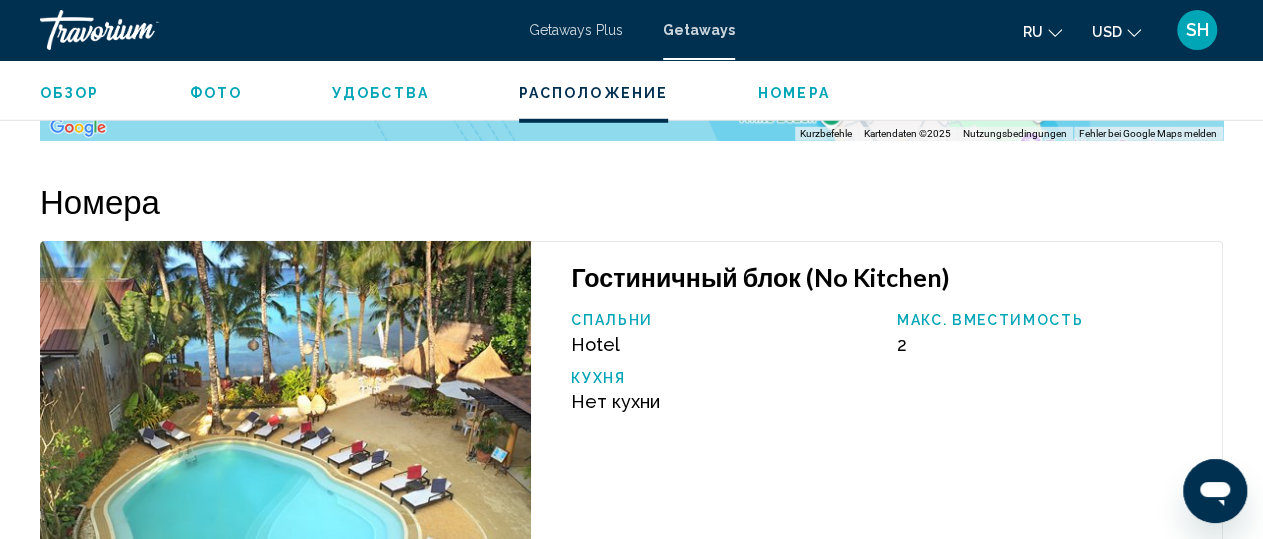 click on "Фото" at bounding box center [216, 93] 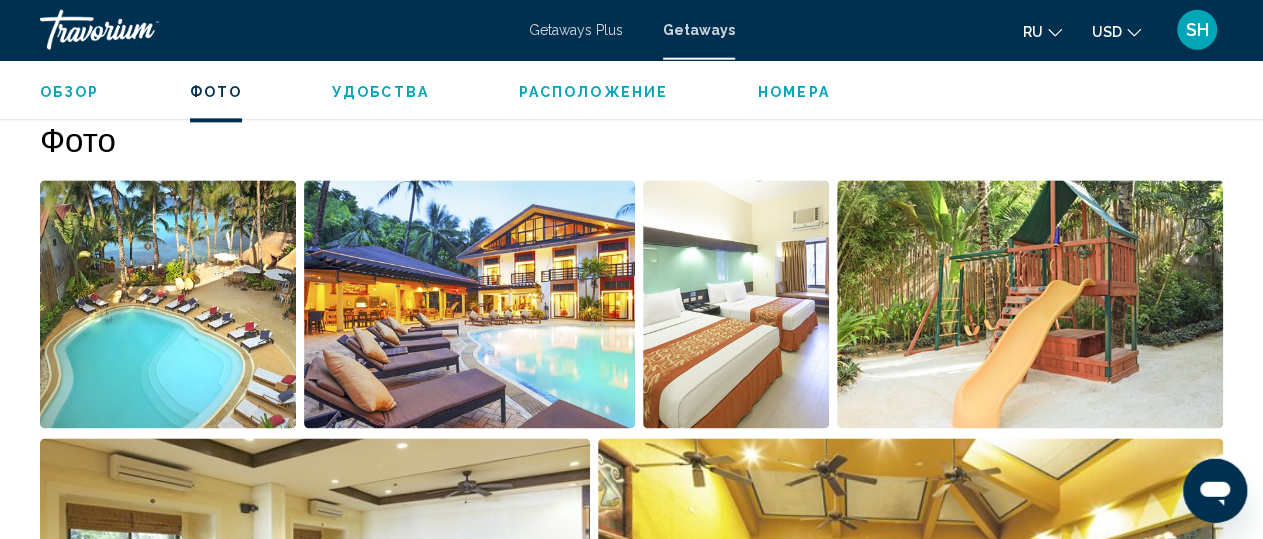 scroll, scrollTop: 1241, scrollLeft: 0, axis: vertical 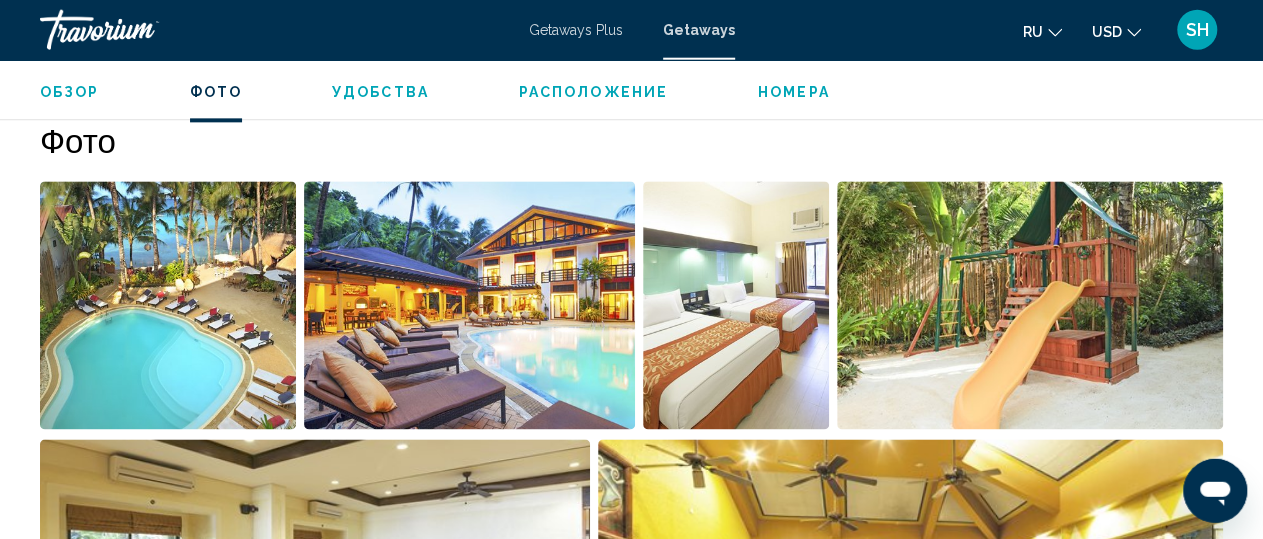 click at bounding box center [469, 306] 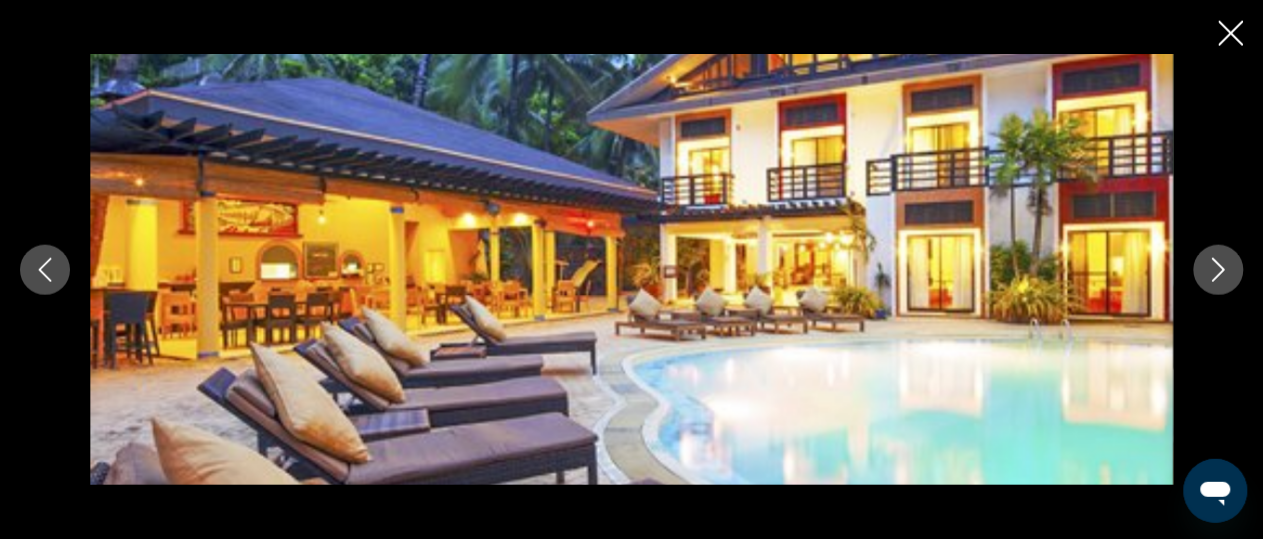 click 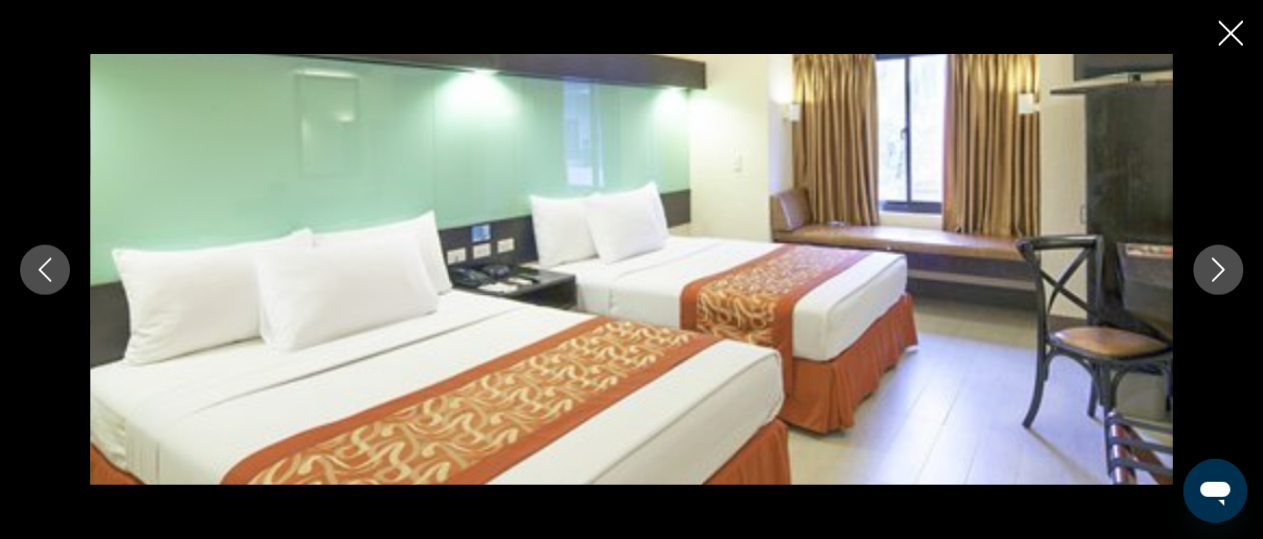click 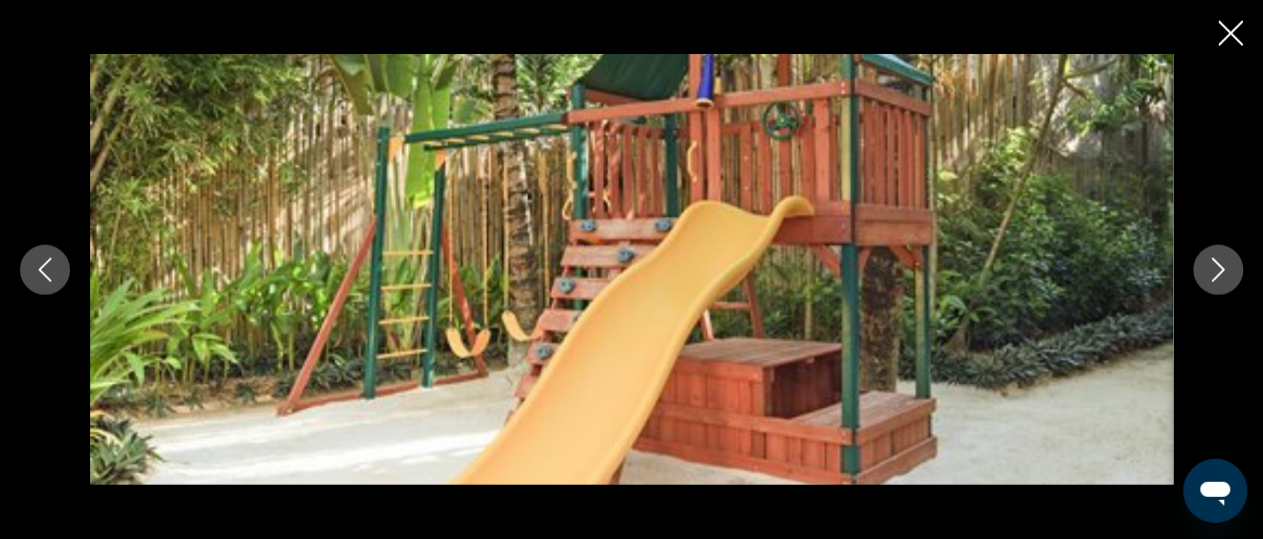 click 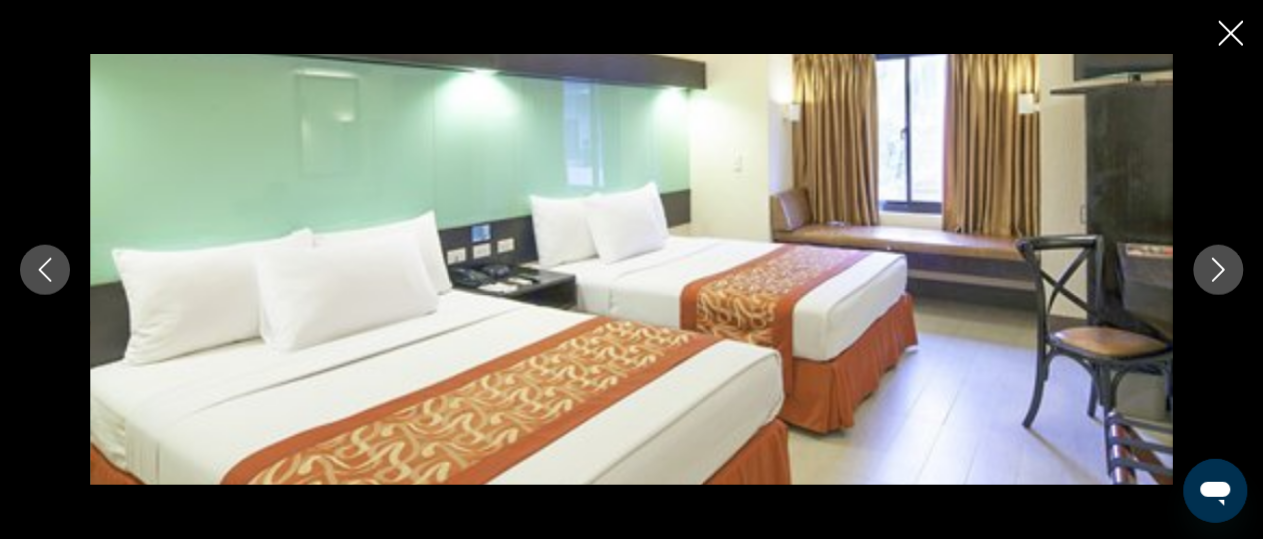 click at bounding box center [1218, 270] 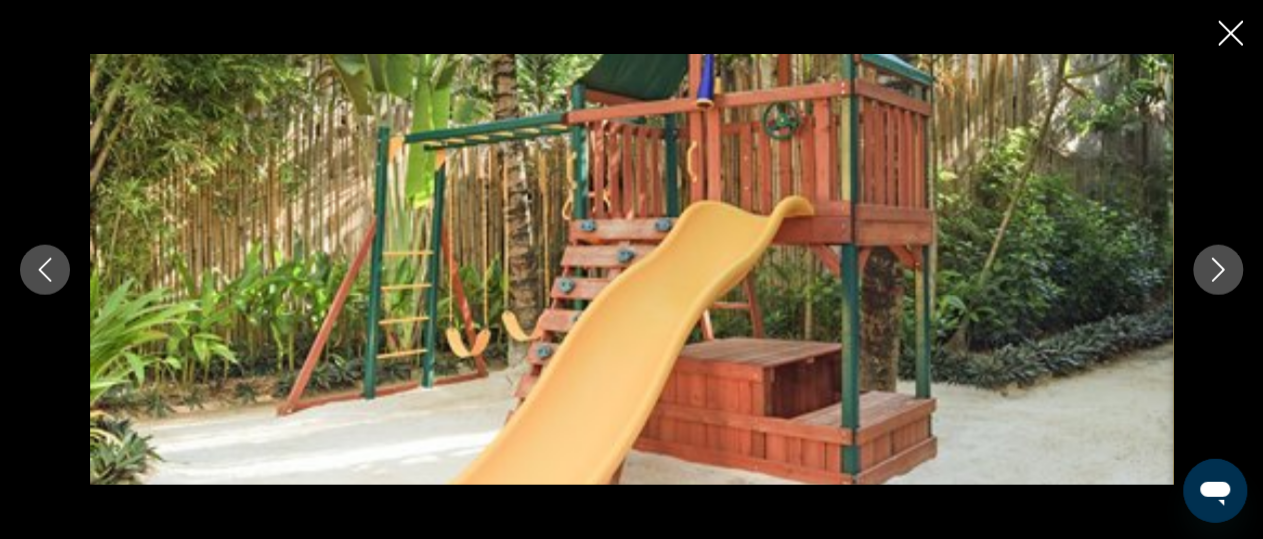 click at bounding box center (1218, 270) 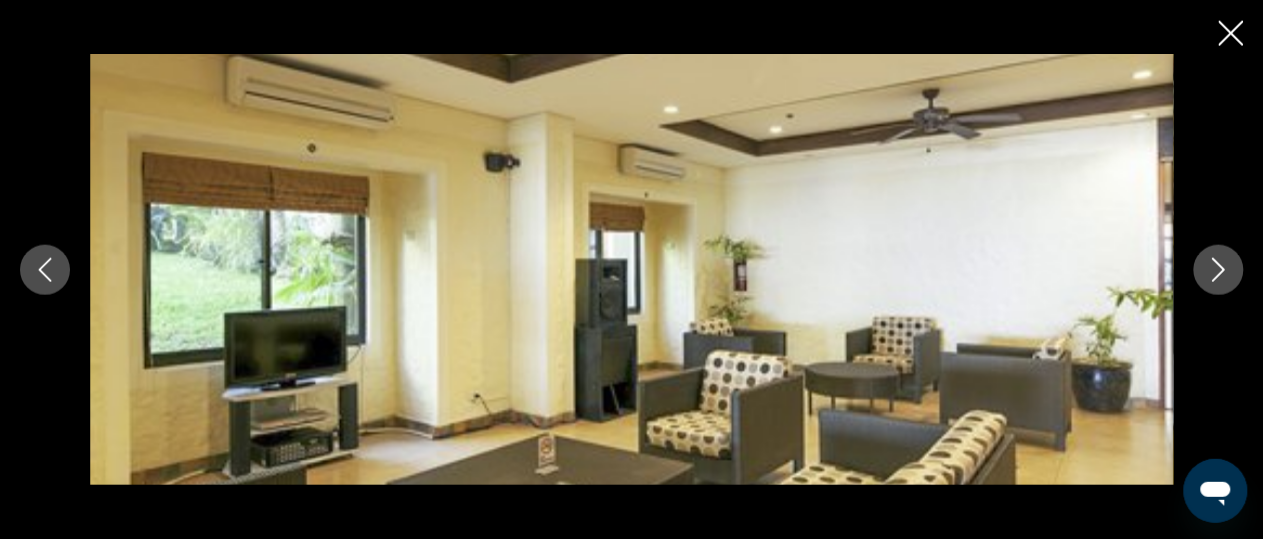 click at bounding box center (1218, 270) 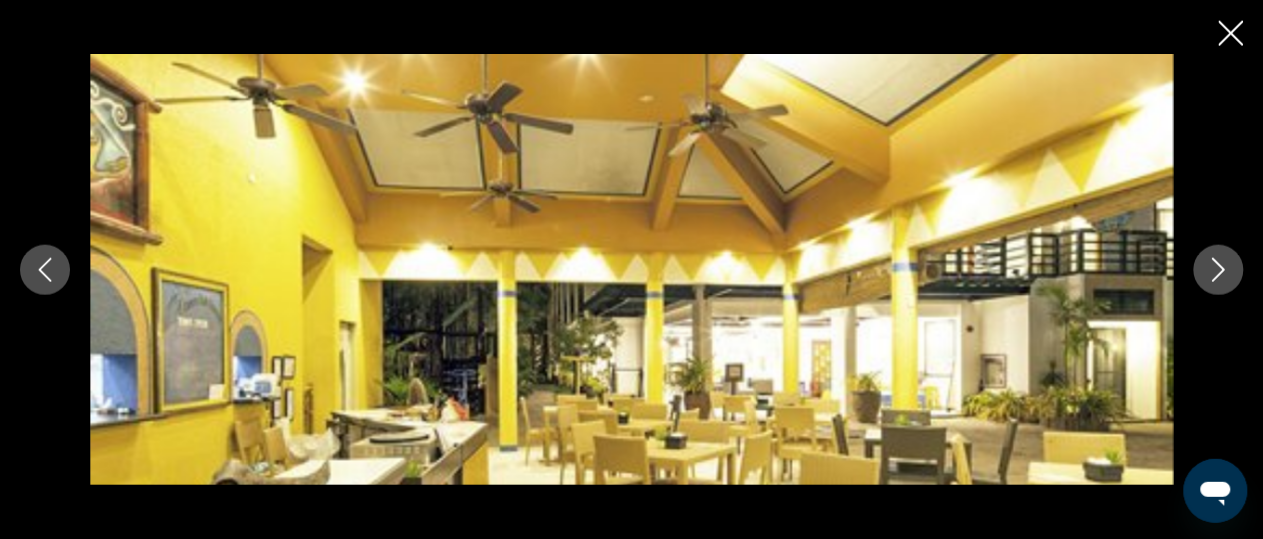 click at bounding box center (1218, 270) 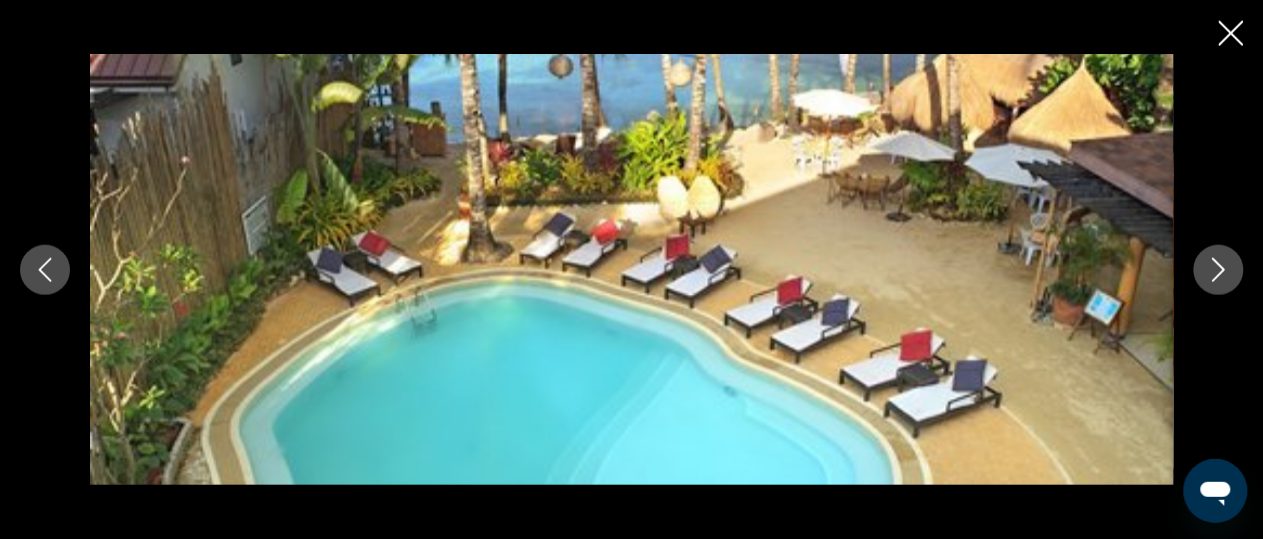 click 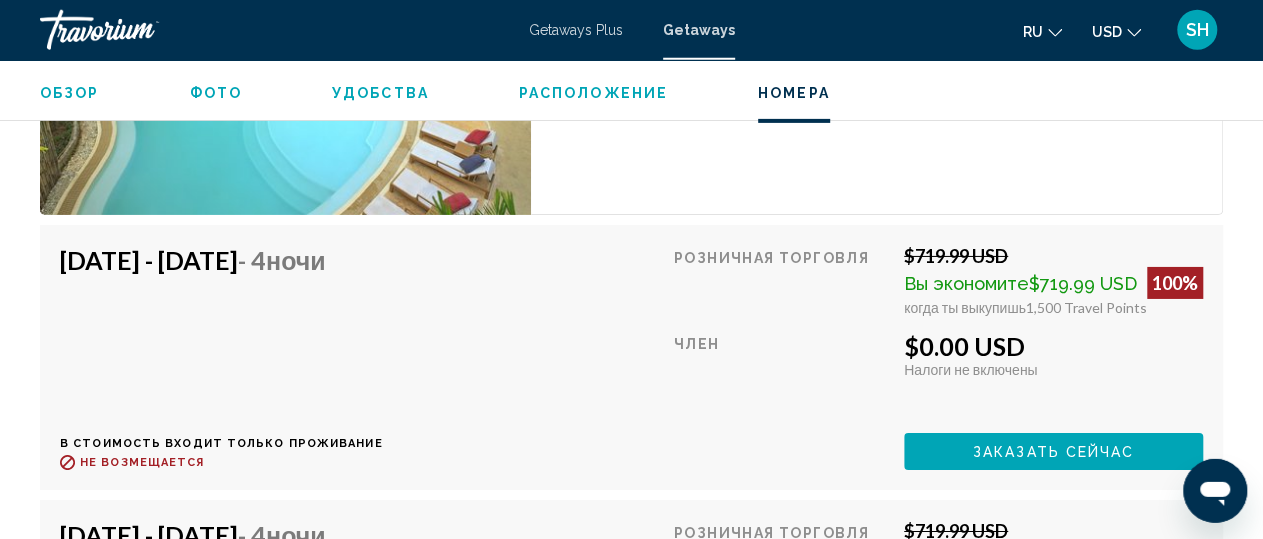 scroll, scrollTop: 3356, scrollLeft: 0, axis: vertical 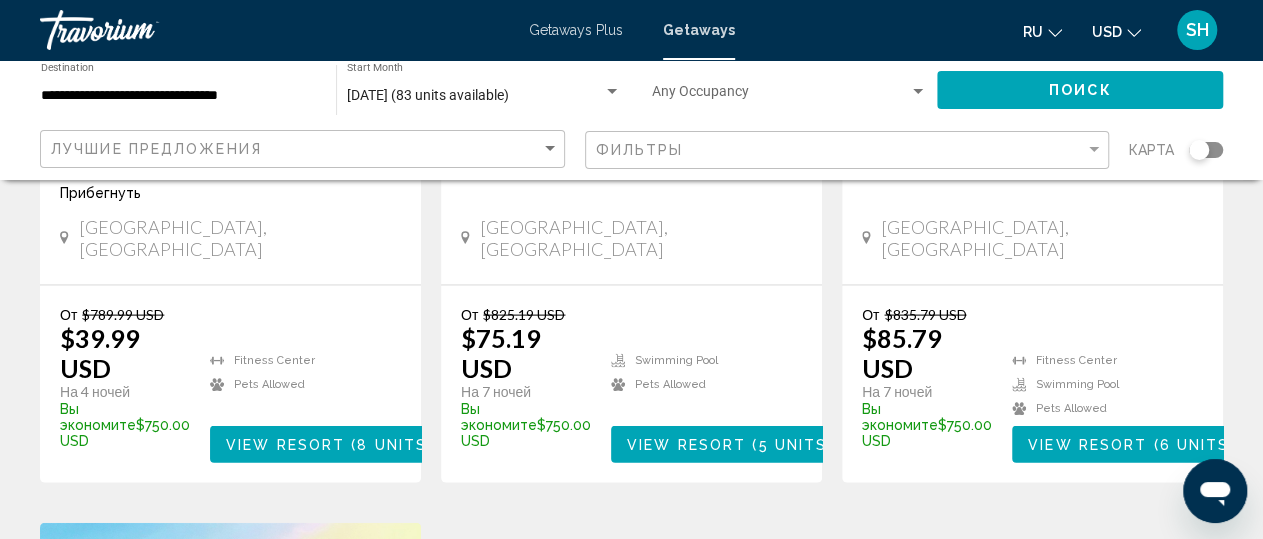 click on "**********" 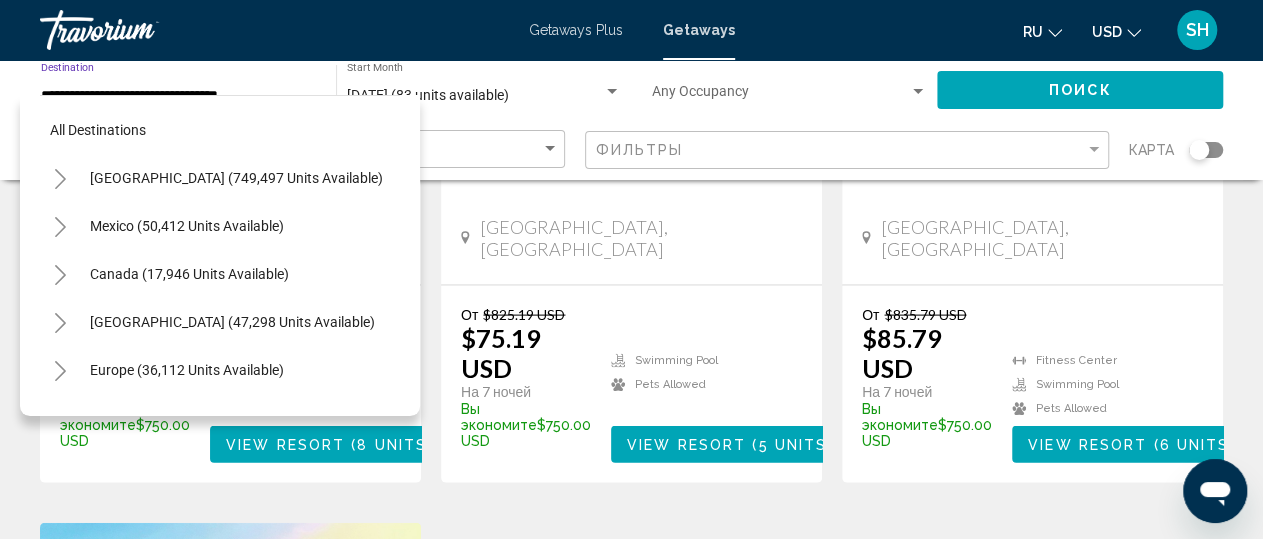 scroll, scrollTop: 800, scrollLeft: 0, axis: vertical 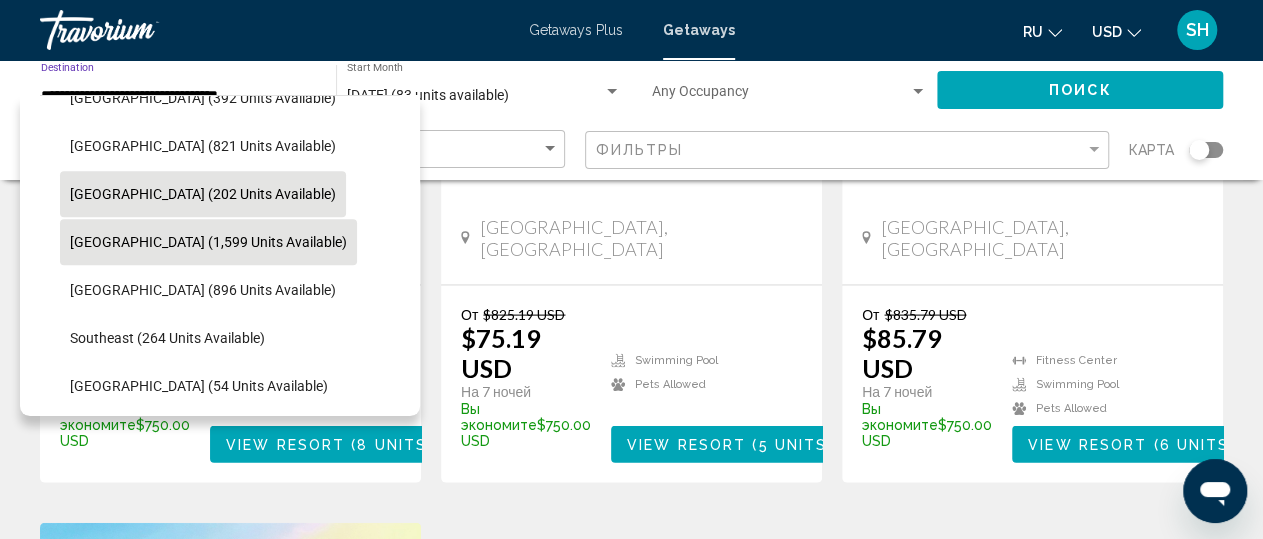 click on "[GEOGRAPHIC_DATA] (202 units available)" 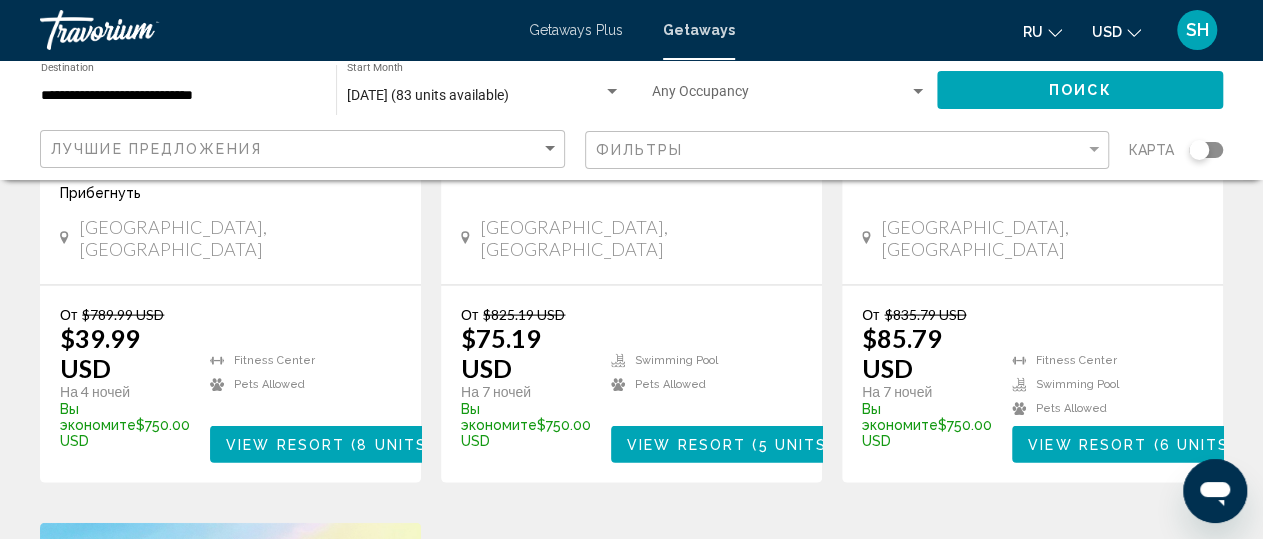 click on "[DATE] (83 units available) Start Month All Start Months" 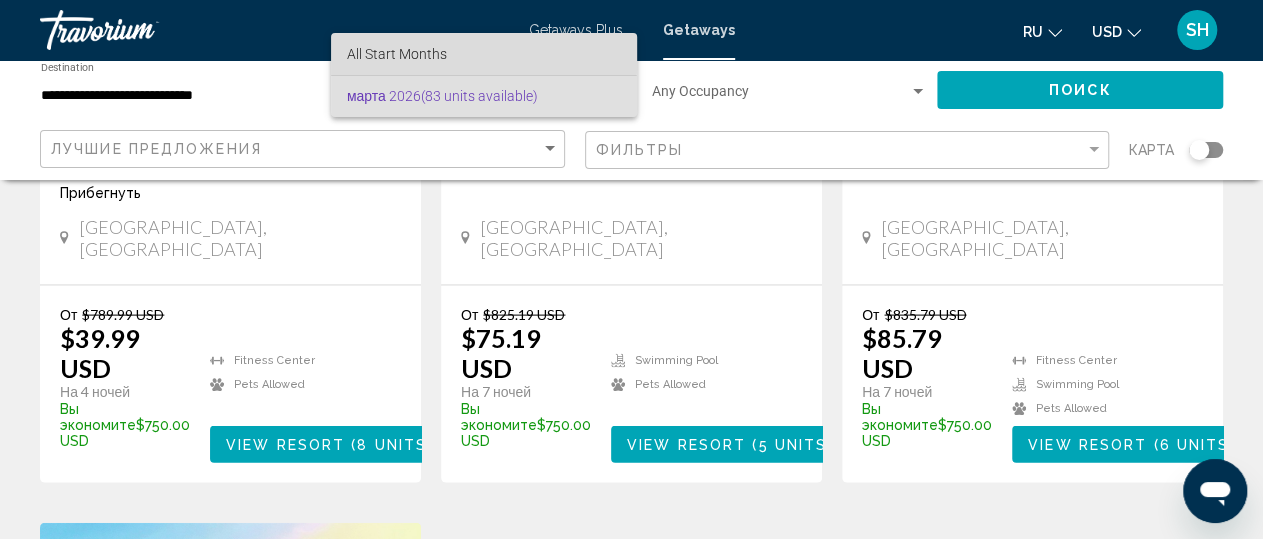 click on "All Start Months" at bounding box center [397, 54] 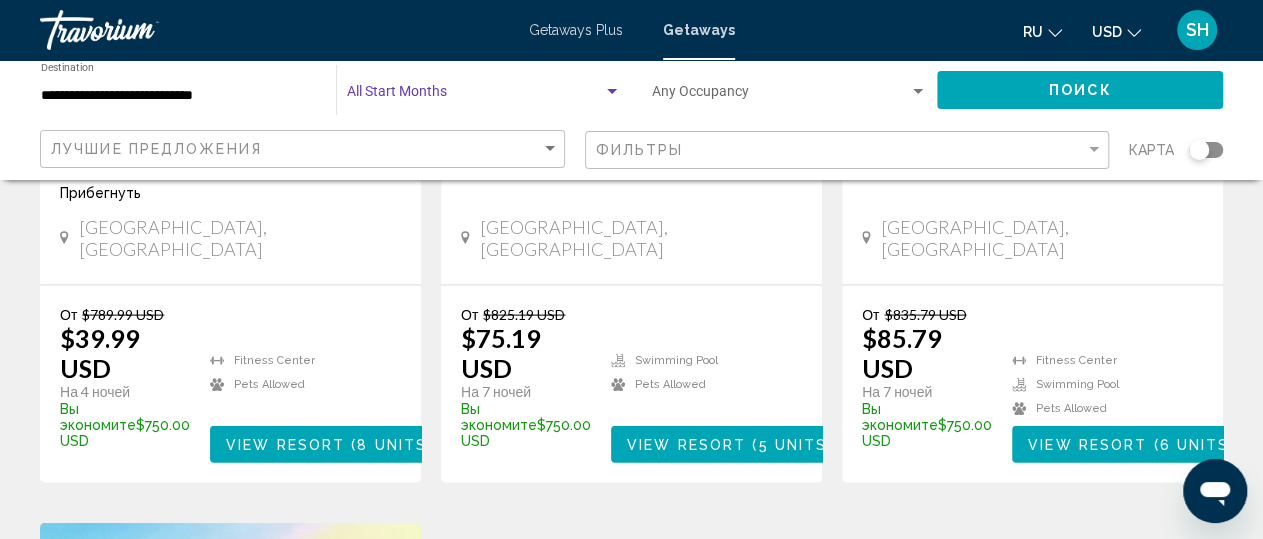 click on "Поиск" 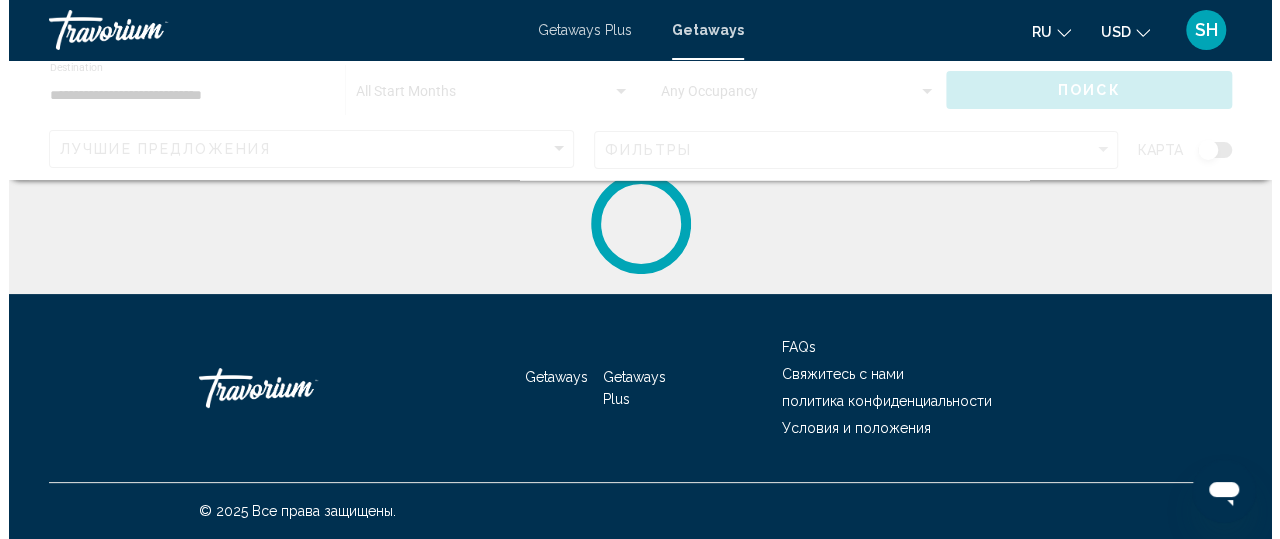 scroll, scrollTop: 0, scrollLeft: 0, axis: both 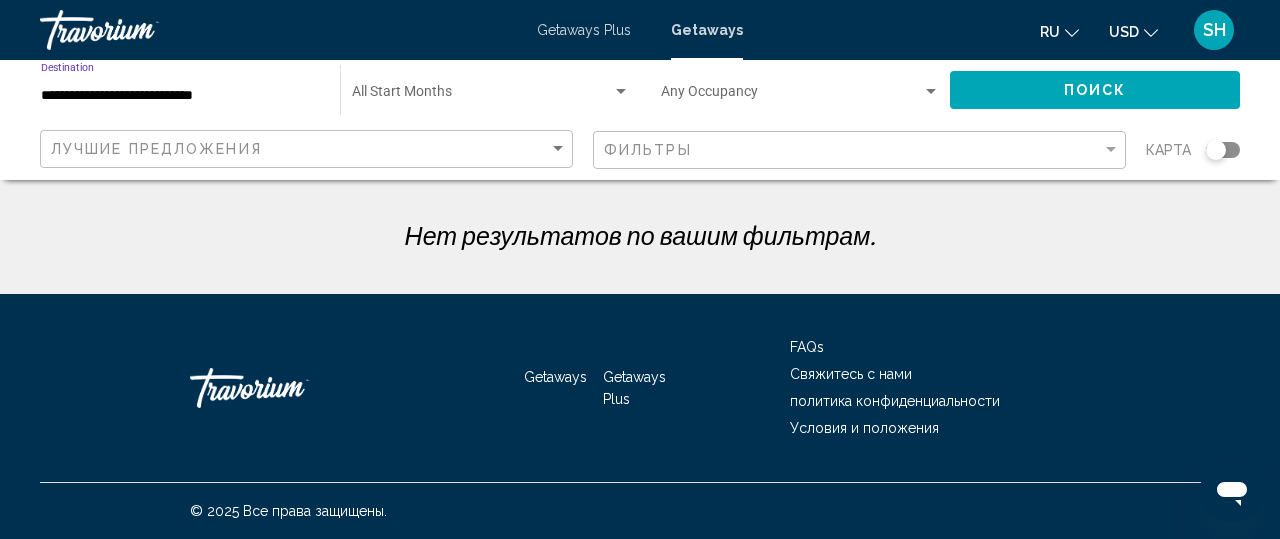 click on "**********" at bounding box center [180, 96] 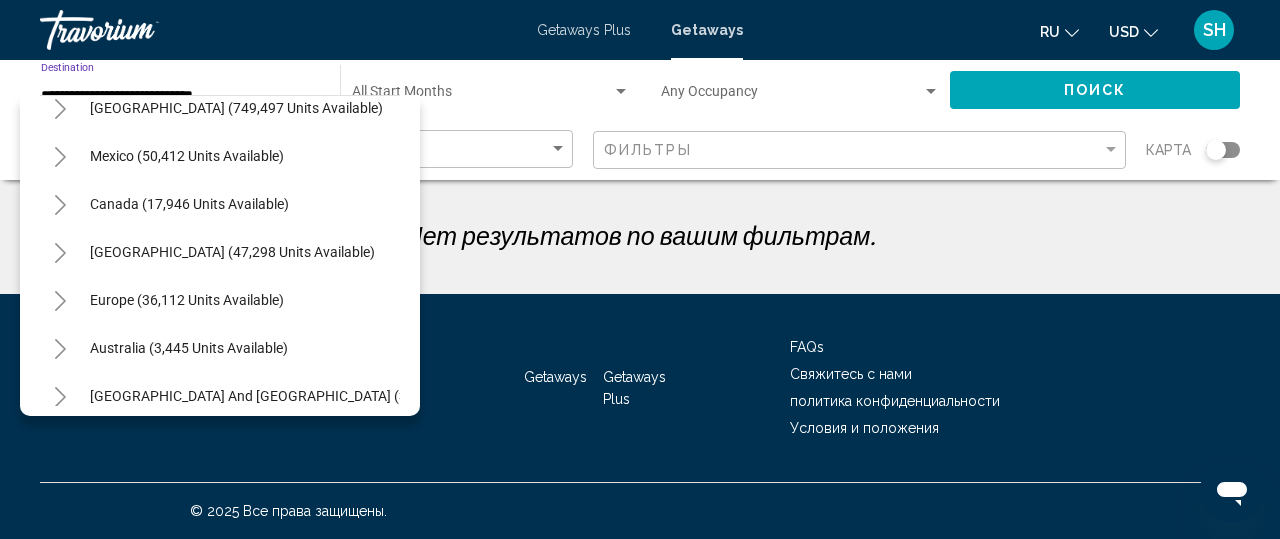 scroll, scrollTop: 52, scrollLeft: 0, axis: vertical 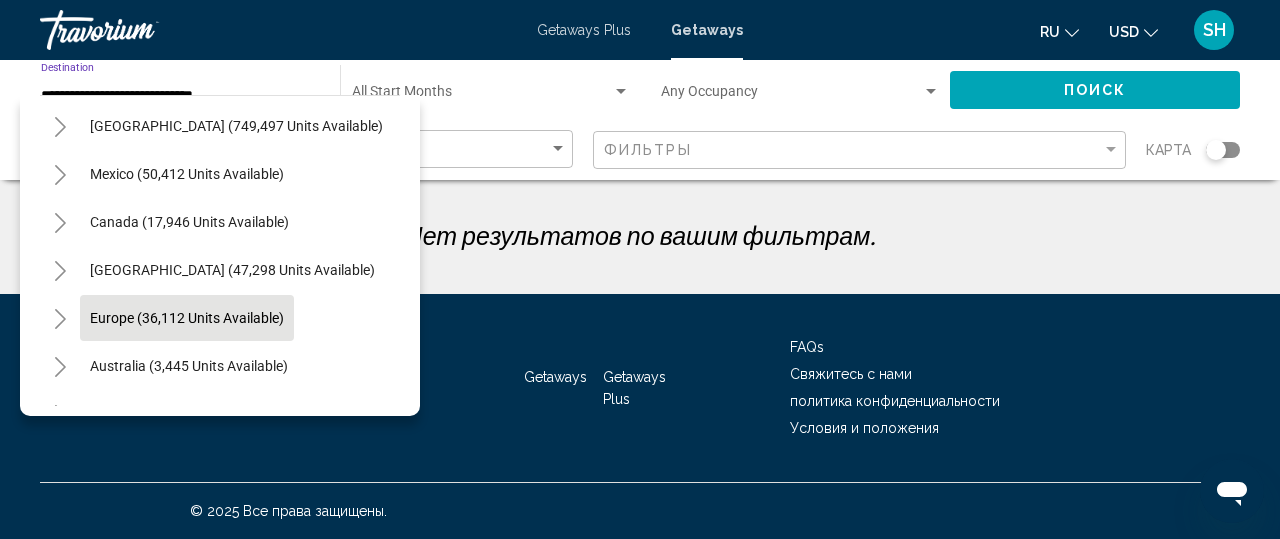 click on "Europe (36,112 units available)" at bounding box center (189, 366) 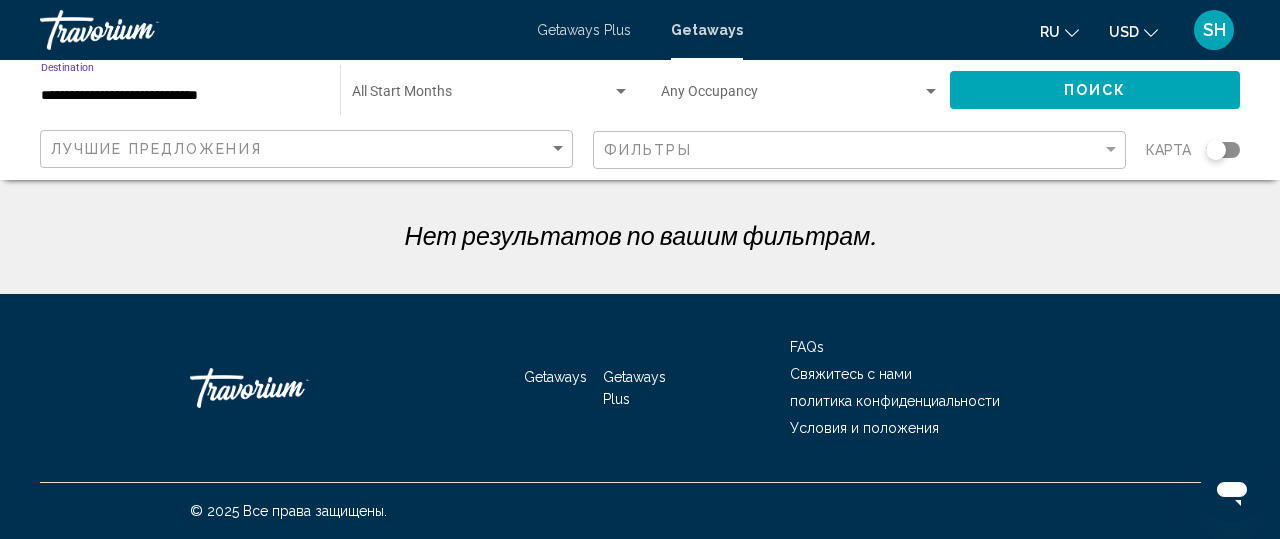 click on "**********" at bounding box center [180, 96] 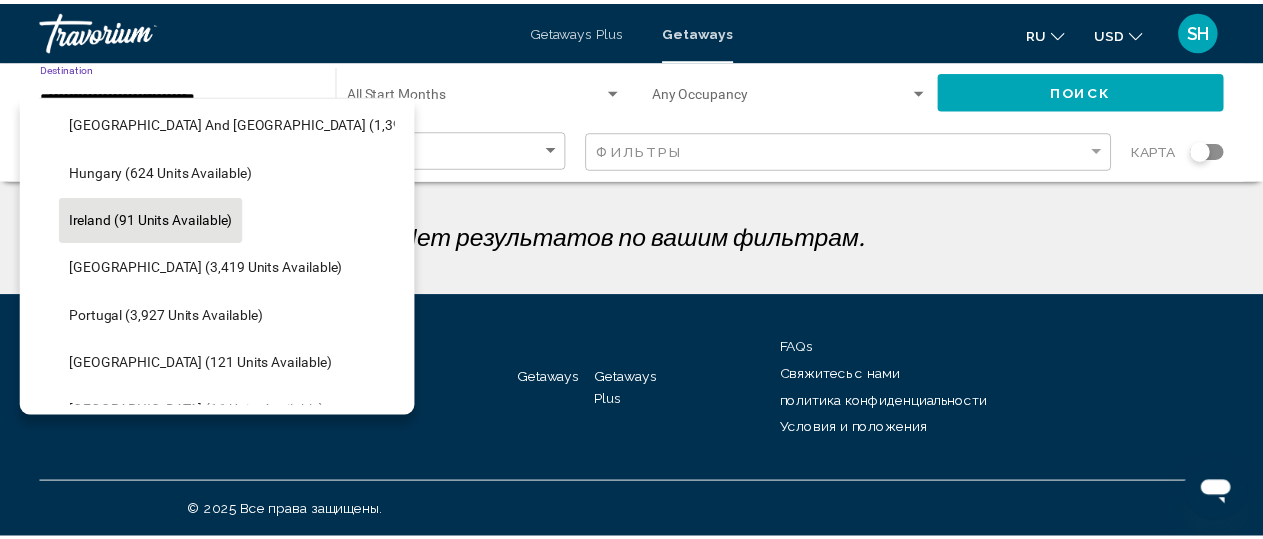 scroll, scrollTop: 695, scrollLeft: 0, axis: vertical 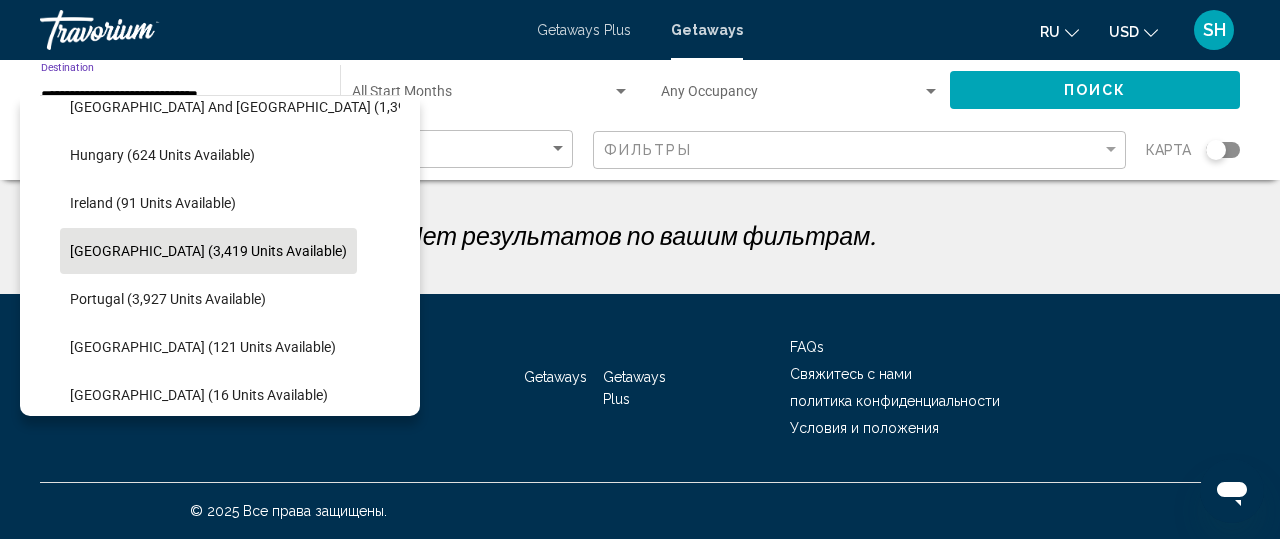 click on "[GEOGRAPHIC_DATA] (3,419 units available)" 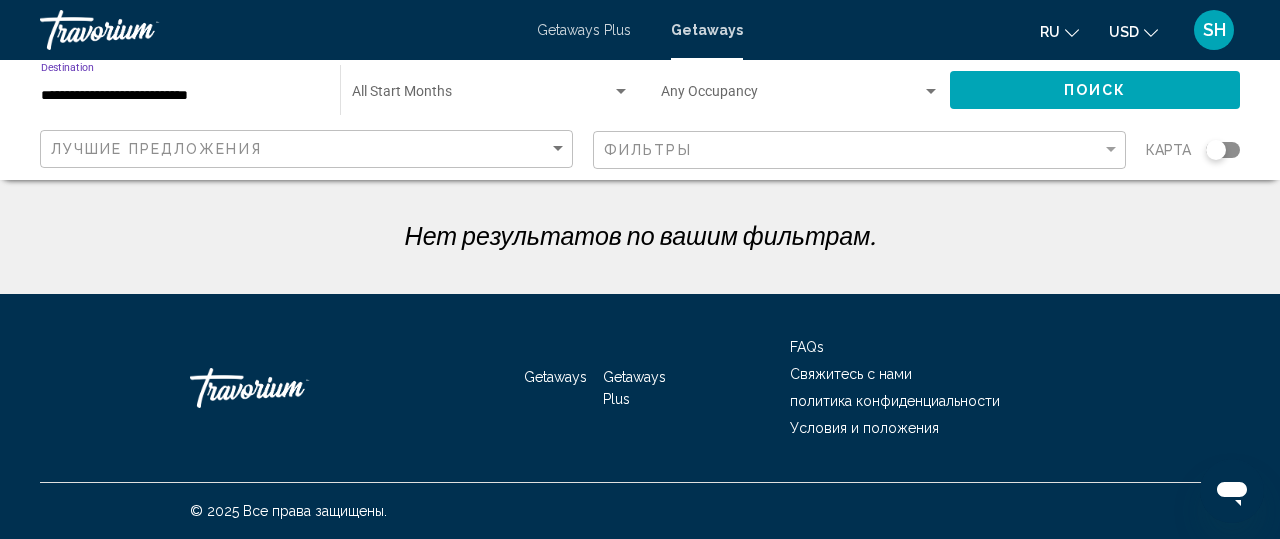 click on "Поиск" 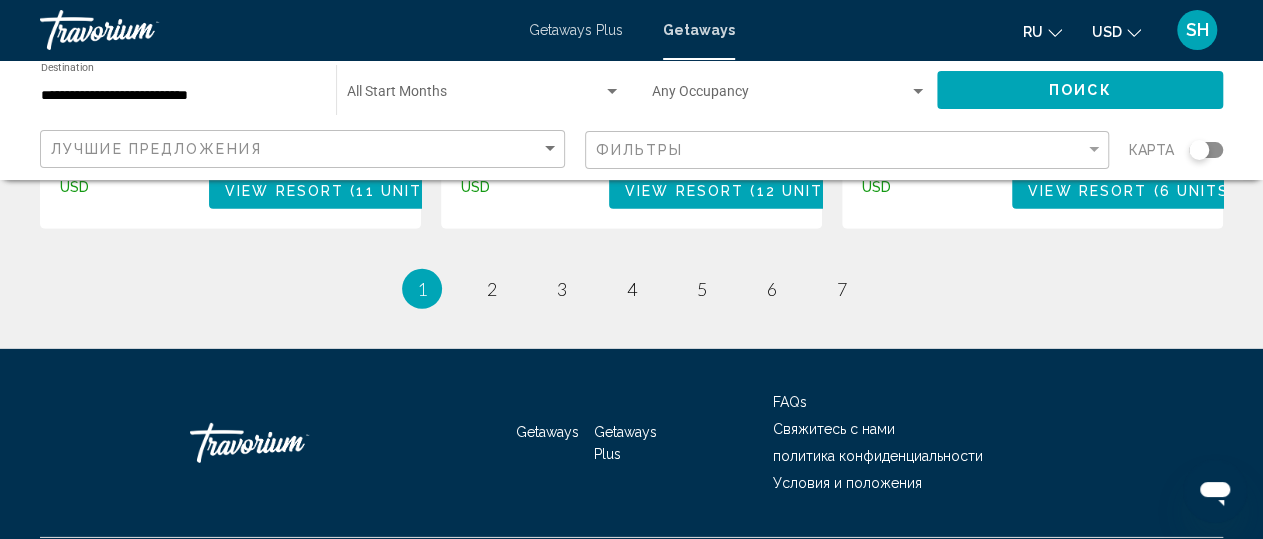 scroll, scrollTop: 2934, scrollLeft: 0, axis: vertical 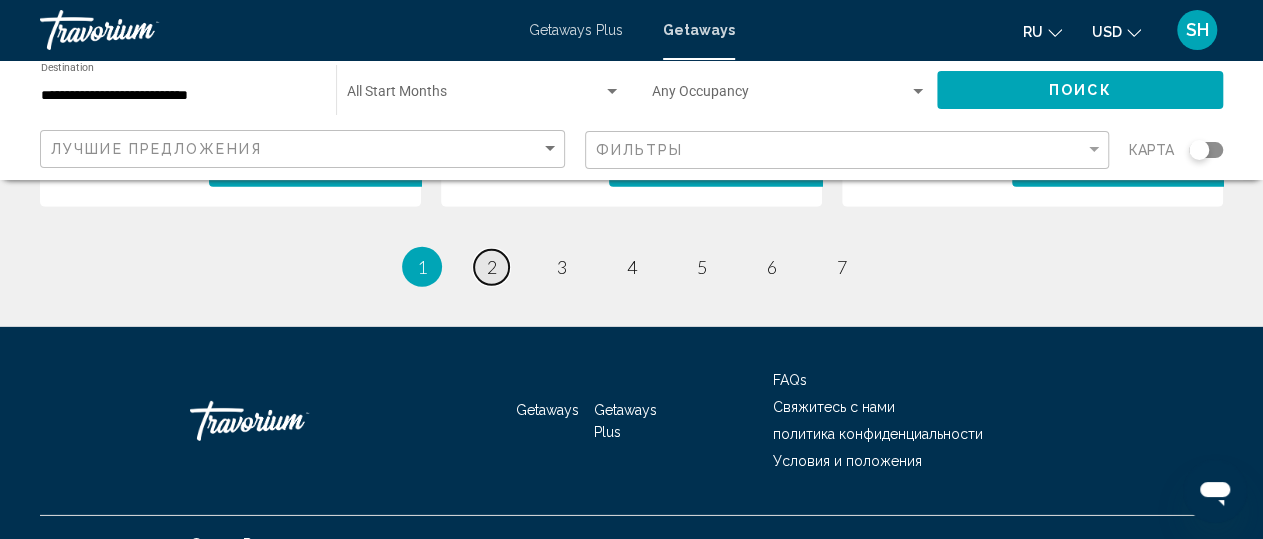 click on "page  2" at bounding box center [491, 267] 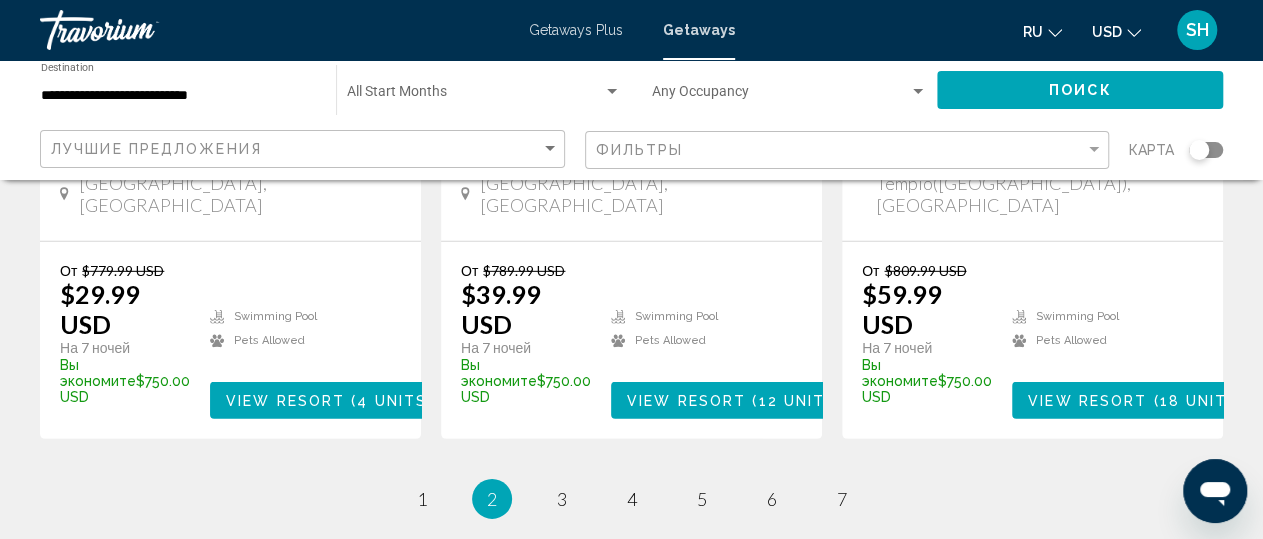scroll, scrollTop: 2950, scrollLeft: 0, axis: vertical 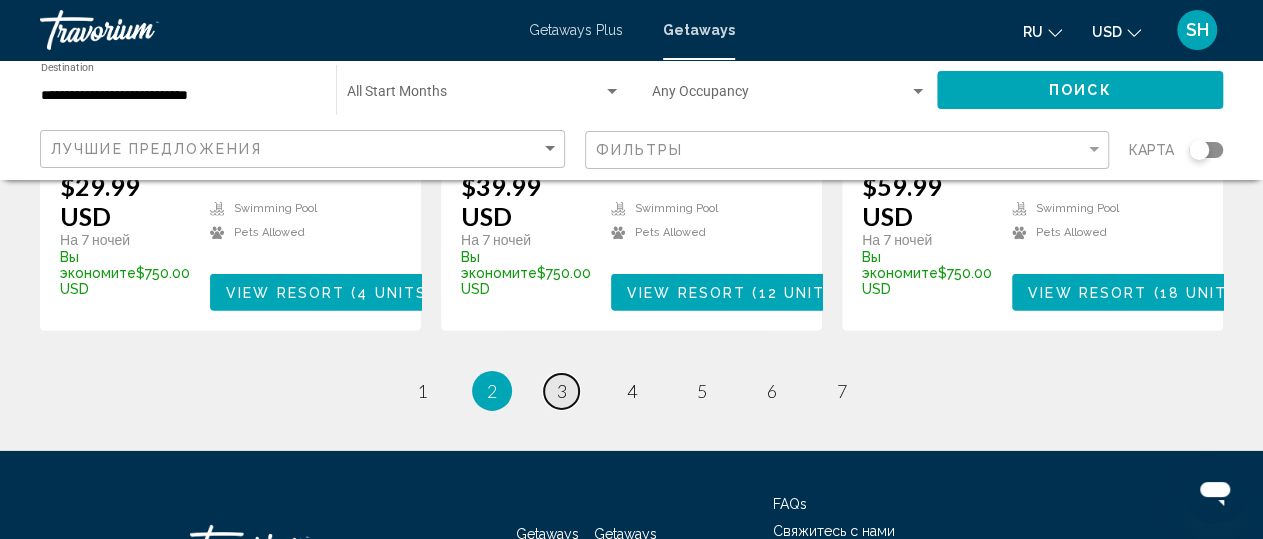 click on "3" at bounding box center [562, 391] 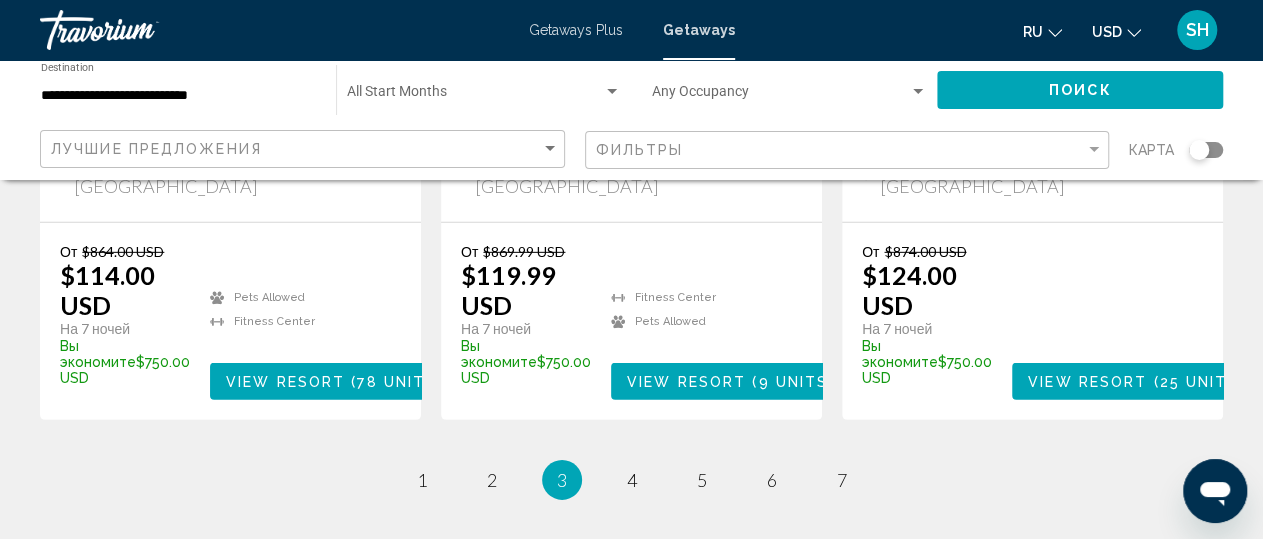 scroll, scrollTop: 2994, scrollLeft: 0, axis: vertical 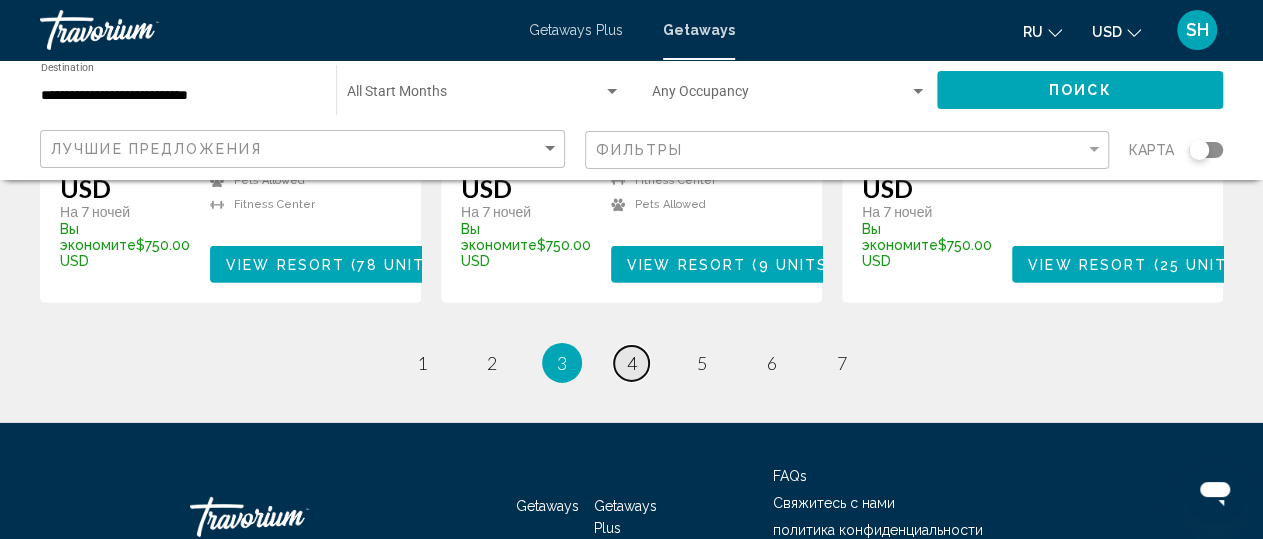 click on "page  4" at bounding box center (631, 363) 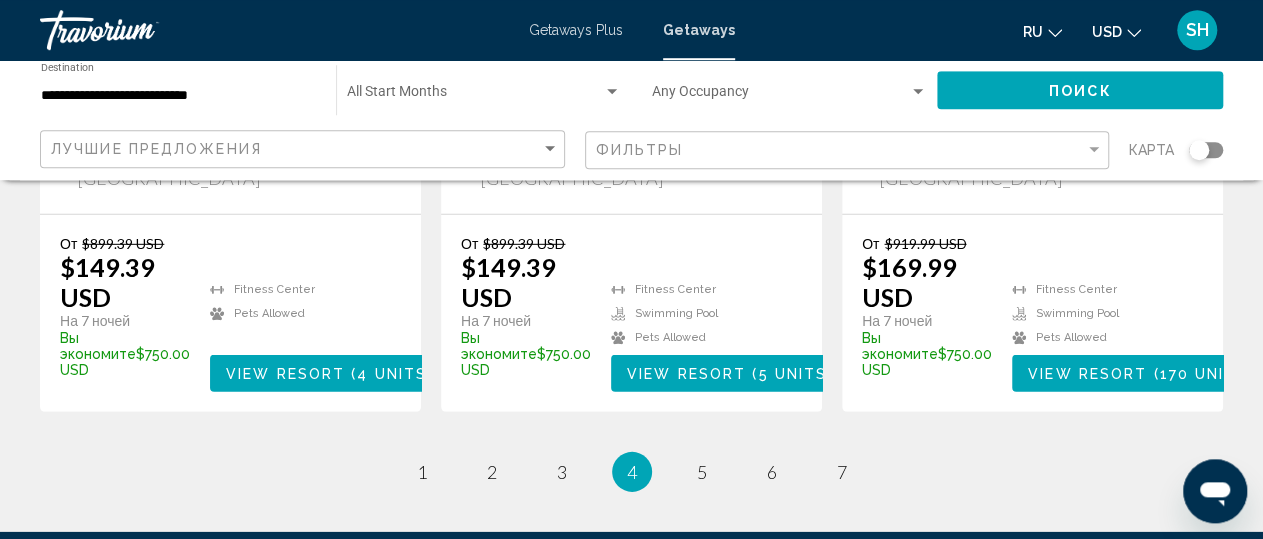 scroll, scrollTop: 2932, scrollLeft: 0, axis: vertical 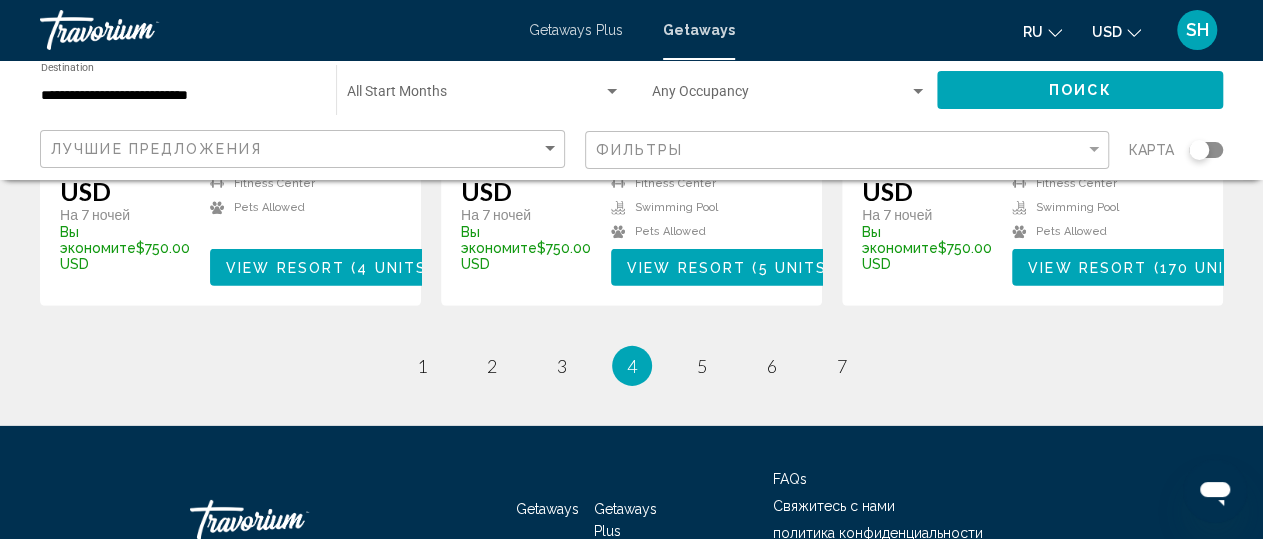 click on "4 / 7  page  1 page  2 page  3 You're on page  4 page  5 page  6 page  7" at bounding box center (631, 366) 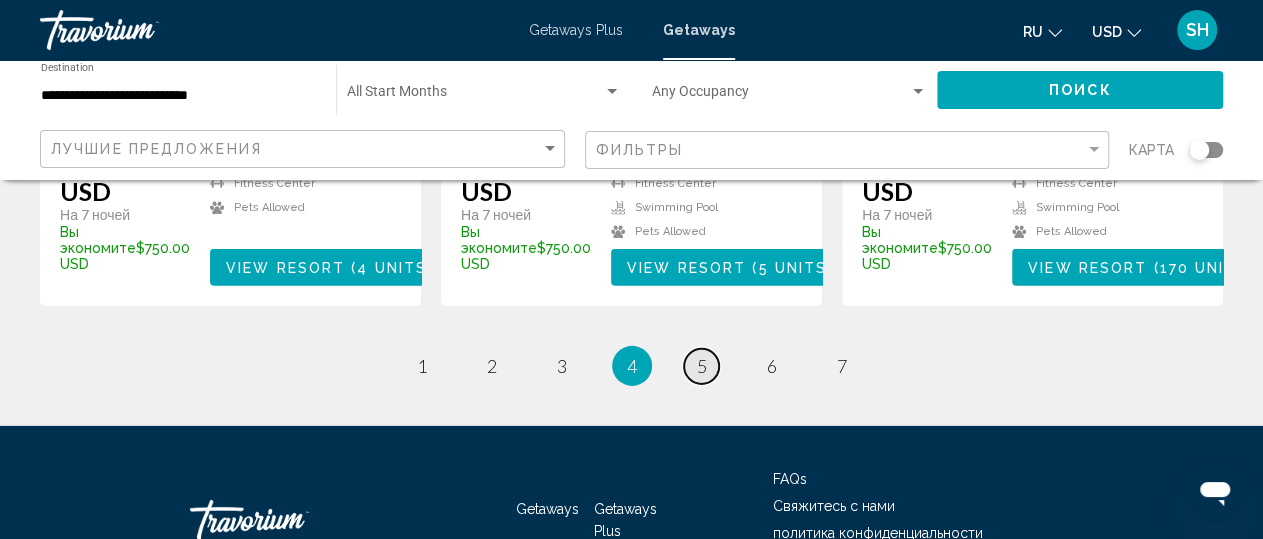 click on "page  5" at bounding box center (701, 366) 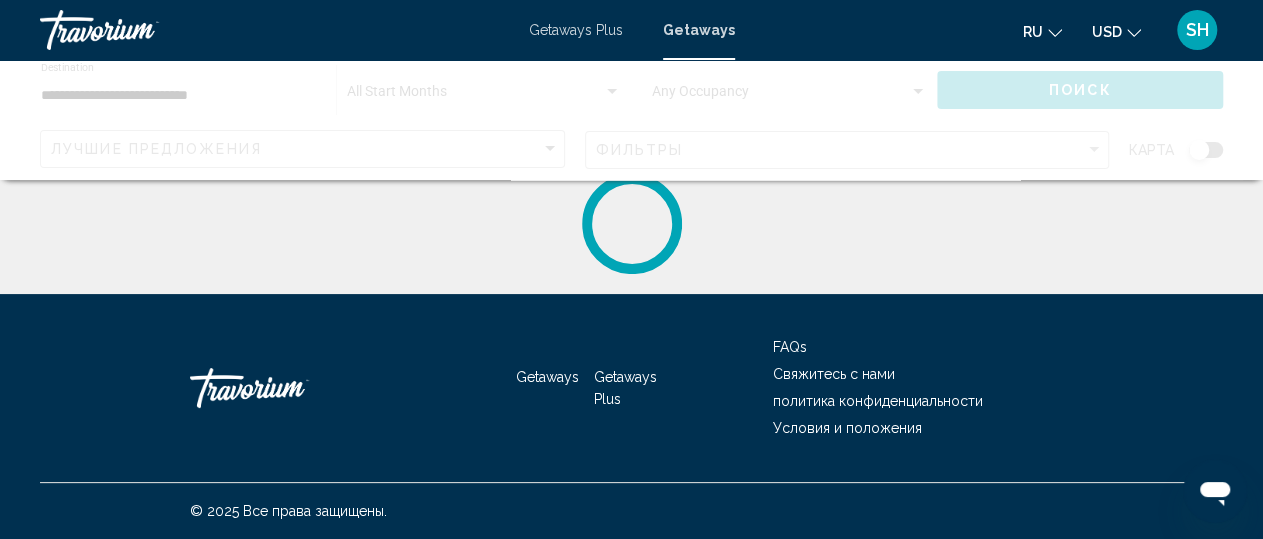 scroll, scrollTop: 0, scrollLeft: 0, axis: both 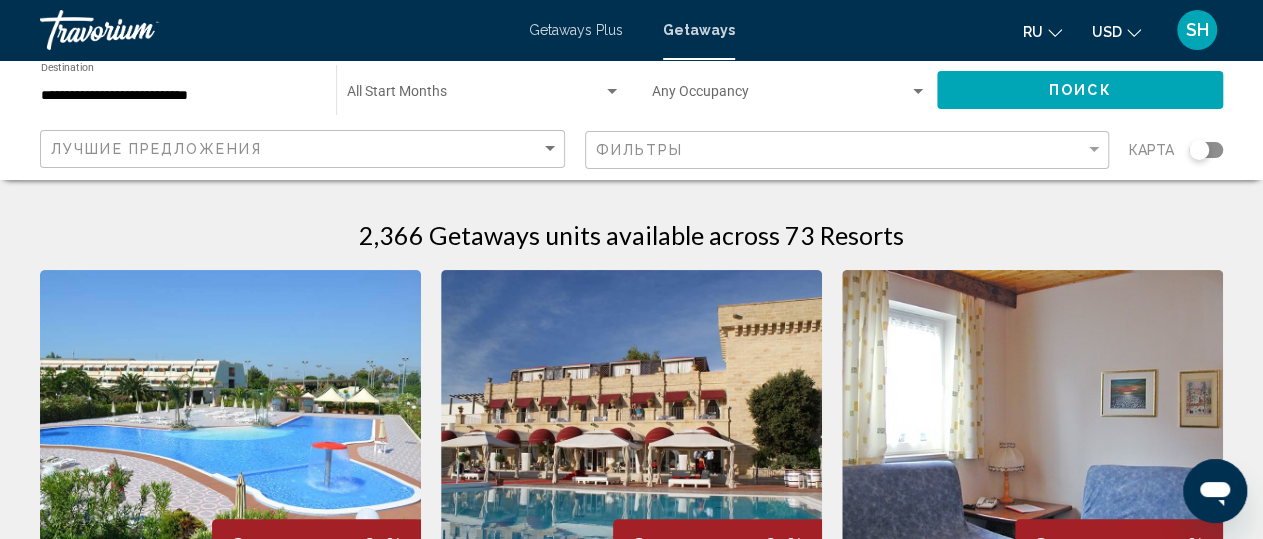 click on "Фильтры" 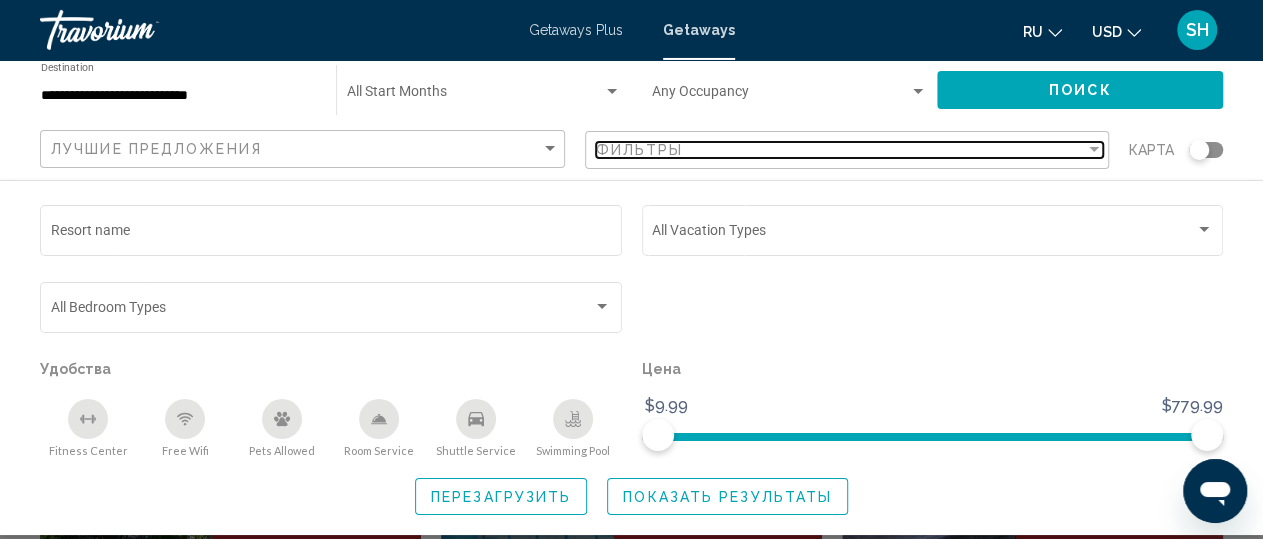 scroll, scrollTop: 104, scrollLeft: 0, axis: vertical 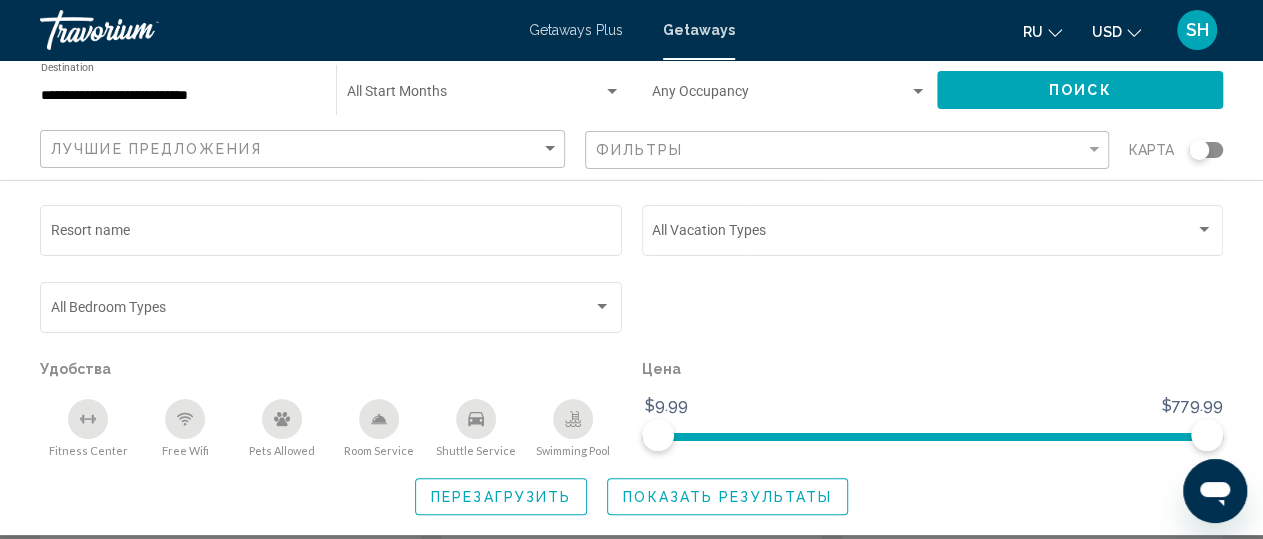 click on "Лучшие предложения" 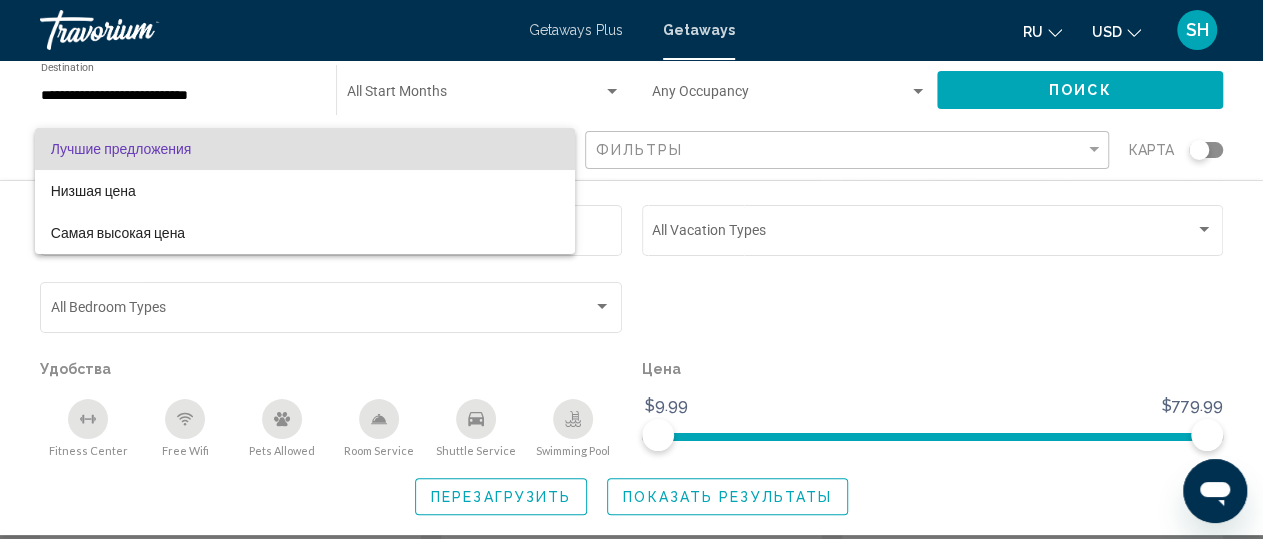 click on "Лучшие предложения" at bounding box center (305, 149) 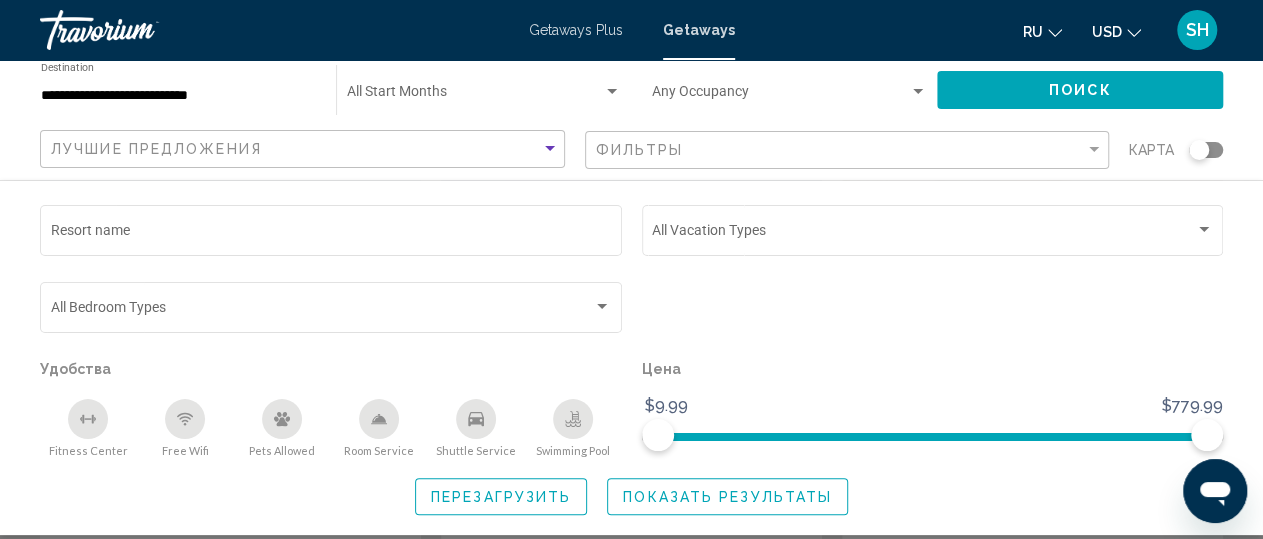 click on "**********" 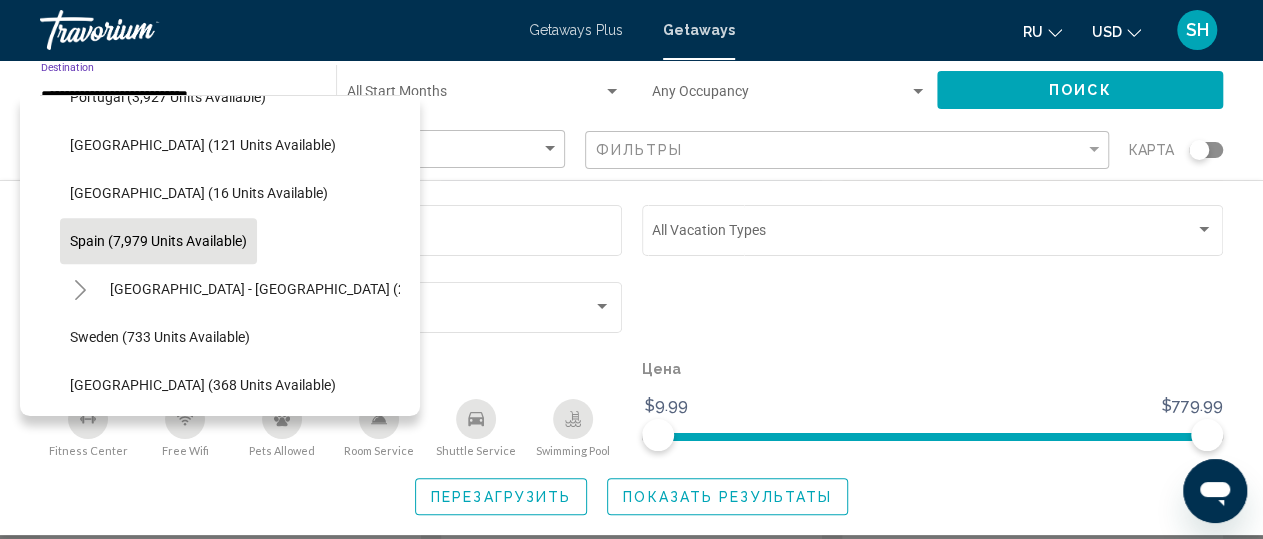 scroll, scrollTop: 904, scrollLeft: 0, axis: vertical 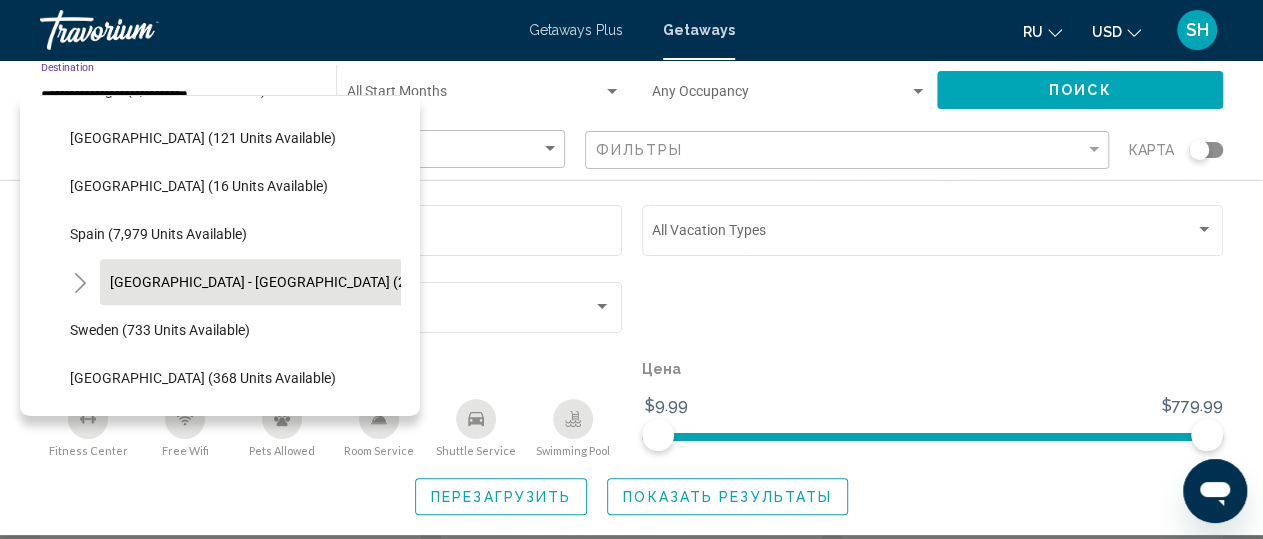 click on "[GEOGRAPHIC_DATA] - [GEOGRAPHIC_DATA] (2,834 units available)" 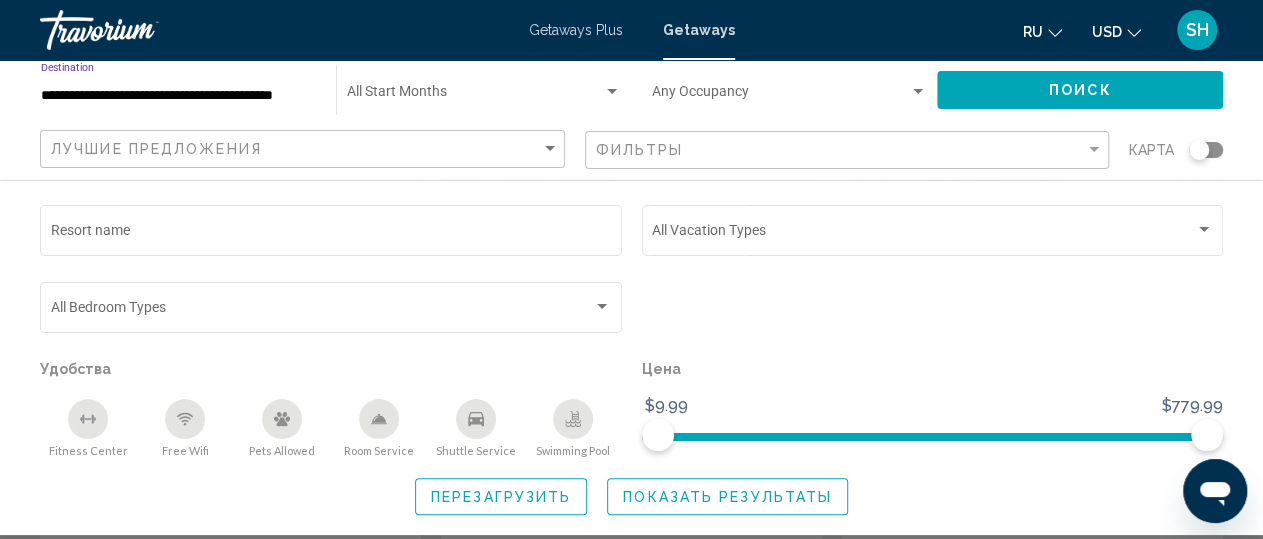 scroll, scrollTop: 0, scrollLeft: 3, axis: horizontal 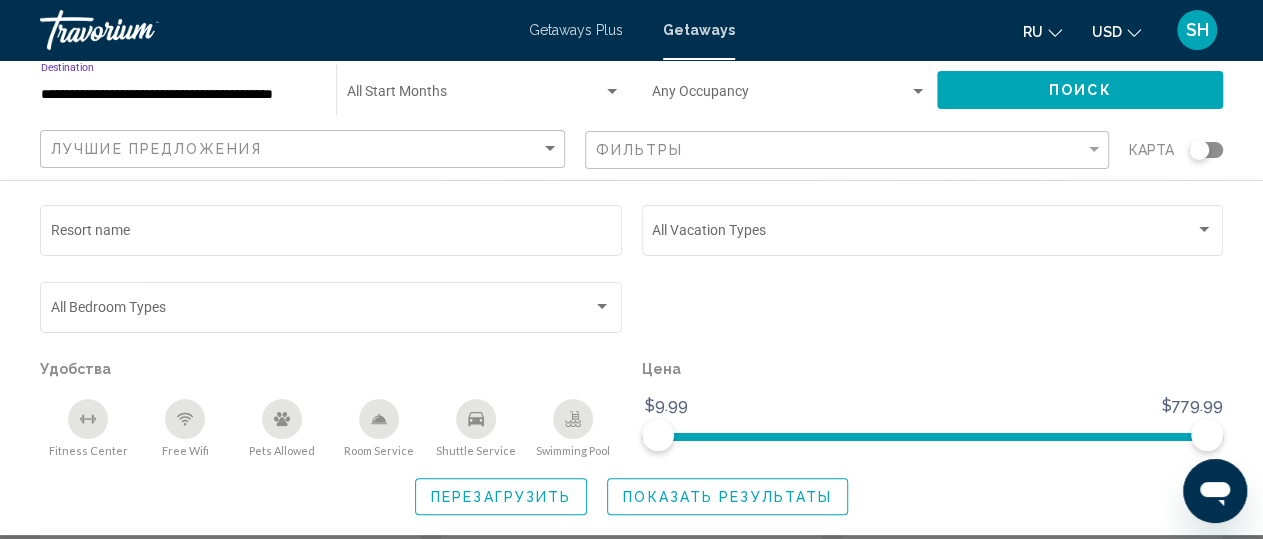 click on "Поиск" 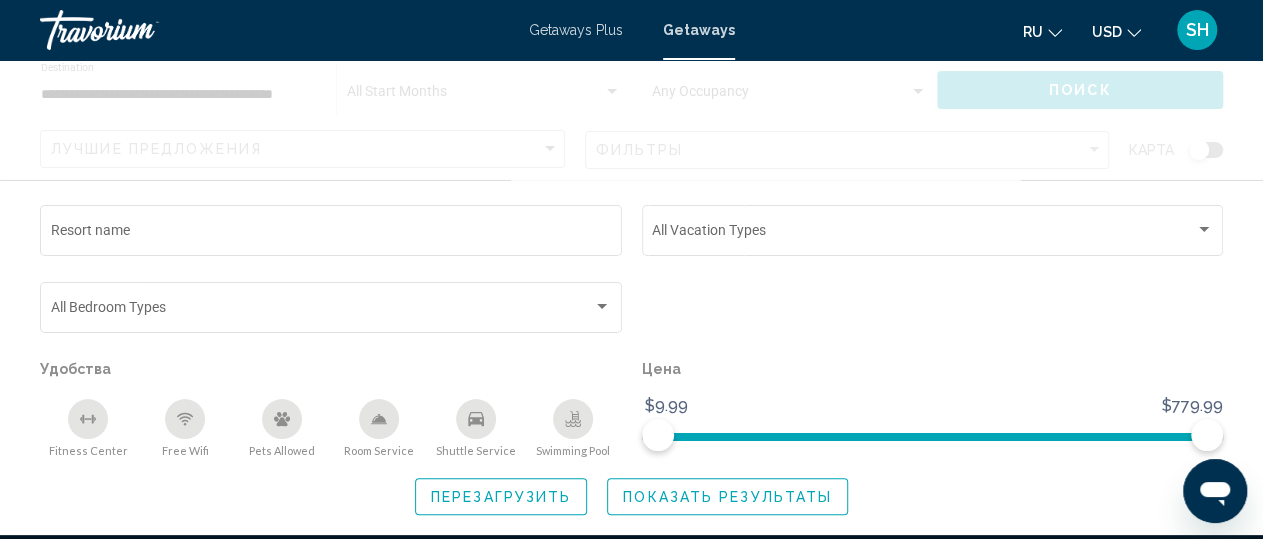 scroll, scrollTop: 0, scrollLeft: 0, axis: both 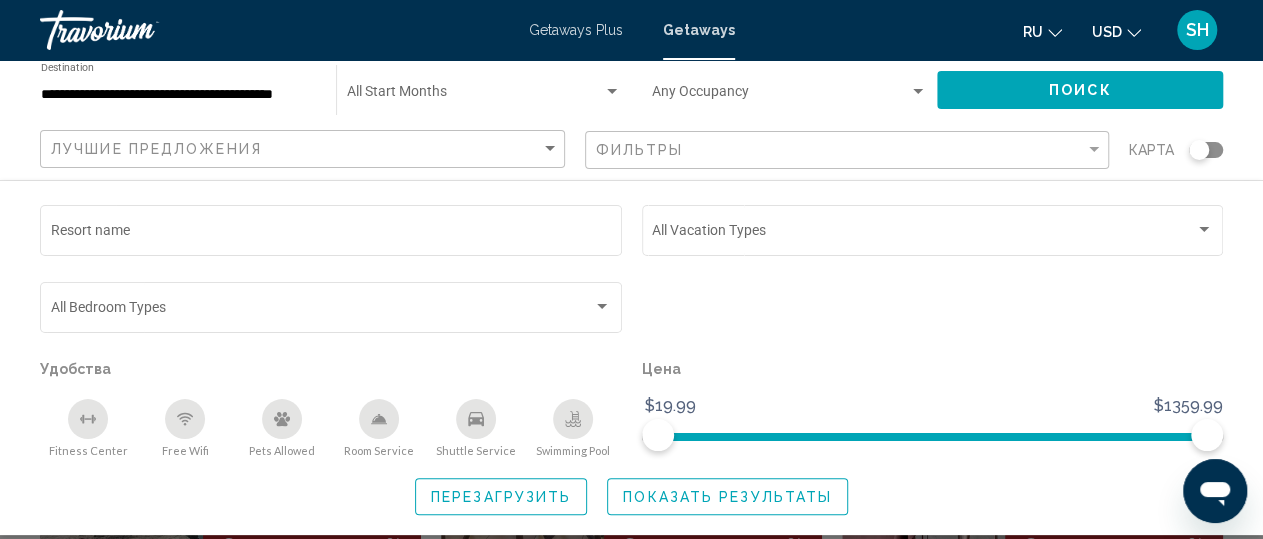click on "Показать результаты" 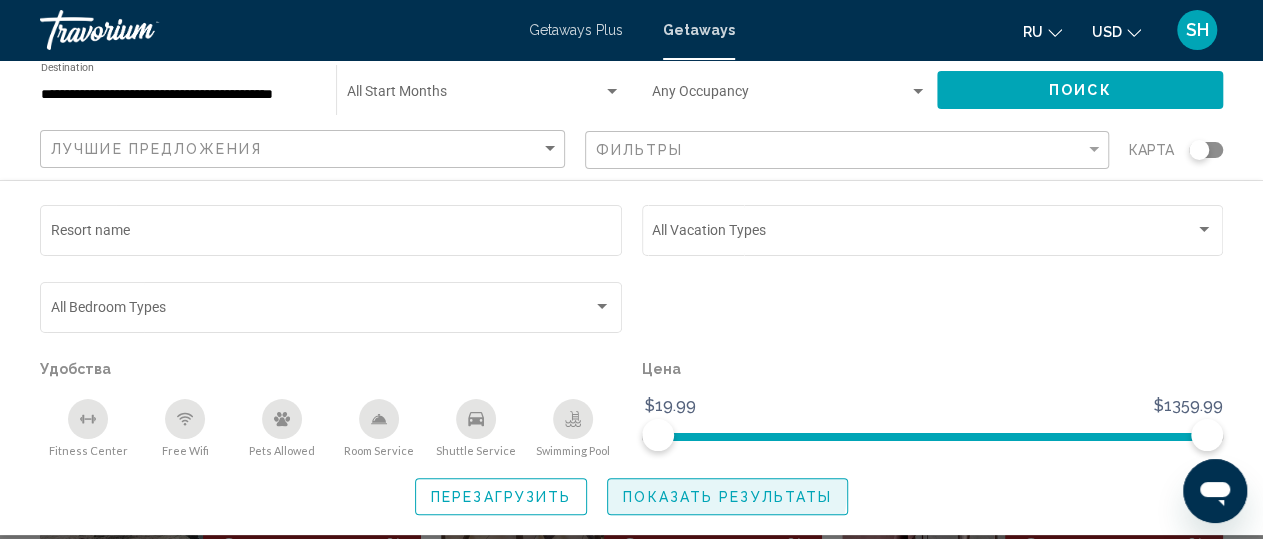 click on "Показать результаты" 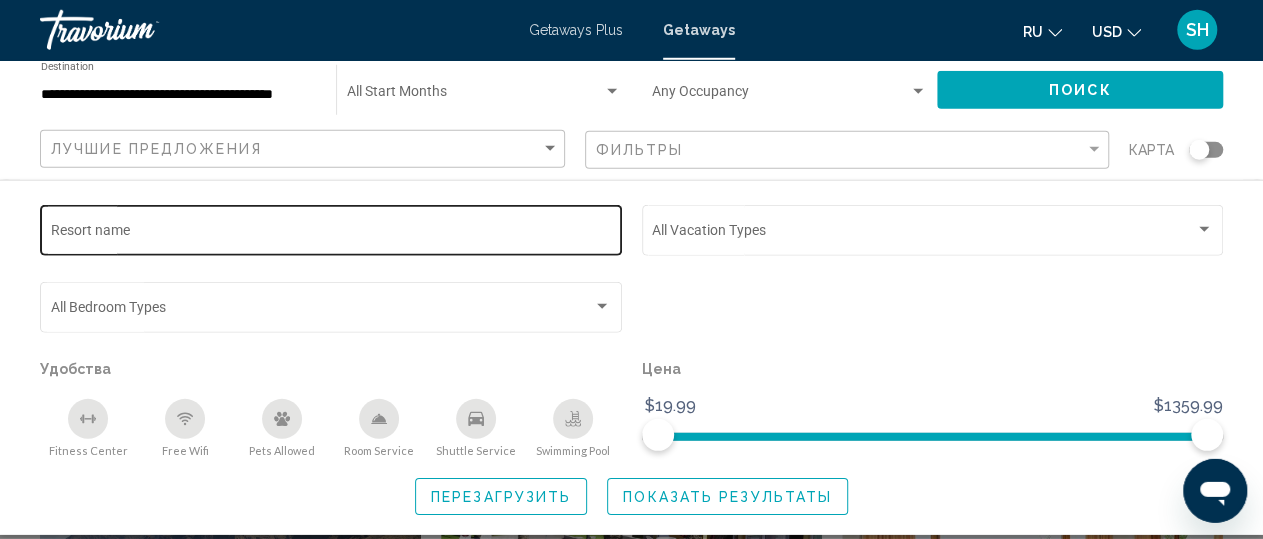 scroll, scrollTop: 1836, scrollLeft: 0, axis: vertical 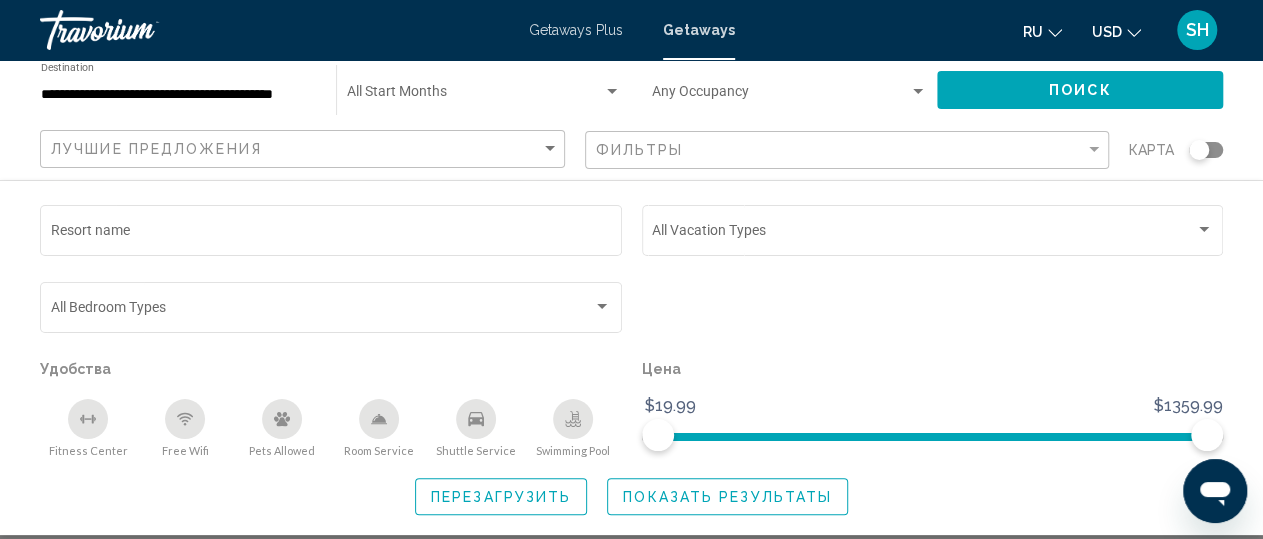 click on "Показать результаты" 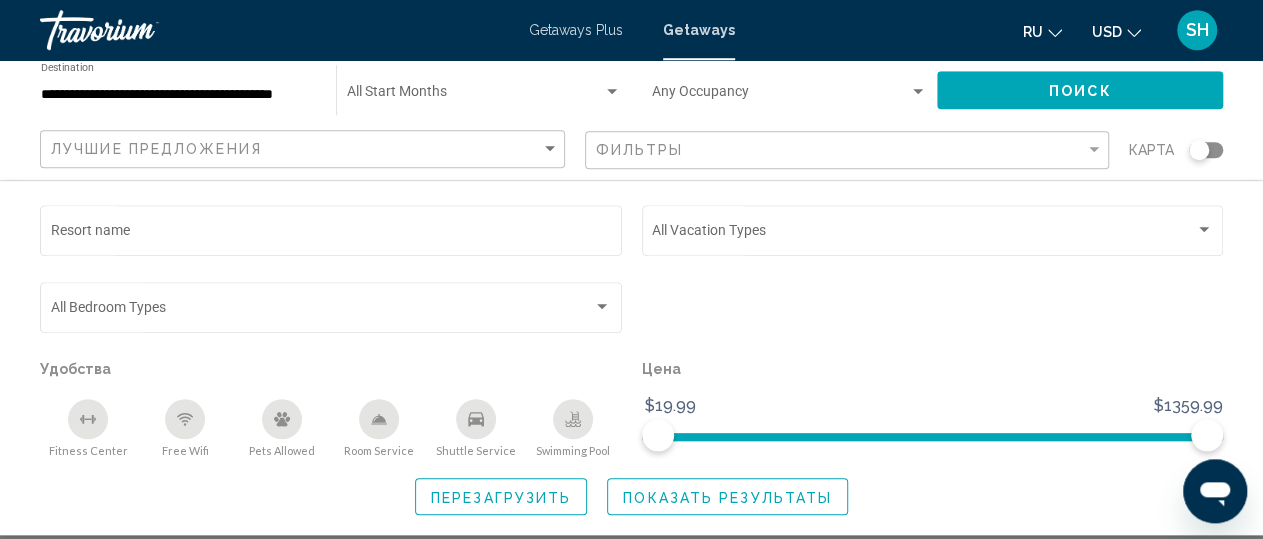 scroll, scrollTop: 2668, scrollLeft: 0, axis: vertical 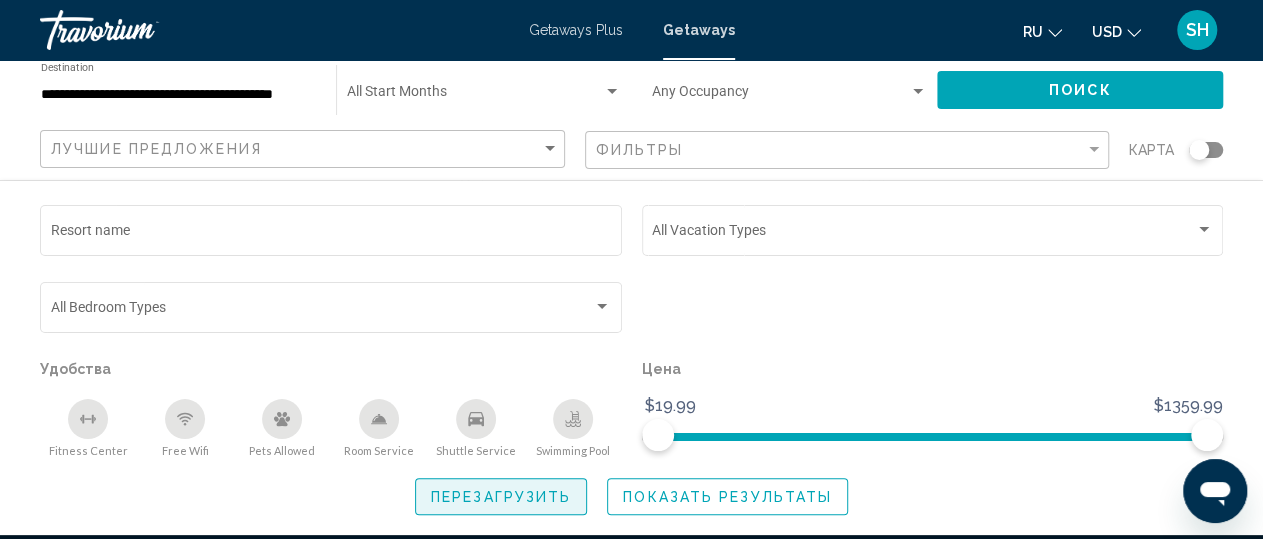 click on "Перезагрузить" 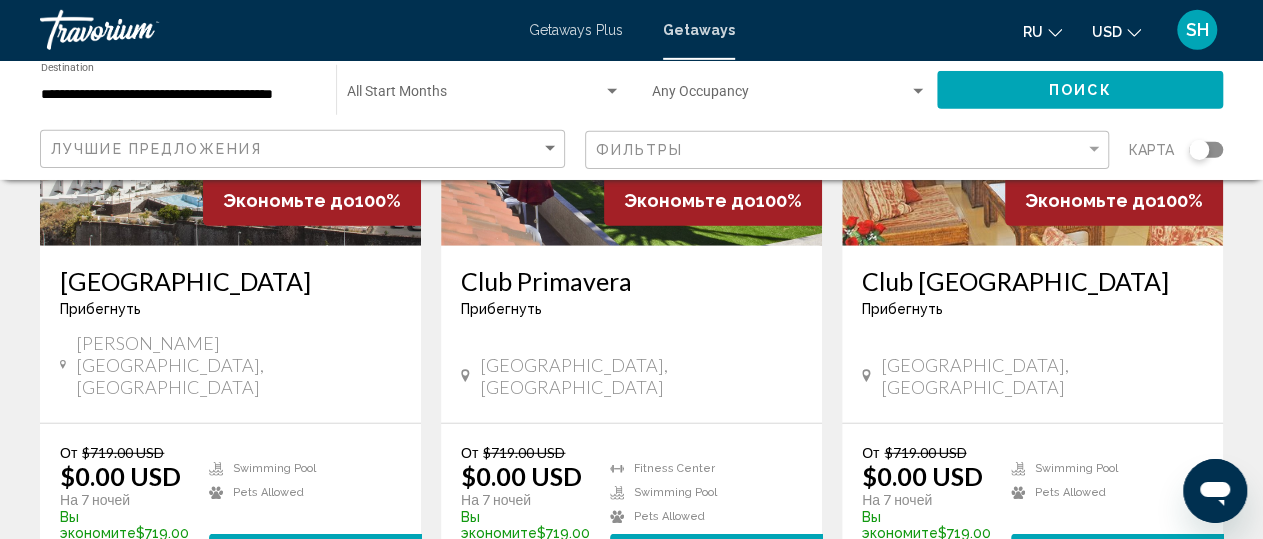 scroll, scrollTop: 2426, scrollLeft: 0, axis: vertical 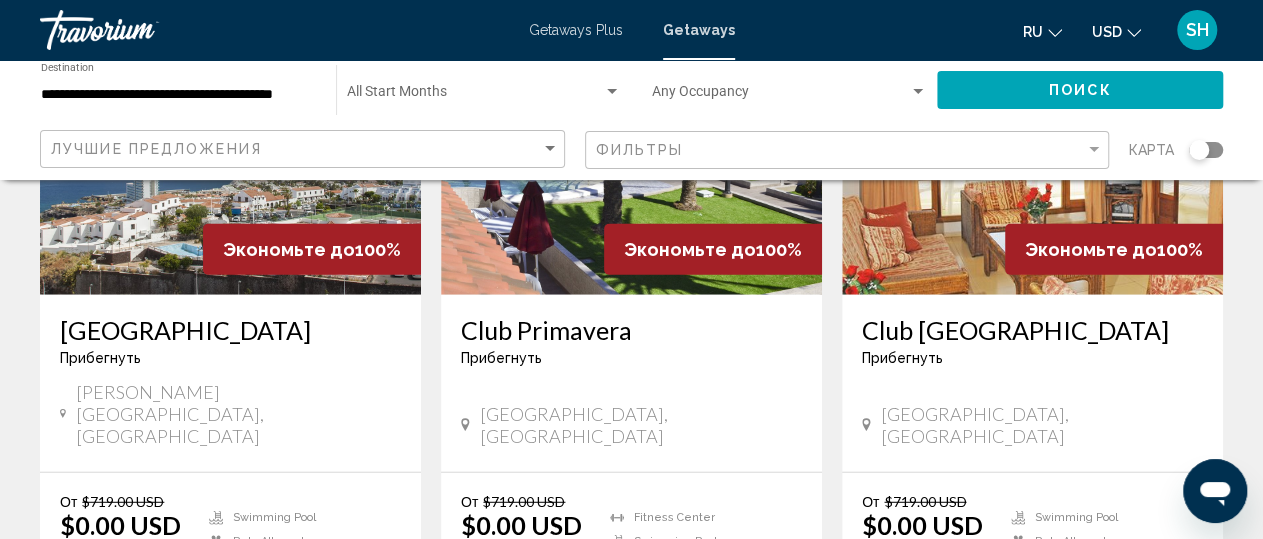 click at bounding box center [631, 135] 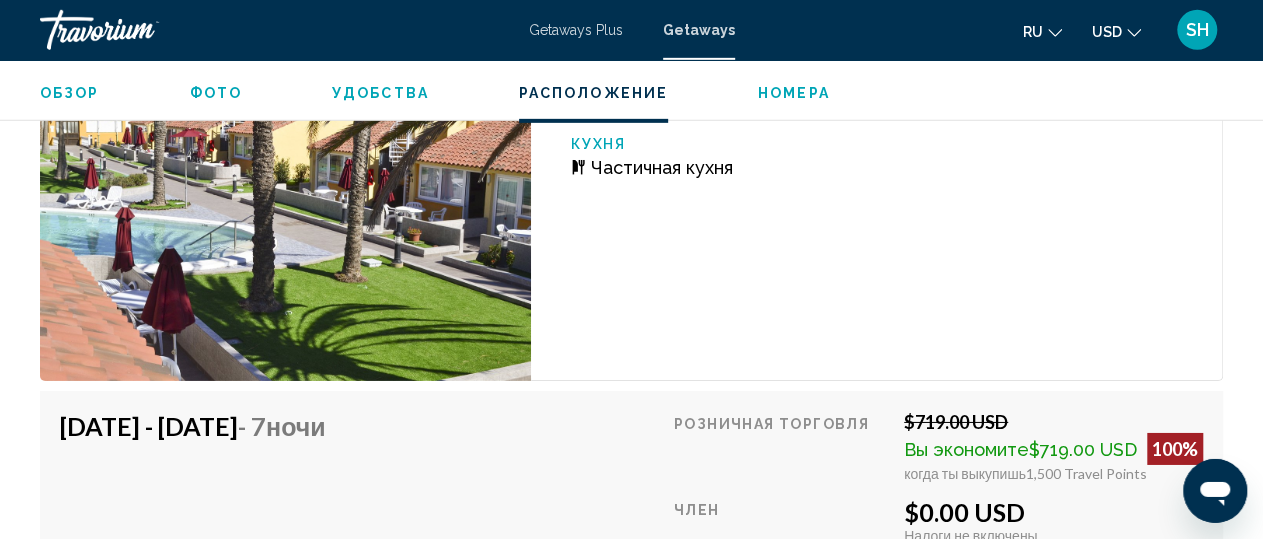 scroll, scrollTop: 2976, scrollLeft: 0, axis: vertical 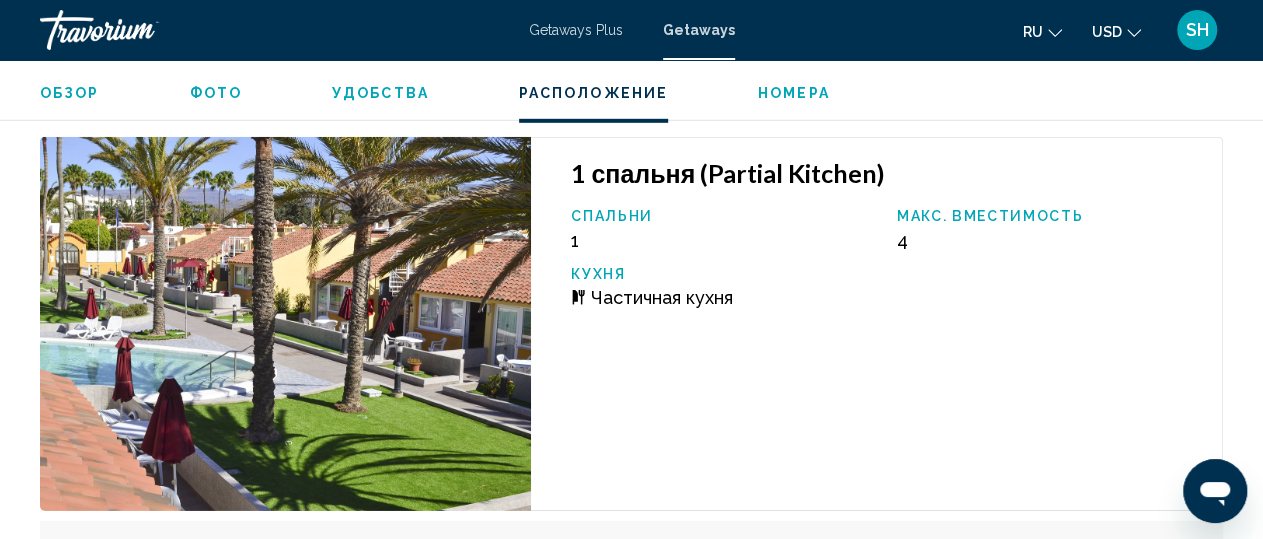 click on "Фото" at bounding box center [216, 93] 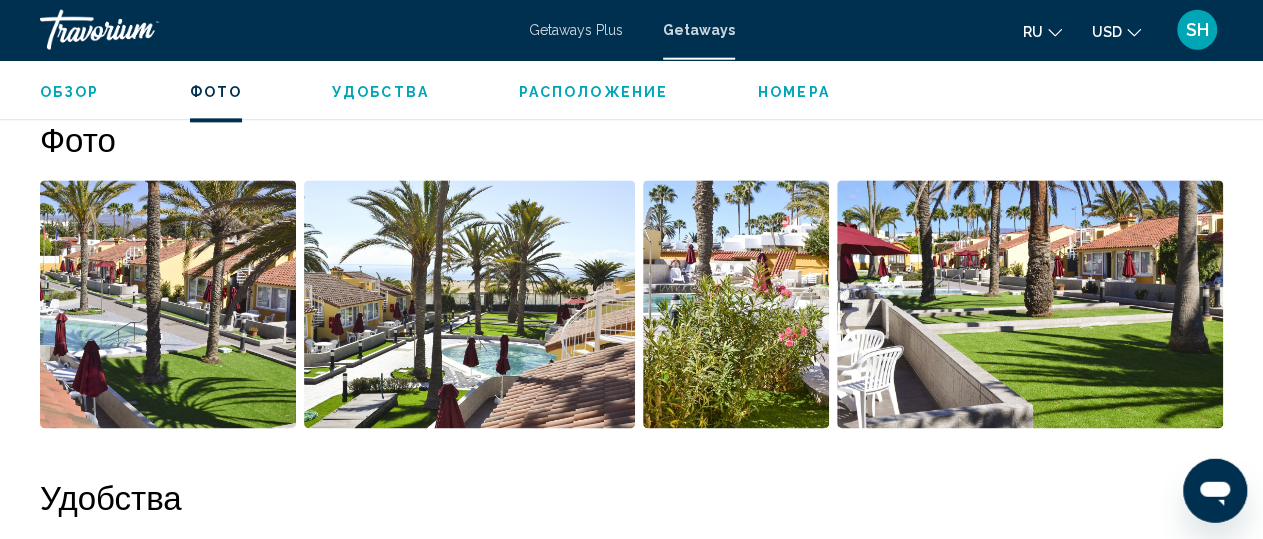 scroll, scrollTop: 1257, scrollLeft: 0, axis: vertical 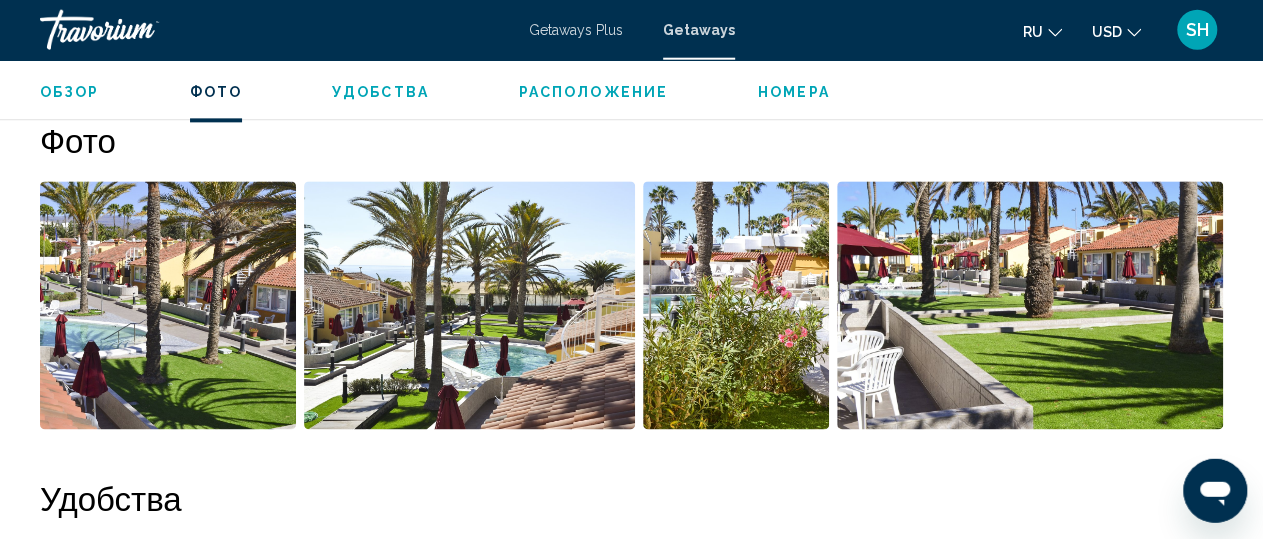 click at bounding box center (469, 306) 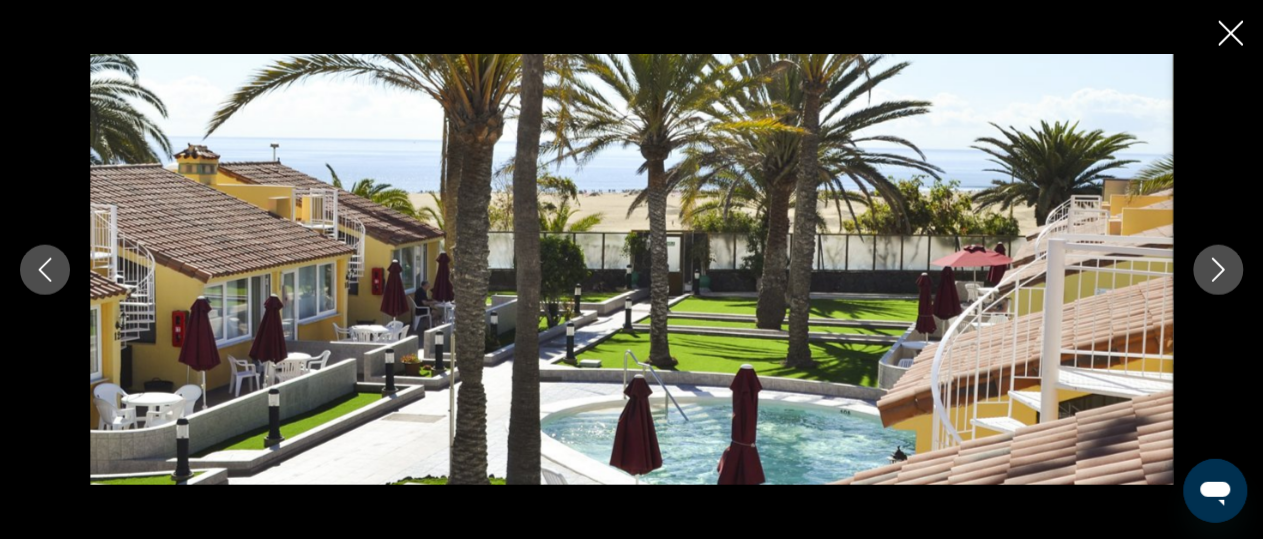click 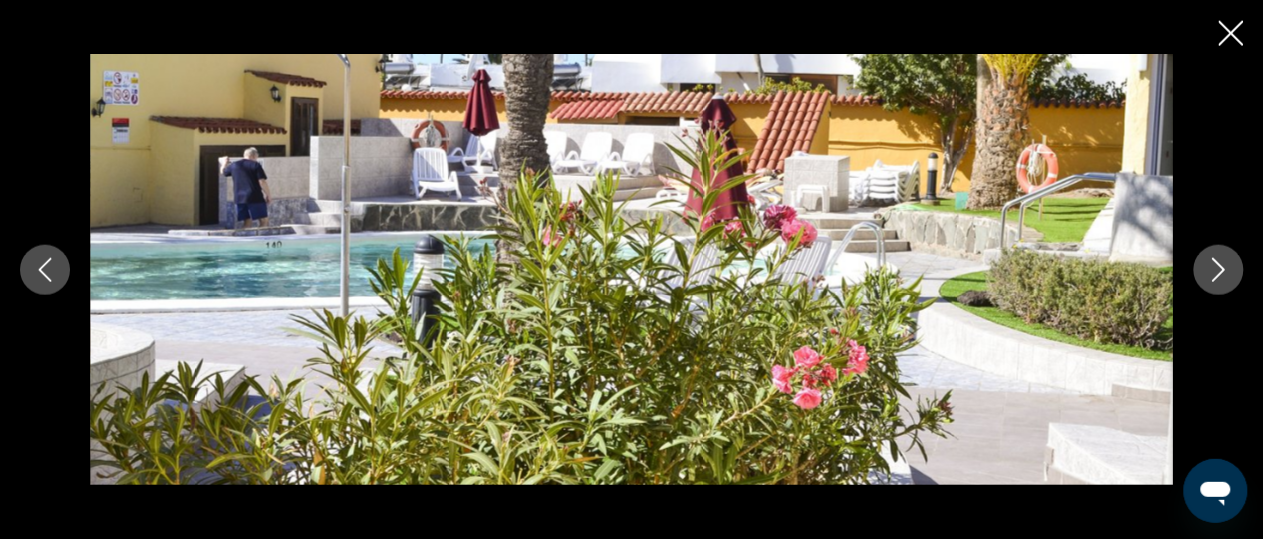 click 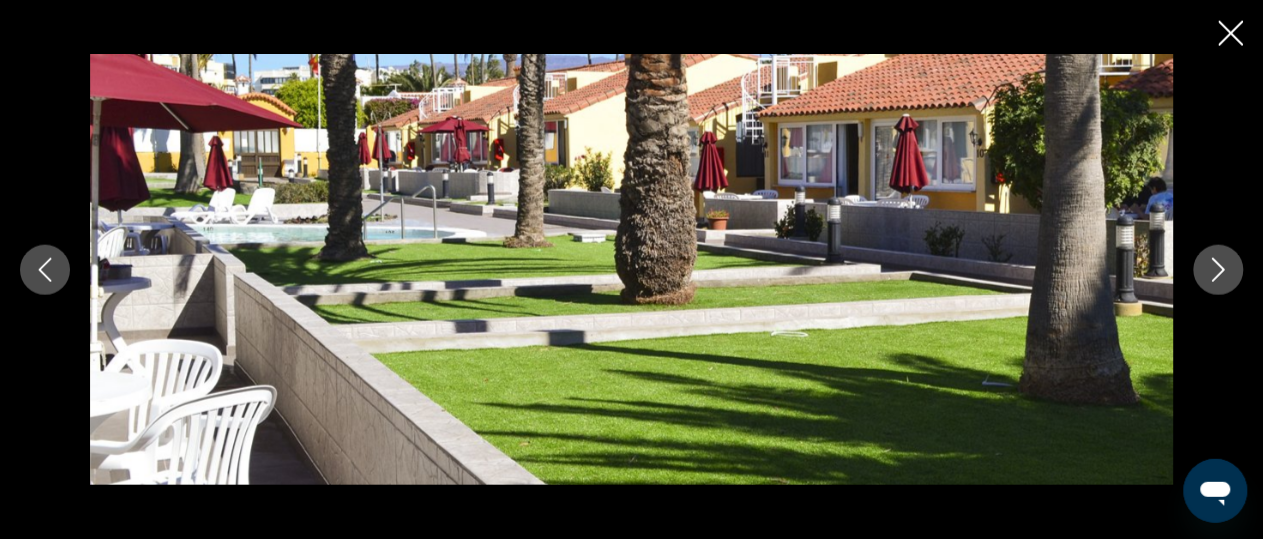 click 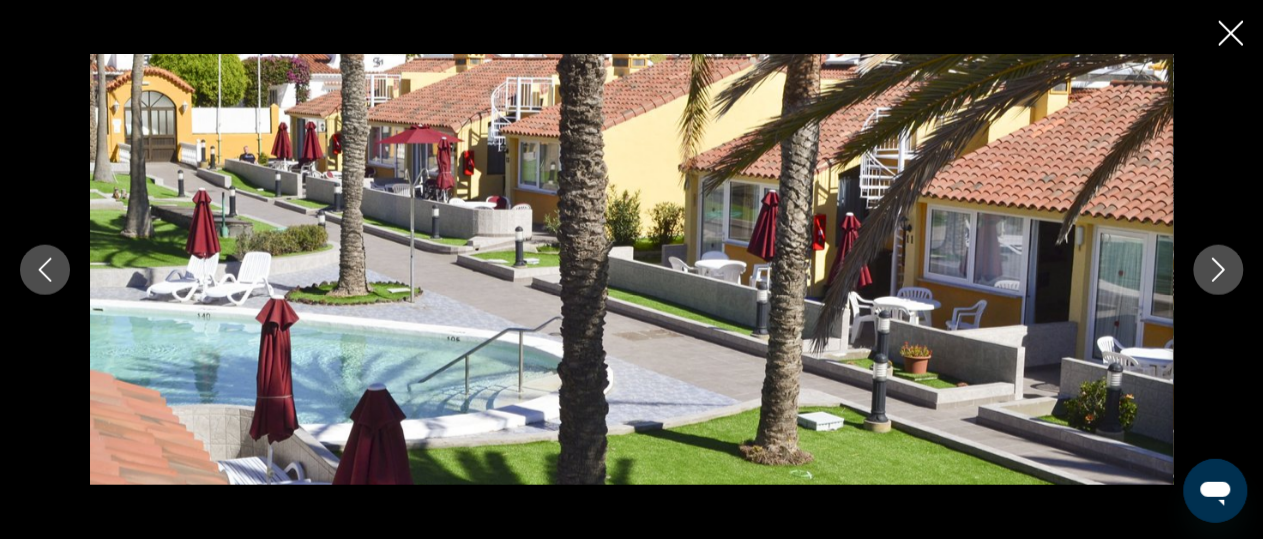 click 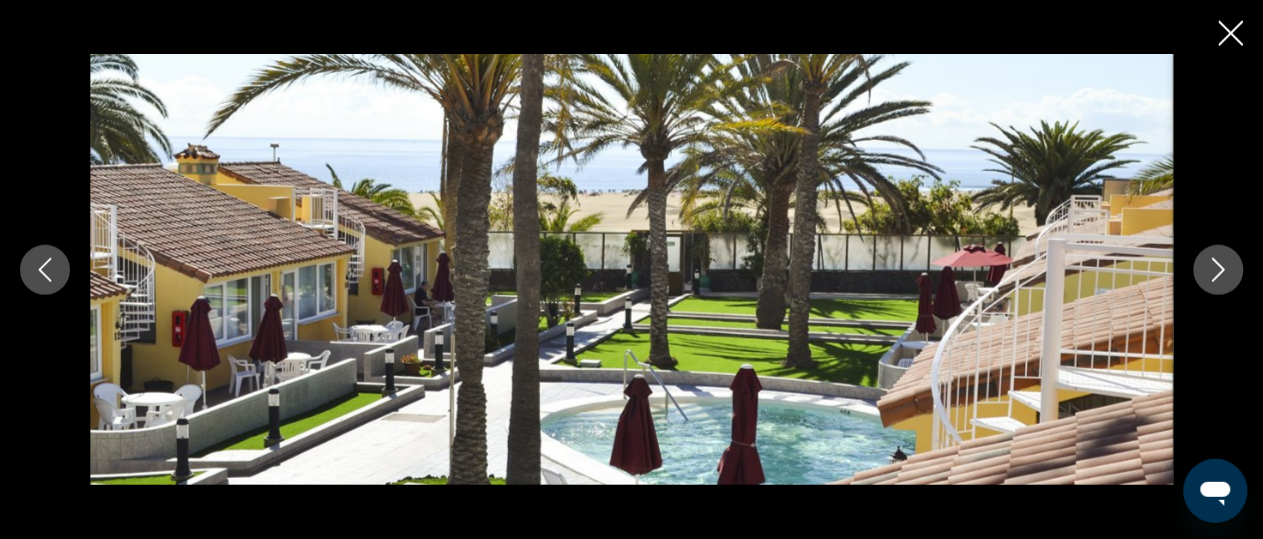 click 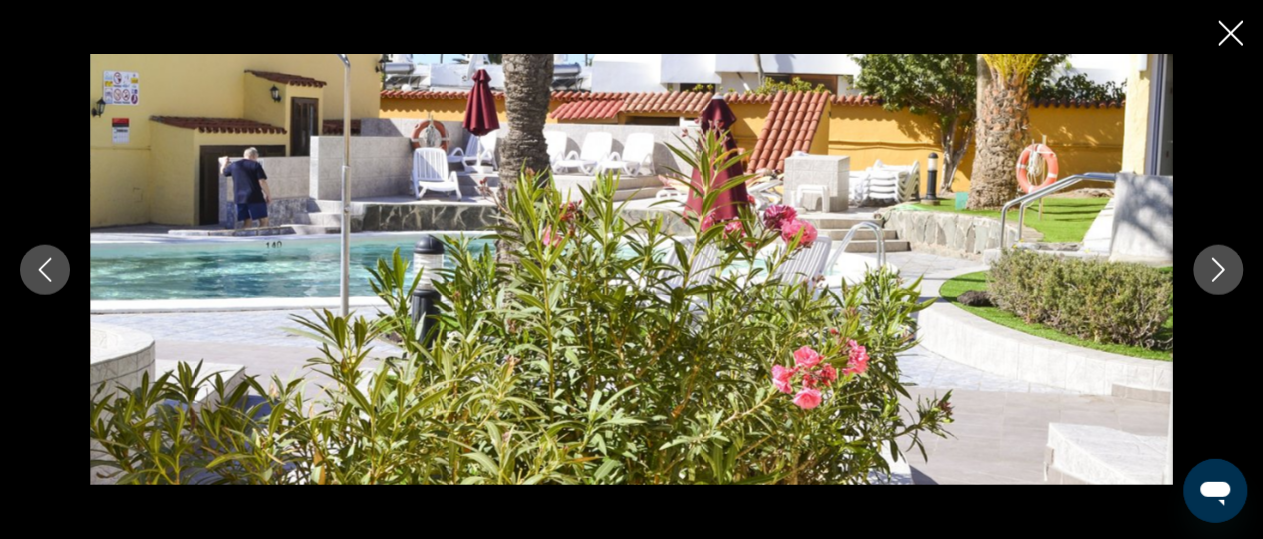click 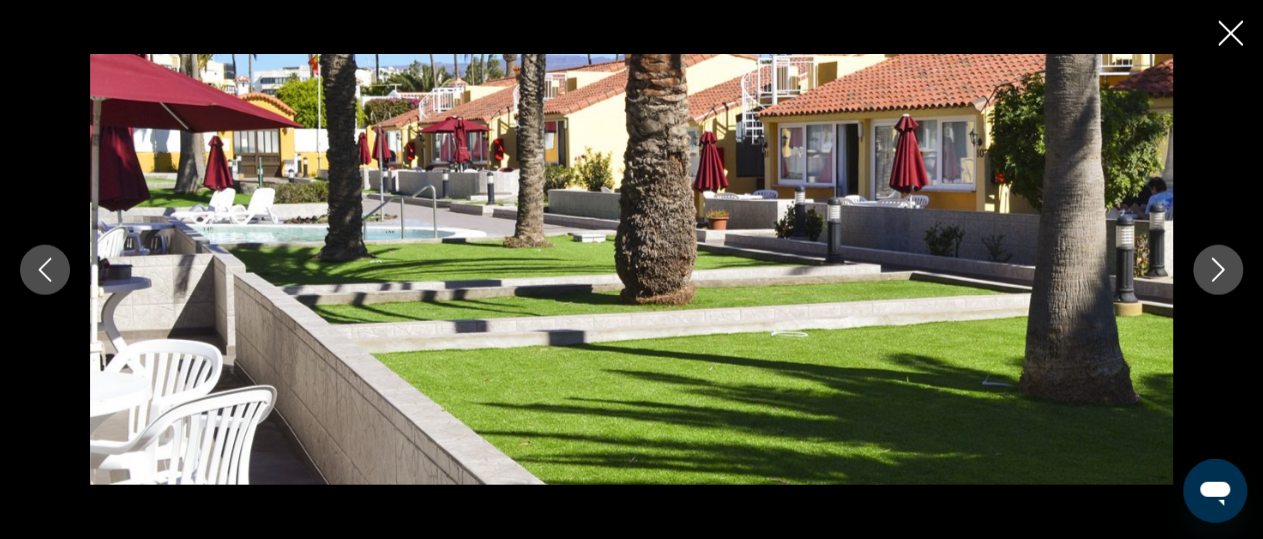 click at bounding box center [631, 269] 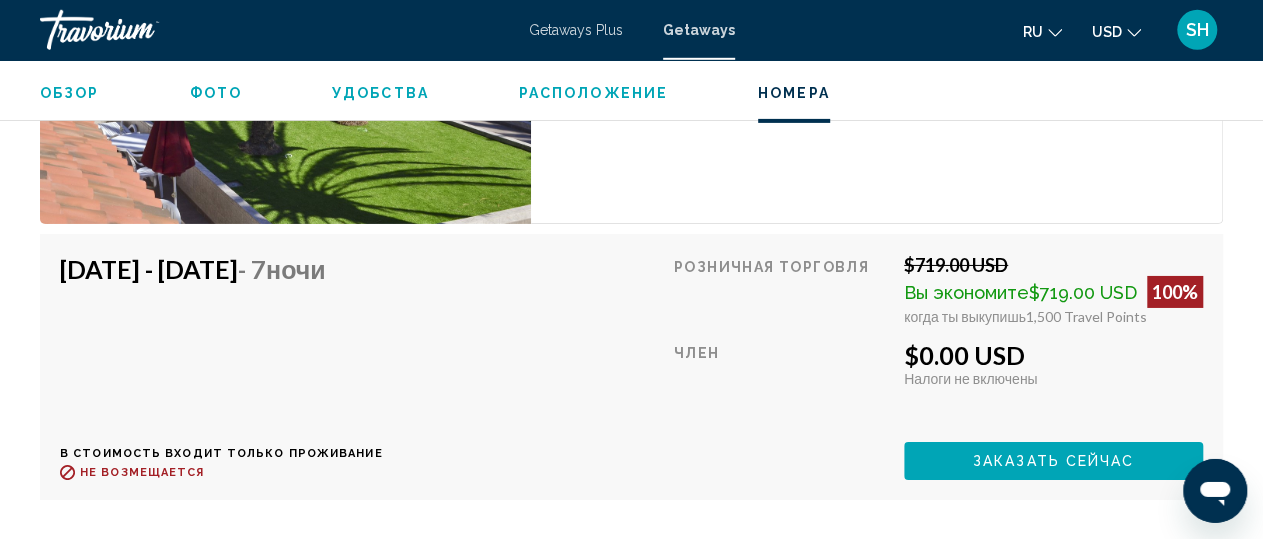scroll, scrollTop: 3233, scrollLeft: 0, axis: vertical 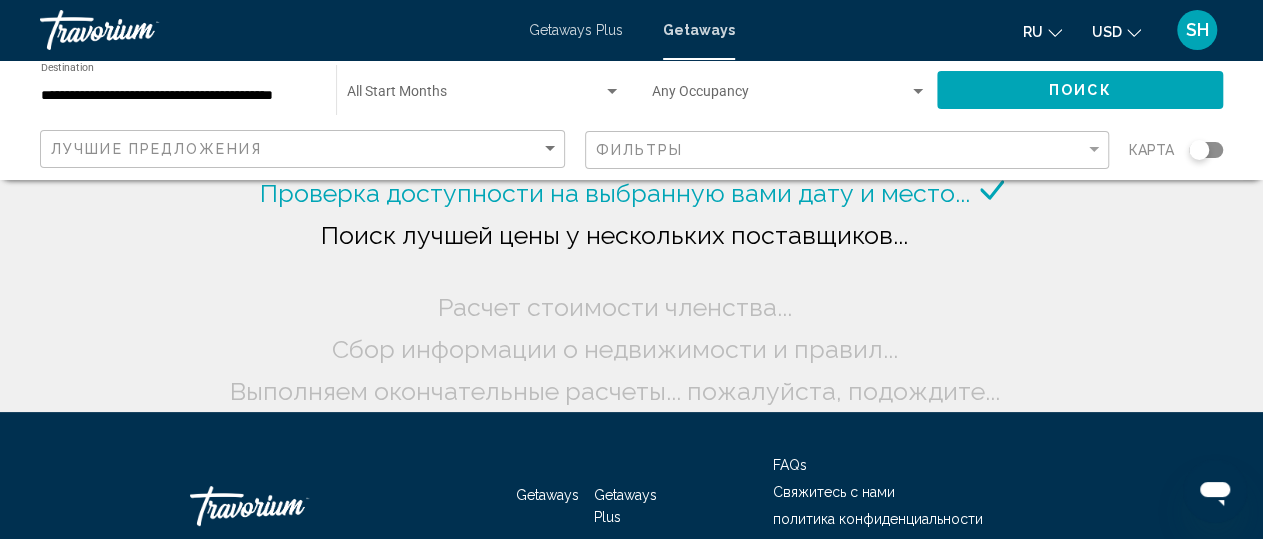 click on "Лучшие предложения Фильтры карта" 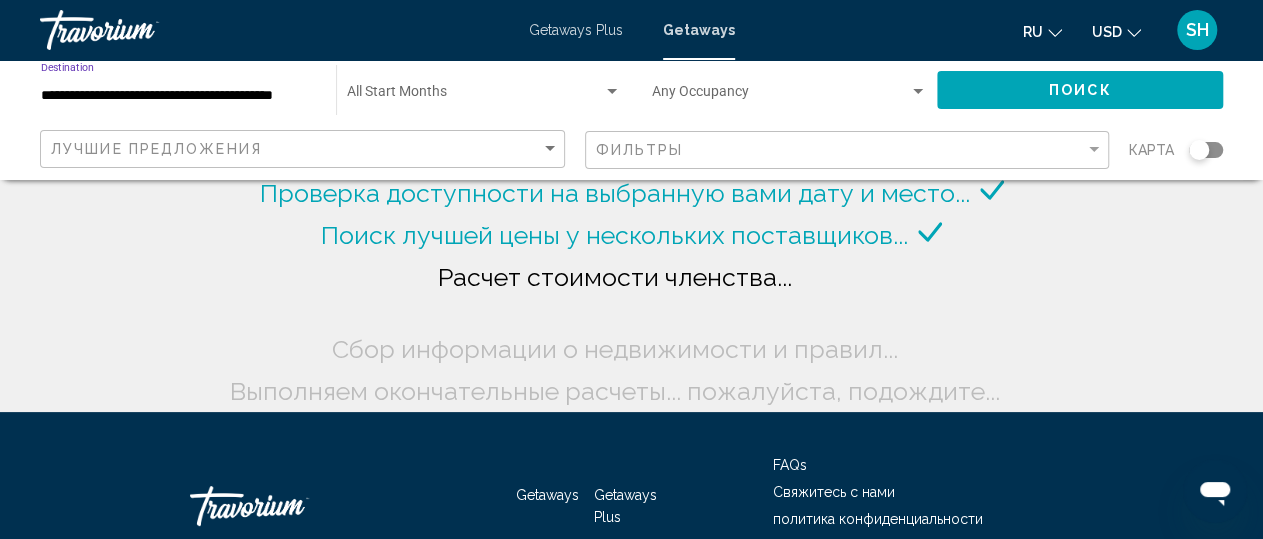 click on "**********" at bounding box center [178, 96] 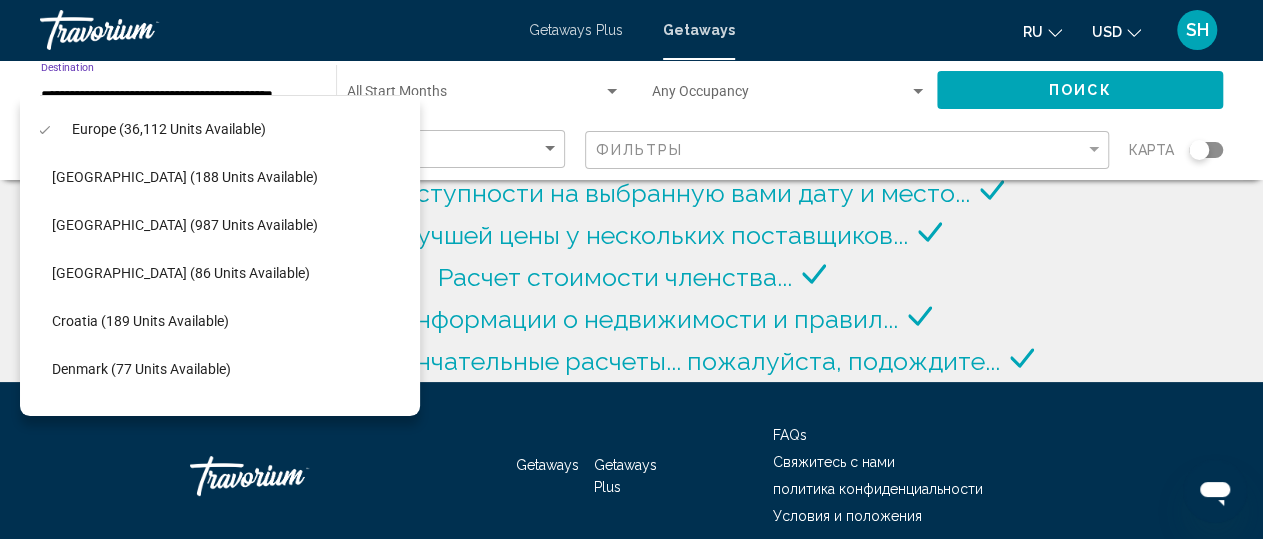 scroll, scrollTop: 144, scrollLeft: 18, axis: both 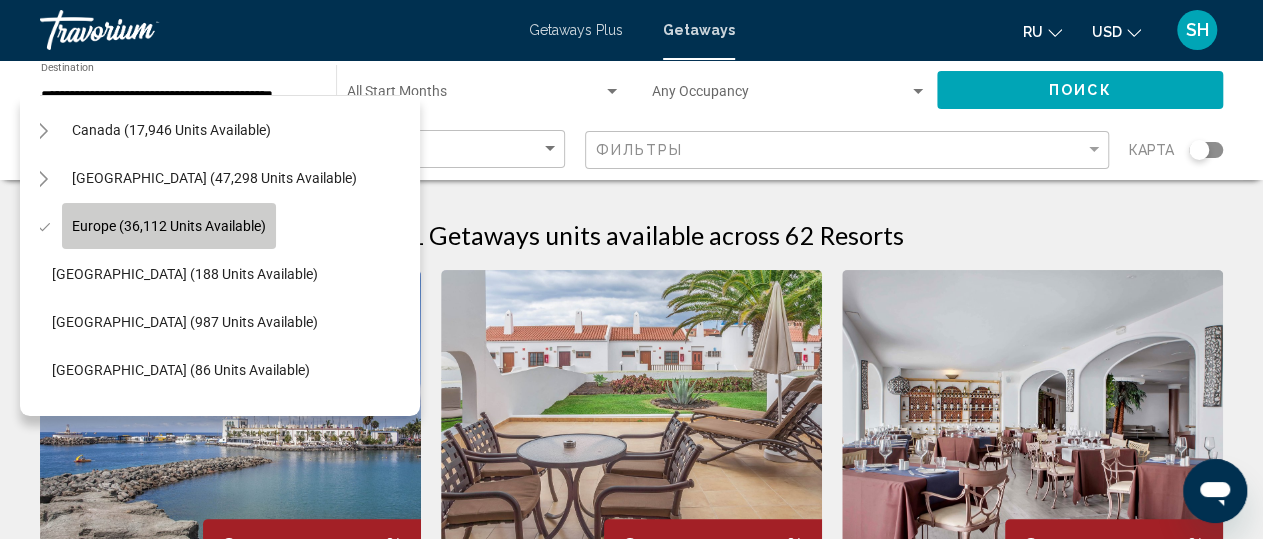 click on "Europe (36,112 units available)" 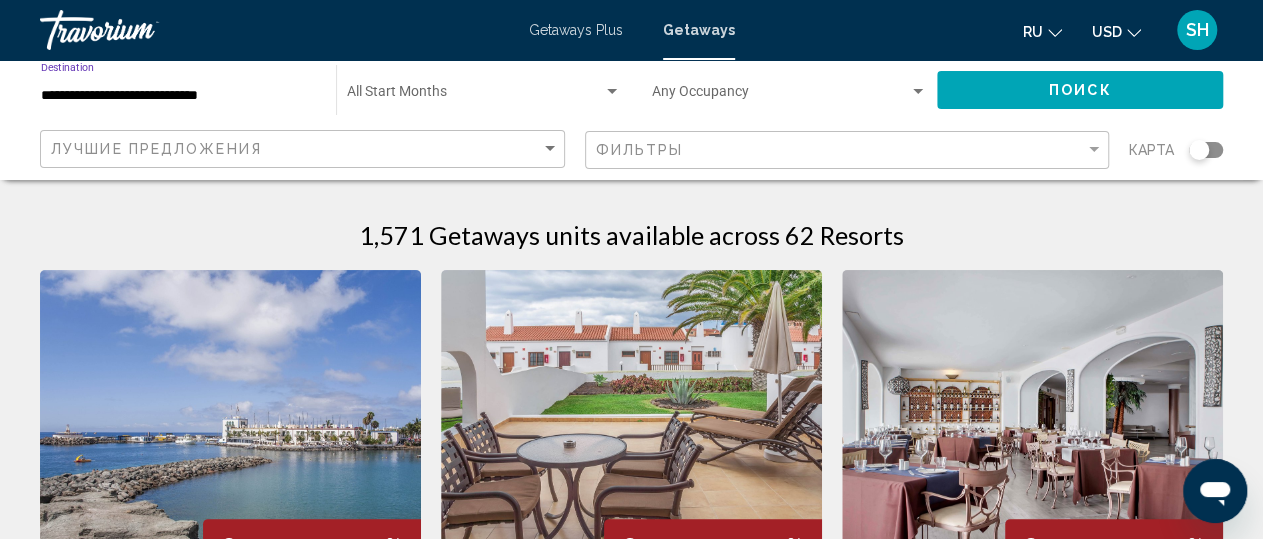 click on "Start Month All Start Months" 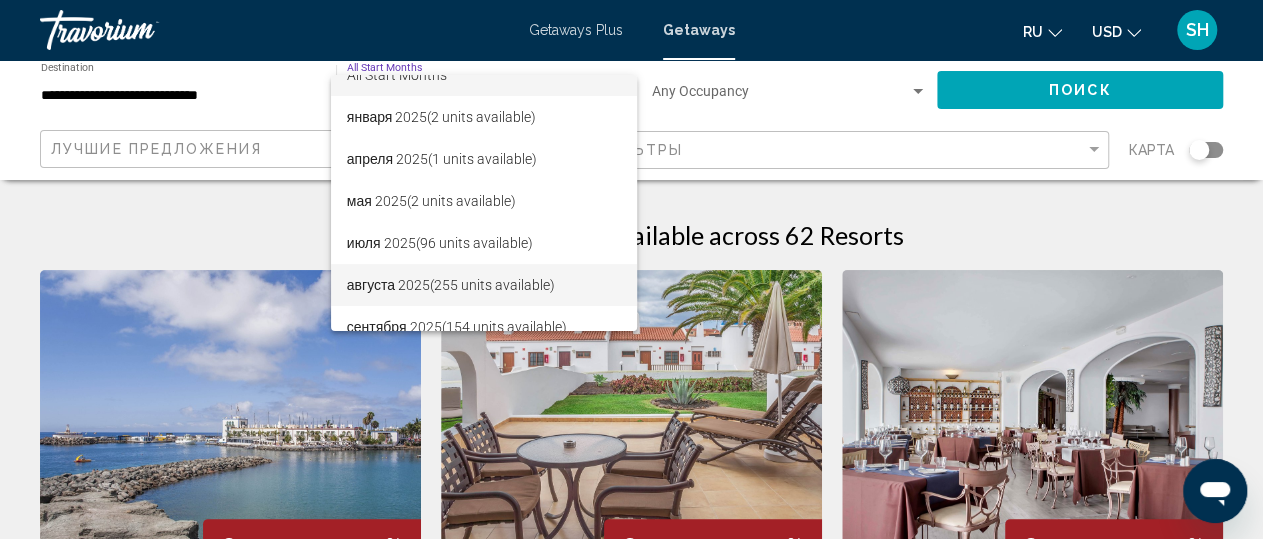 scroll, scrollTop: 33, scrollLeft: 0, axis: vertical 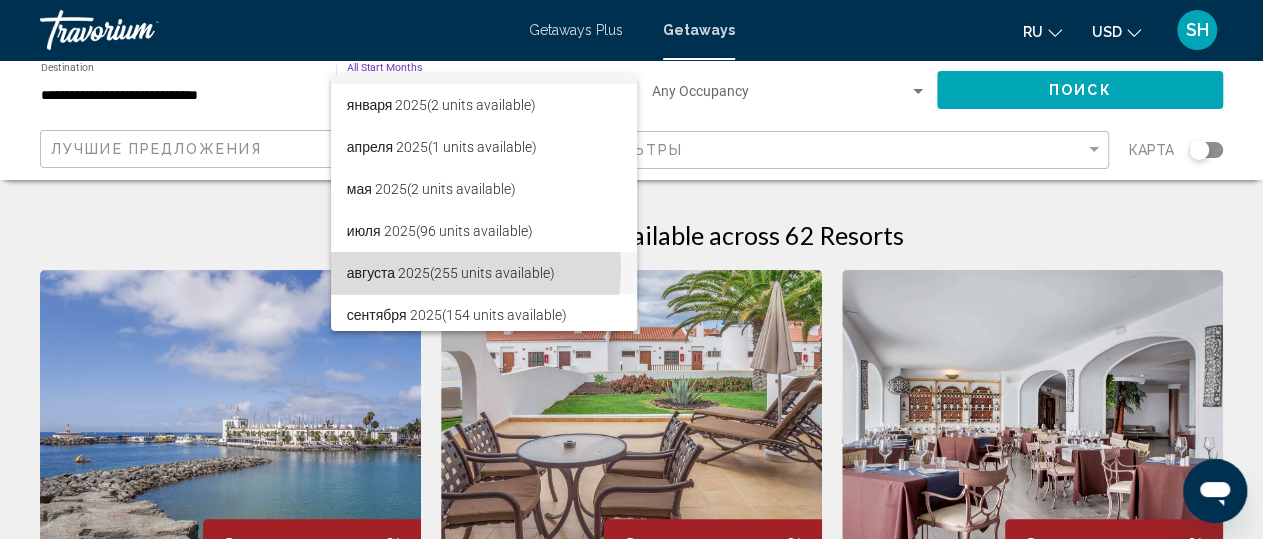 click on "[DATE]  (255 units available)" at bounding box center [484, 273] 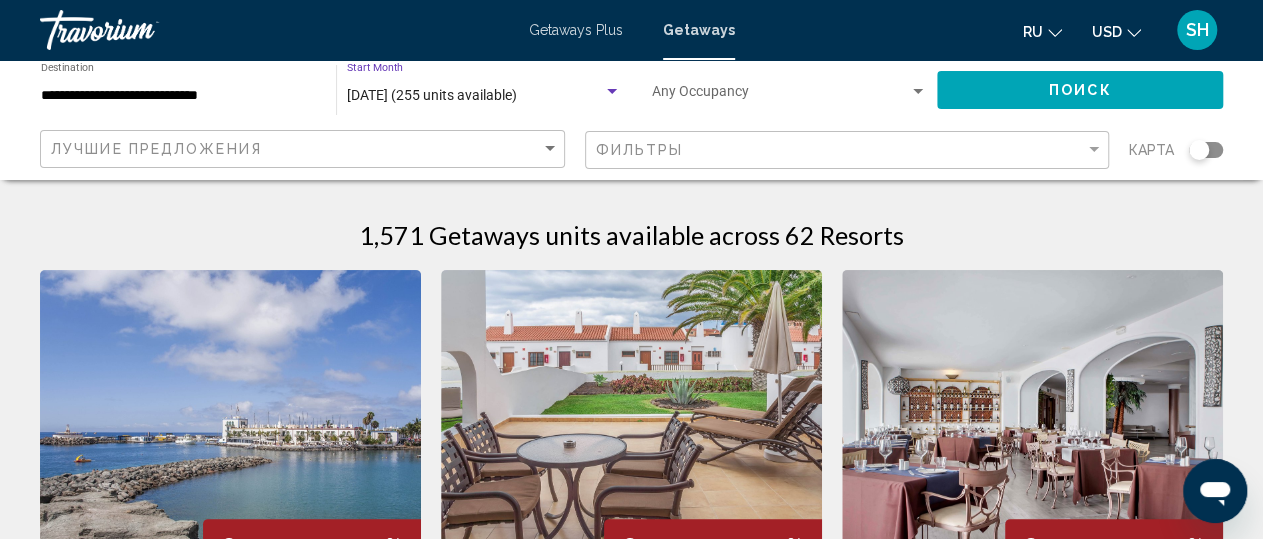 click on "Поиск" 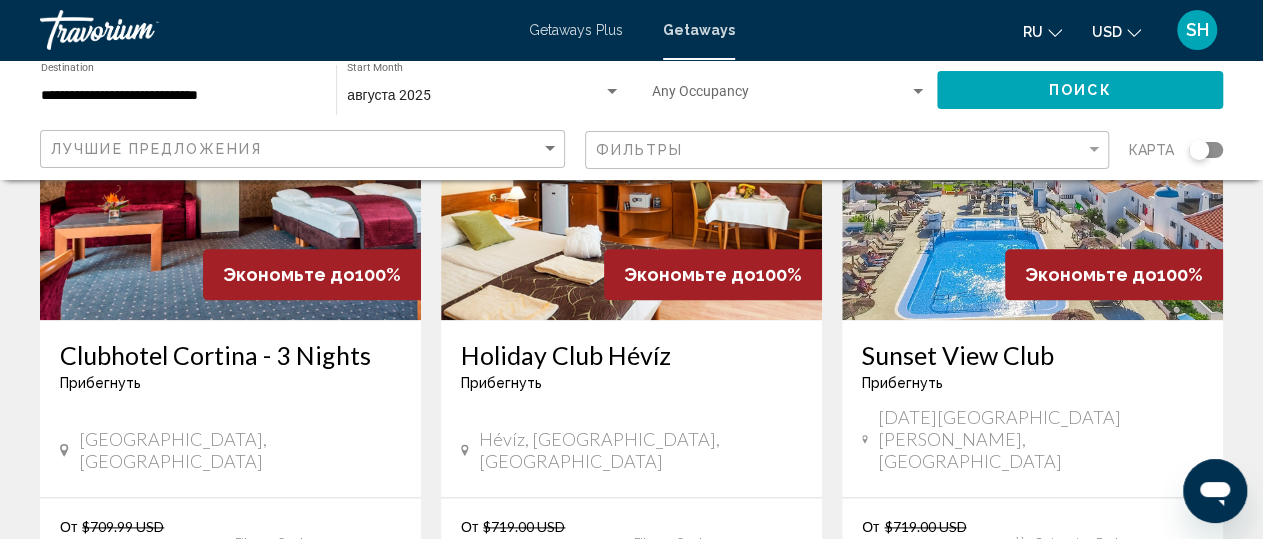 scroll, scrollTop: 797, scrollLeft: 0, axis: vertical 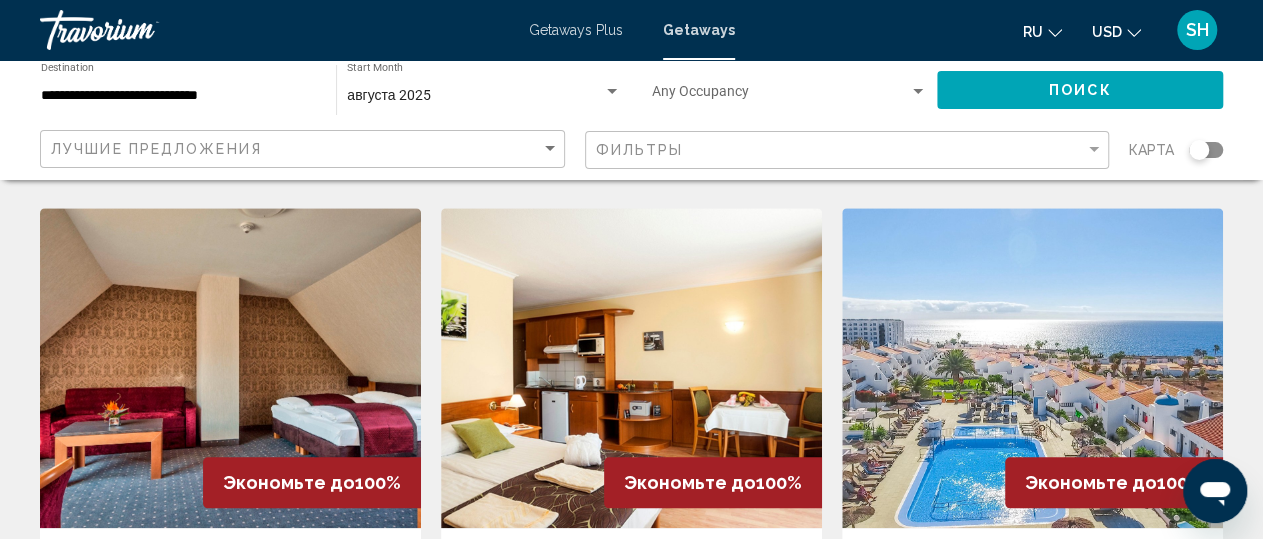 click at bounding box center [1032, 368] 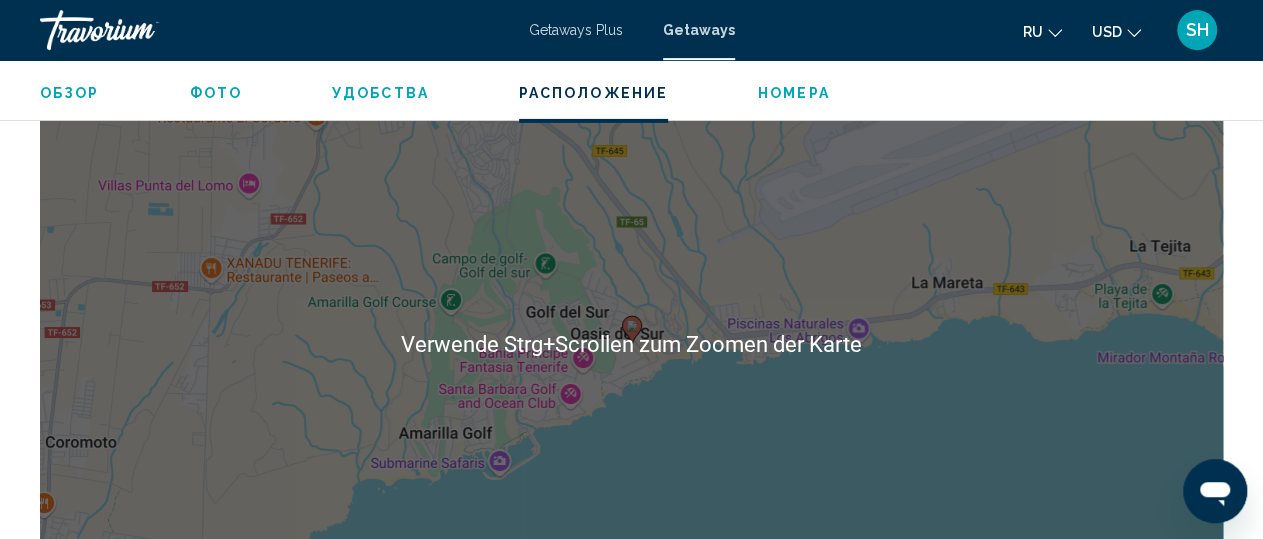 scroll, scrollTop: 3247, scrollLeft: 0, axis: vertical 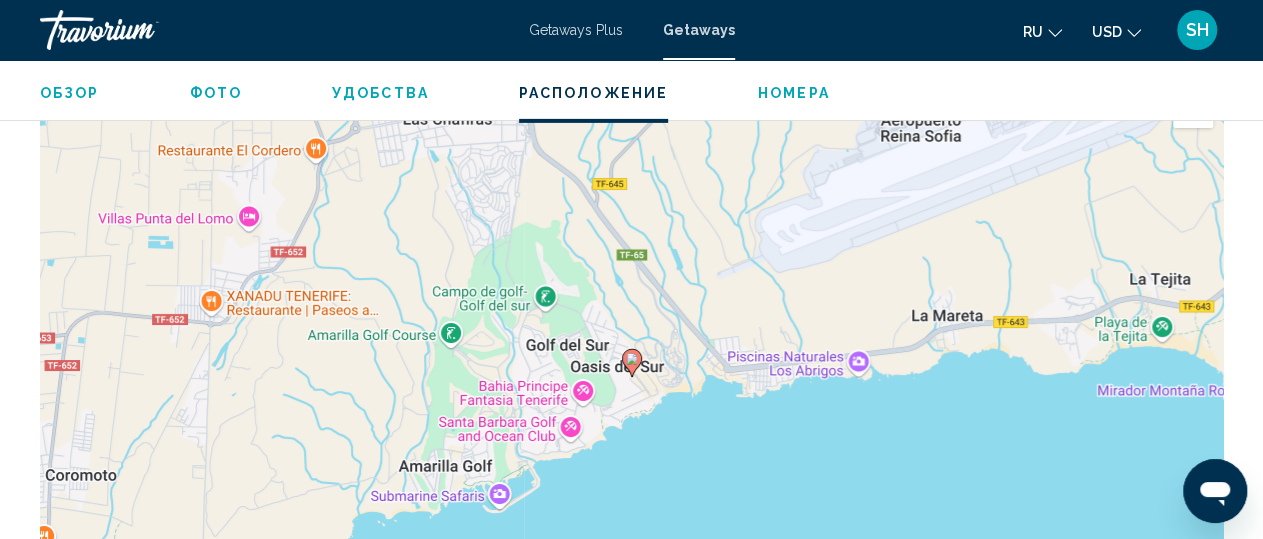 click on "Фото" at bounding box center (216, 93) 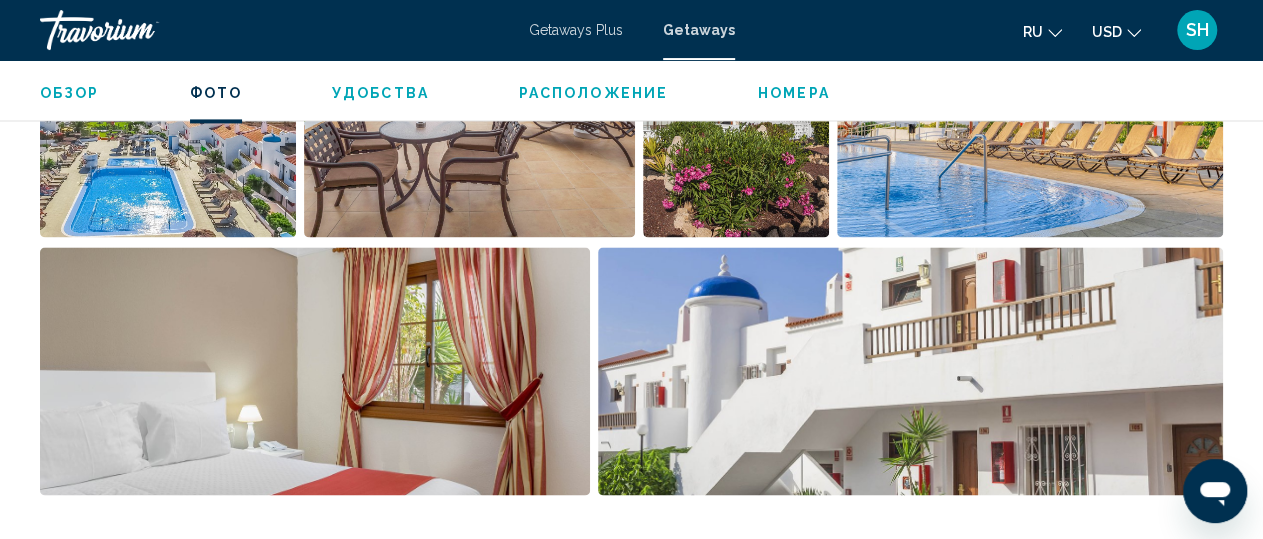 scroll, scrollTop: 1554, scrollLeft: 0, axis: vertical 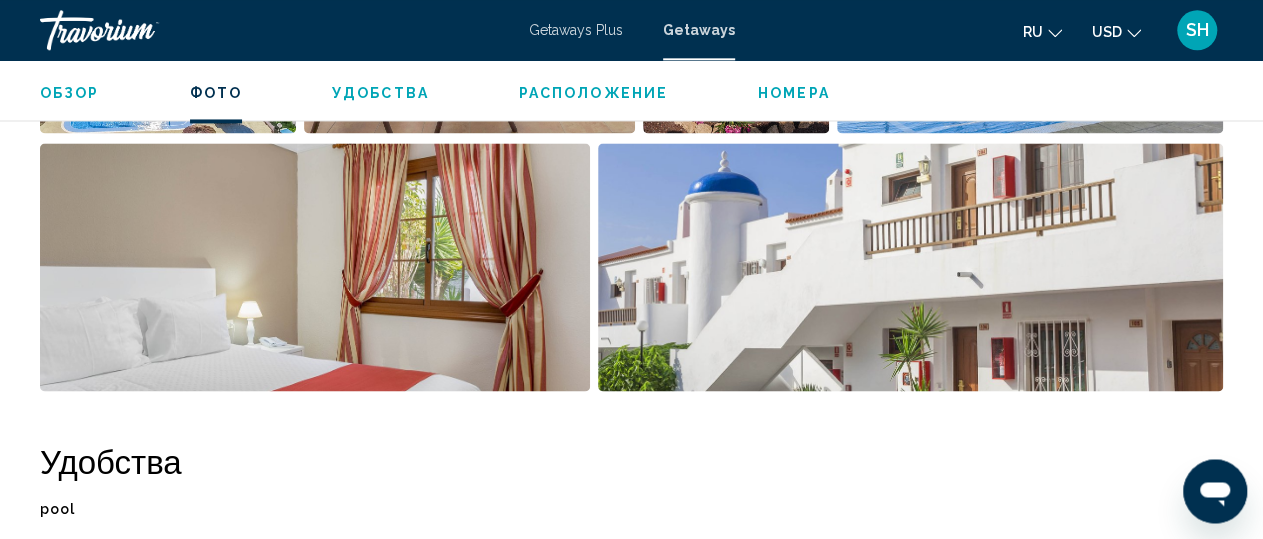 click at bounding box center [315, 267] 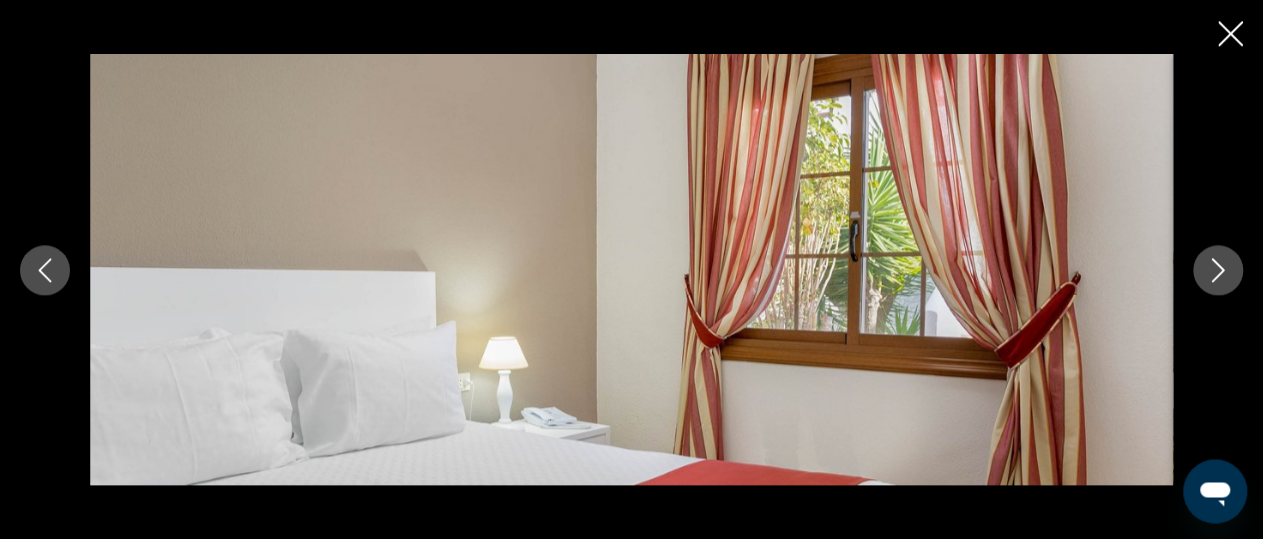 click at bounding box center (1218, 270) 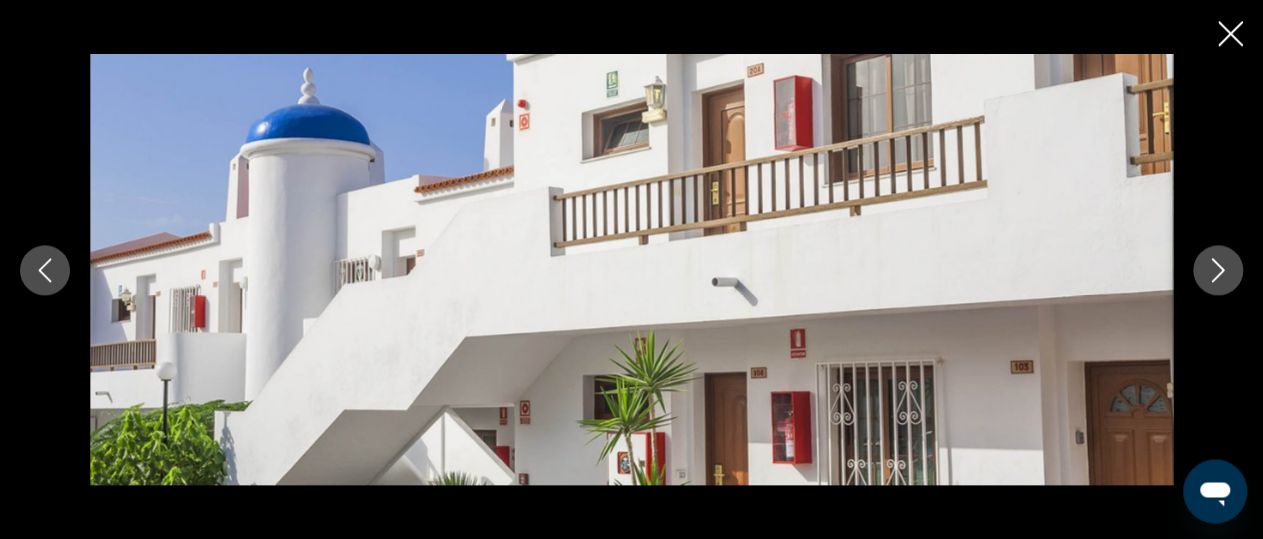 click at bounding box center [1218, 270] 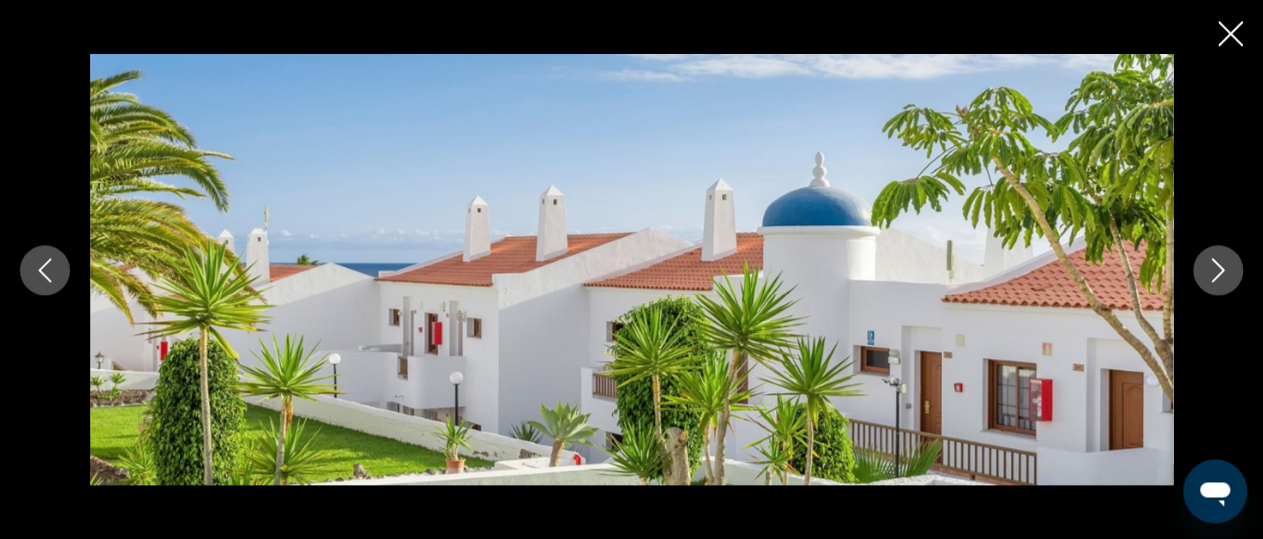 click at bounding box center [1218, 270] 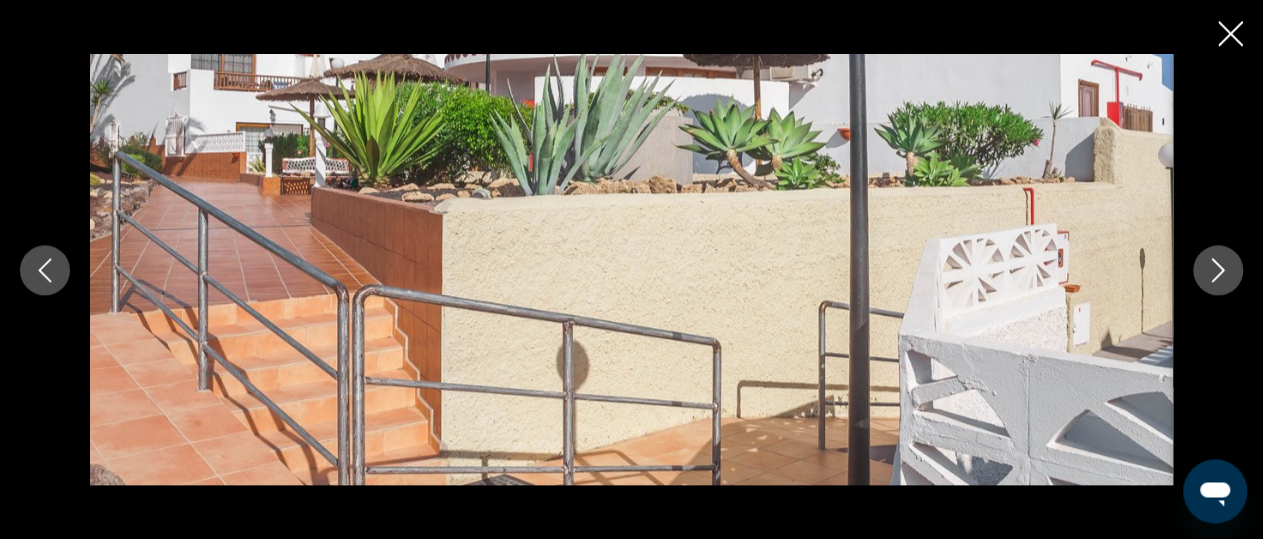 click at bounding box center (1218, 270) 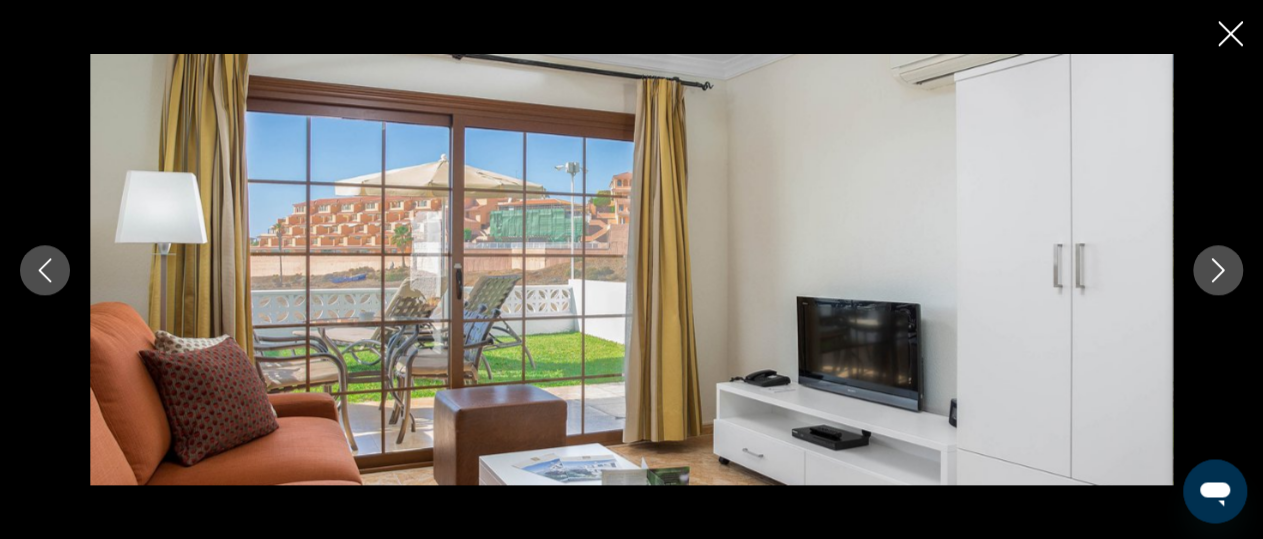 click at bounding box center [1218, 270] 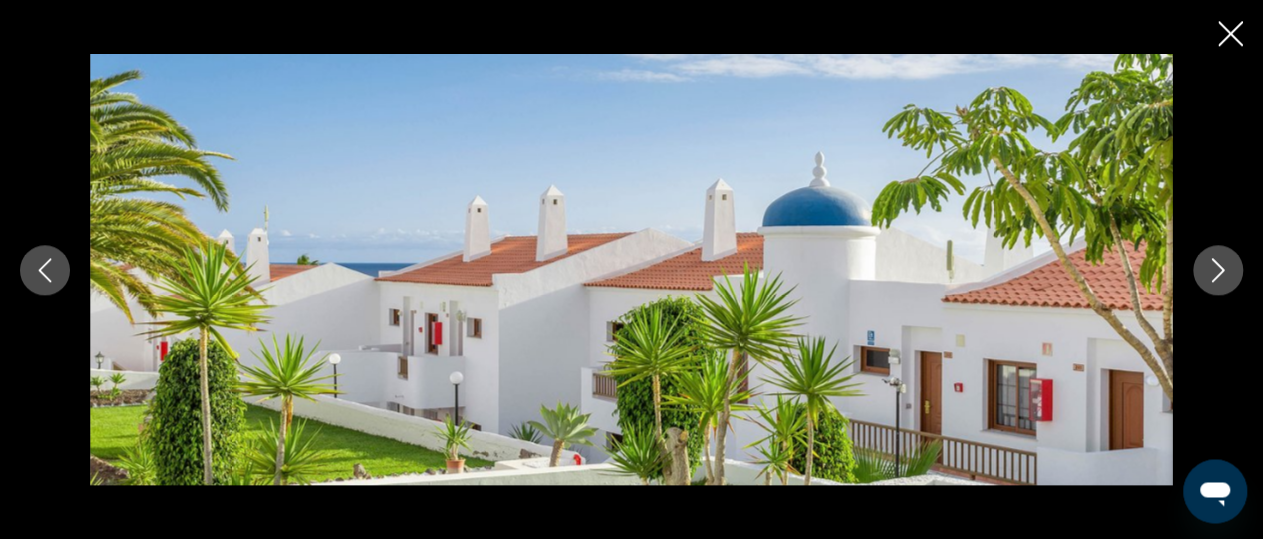 click at bounding box center [1218, 270] 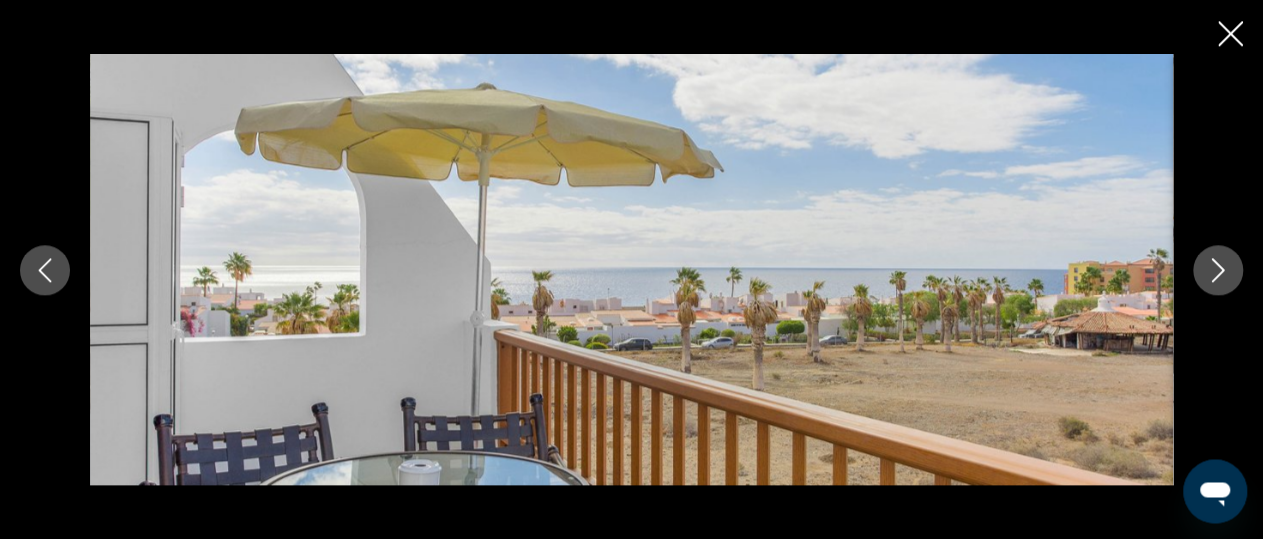 click at bounding box center (1218, 270) 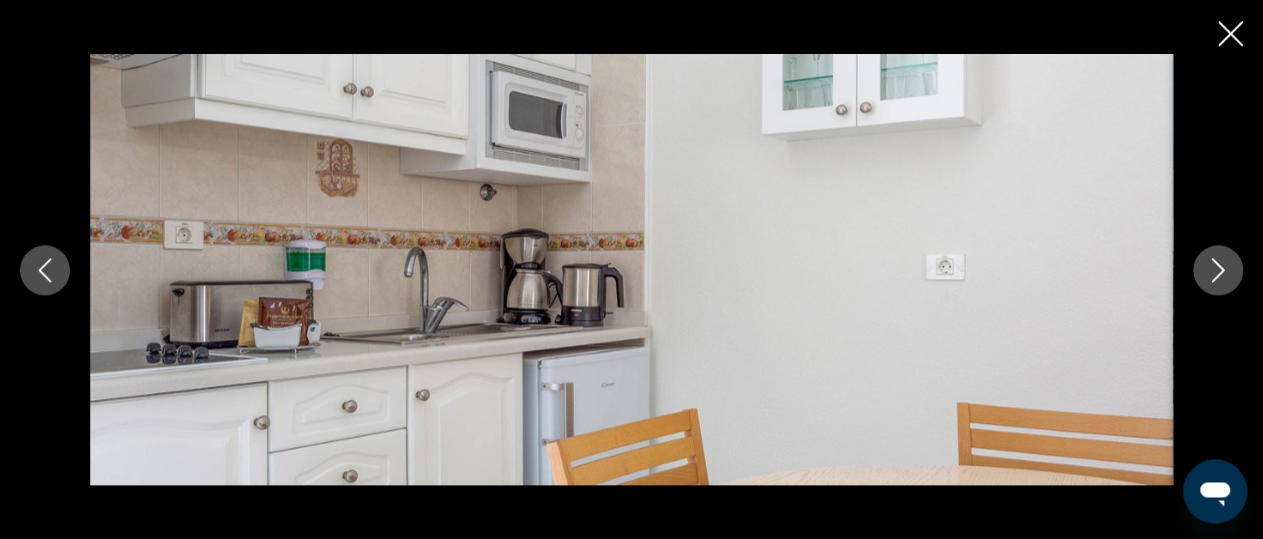 click at bounding box center (1218, 270) 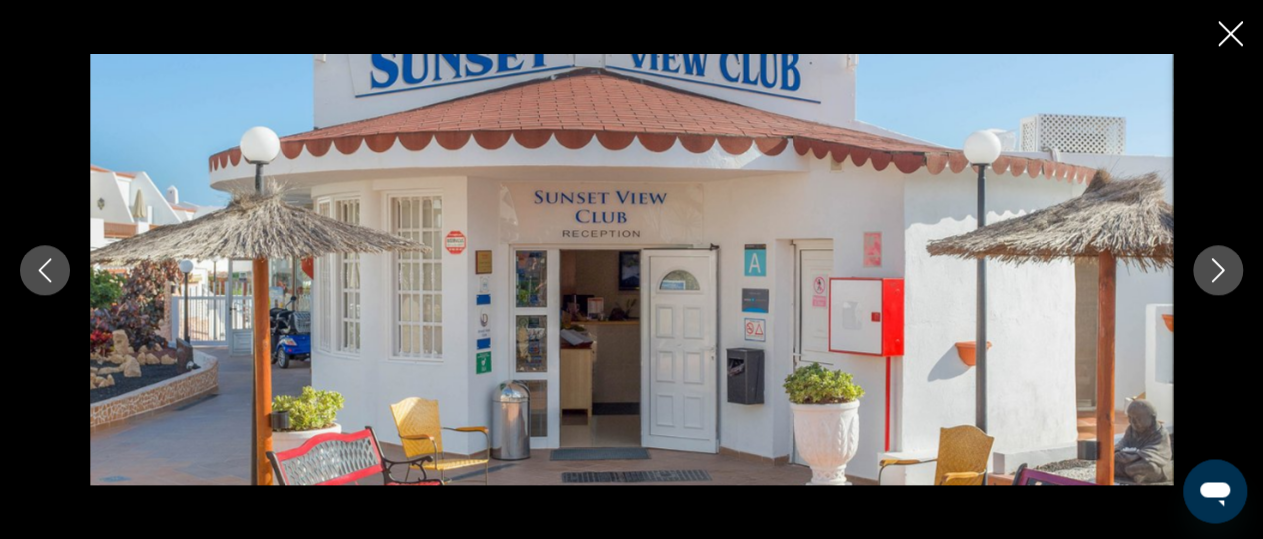 click at bounding box center [1218, 270] 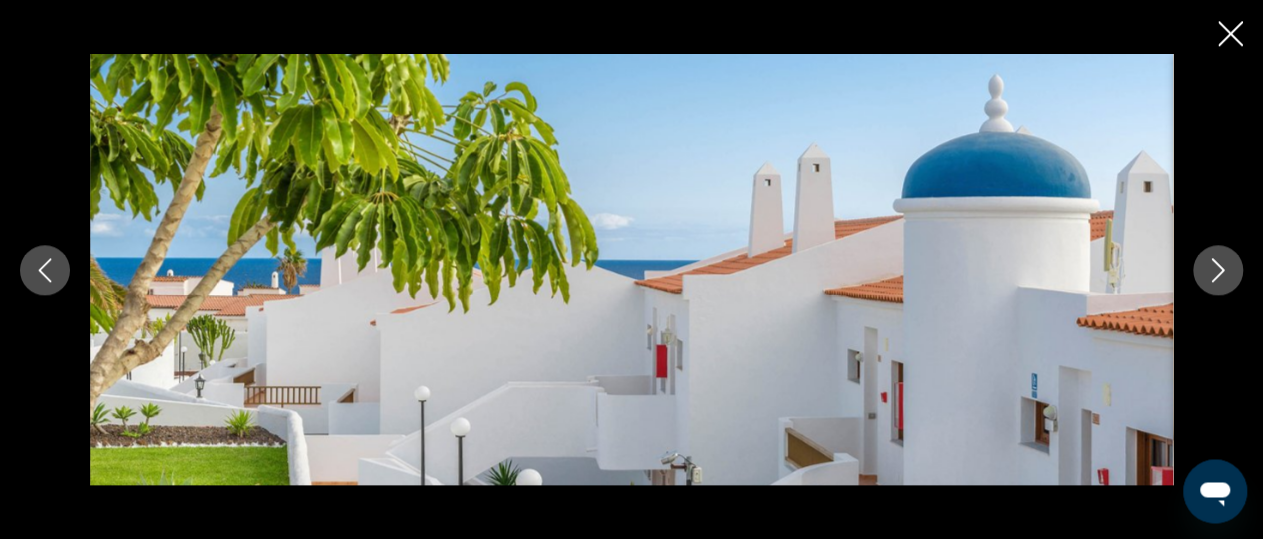 click at bounding box center (1218, 270) 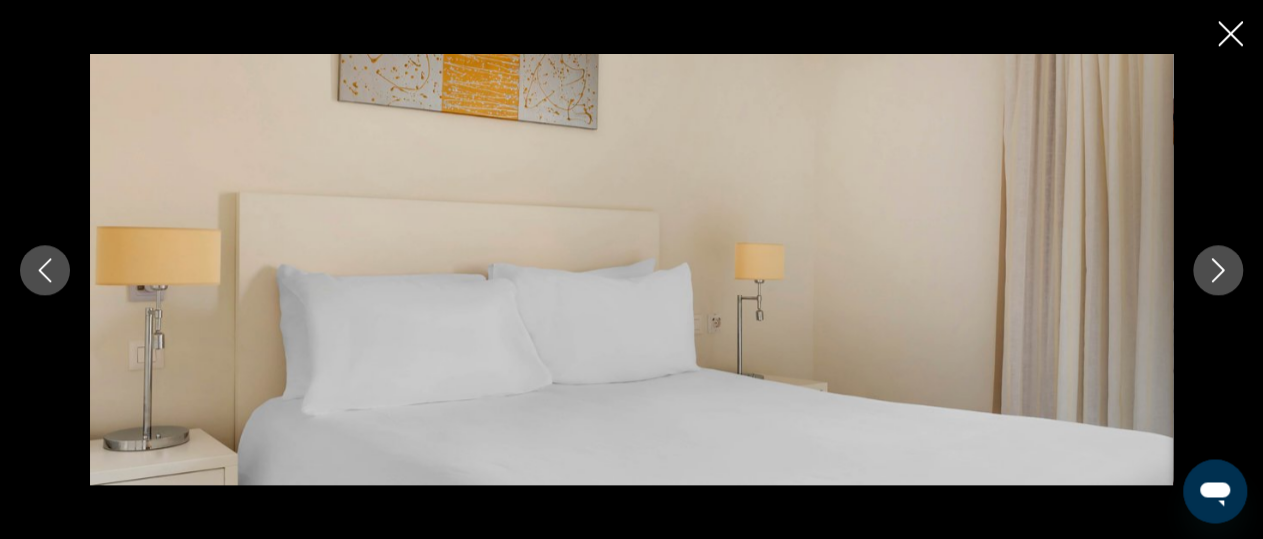 click at bounding box center [1218, 270] 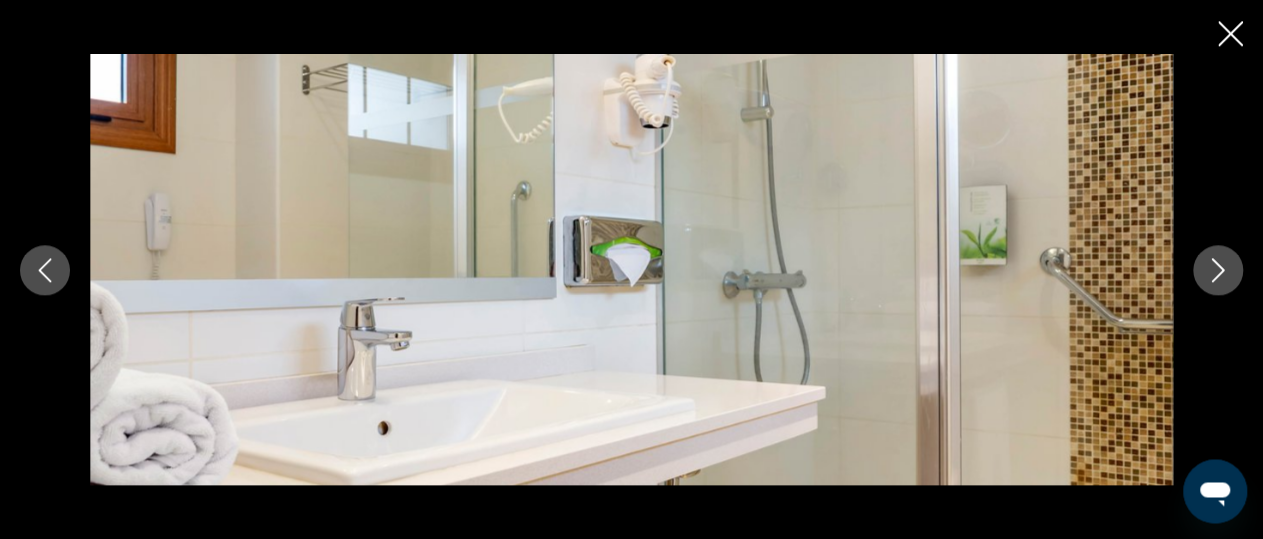 click 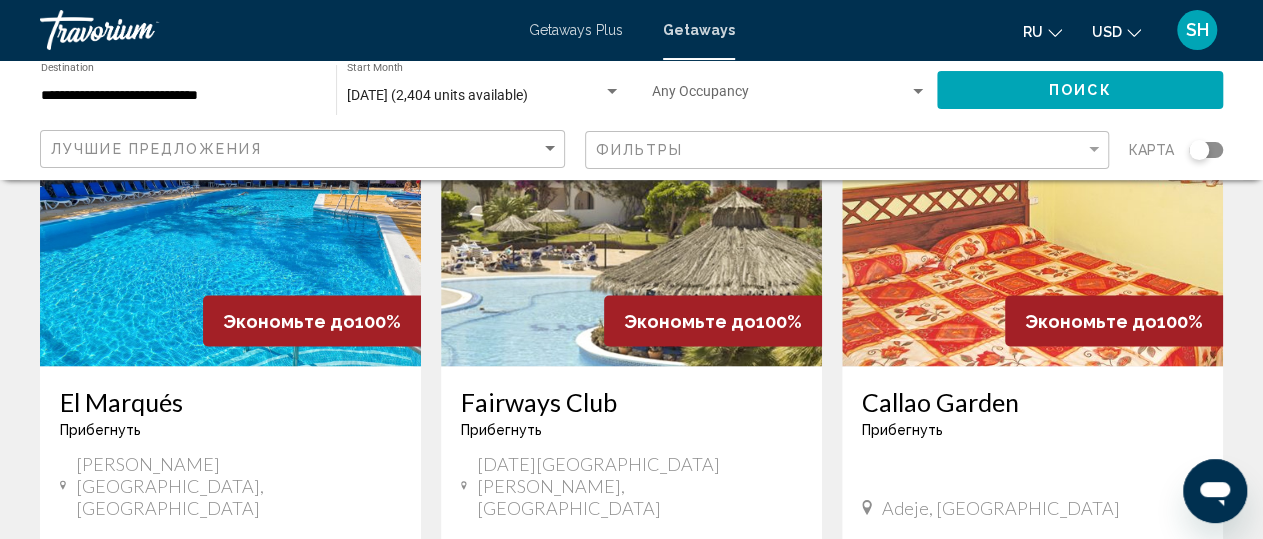 scroll, scrollTop: 1629, scrollLeft: 0, axis: vertical 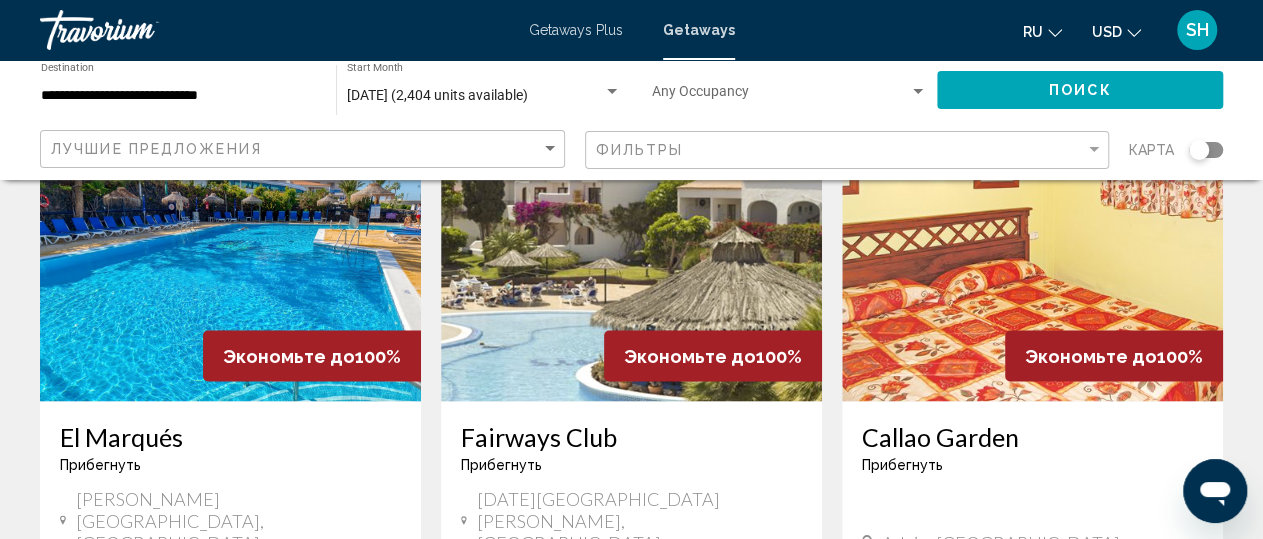 click at bounding box center [230, 241] 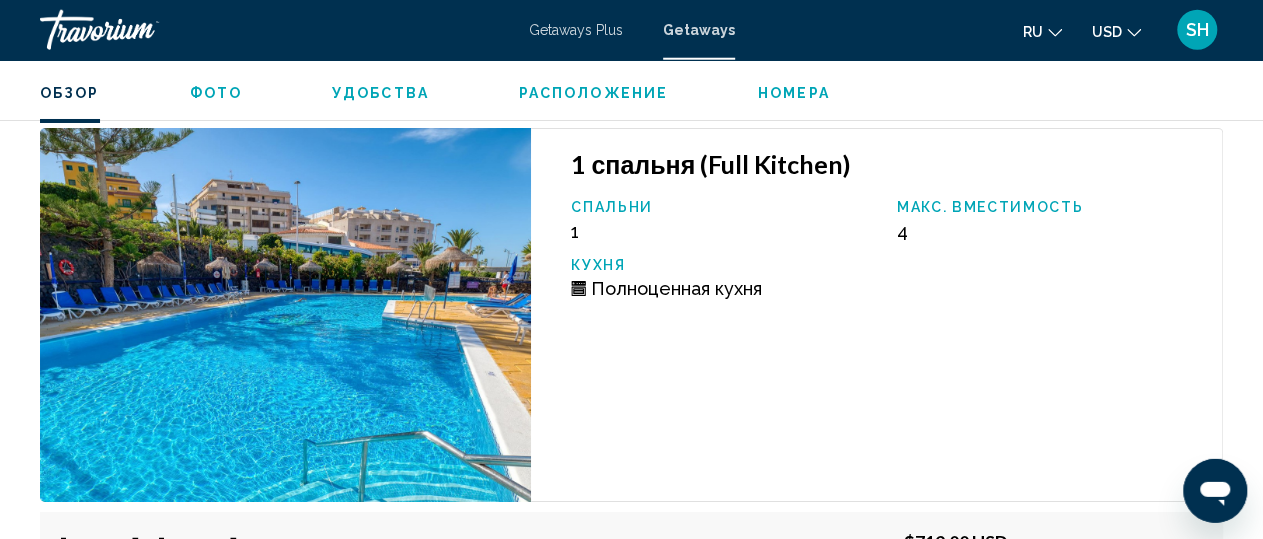 scroll, scrollTop: 3596, scrollLeft: 0, axis: vertical 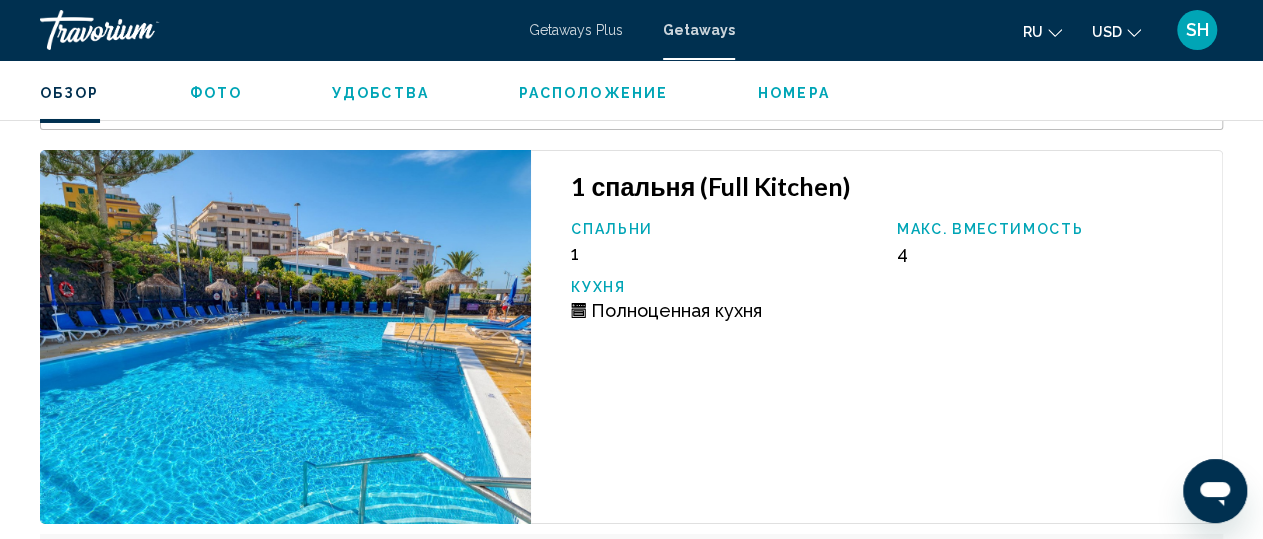 click on "Обзор
Фото
Удобства
Расположение
Номера
искать" 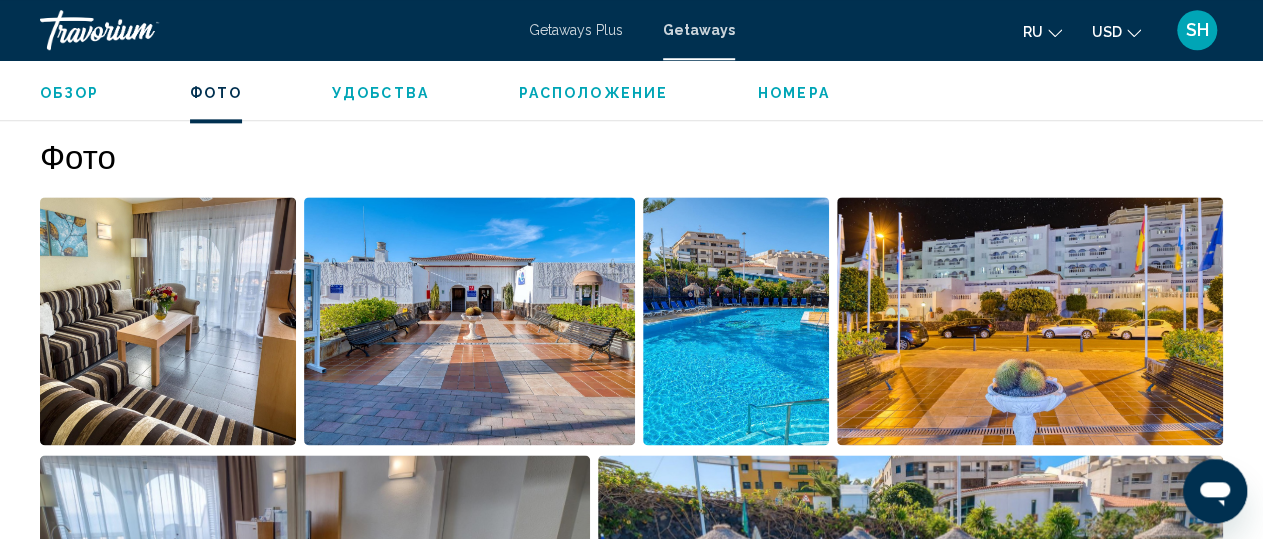 scroll, scrollTop: 1241, scrollLeft: 0, axis: vertical 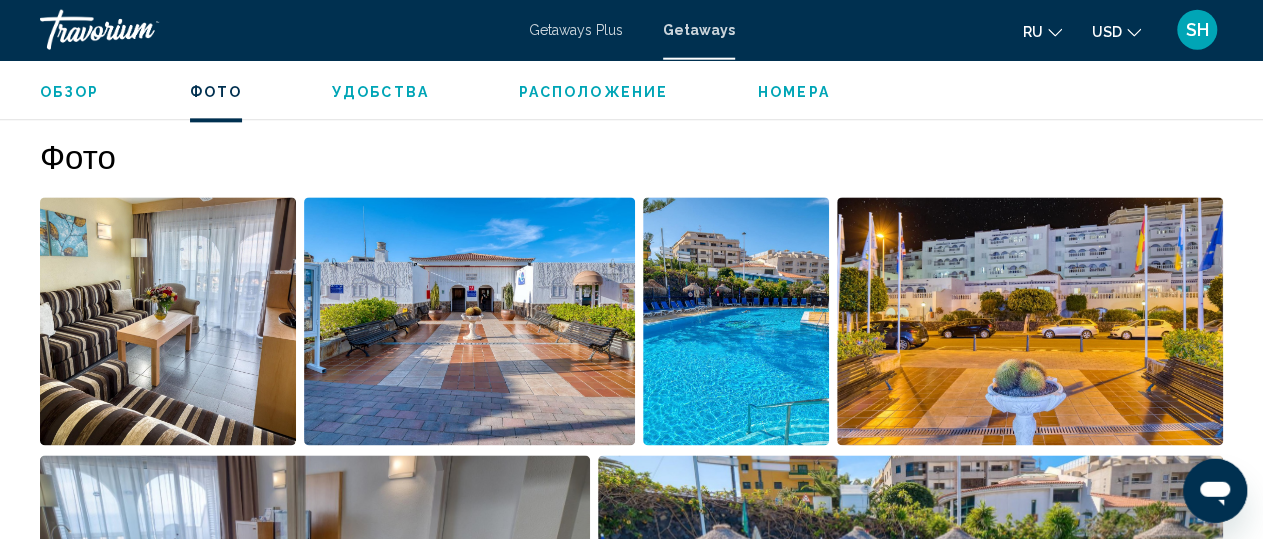 click at bounding box center (168, 322) 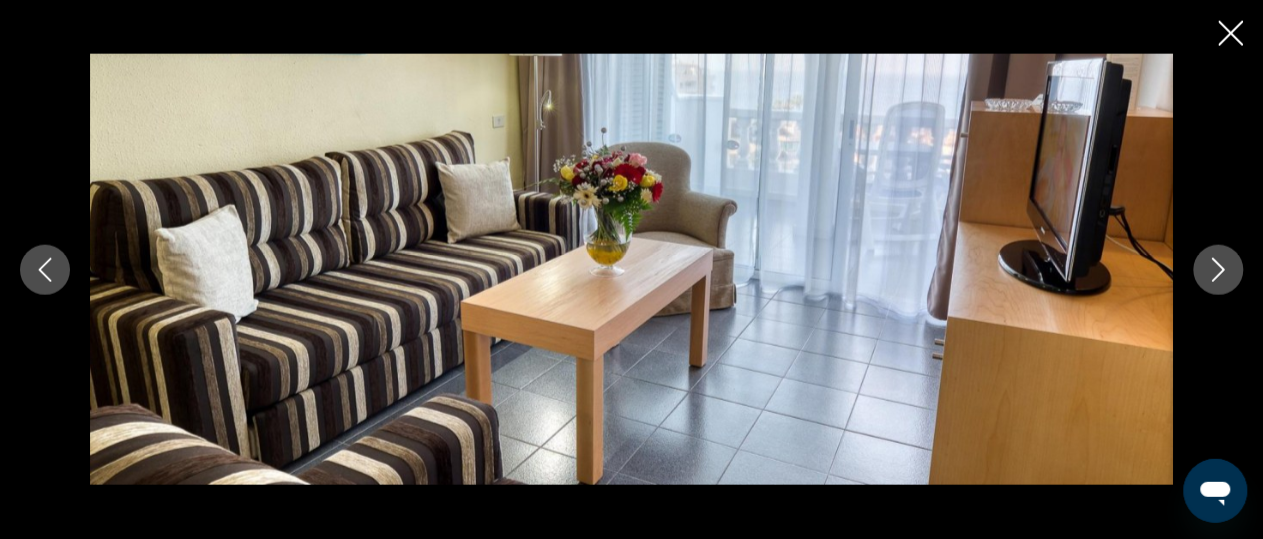 click at bounding box center (1218, 270) 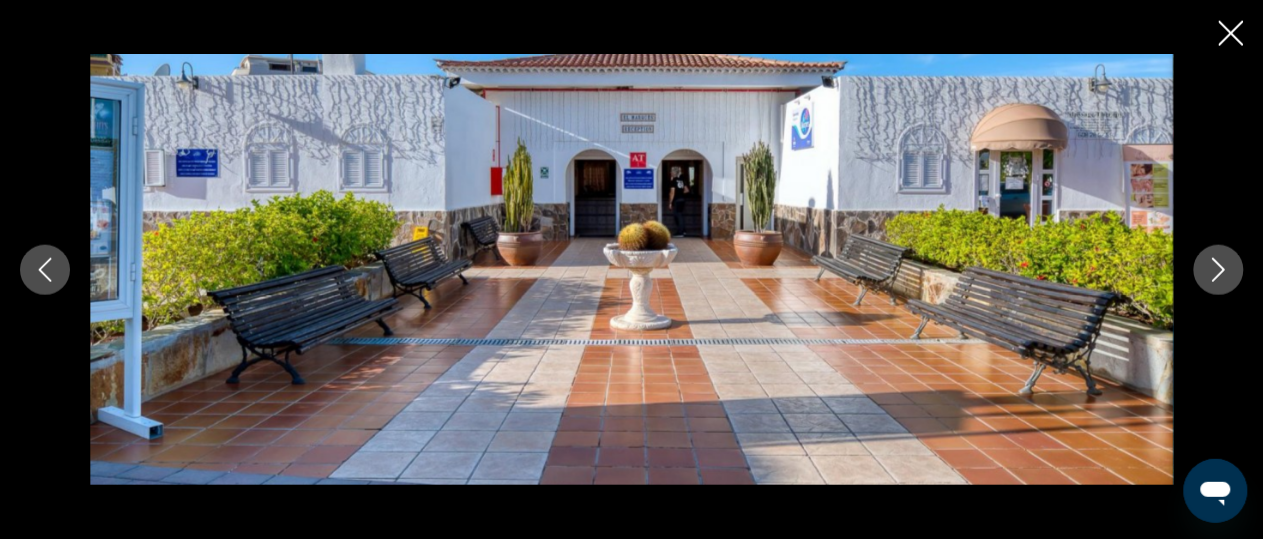 click at bounding box center [1218, 270] 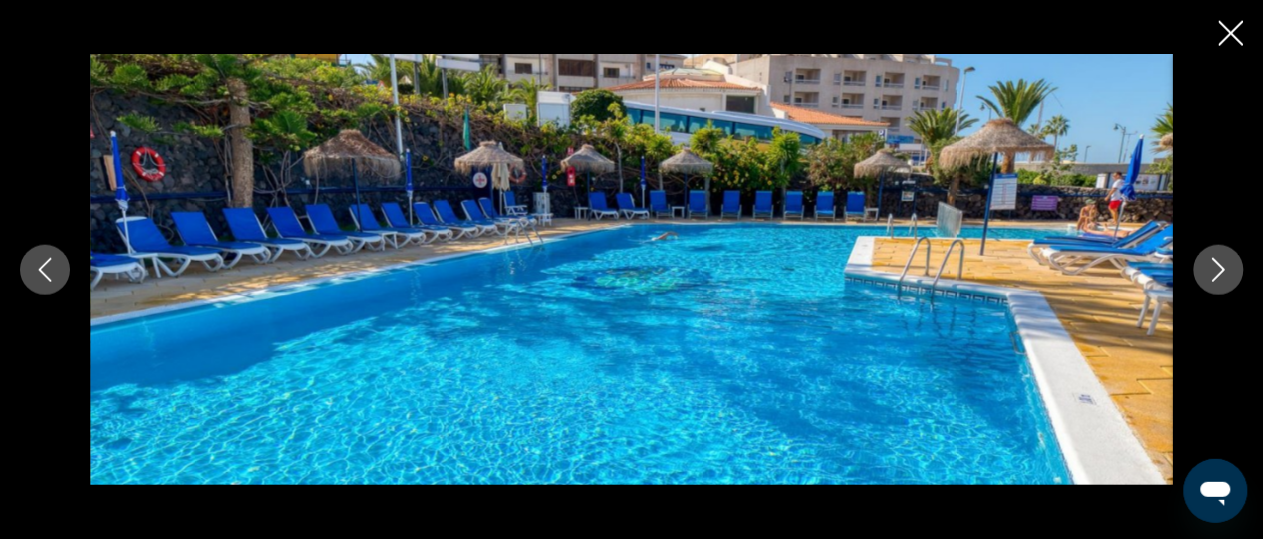 click at bounding box center (1218, 270) 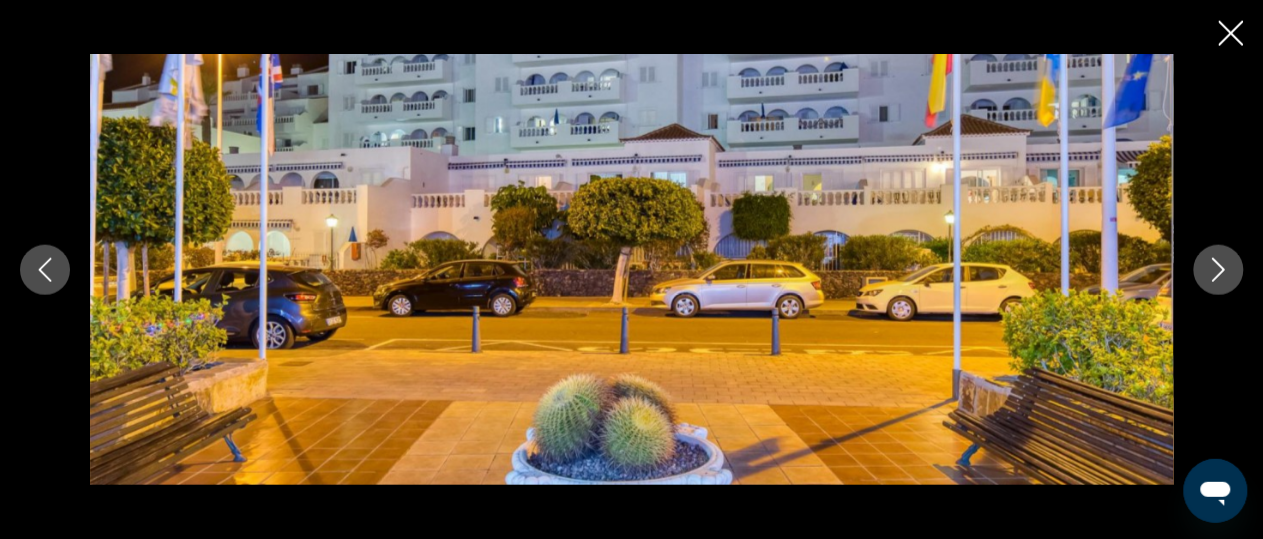 click at bounding box center (1218, 270) 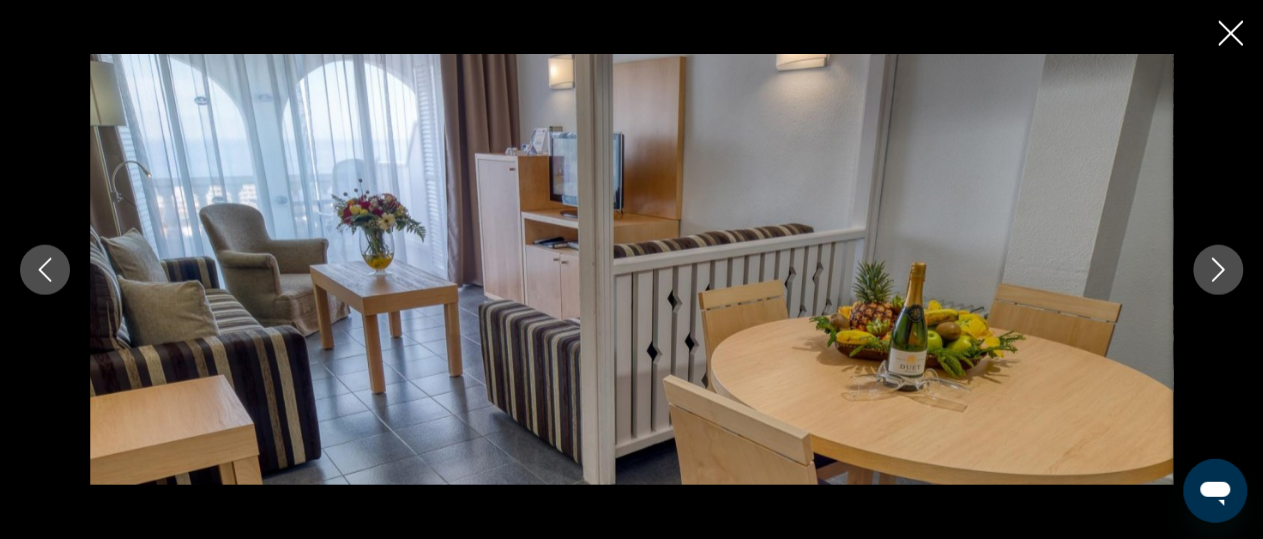 click at bounding box center [1218, 270] 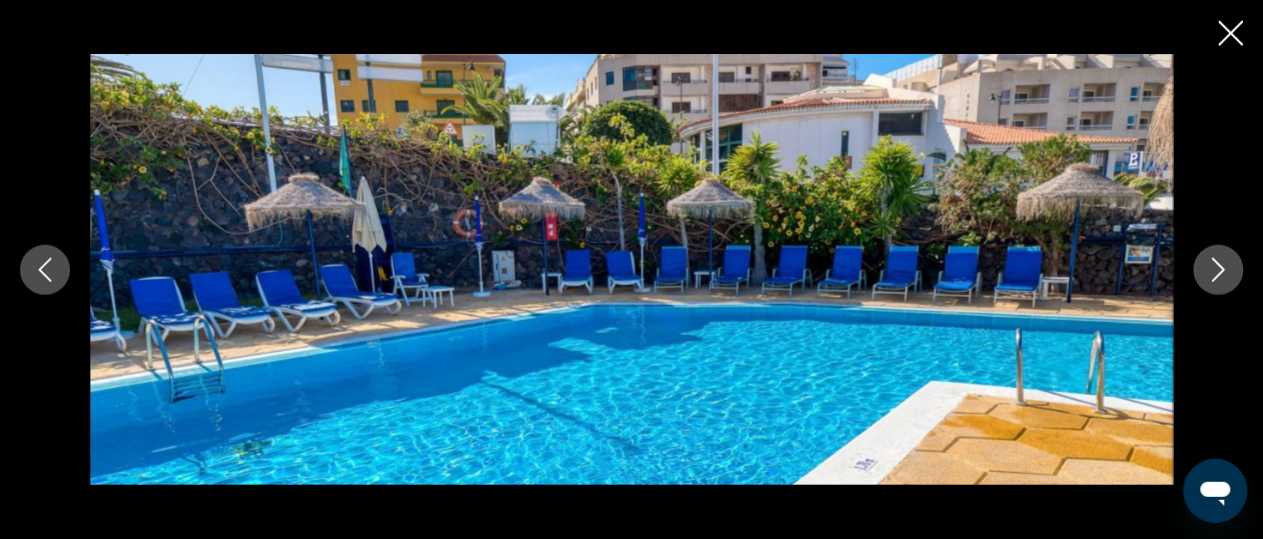 click at bounding box center (1218, 270) 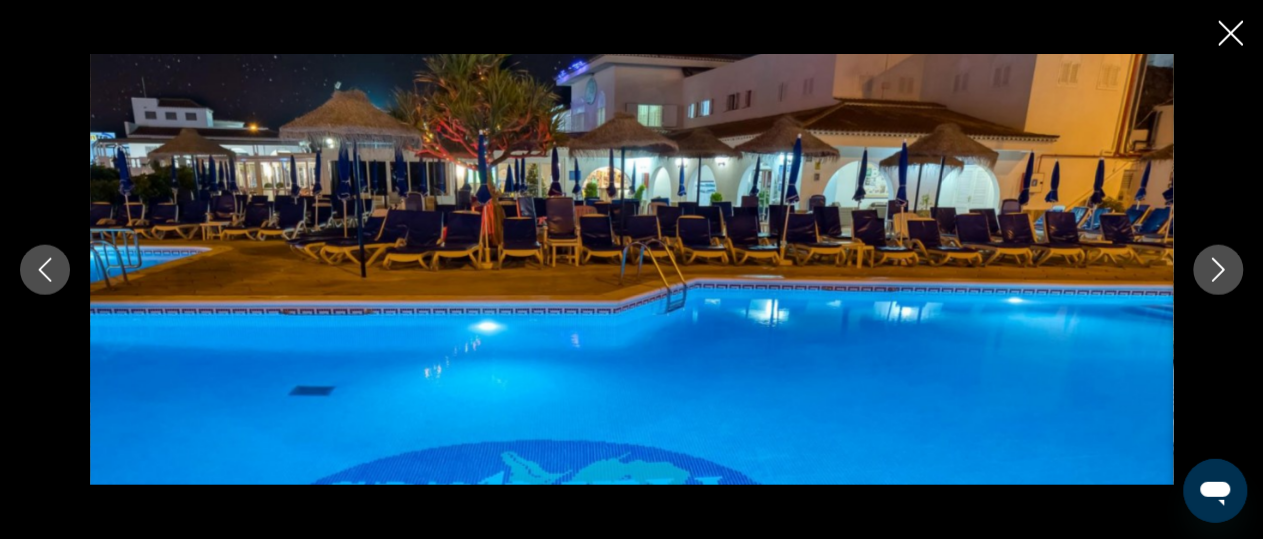 click at bounding box center (1218, 270) 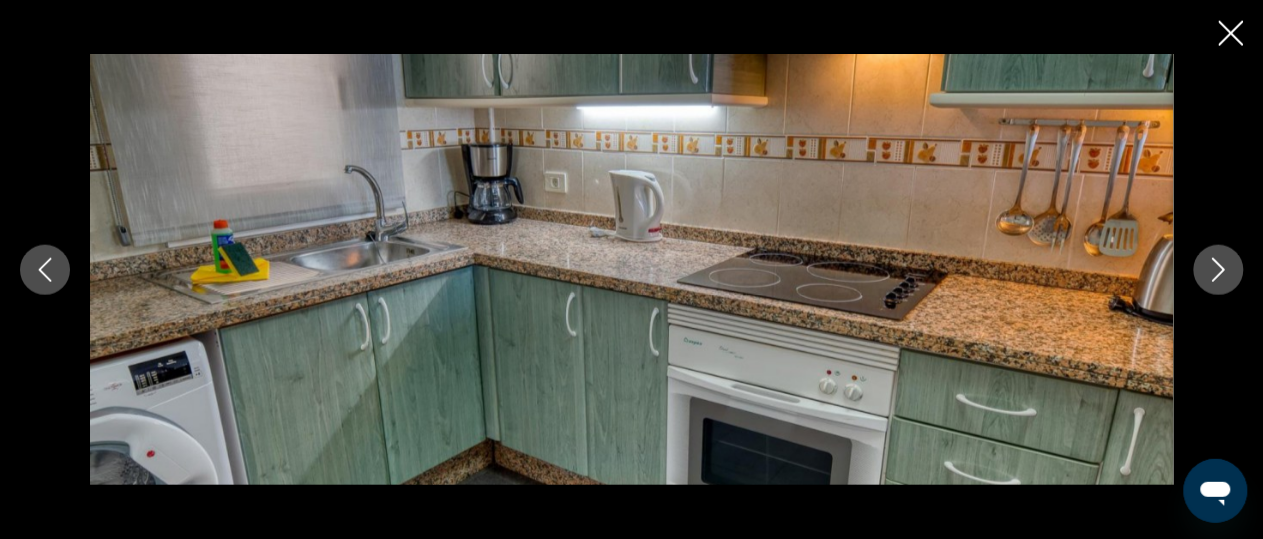 click at bounding box center (1218, 270) 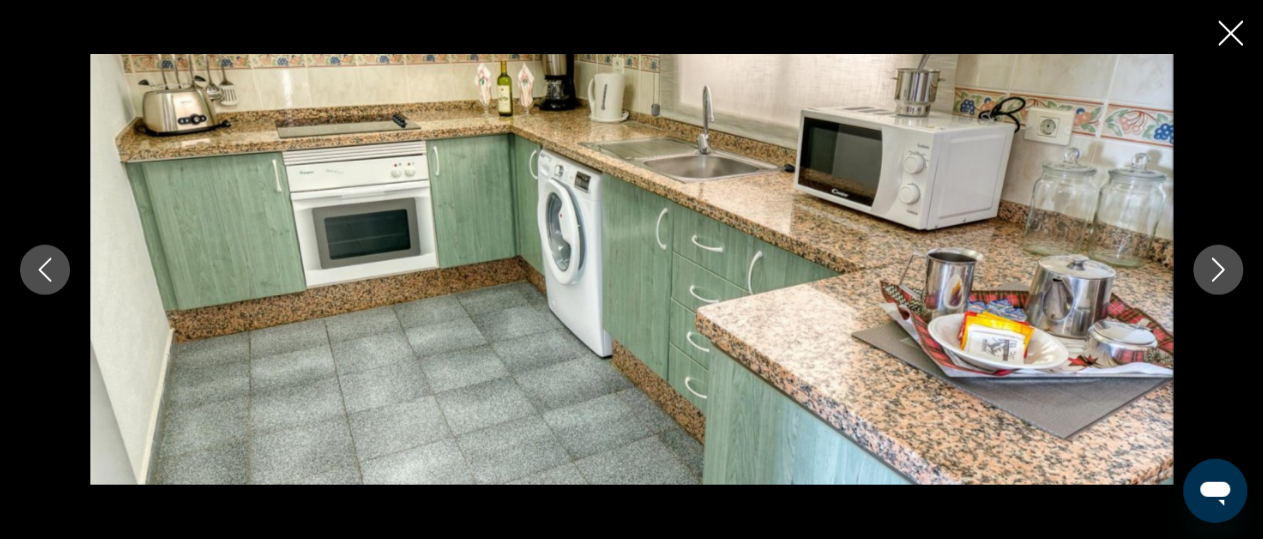 click at bounding box center (1218, 270) 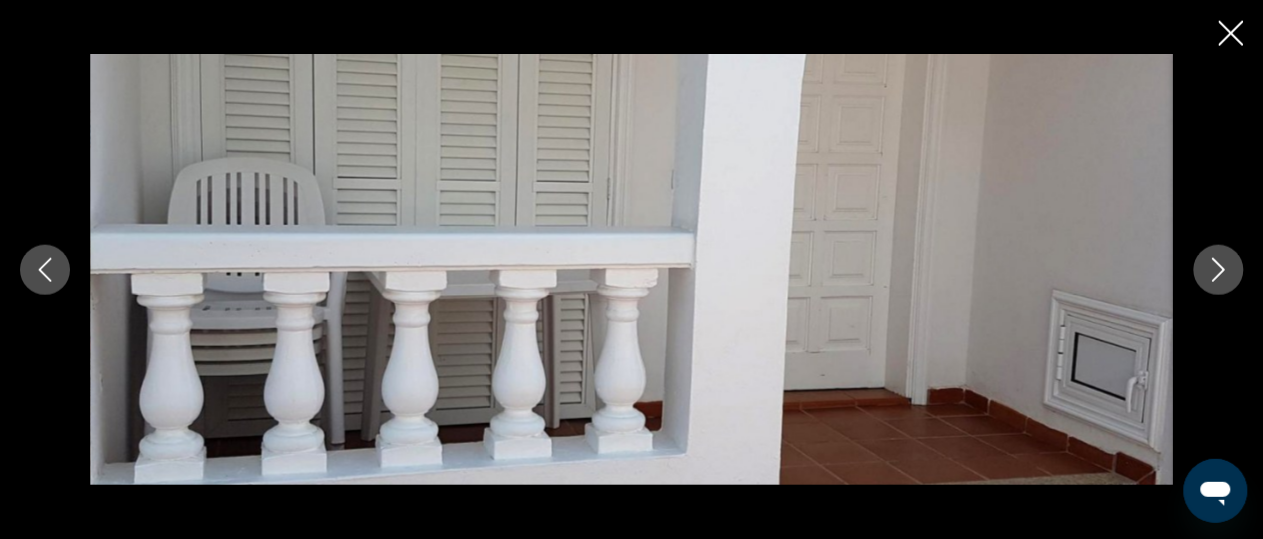 click at bounding box center [1218, 270] 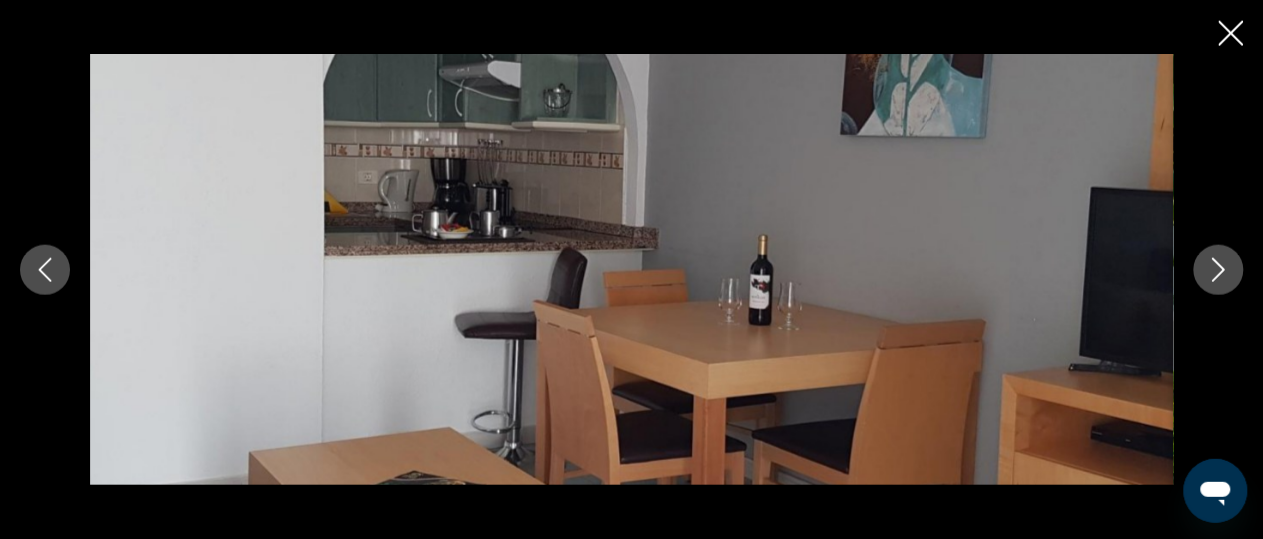 click 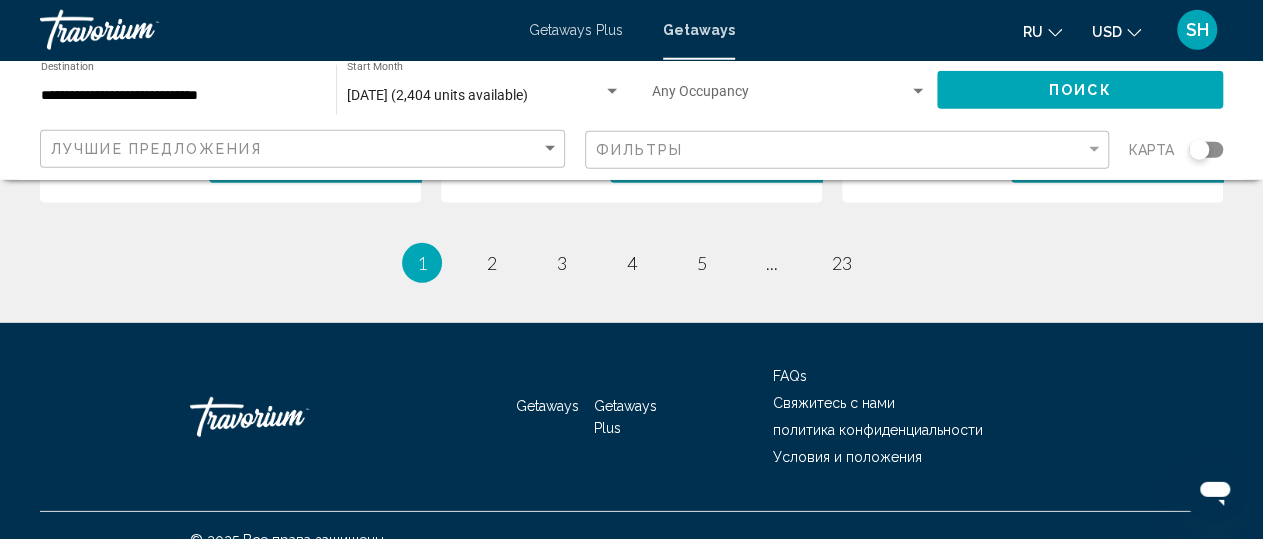 scroll, scrollTop: 2934, scrollLeft: 0, axis: vertical 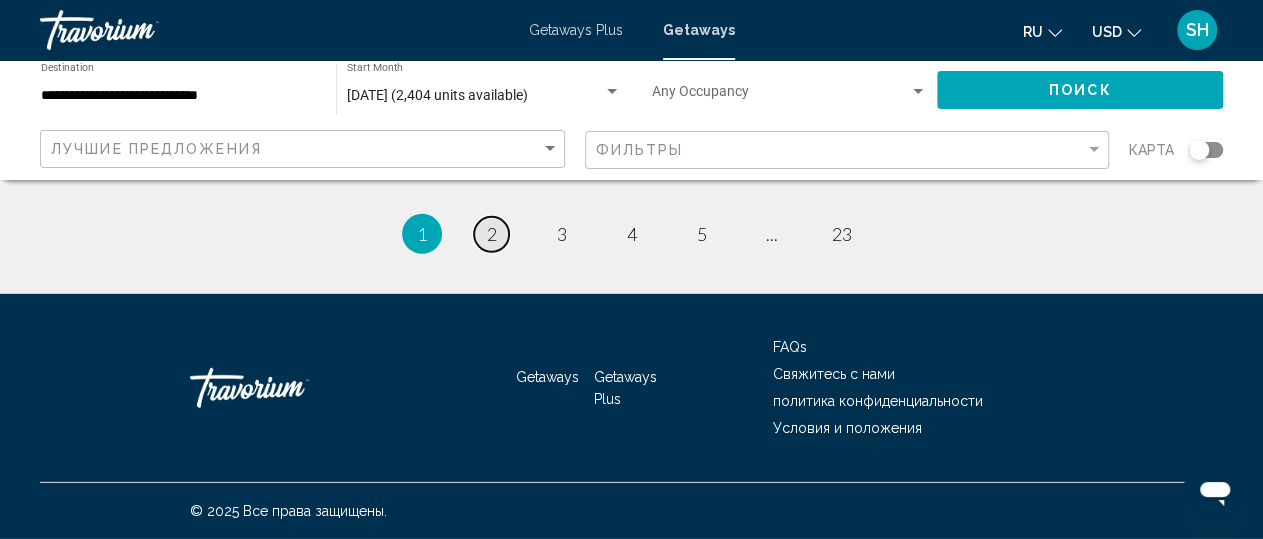 click on "page  2" at bounding box center [491, 234] 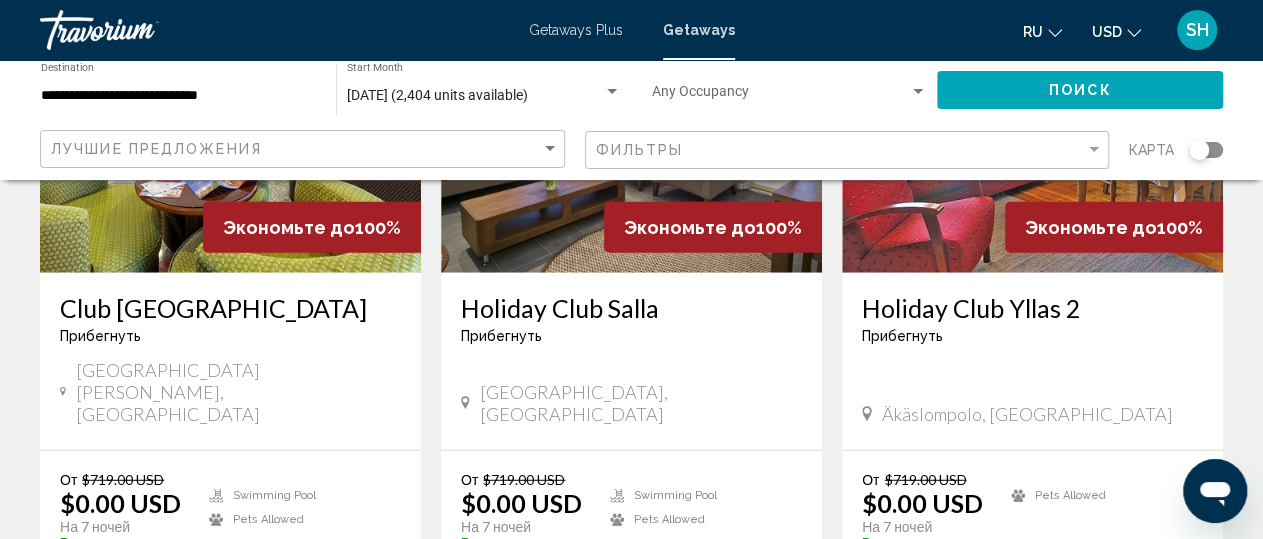 scroll, scrollTop: 2253, scrollLeft: 0, axis: vertical 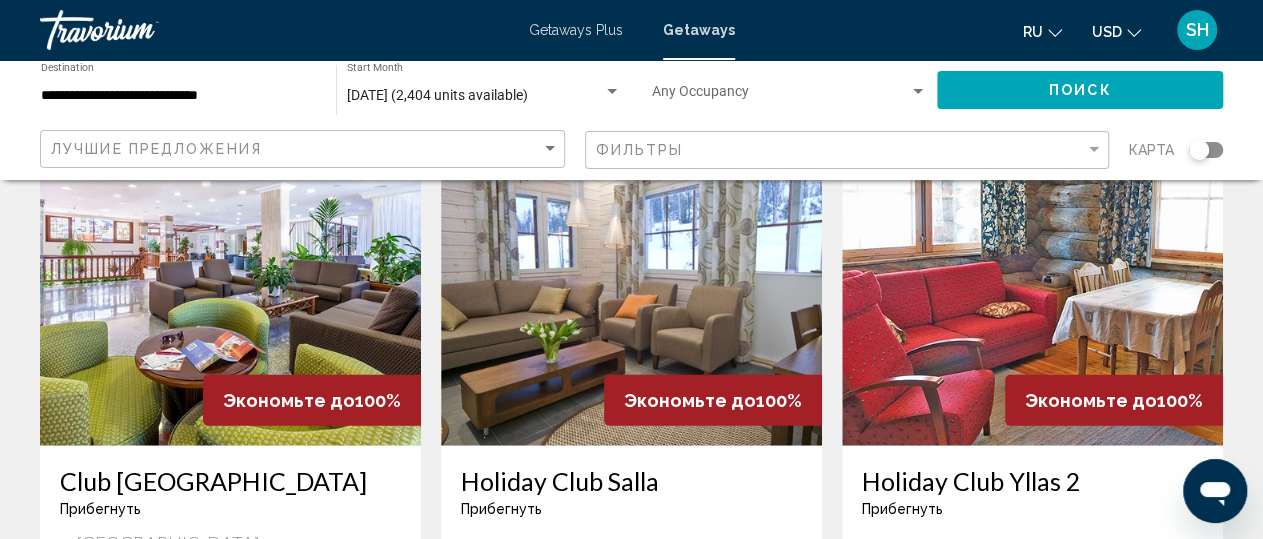 click at bounding box center (230, 286) 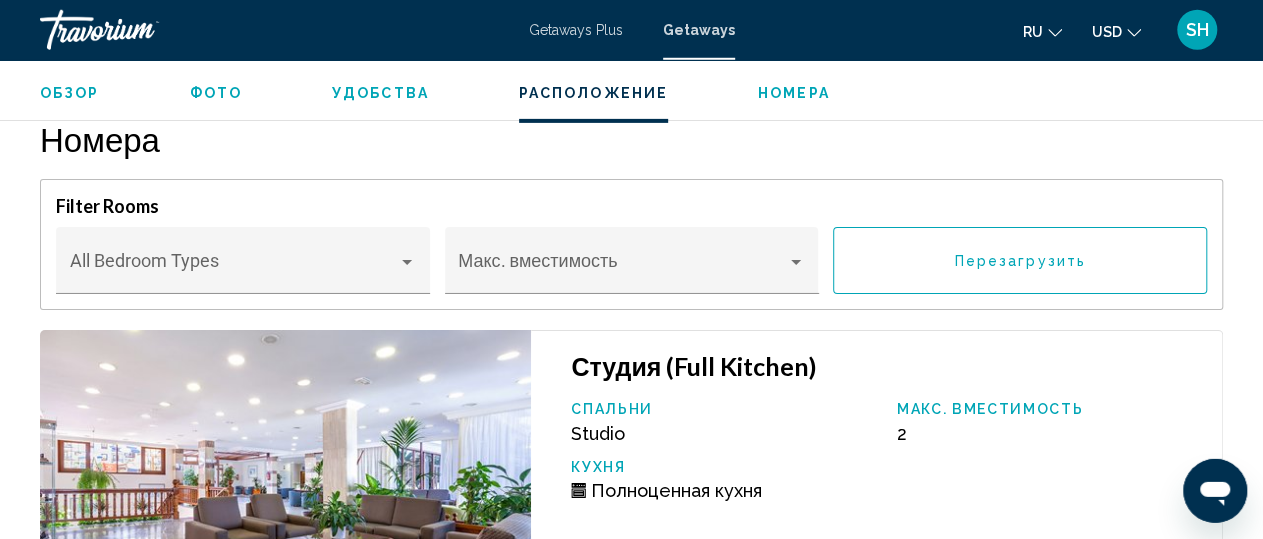 scroll, scrollTop: 3168, scrollLeft: 0, axis: vertical 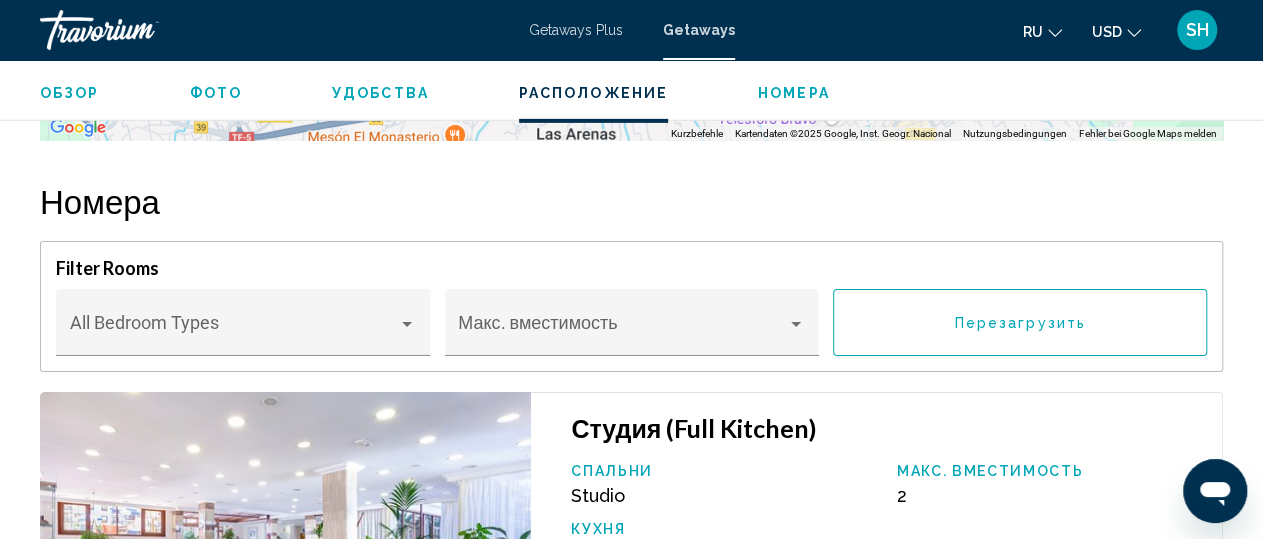 click on "Фото" at bounding box center (216, 93) 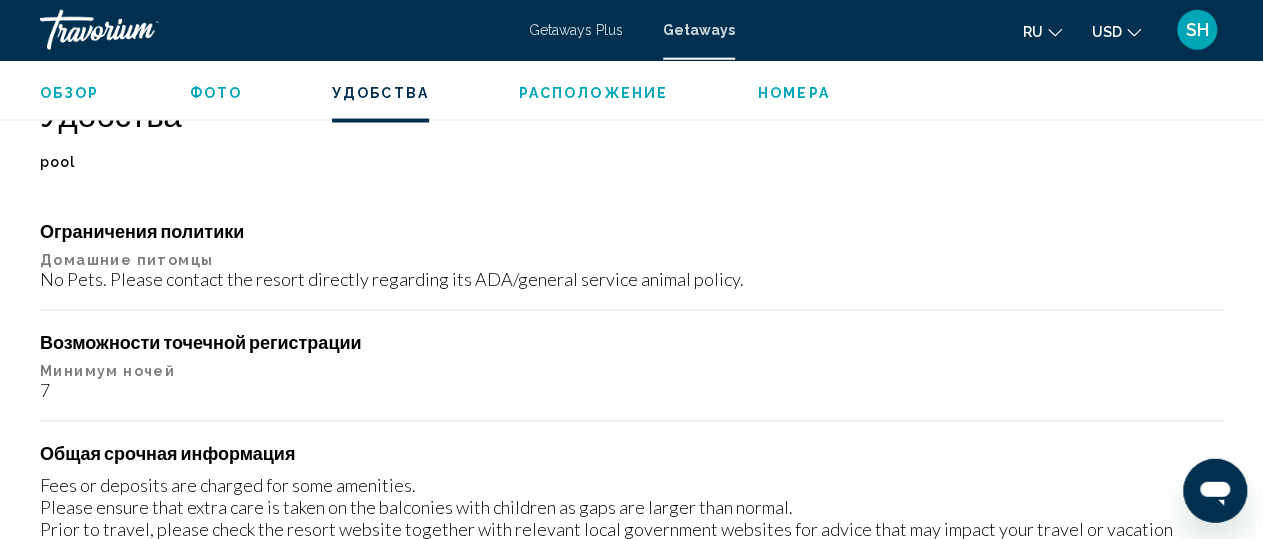 scroll, scrollTop: 2055, scrollLeft: 0, axis: vertical 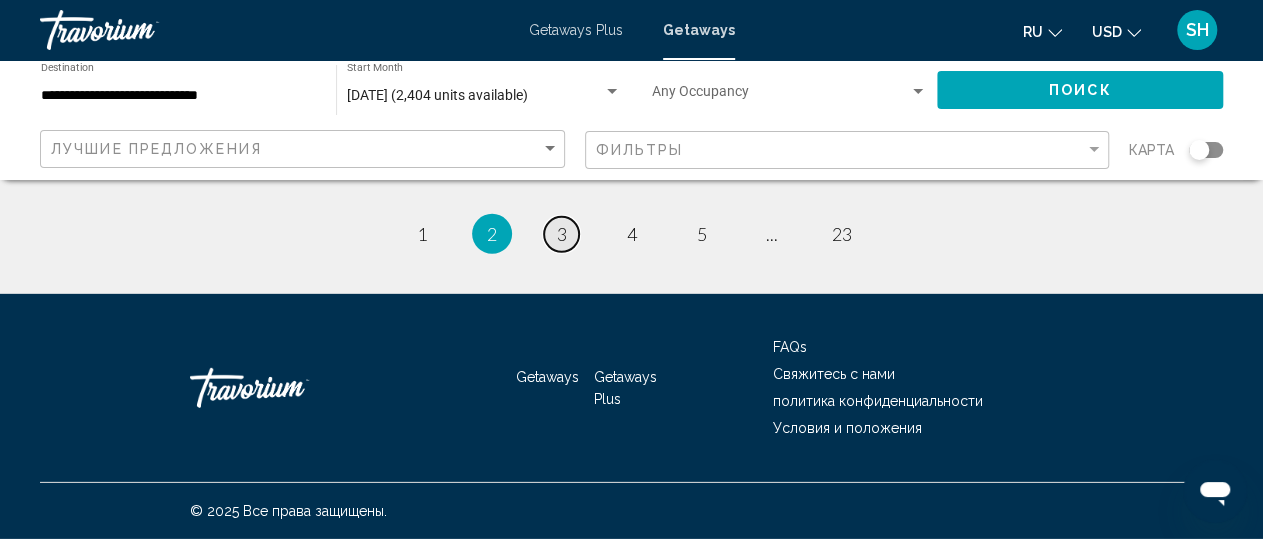 click on "page  3" at bounding box center [561, 234] 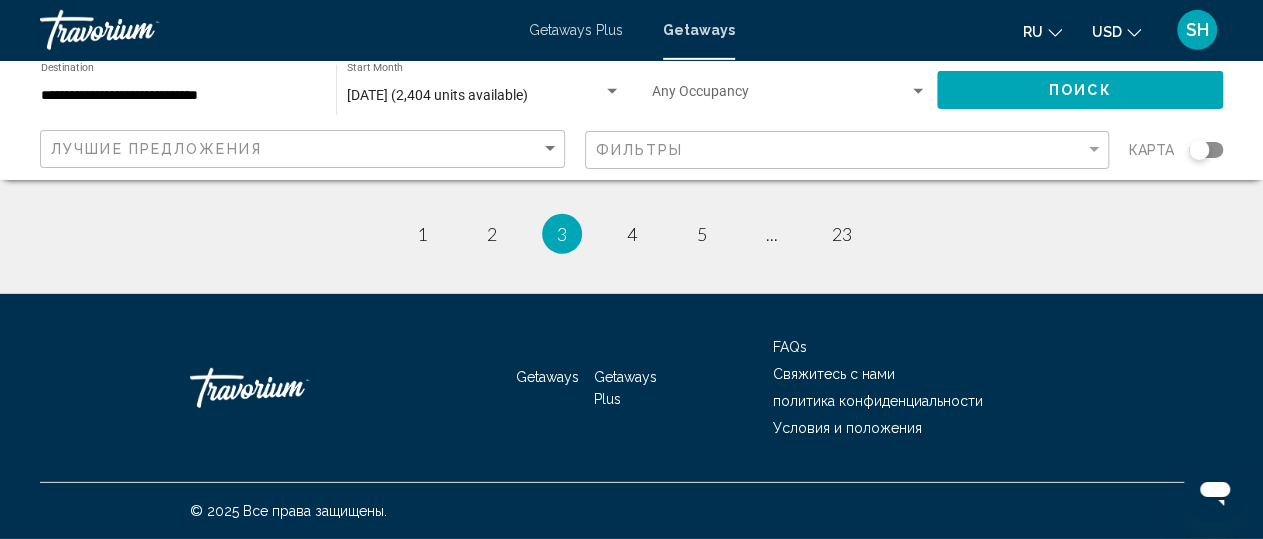 scroll, scrollTop: 2994, scrollLeft: 0, axis: vertical 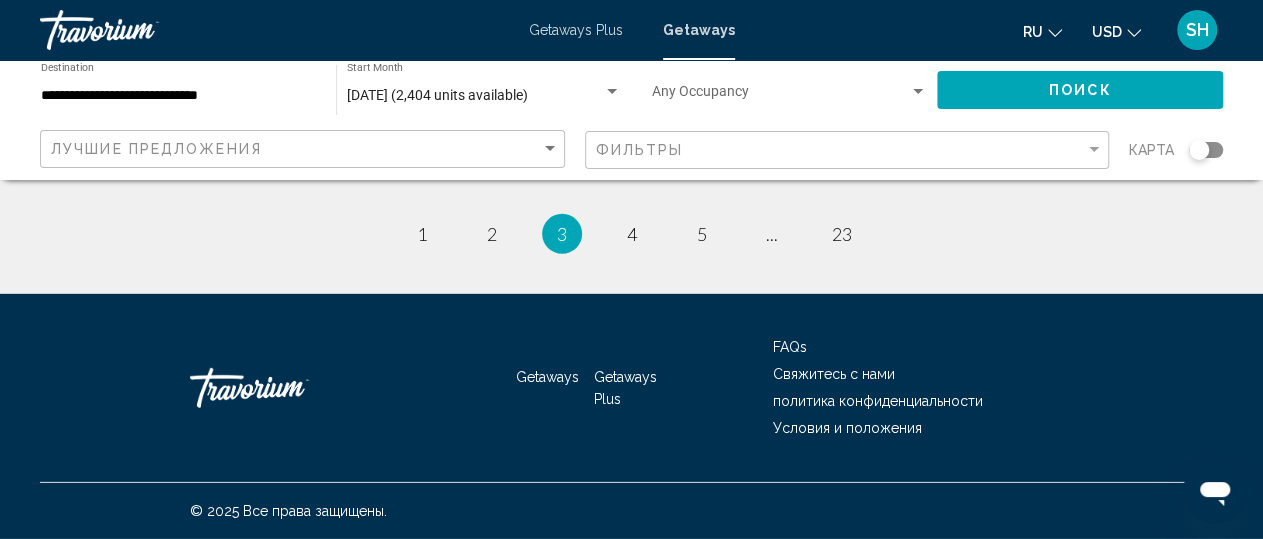 click on "3 / 23  page  1 page  2 You're on page  3 page  4 page  5 page  ... page  23" at bounding box center (631, 234) 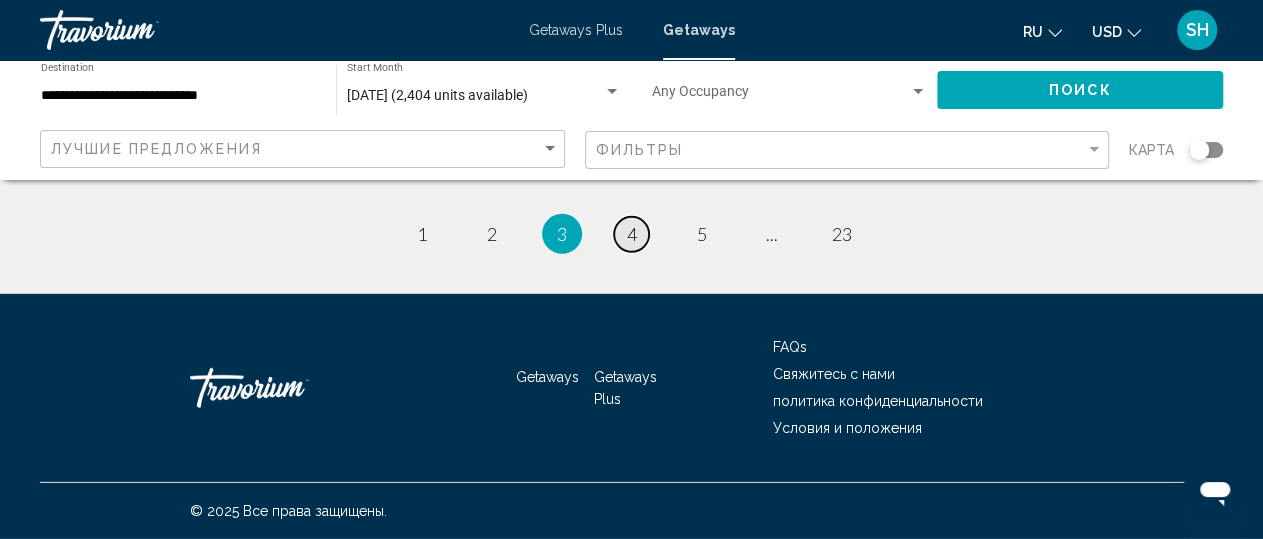 click on "page  4" at bounding box center [631, 234] 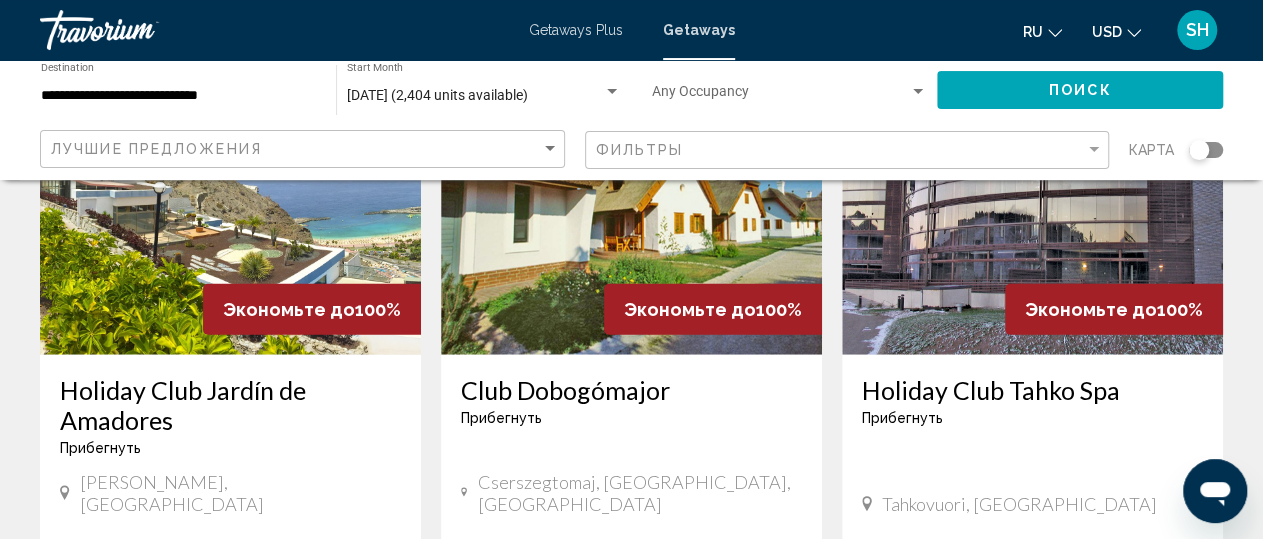scroll, scrollTop: 2288, scrollLeft: 0, axis: vertical 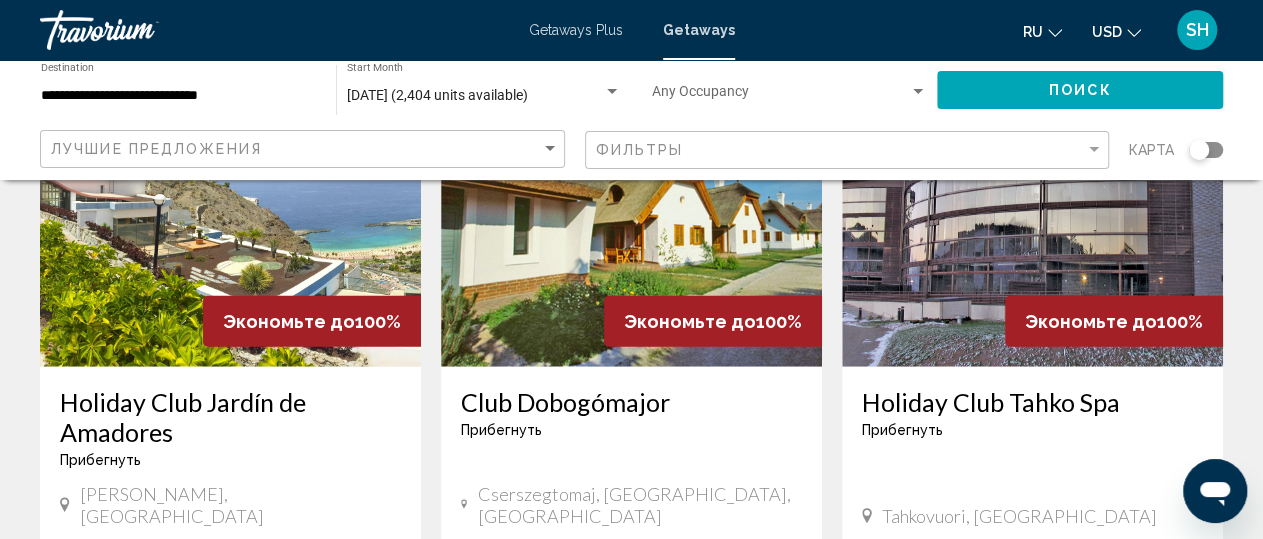 click at bounding box center (230, 207) 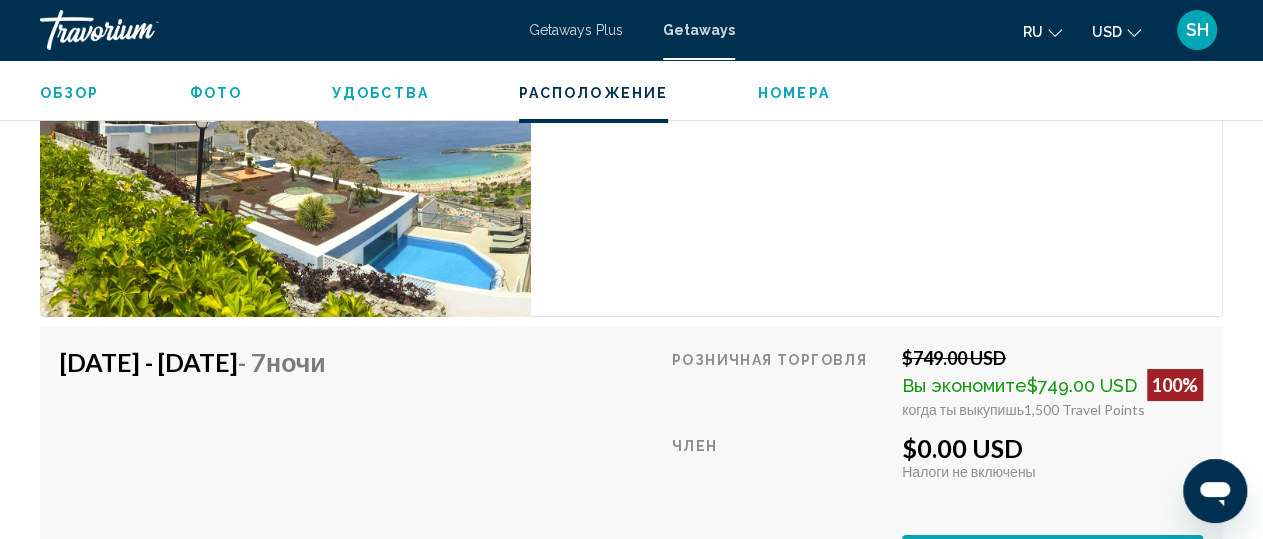 click on "Удобства" at bounding box center [380, 93] 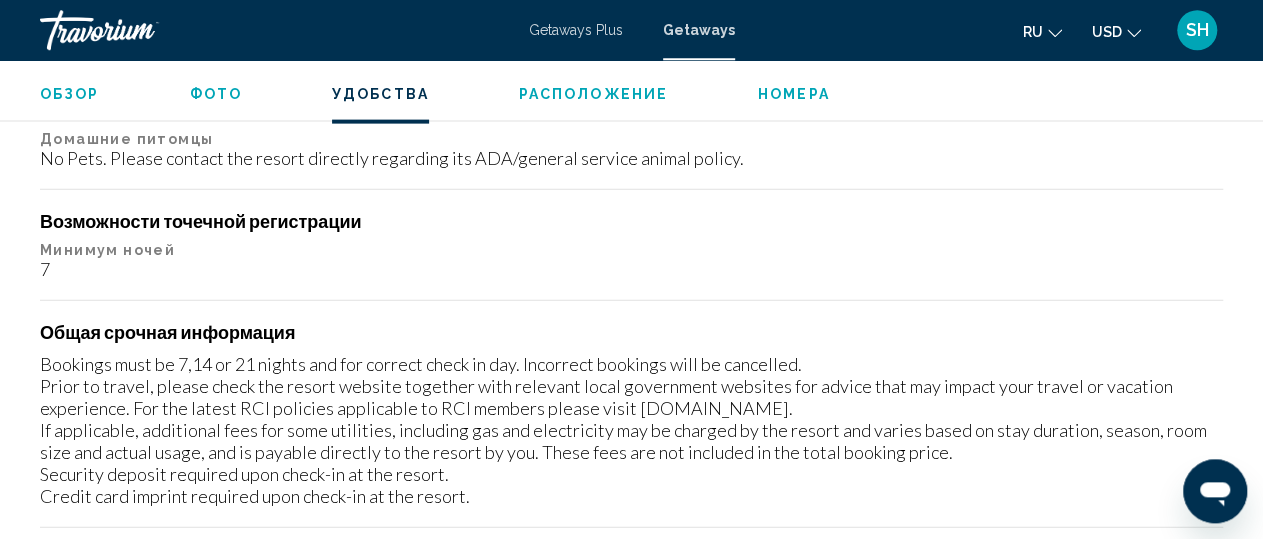 scroll, scrollTop: 2201, scrollLeft: 0, axis: vertical 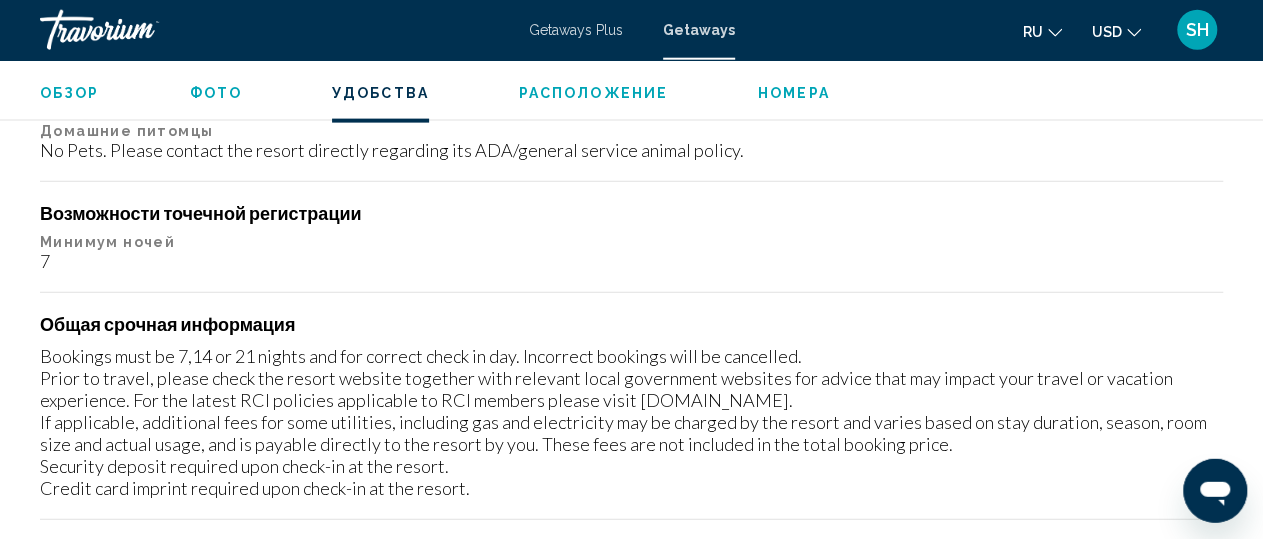 click on "Фото" at bounding box center [216, 93] 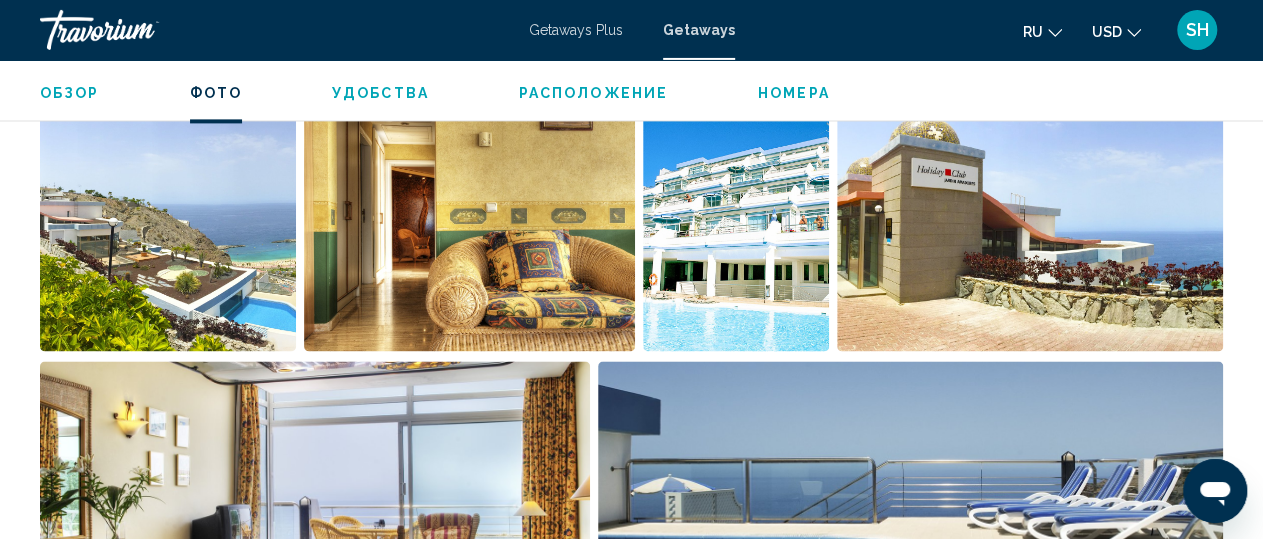 scroll, scrollTop: 1378, scrollLeft: 0, axis: vertical 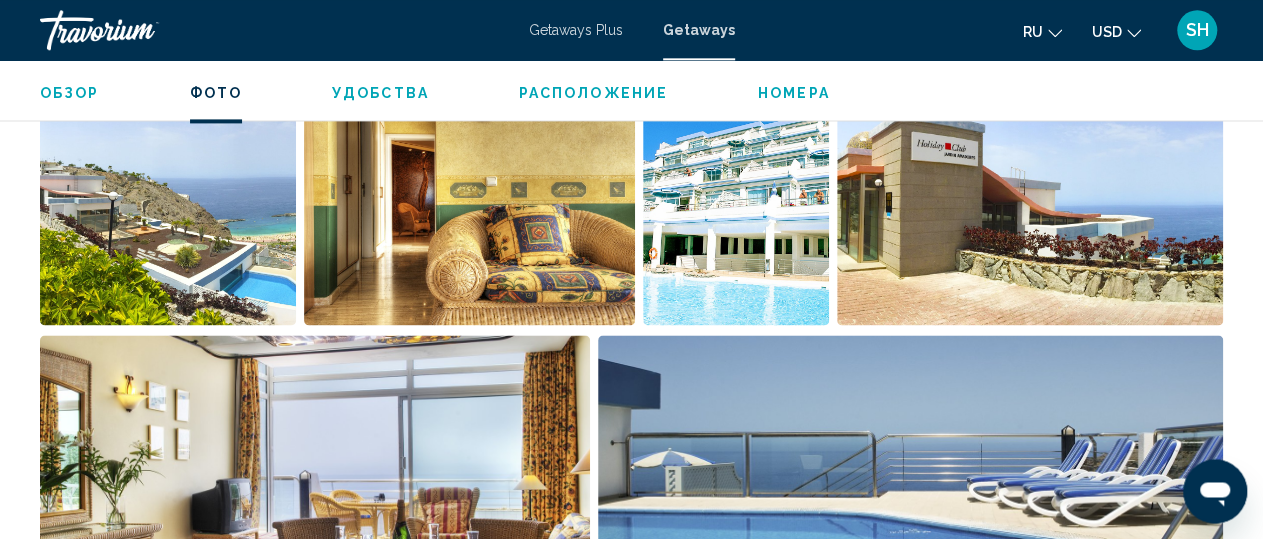 click at bounding box center (168, 201) 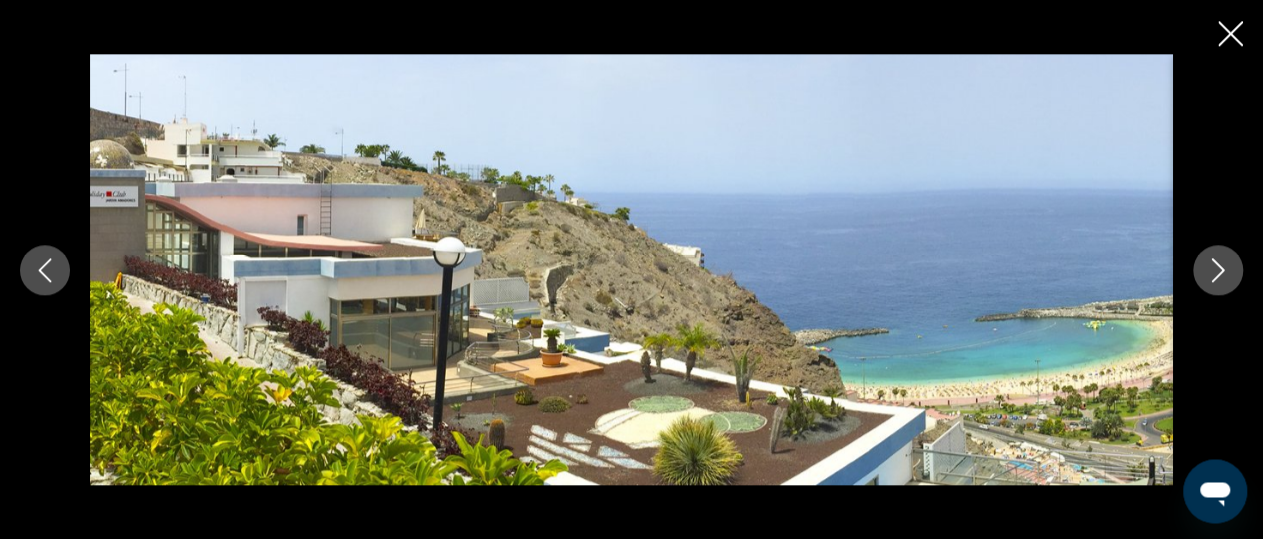 click at bounding box center [1218, 270] 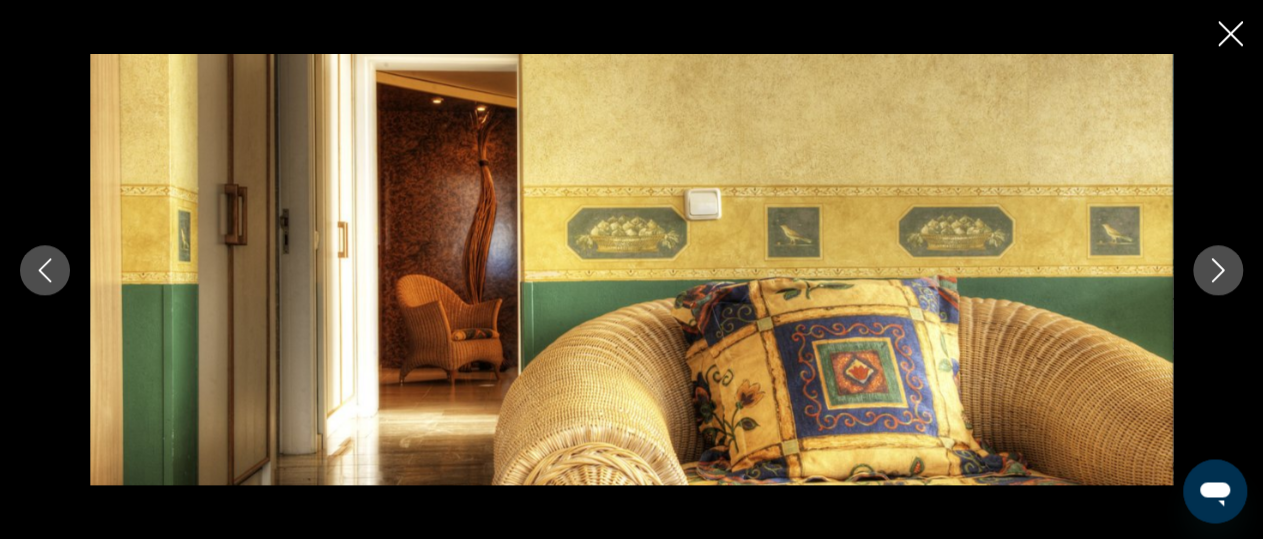 click at bounding box center (1218, 270) 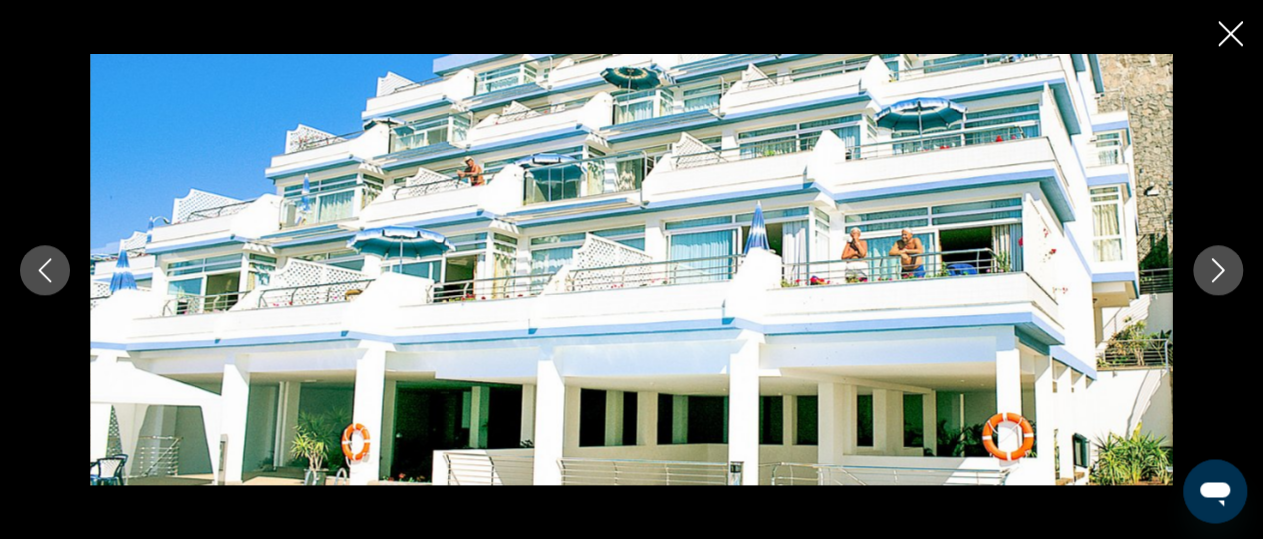 click at bounding box center [1218, 270] 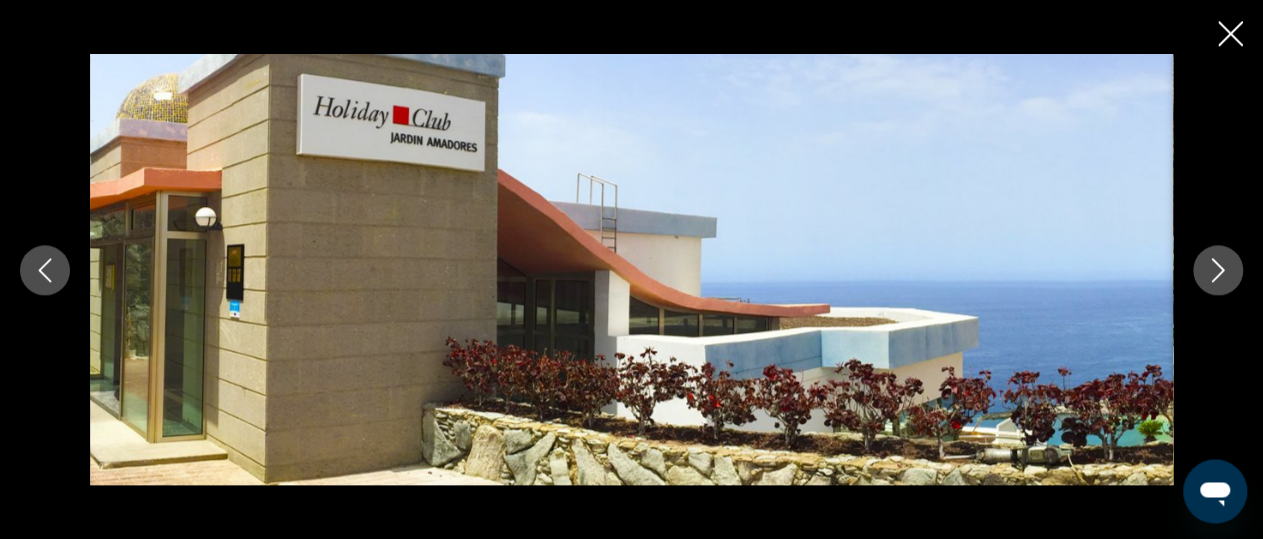 click at bounding box center (1218, 270) 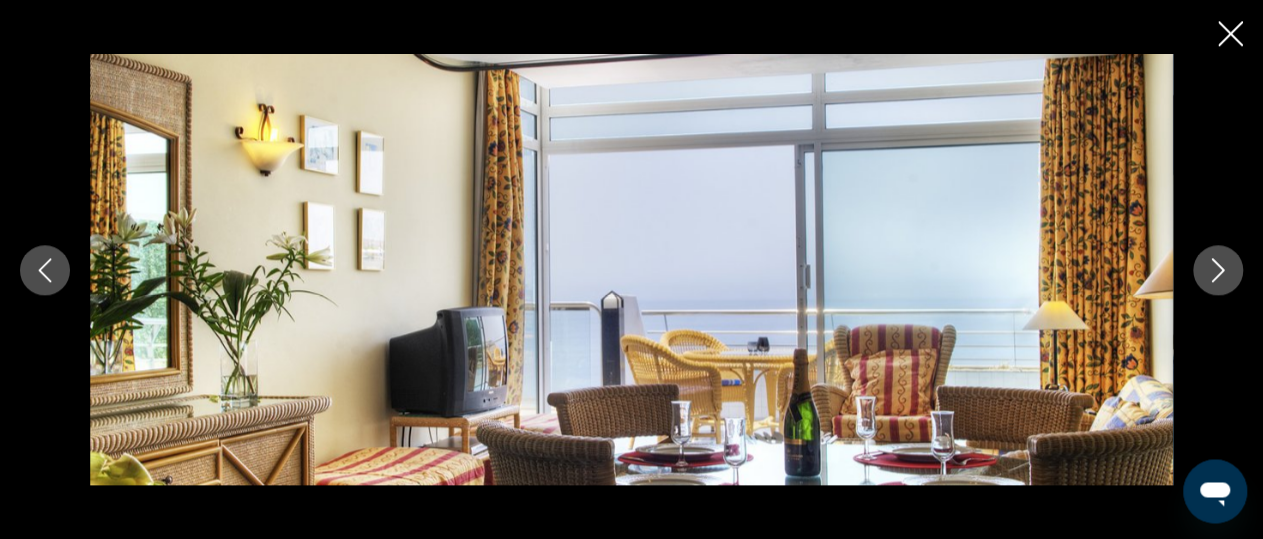 click at bounding box center [1218, 270] 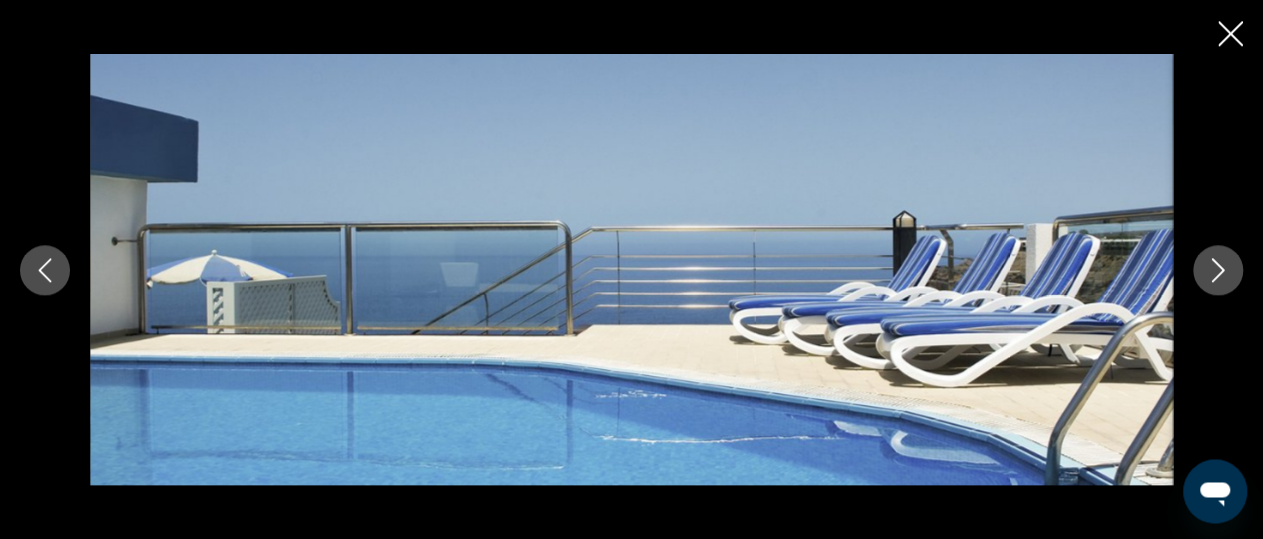 click at bounding box center [1218, 270] 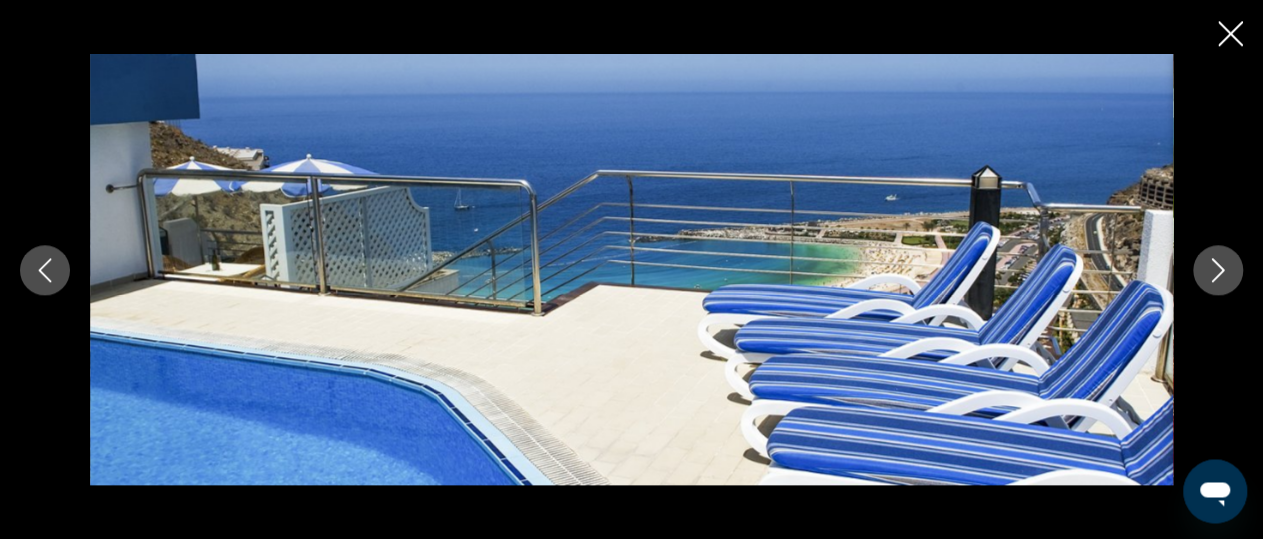 click at bounding box center (1218, 270) 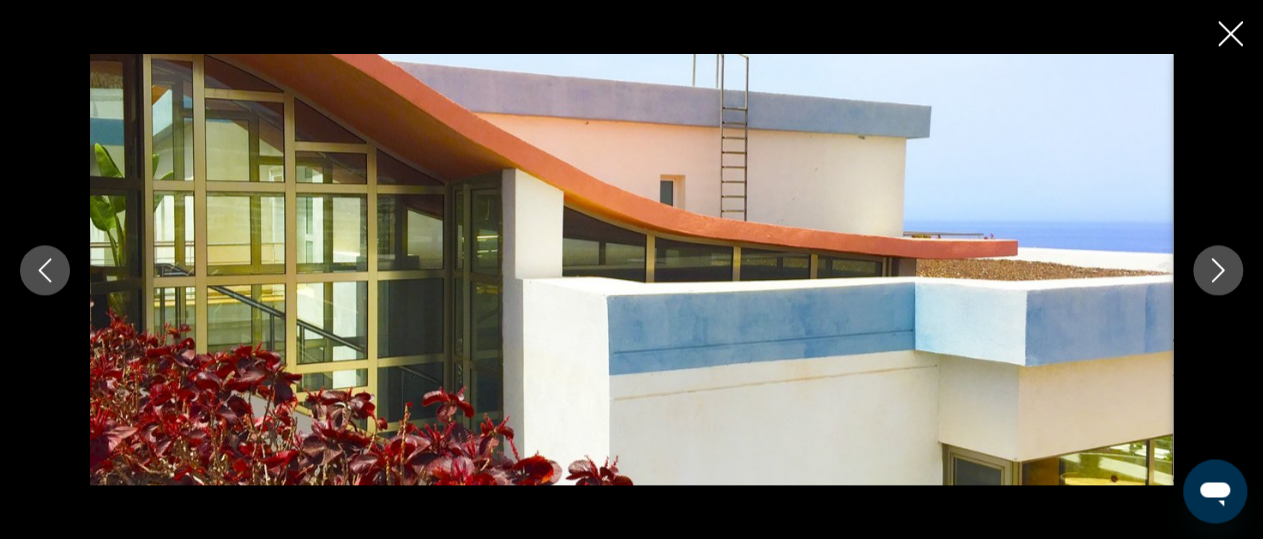 click at bounding box center [1218, 270] 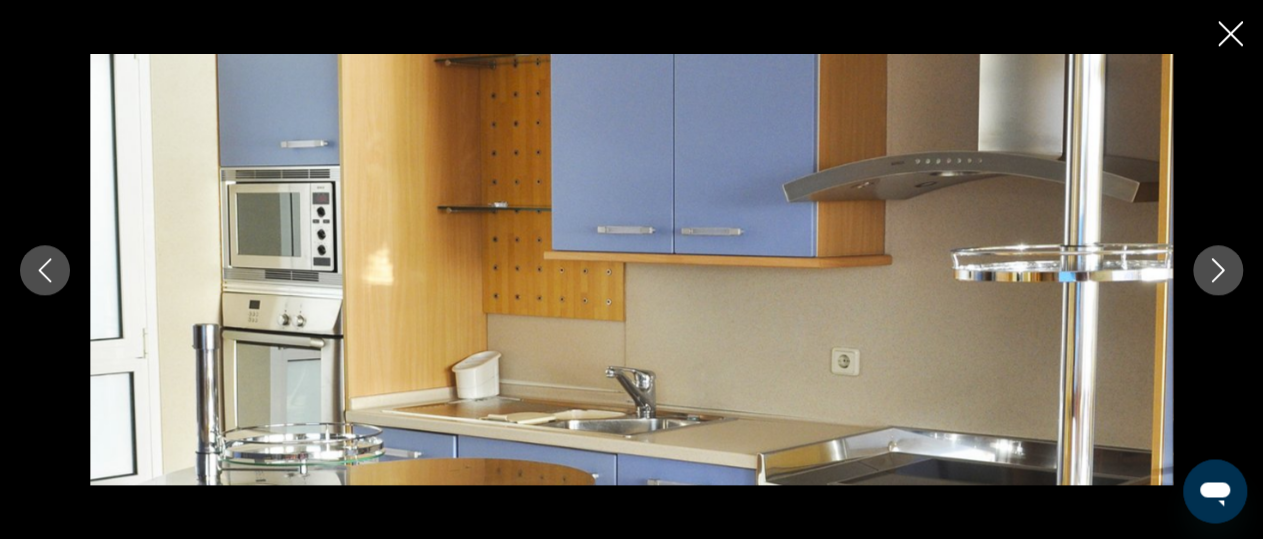 click at bounding box center [631, 269] 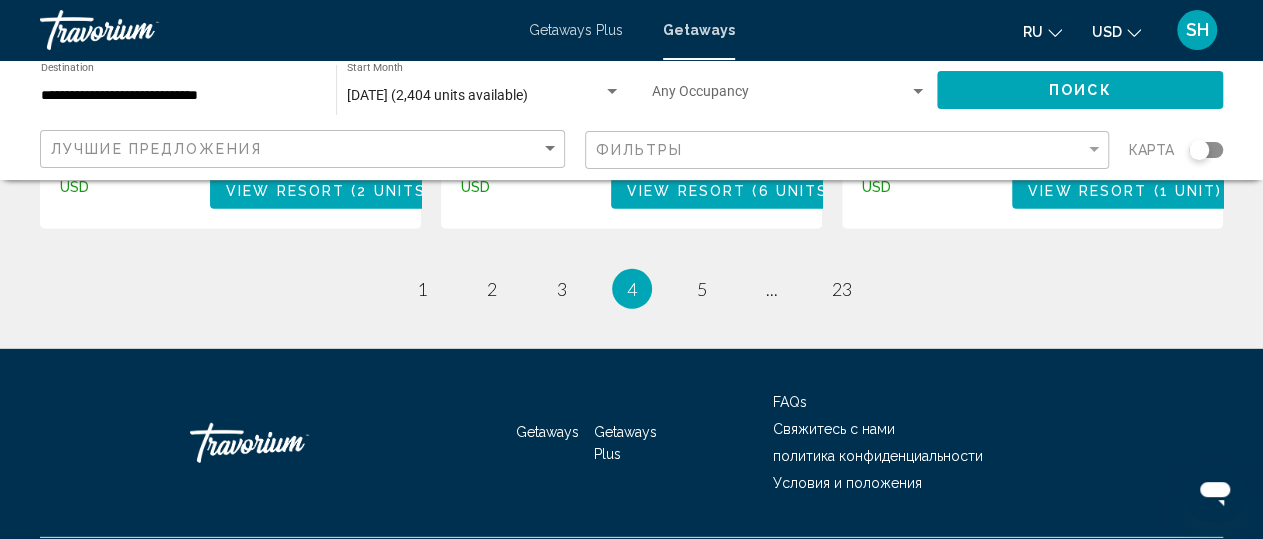 scroll, scrollTop: 2808, scrollLeft: 0, axis: vertical 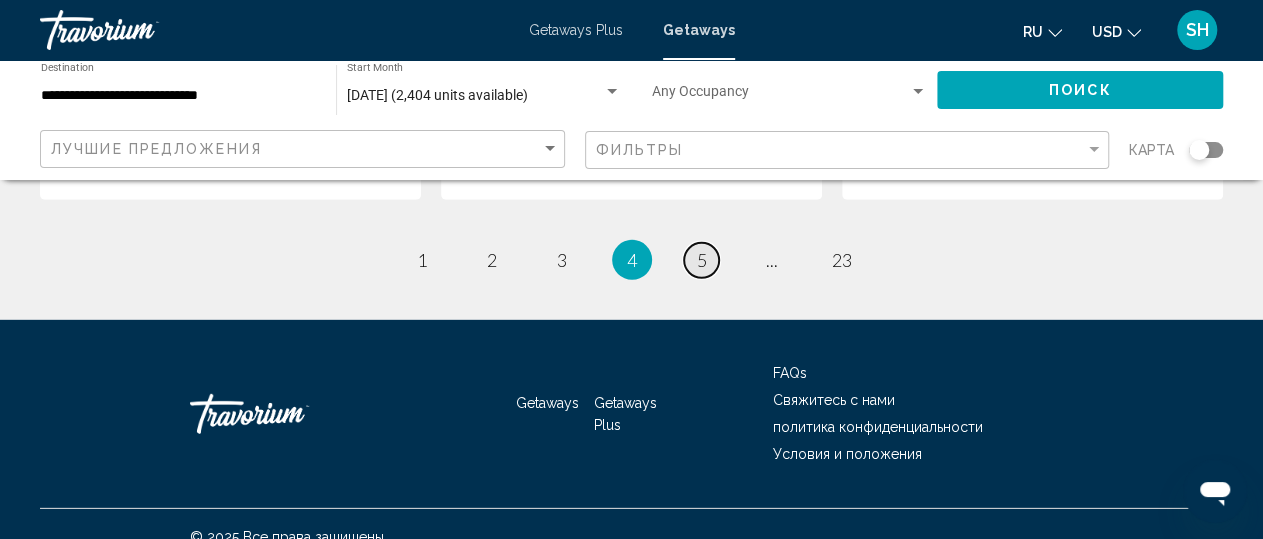 click on "page  5" at bounding box center [701, 260] 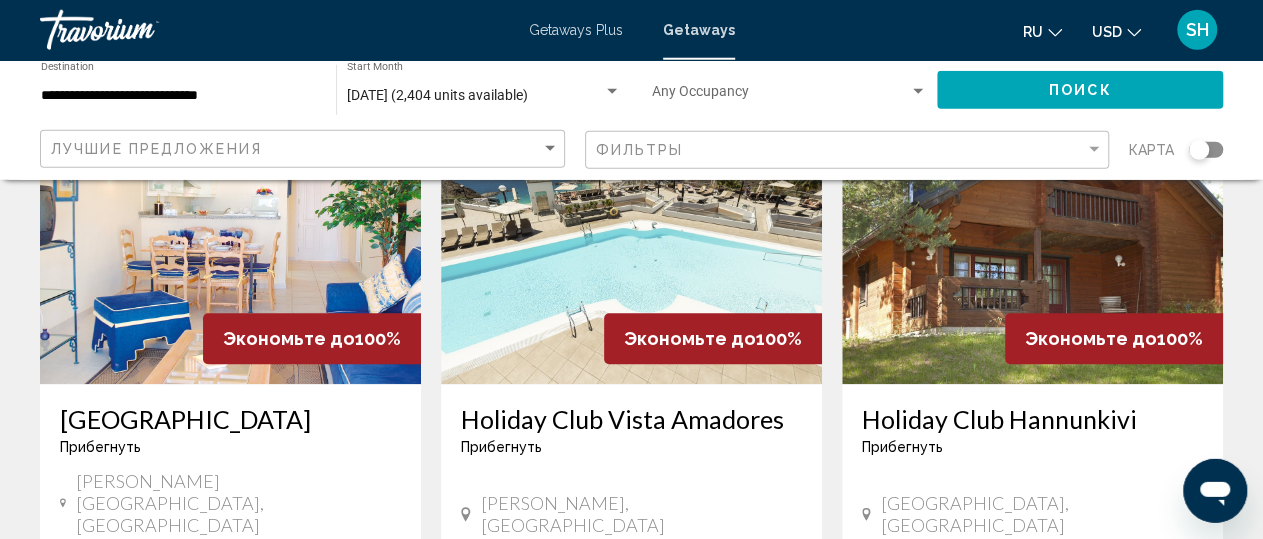 scroll, scrollTop: 901, scrollLeft: 0, axis: vertical 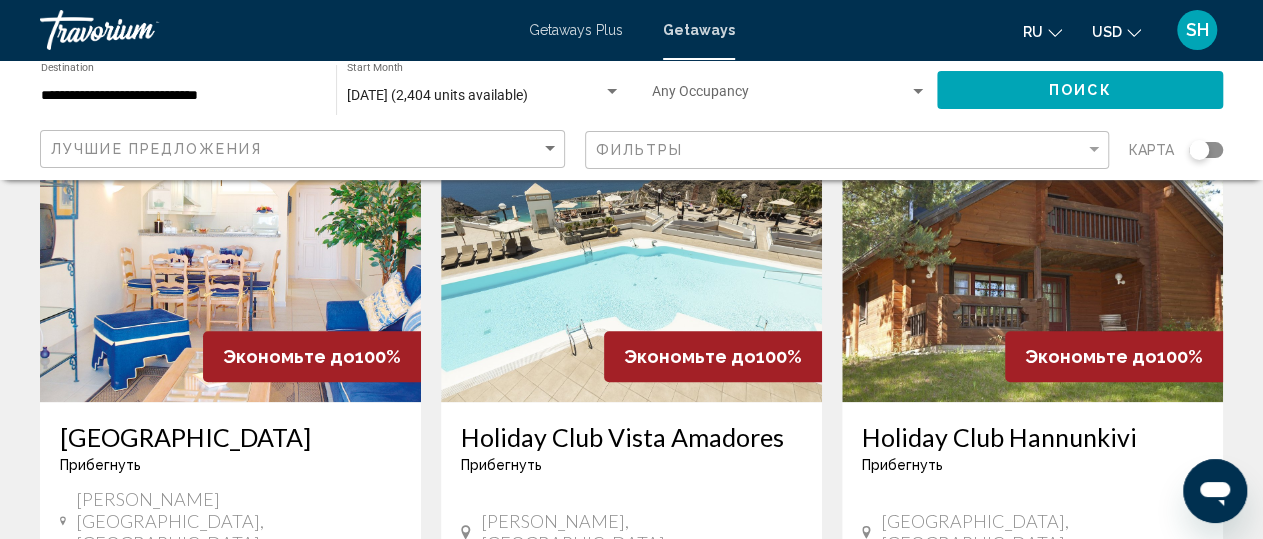 click at bounding box center [230, 242] 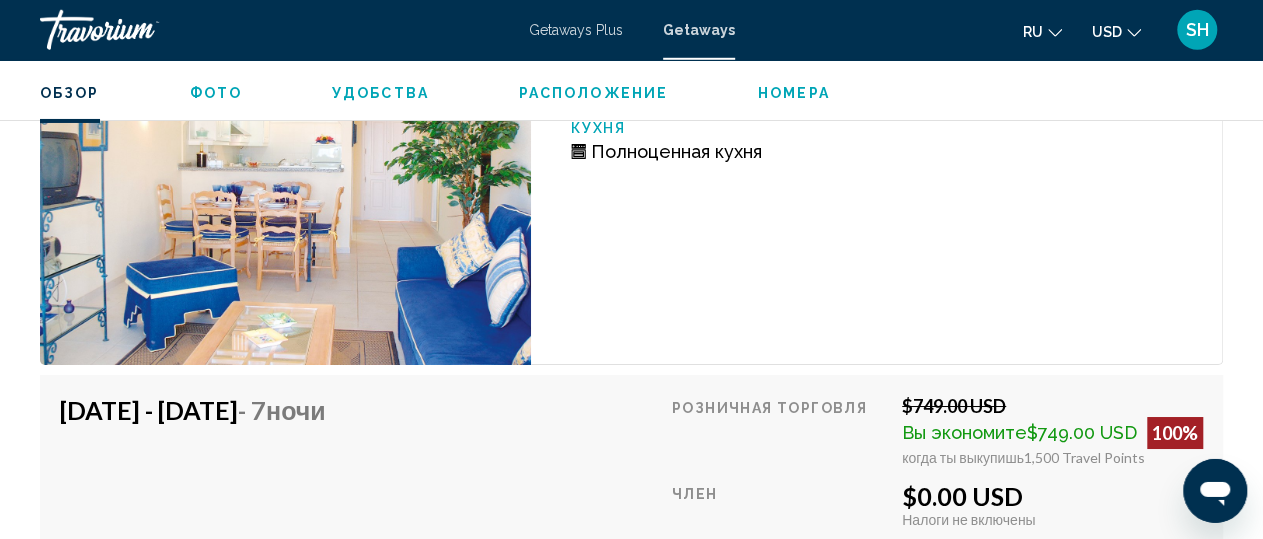 scroll, scrollTop: 3518, scrollLeft: 0, axis: vertical 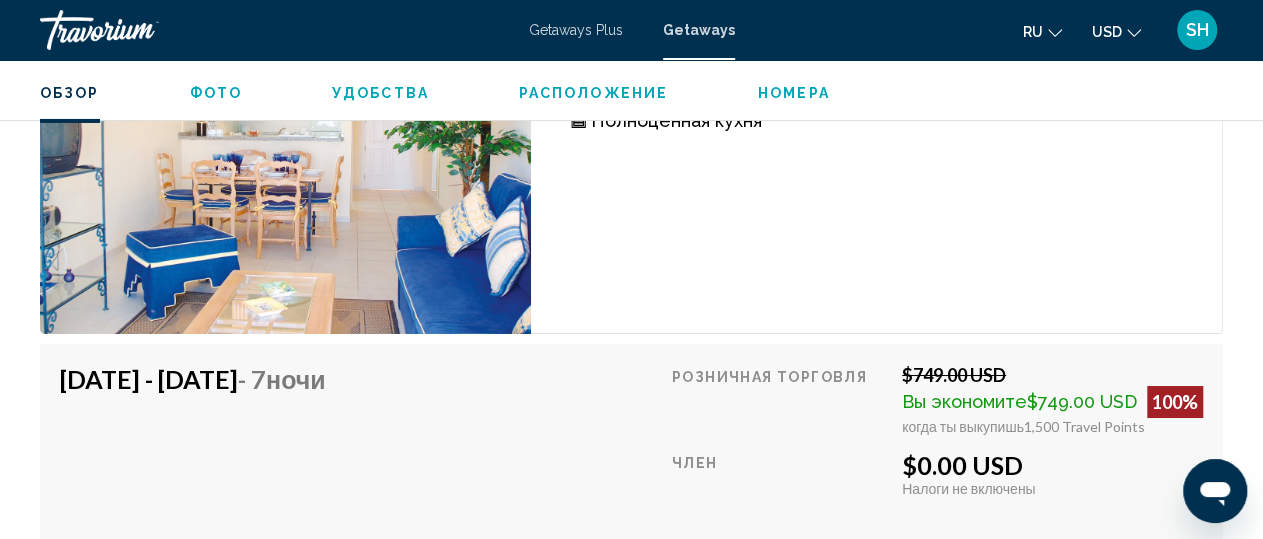click on "Фото" at bounding box center [216, 93] 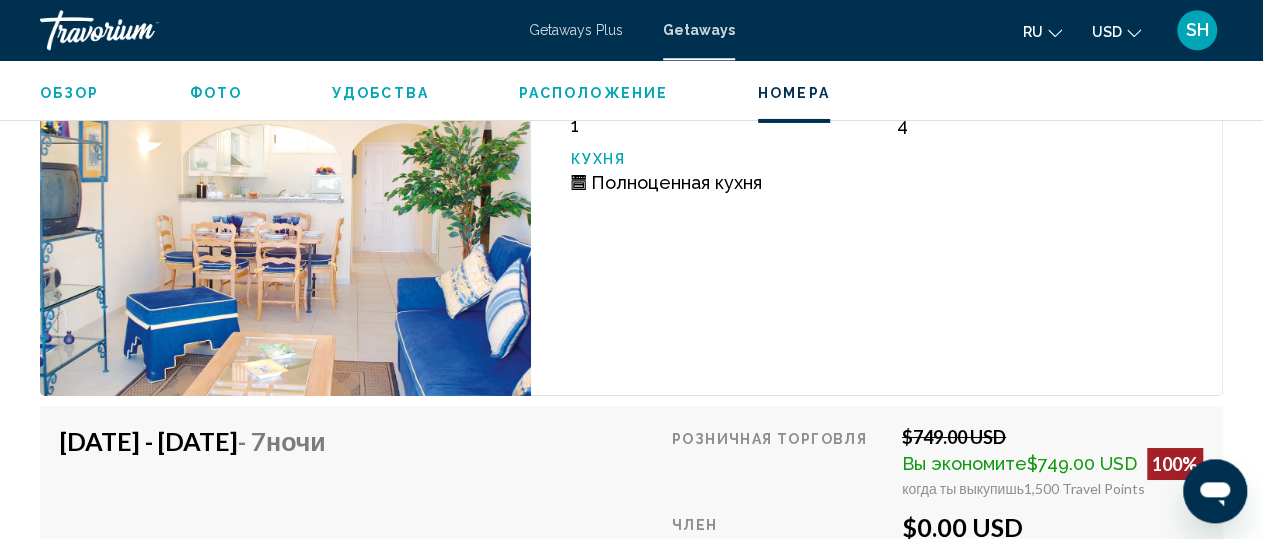 scroll, scrollTop: 3337, scrollLeft: 0, axis: vertical 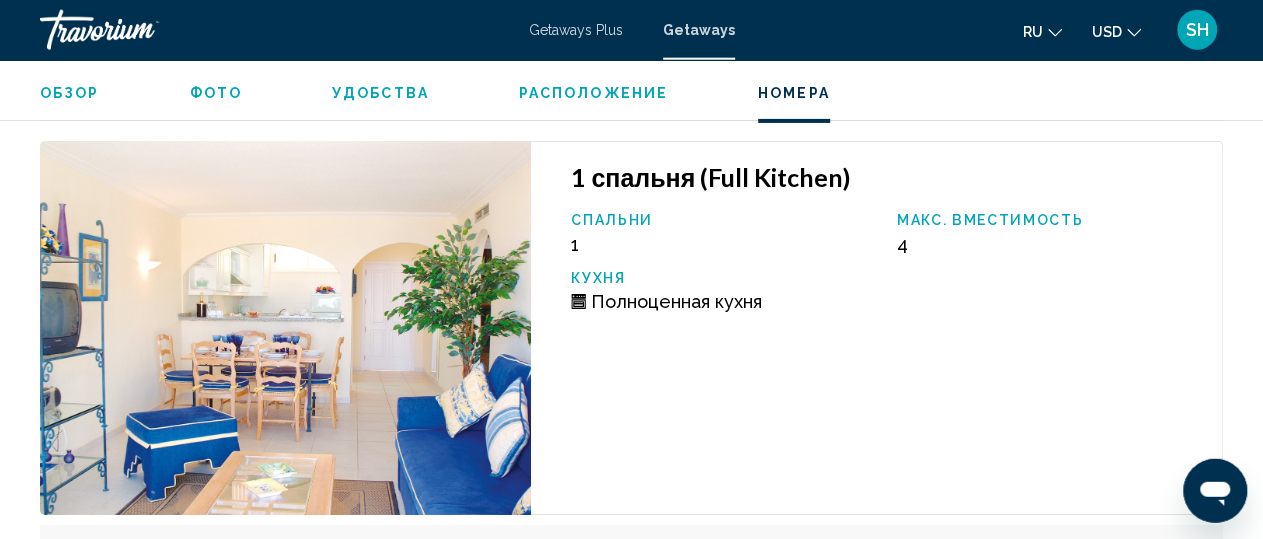 click at bounding box center (285, 328) 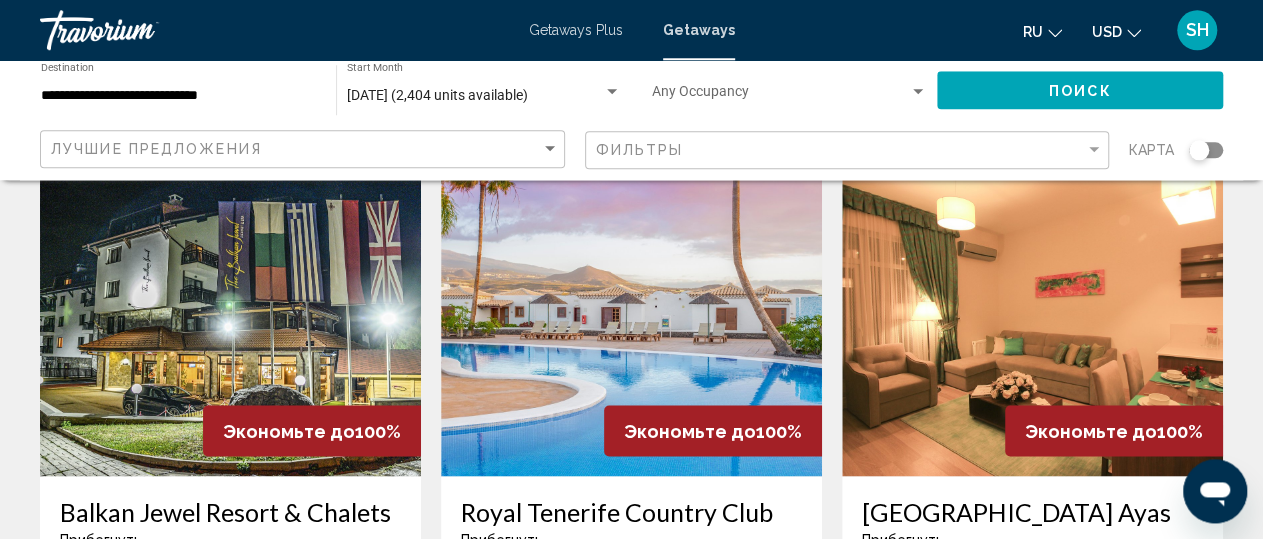 scroll, scrollTop: 1525, scrollLeft: 0, axis: vertical 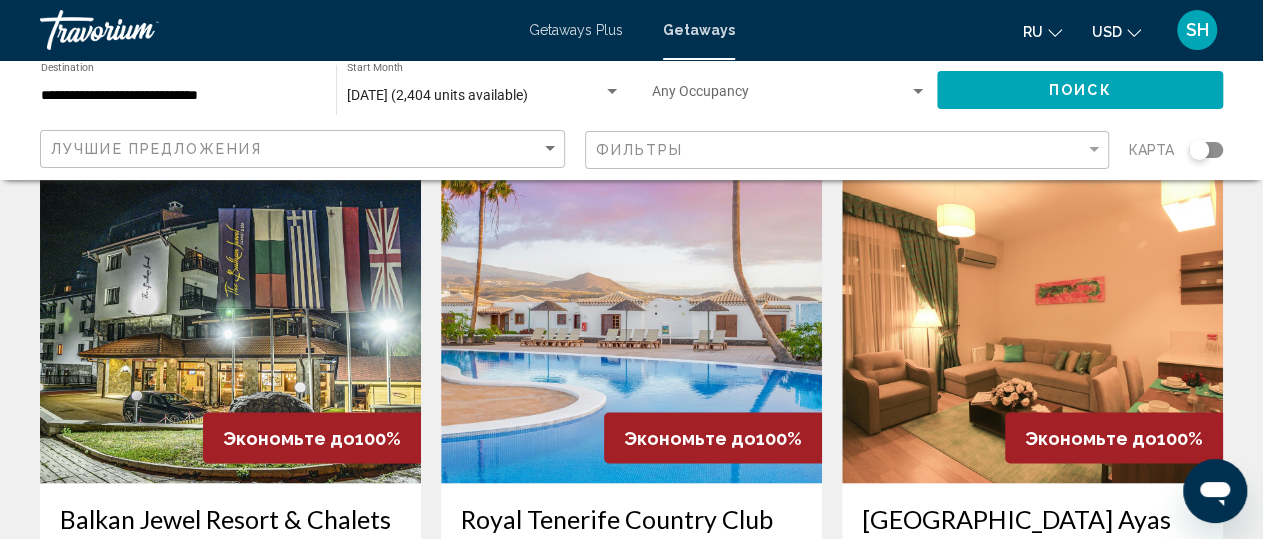 click at bounding box center [631, 323] 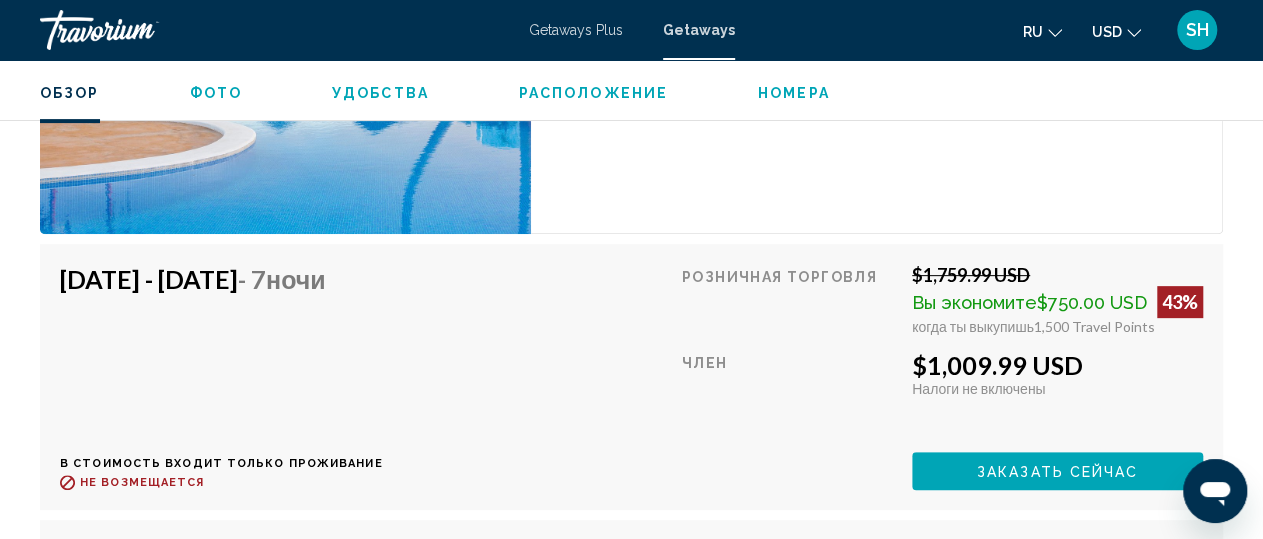scroll, scrollTop: 3706, scrollLeft: 0, axis: vertical 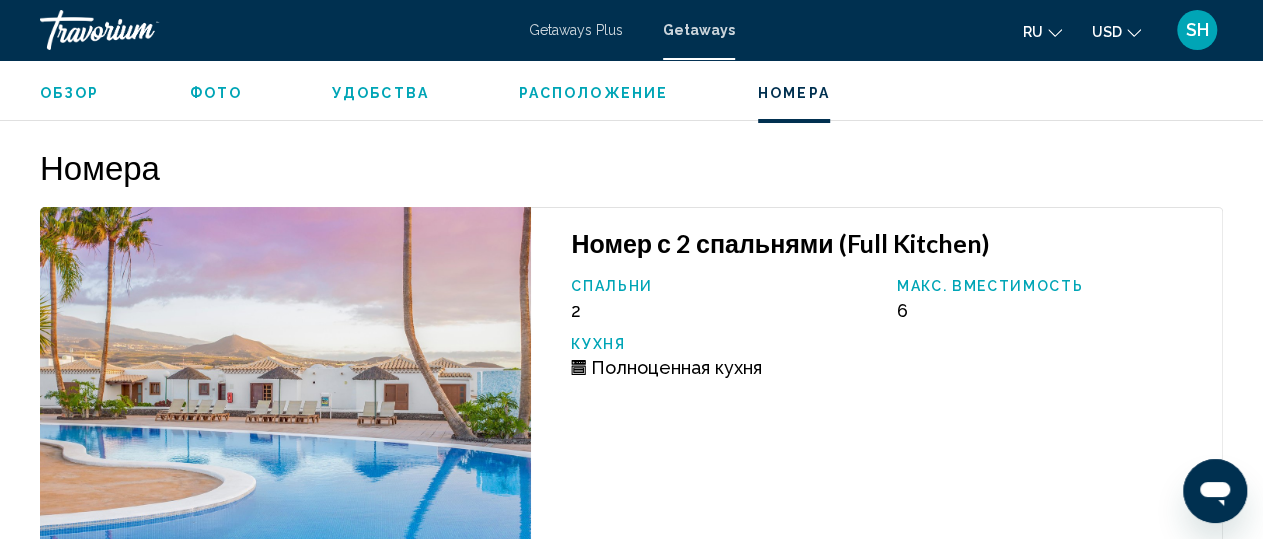 click on "Обзор
Фото
Удобства
Расположение
Номера
искать" 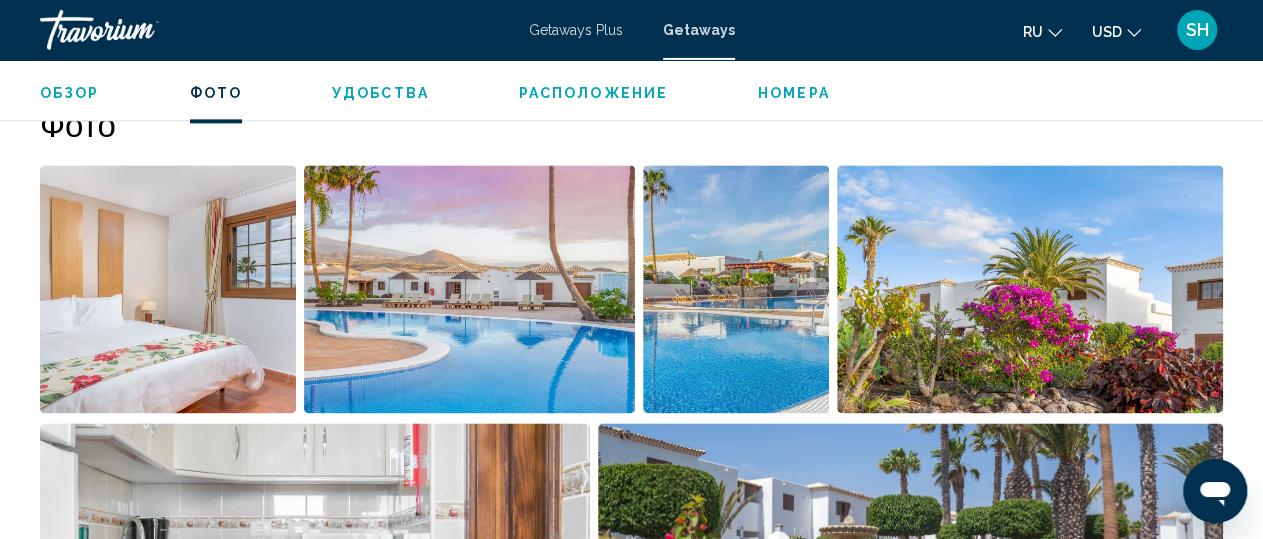 scroll, scrollTop: 1206, scrollLeft: 0, axis: vertical 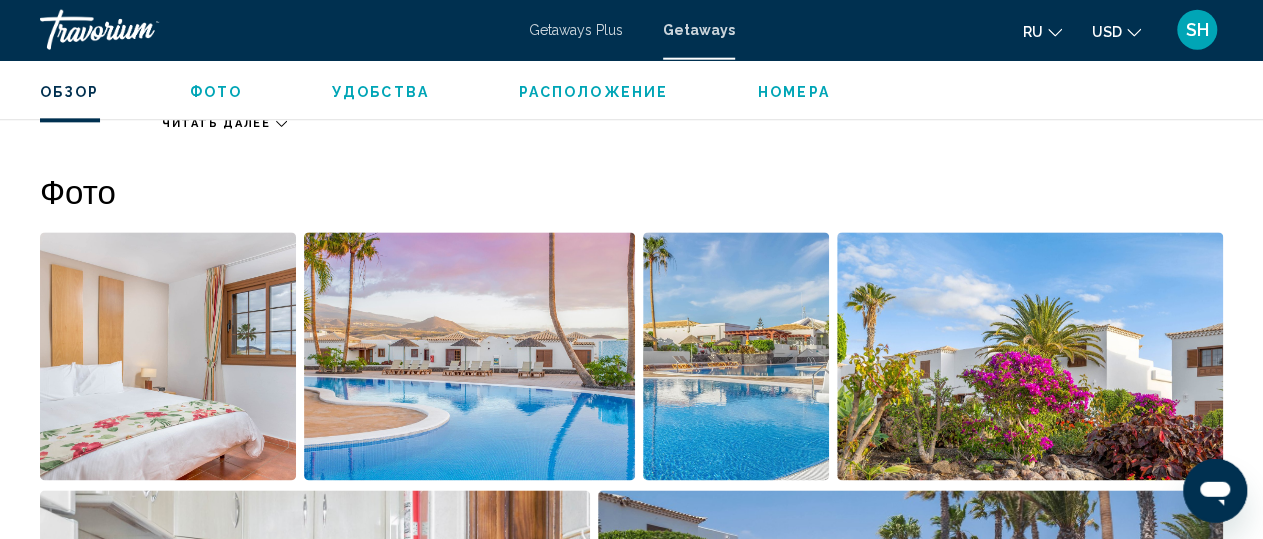 click at bounding box center [469, 357] 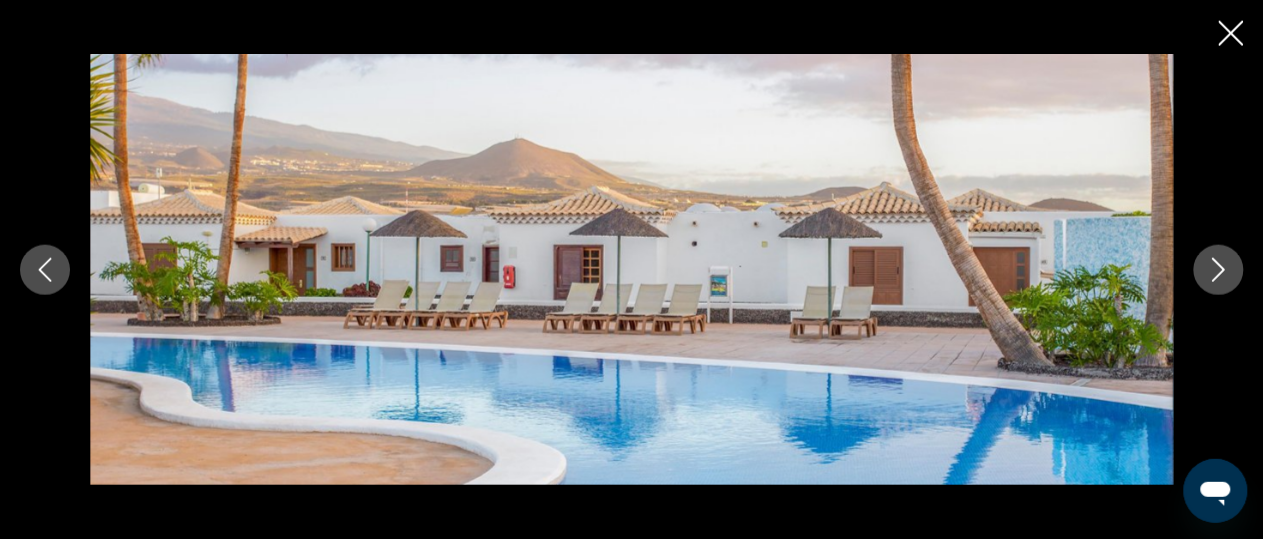 click 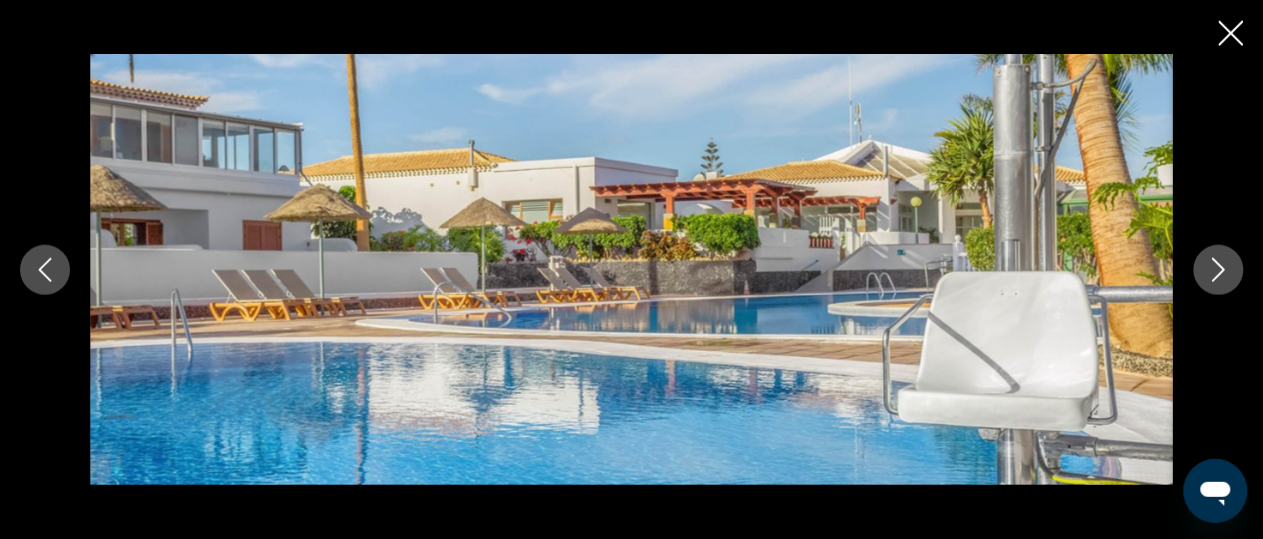 click 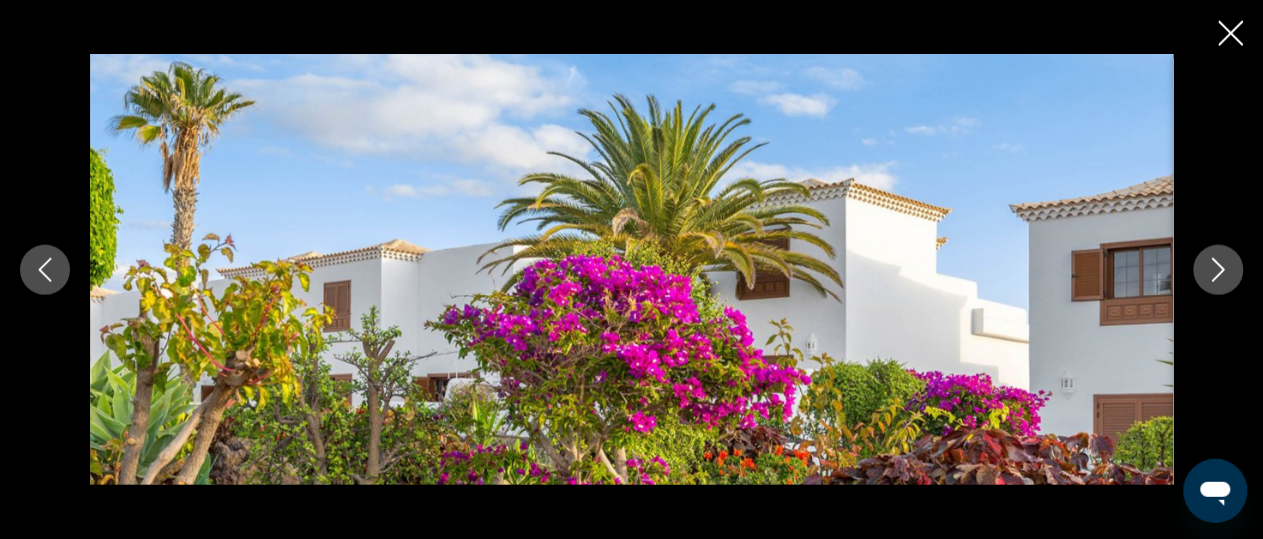click 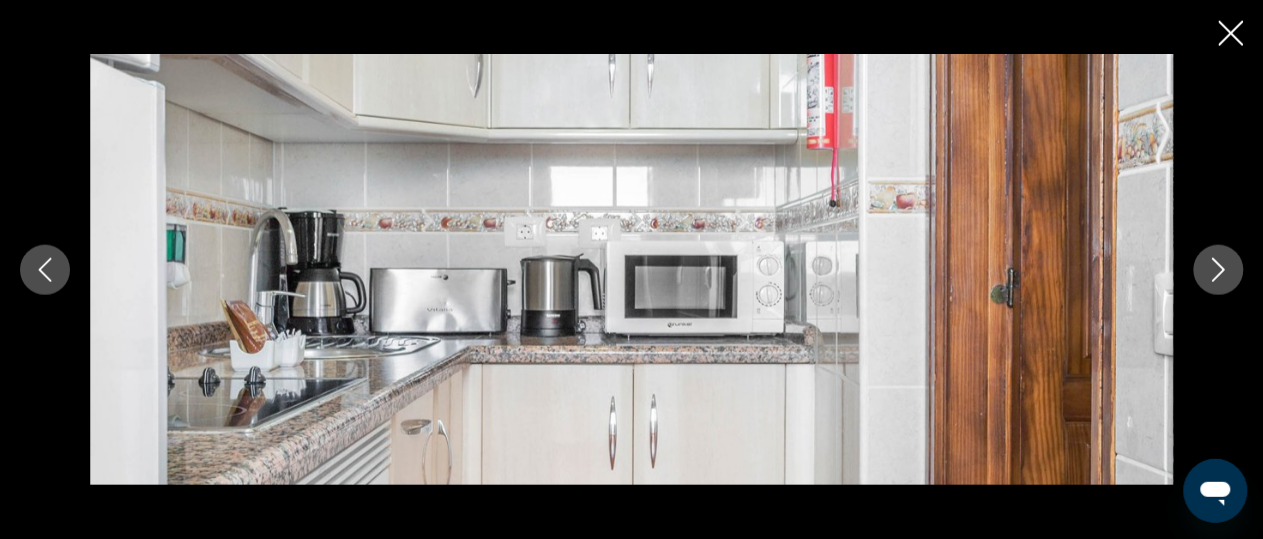 click 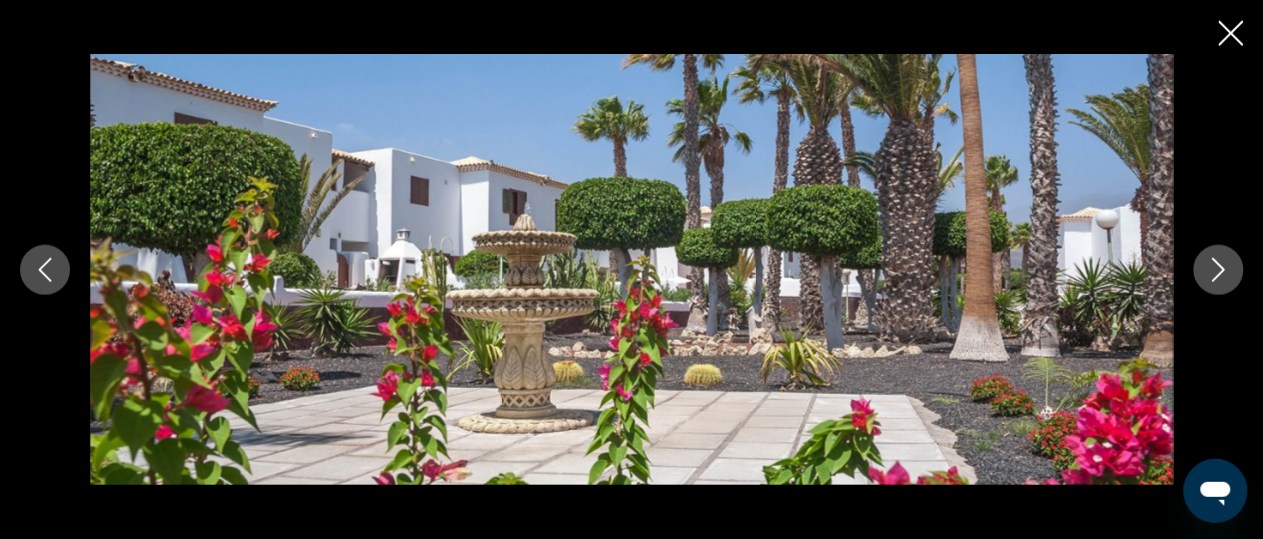 click 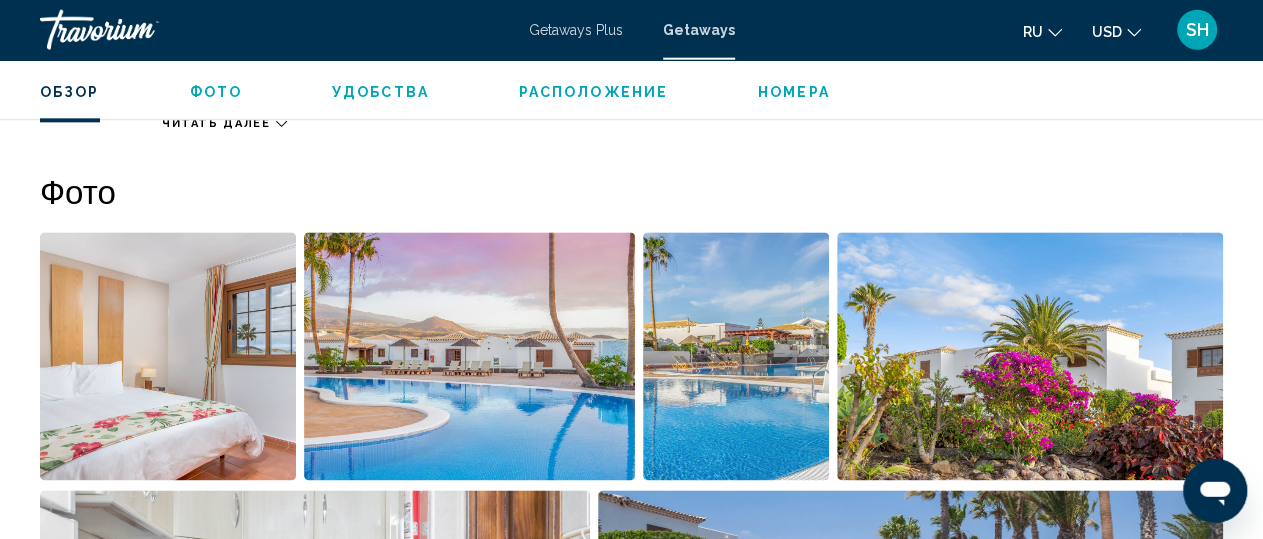 click on "Расположение" at bounding box center [593, 93] 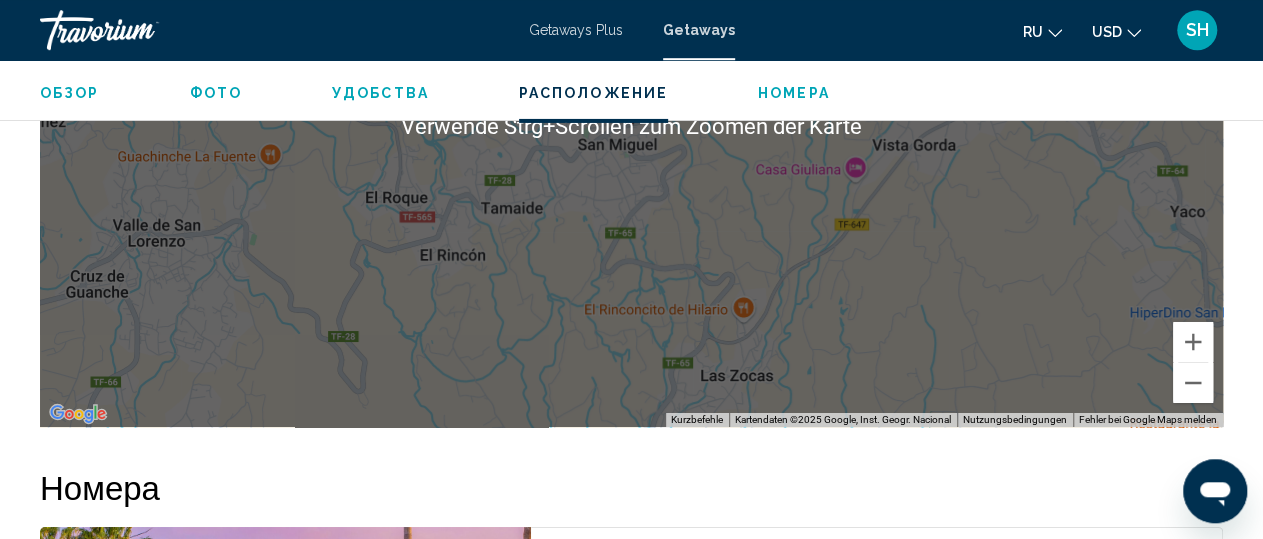 scroll, scrollTop: 3396, scrollLeft: 0, axis: vertical 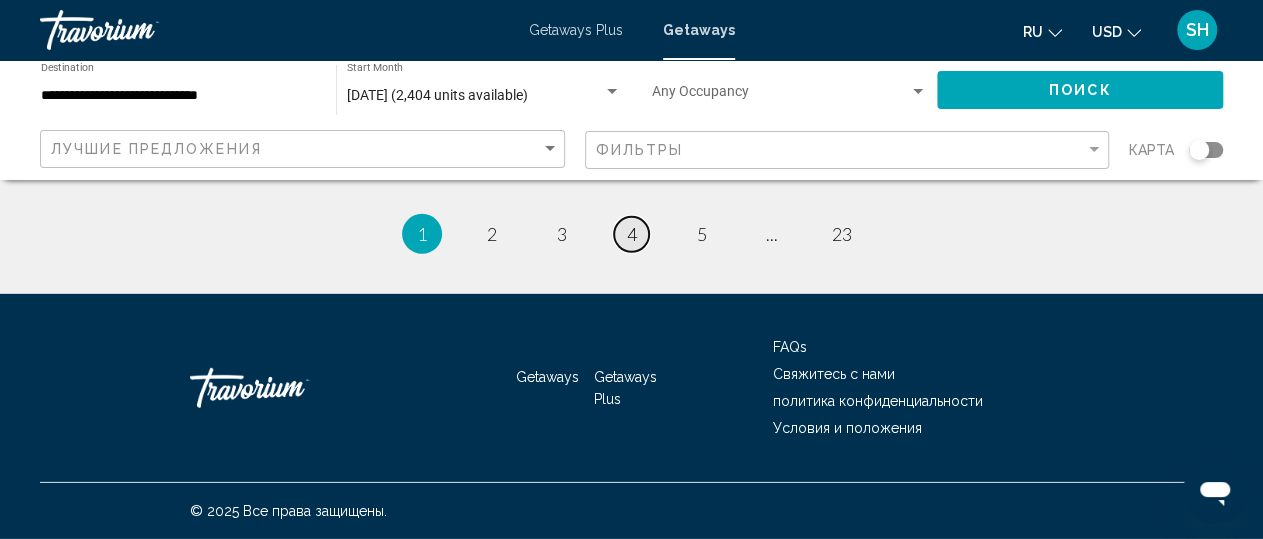 click on "page  4" at bounding box center (631, 234) 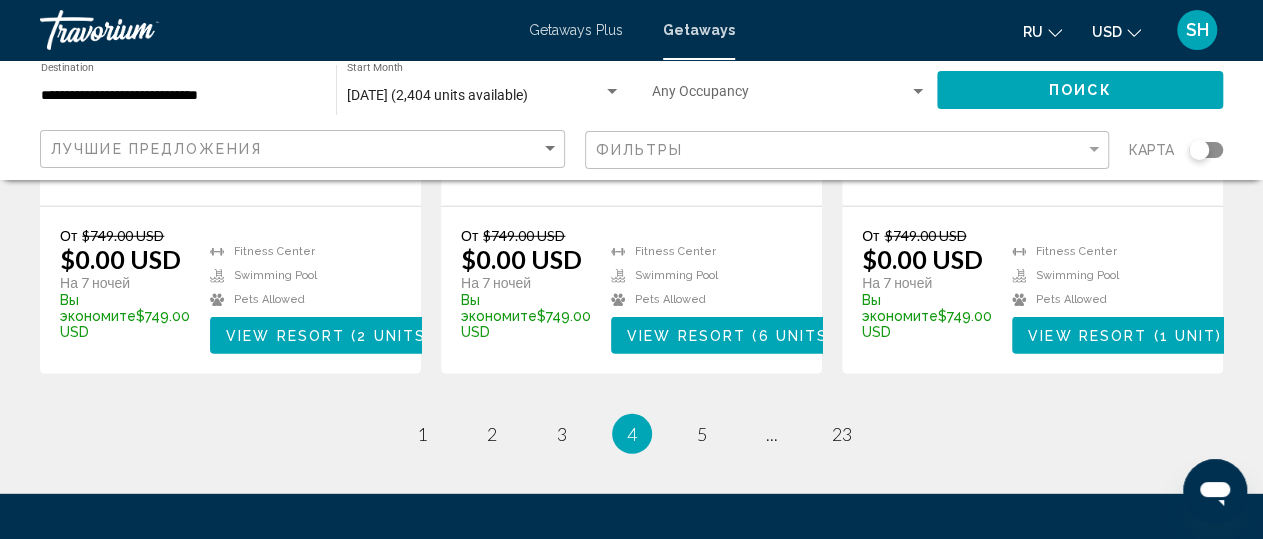 scroll, scrollTop: 2978, scrollLeft: 0, axis: vertical 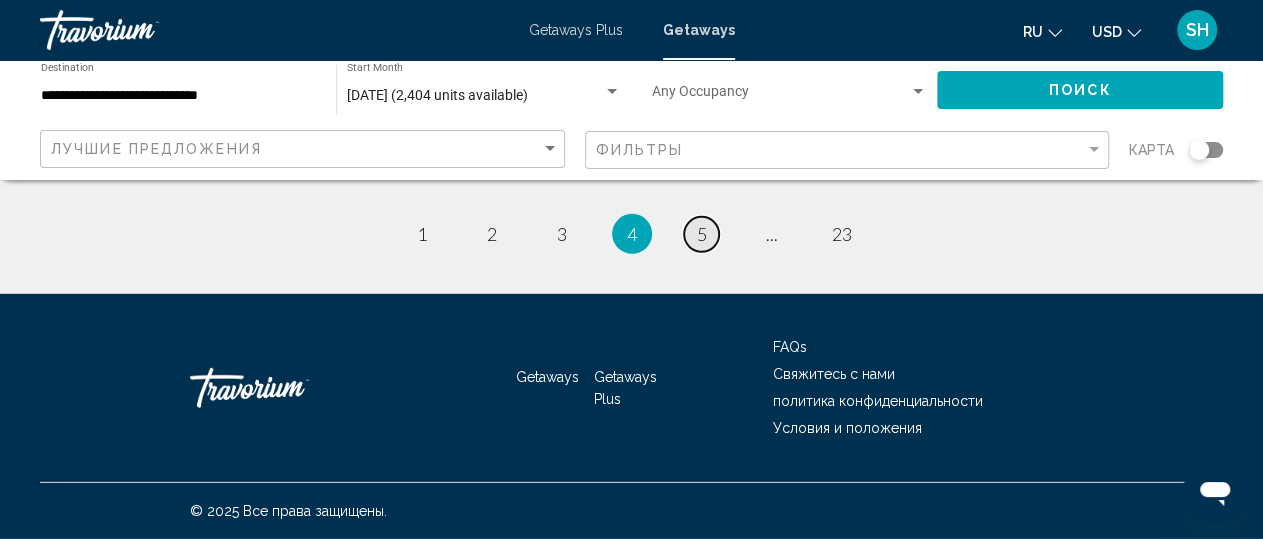 click on "5" at bounding box center [702, 234] 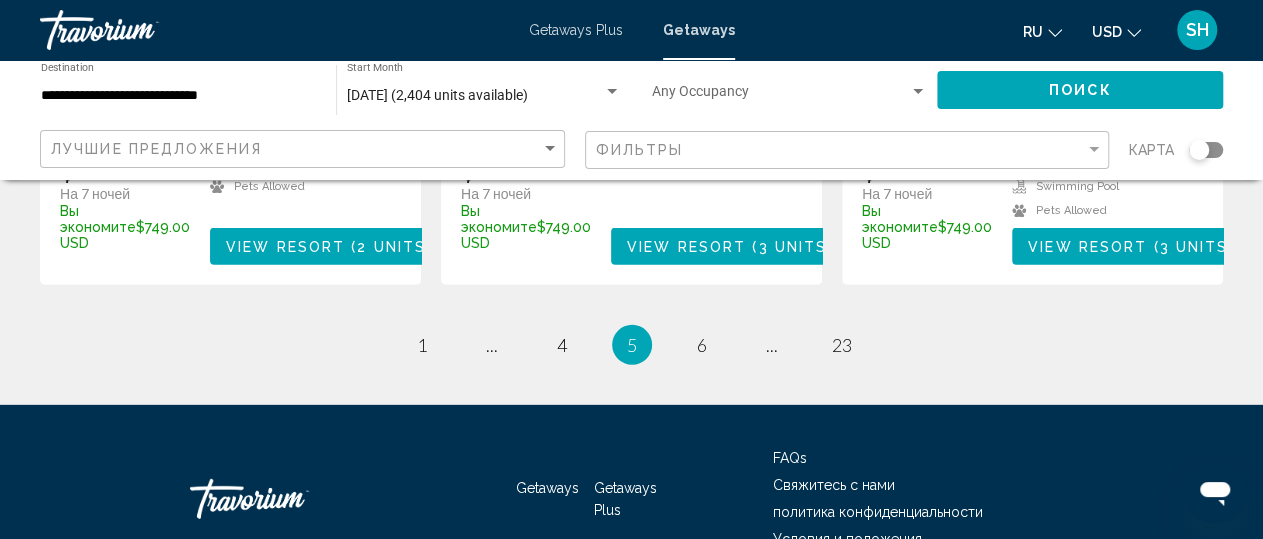 scroll, scrollTop: 2918, scrollLeft: 0, axis: vertical 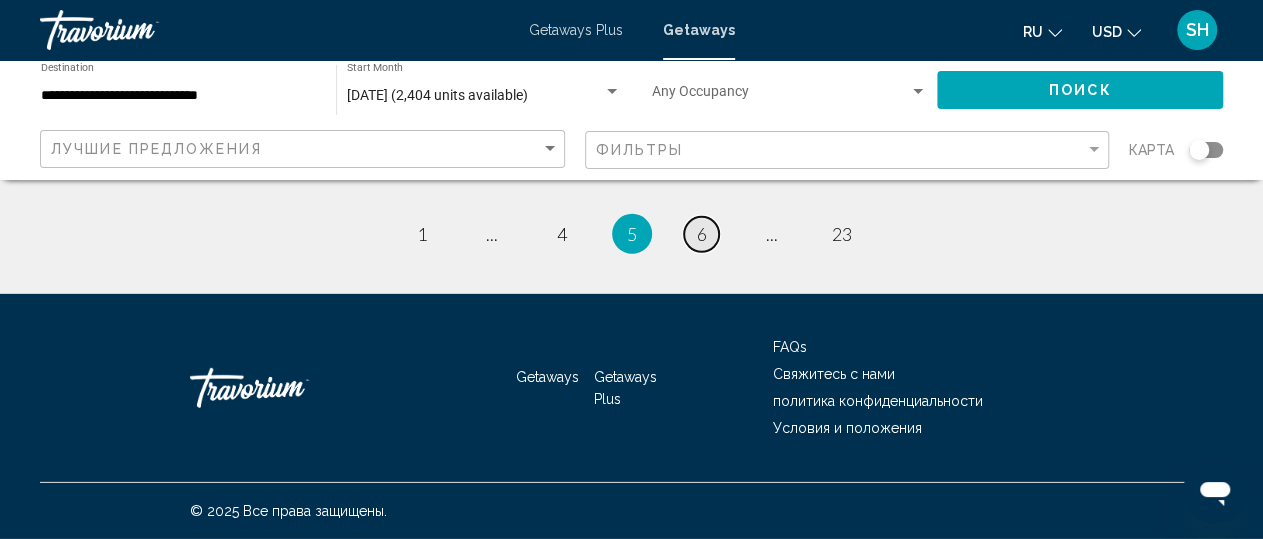 click on "6" at bounding box center [702, 234] 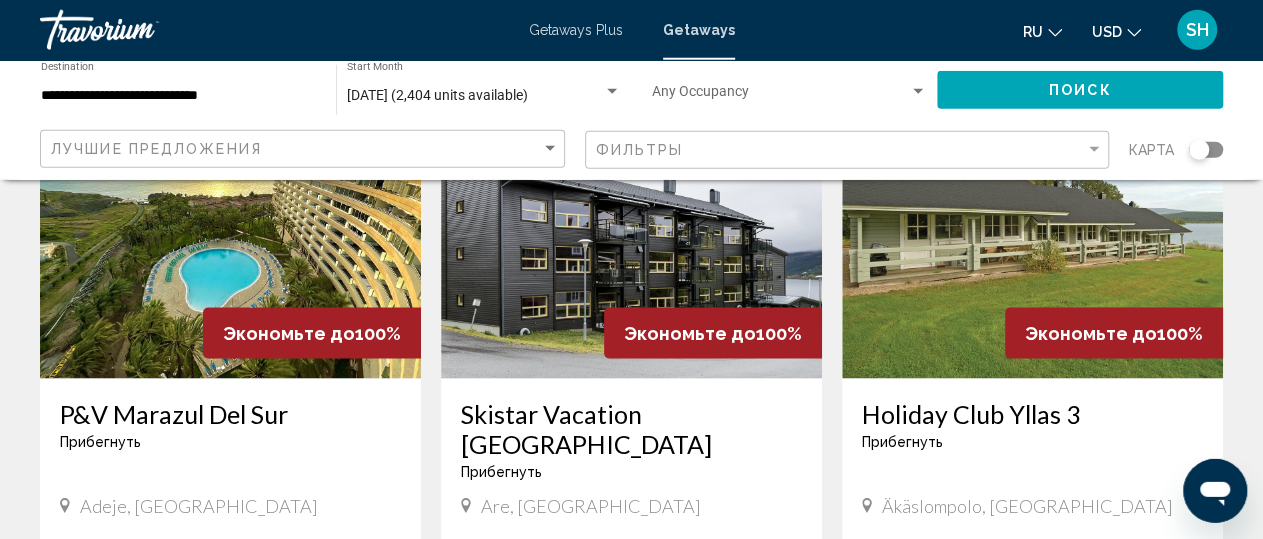 scroll, scrollTop: 1594, scrollLeft: 0, axis: vertical 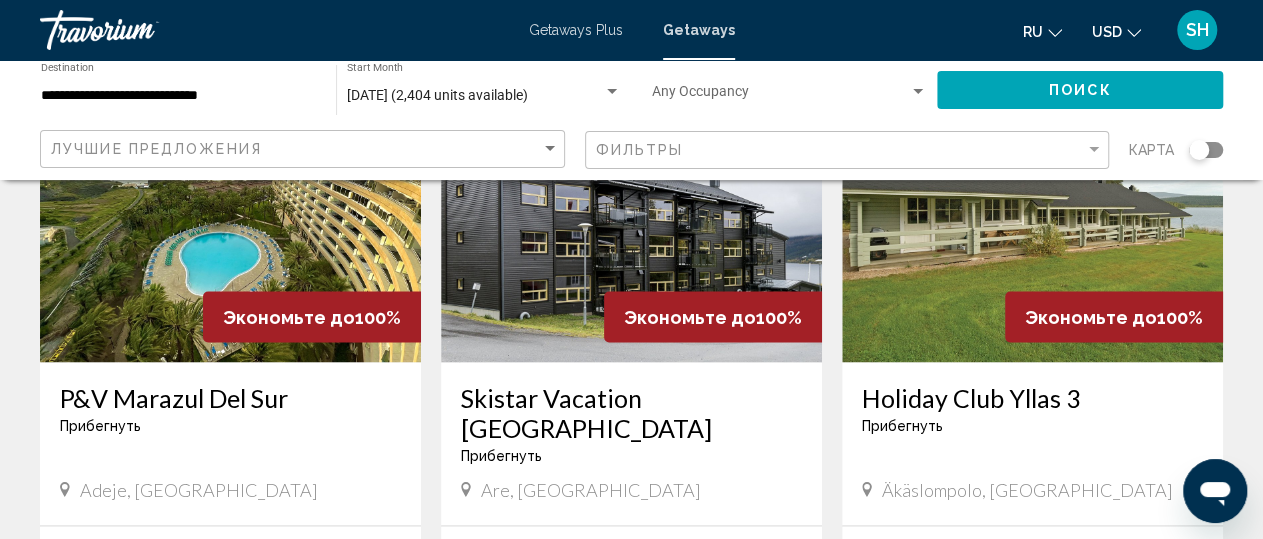 click at bounding box center [230, 202] 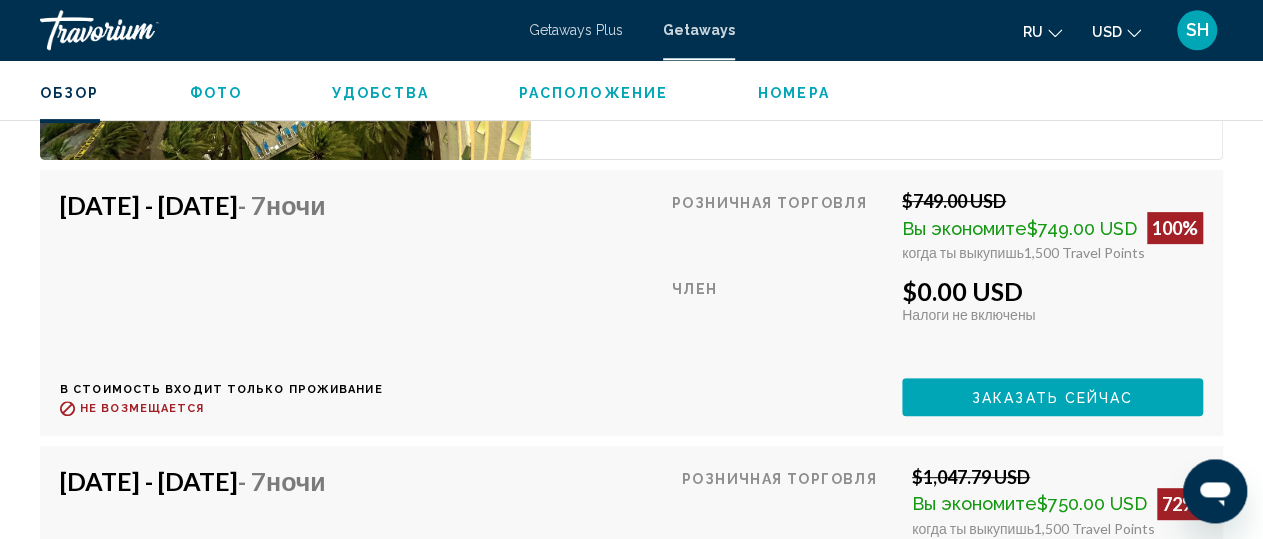 scroll, scrollTop: 3981, scrollLeft: 0, axis: vertical 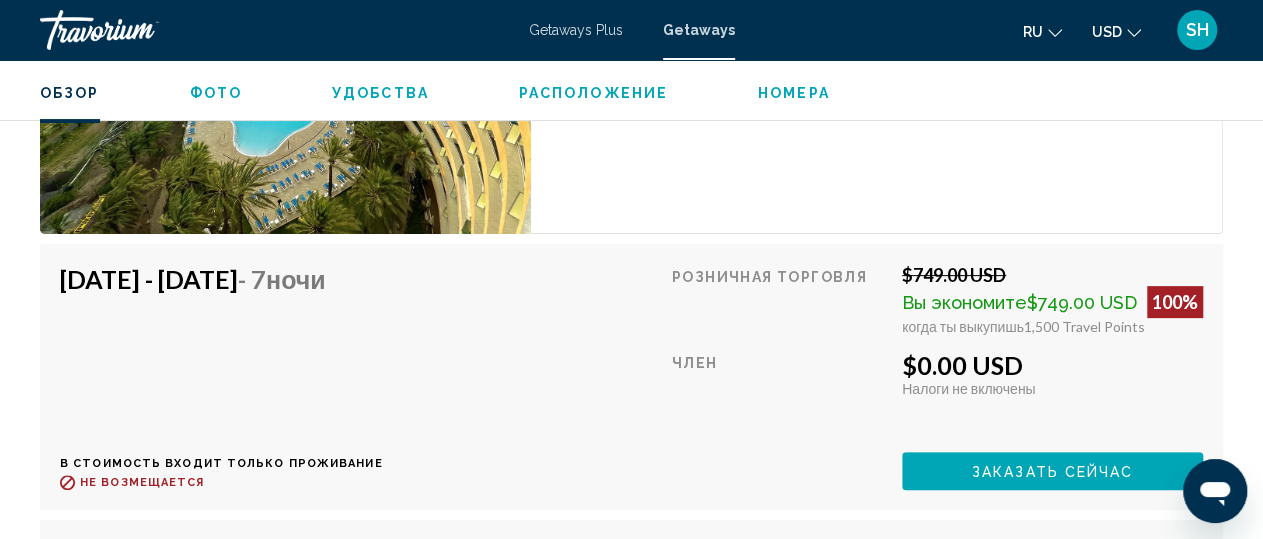click on "Обзор
Фото
Удобства
Расположение
Номера
искать" 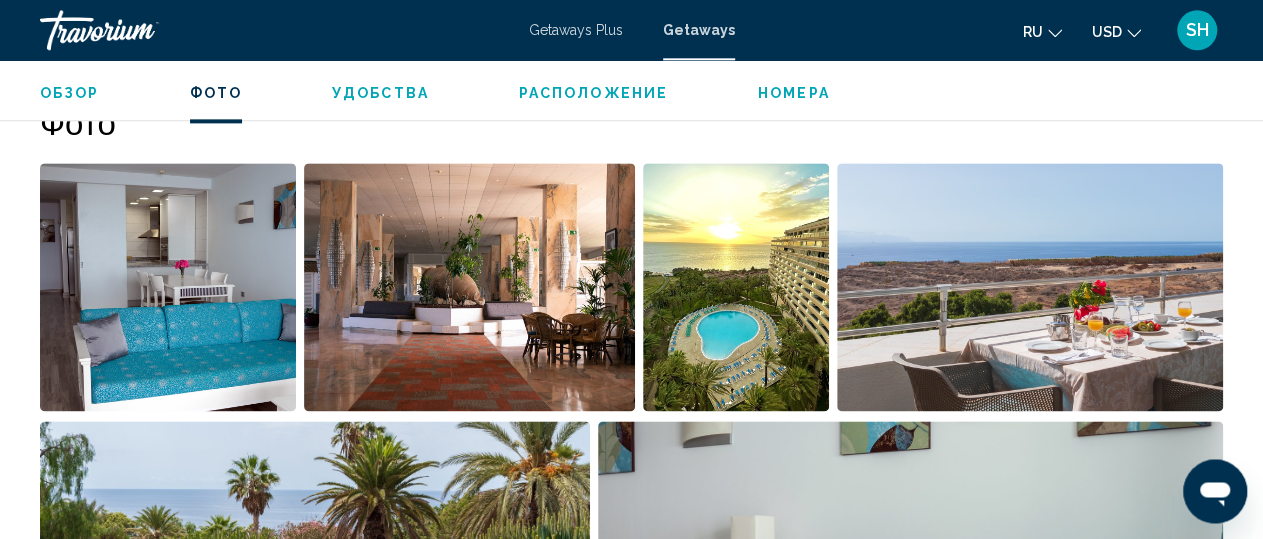 scroll, scrollTop: 1484, scrollLeft: 0, axis: vertical 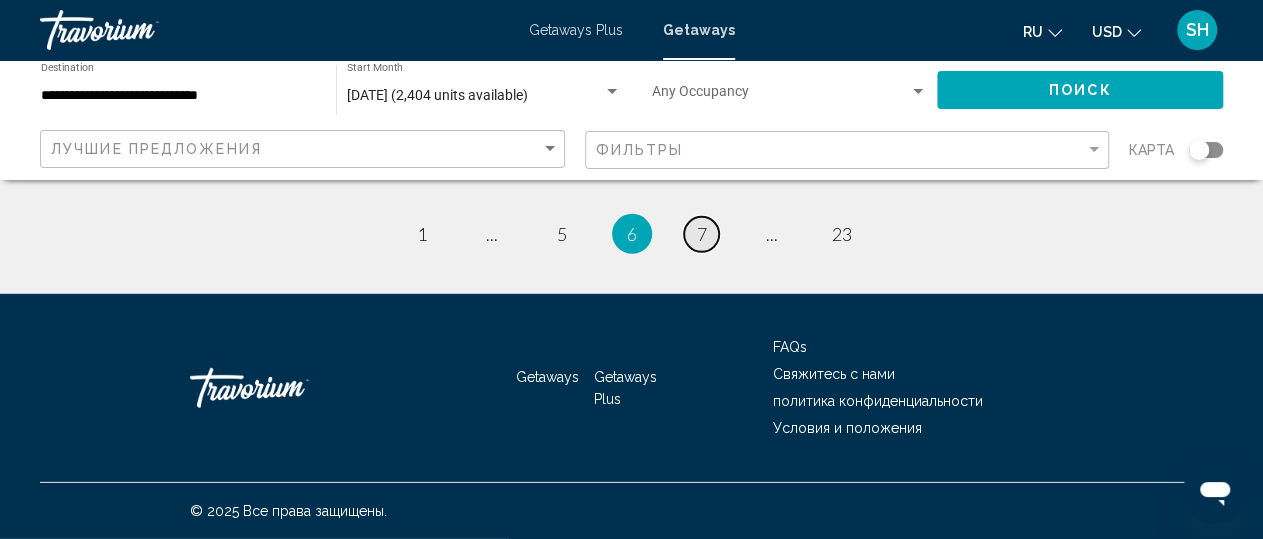 click on "7" at bounding box center (702, 234) 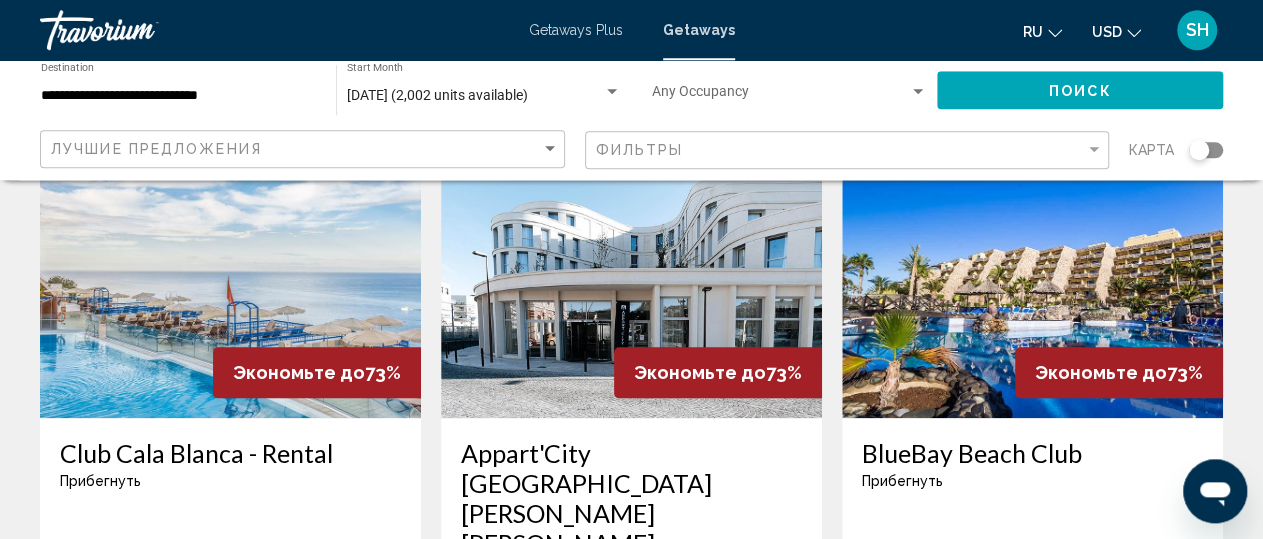 scroll, scrollTop: 936, scrollLeft: 0, axis: vertical 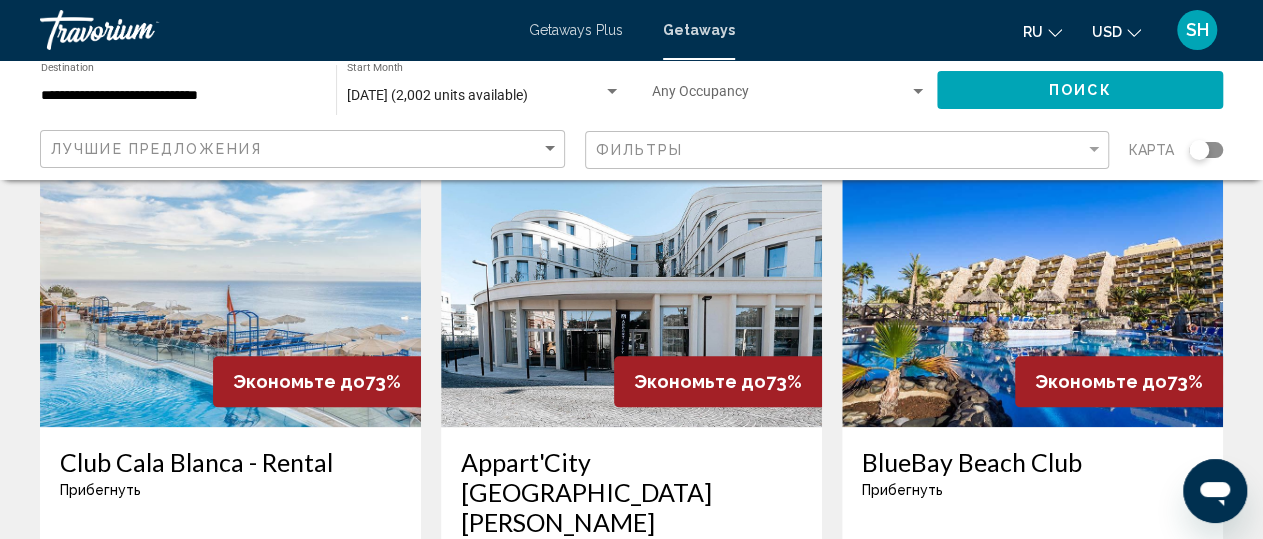 click at bounding box center [230, 267] 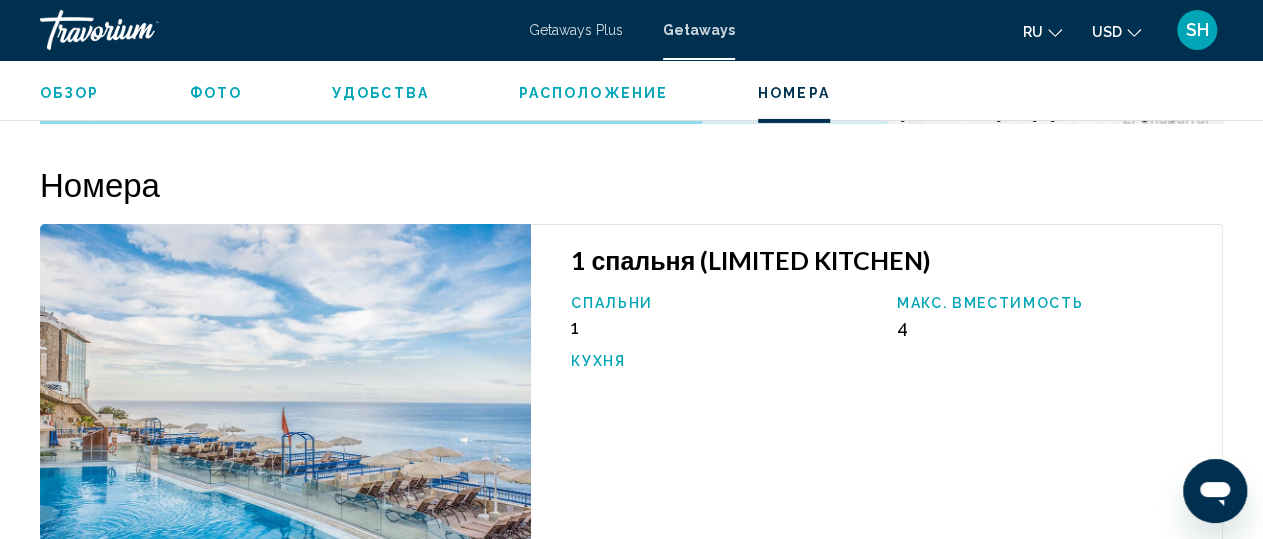 scroll, scrollTop: 3488, scrollLeft: 0, axis: vertical 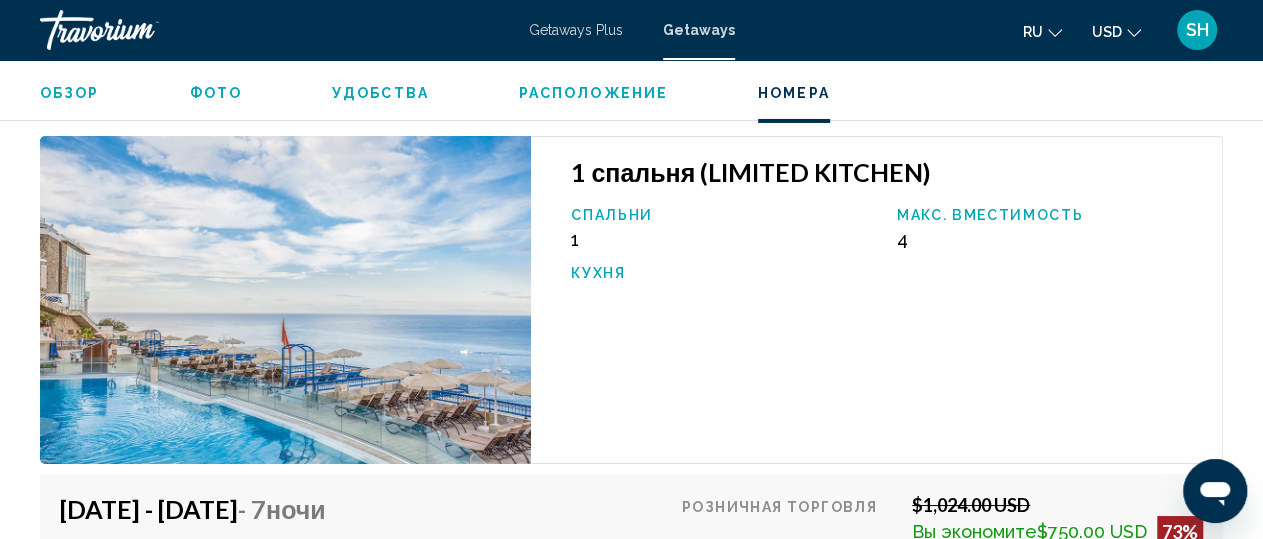 click on "Обзор
Фото
Удобства
Расположение
Номера
искать" 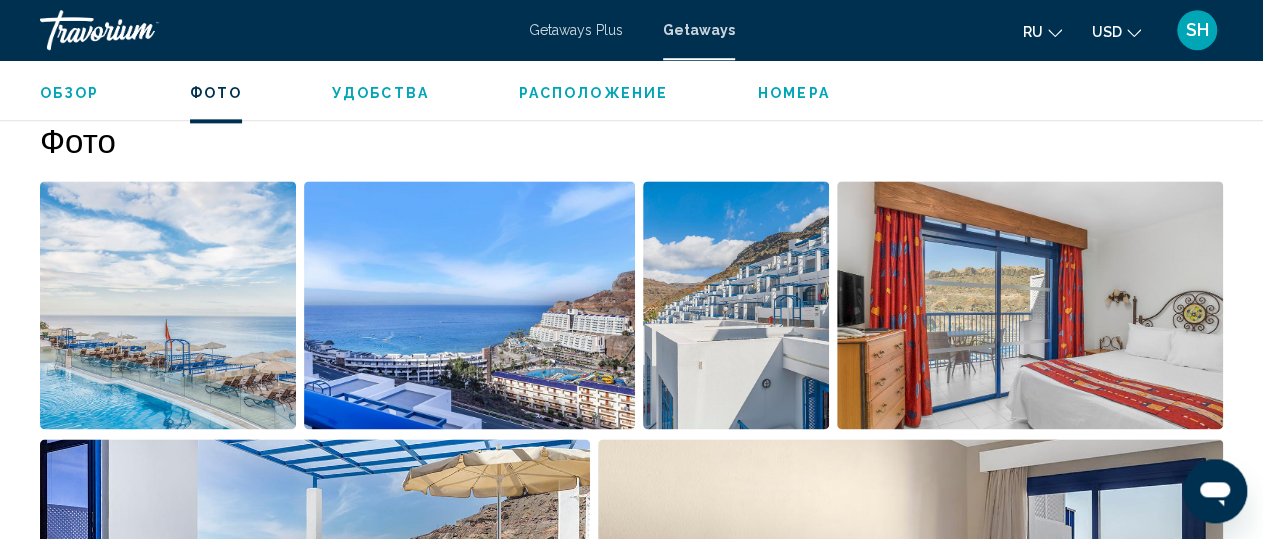 scroll, scrollTop: 1273, scrollLeft: 0, axis: vertical 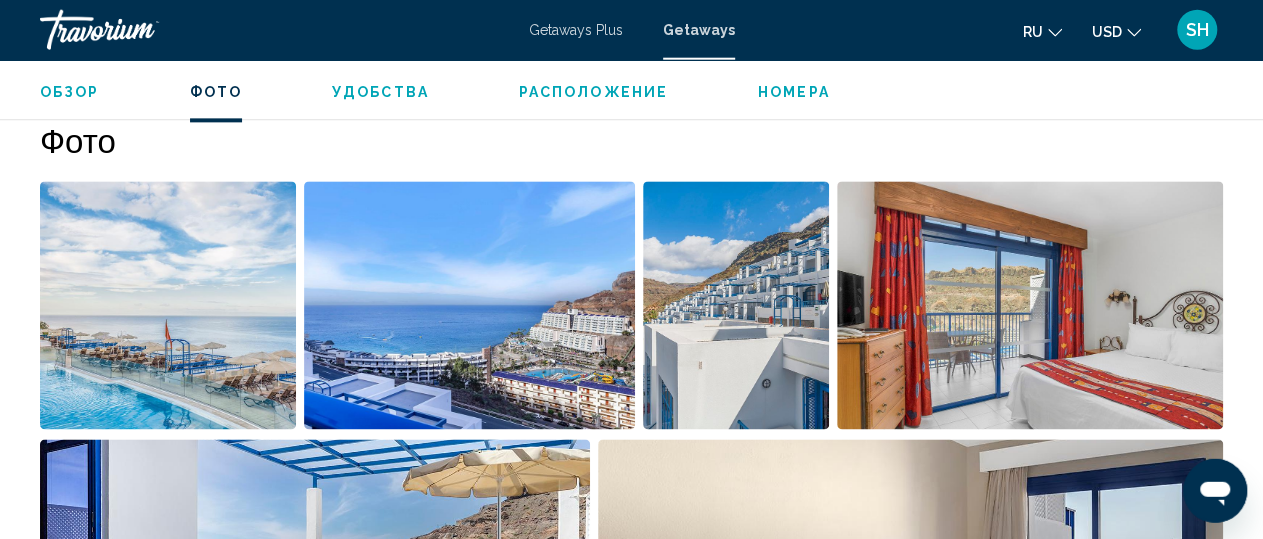 click at bounding box center (469, 306) 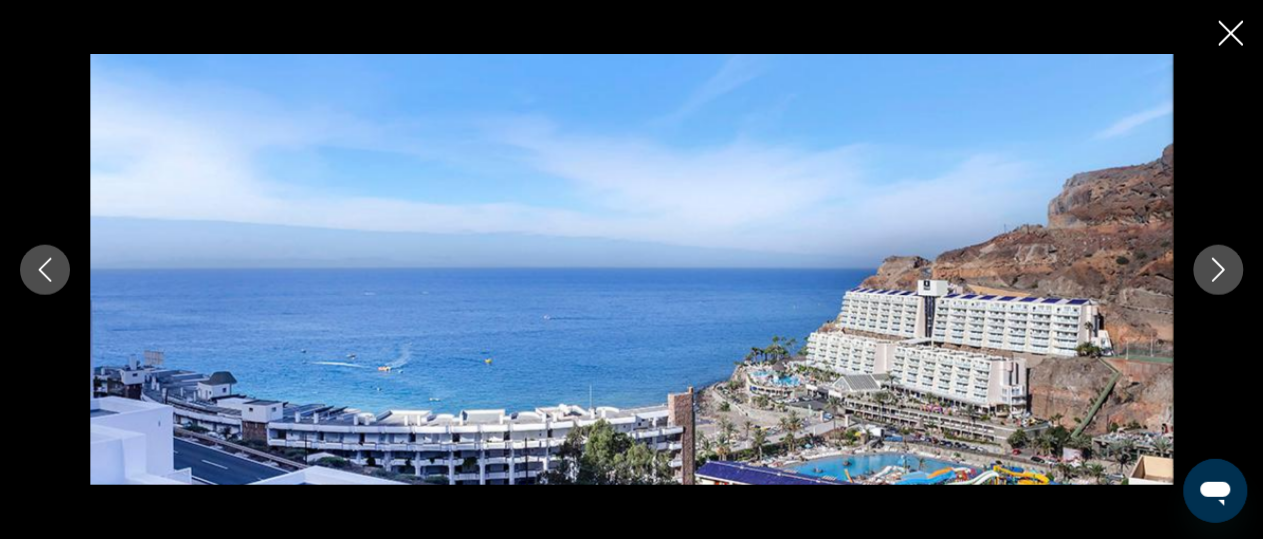 click 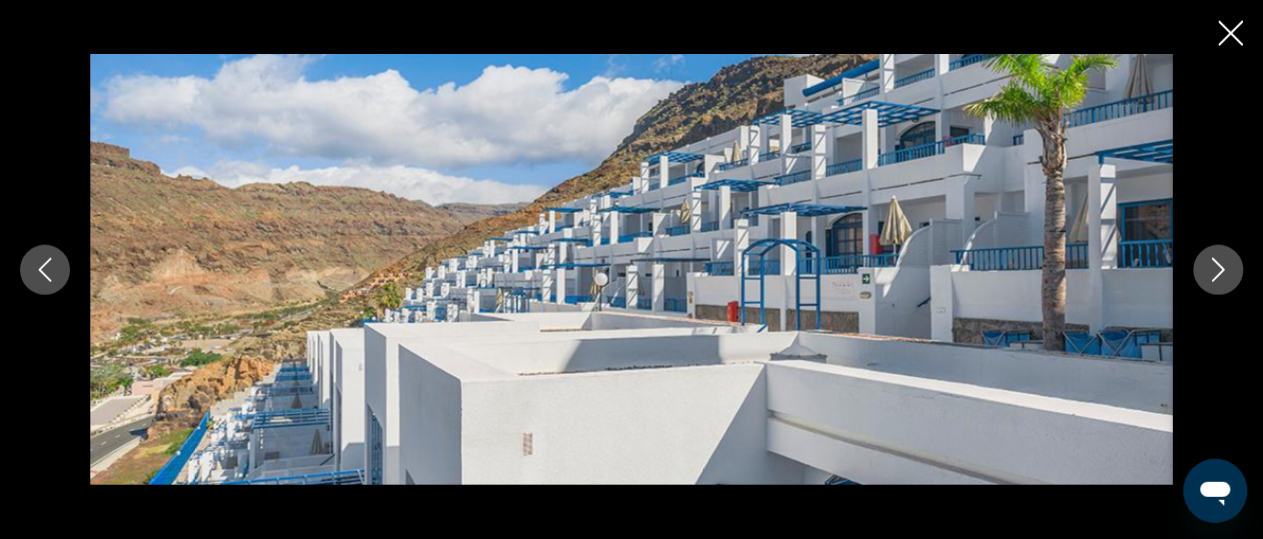 click 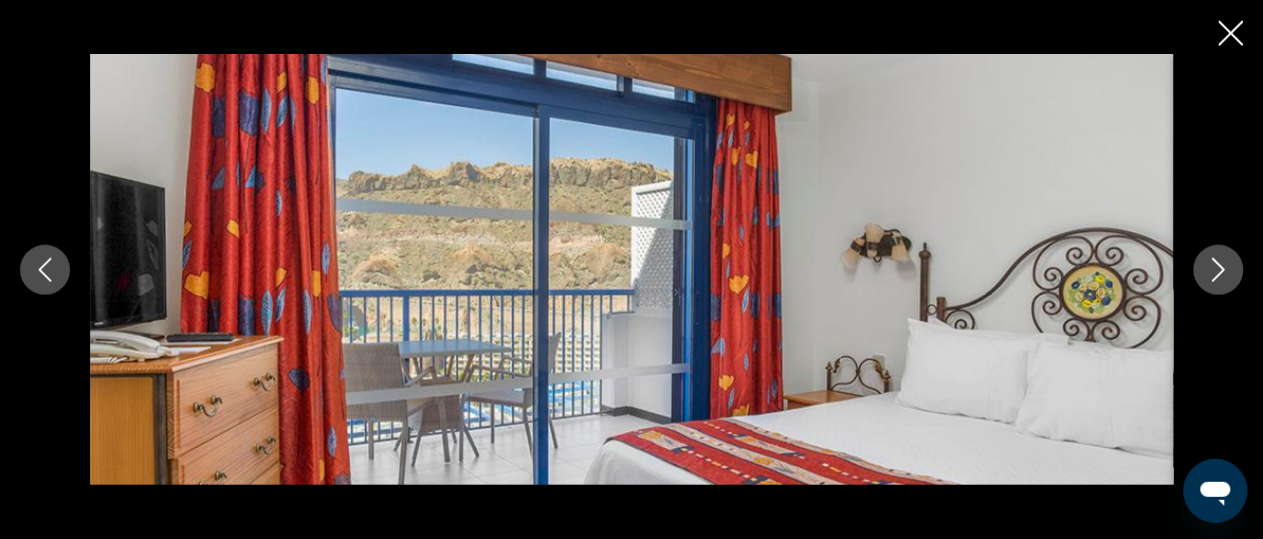 click 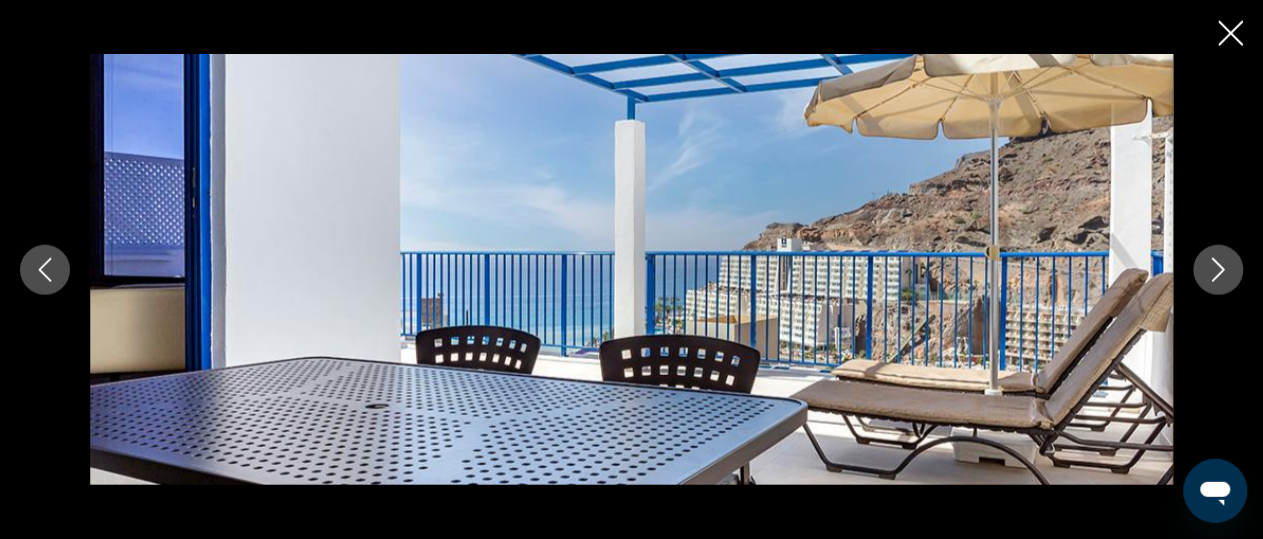 click 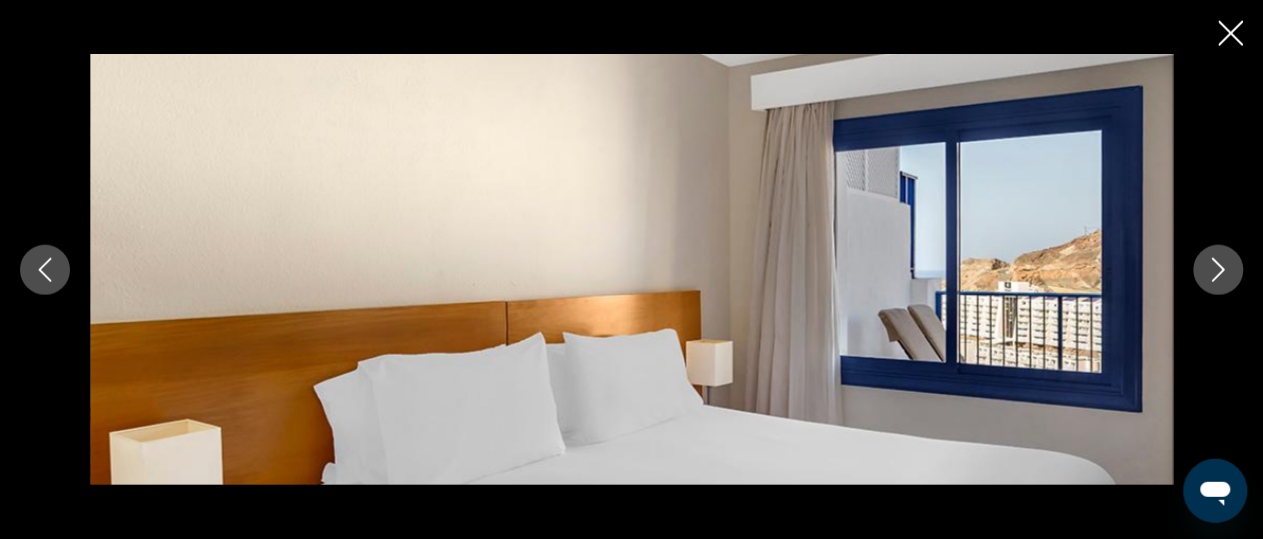 click 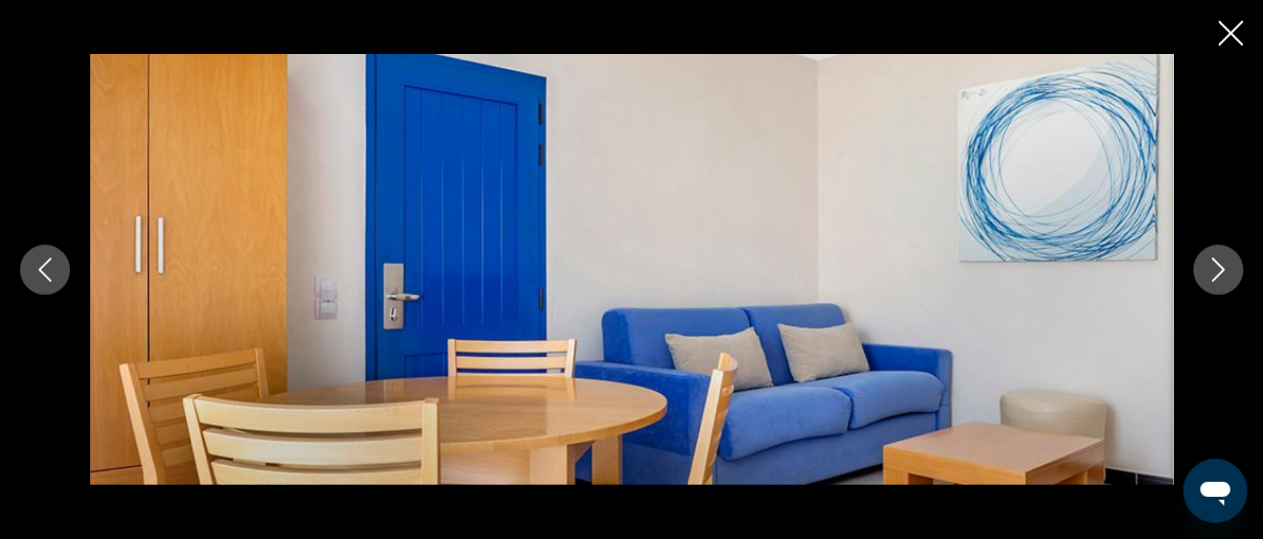 click 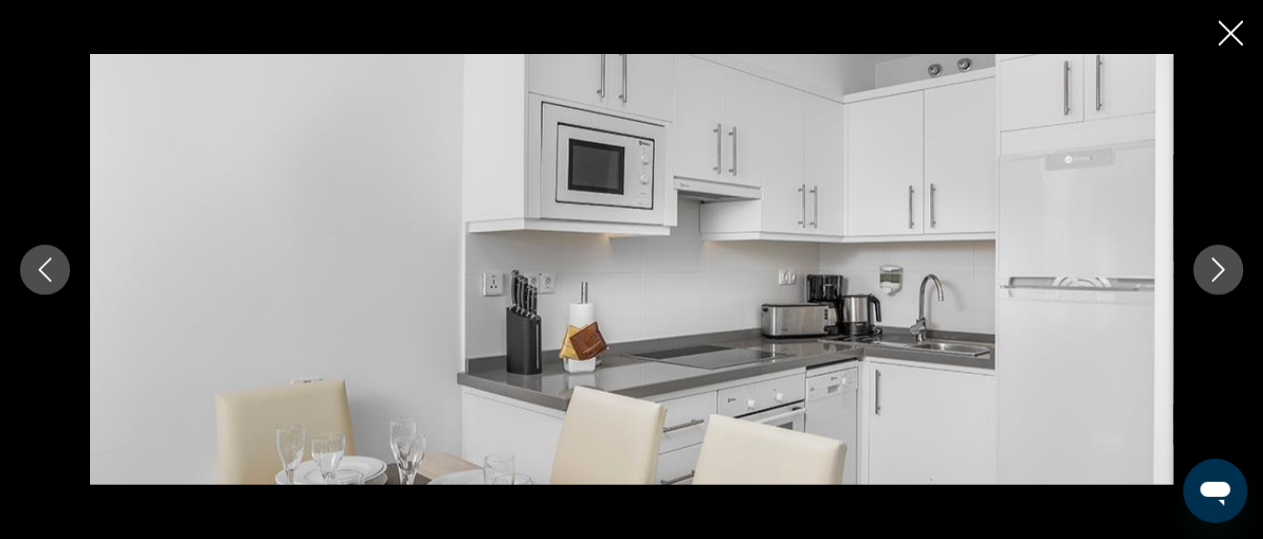 click 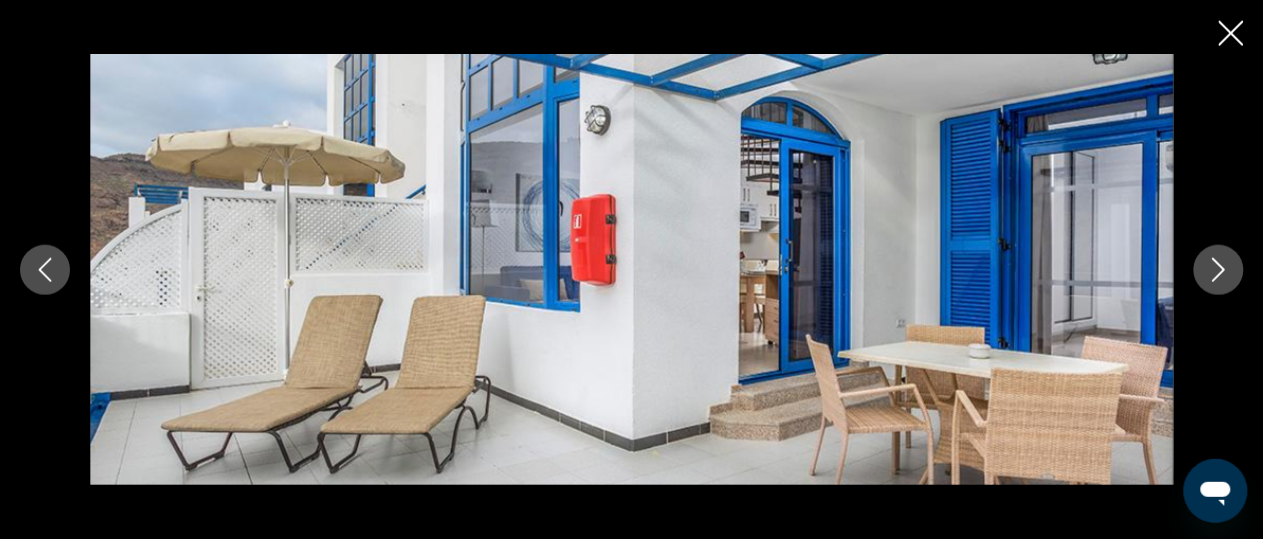 click 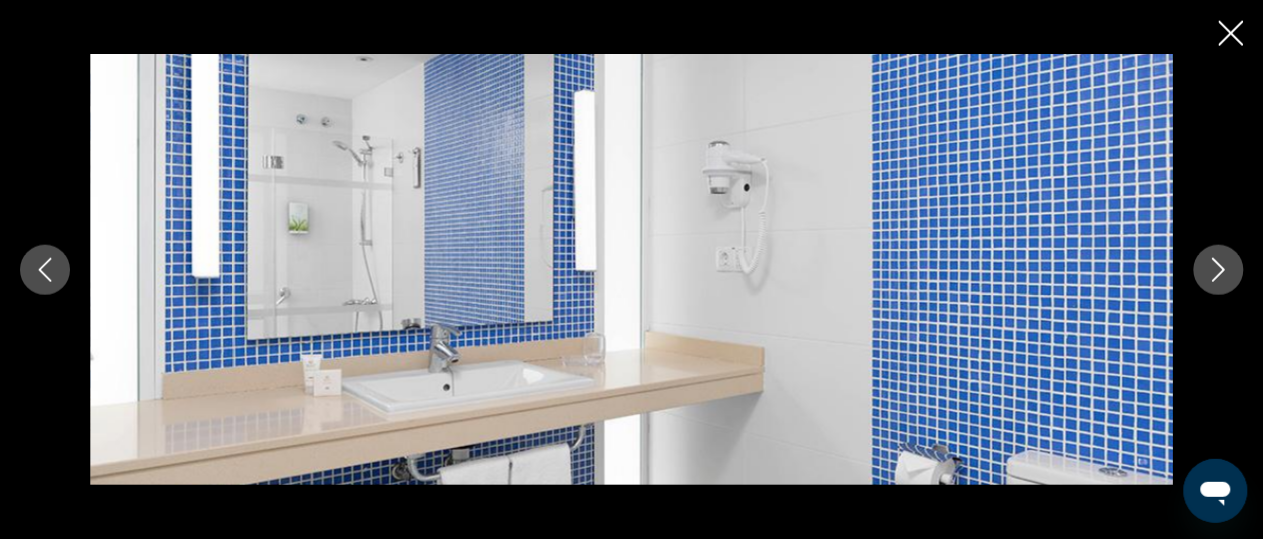 click 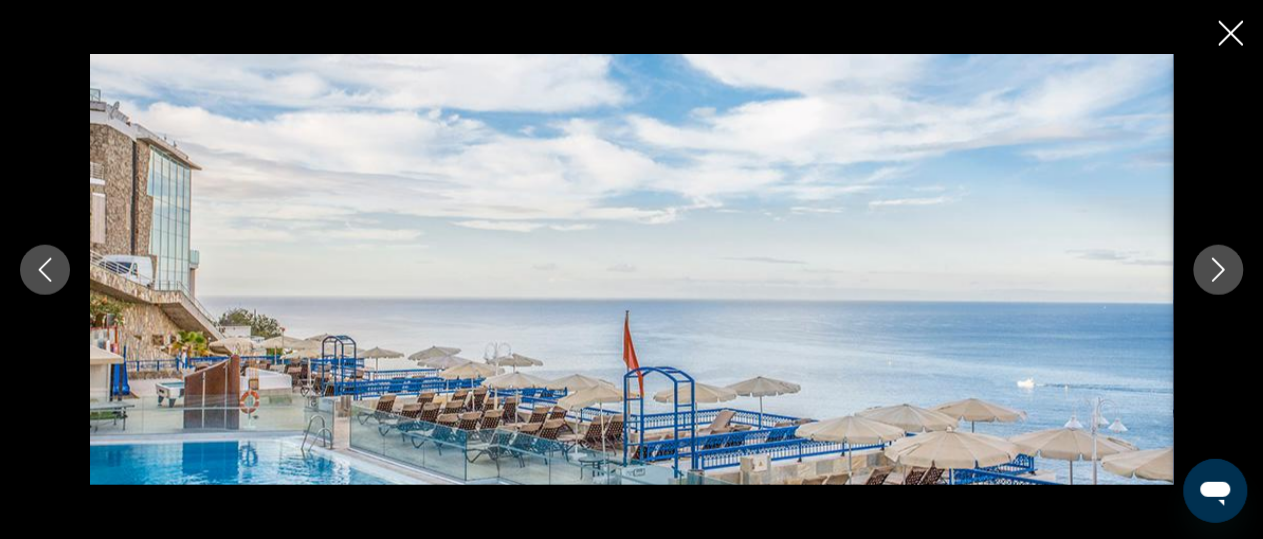 click 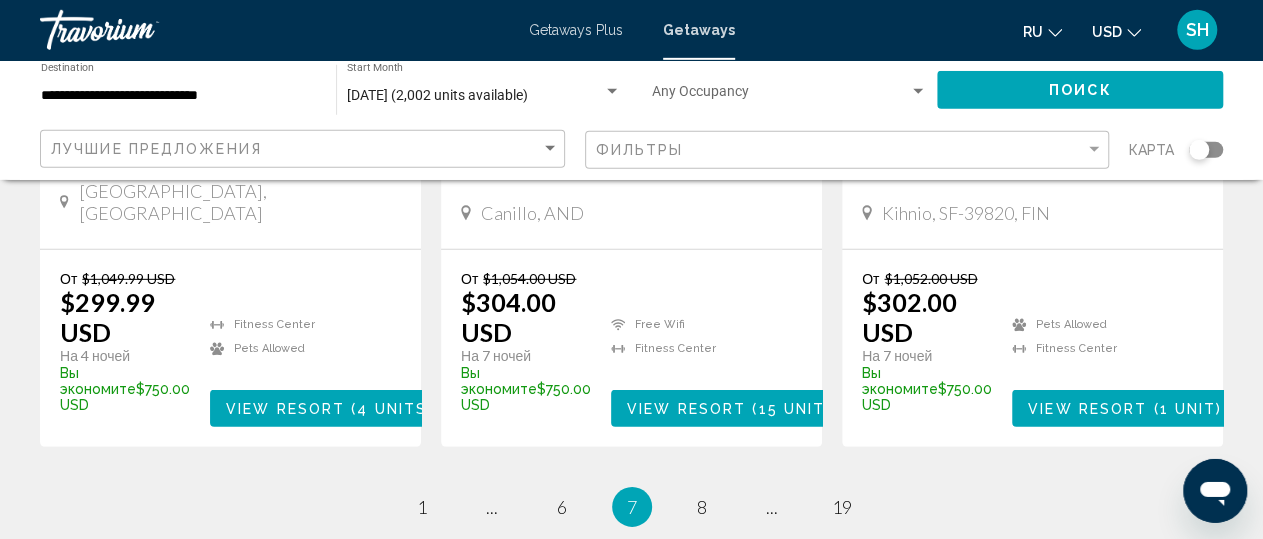 scroll, scrollTop: 2946, scrollLeft: 0, axis: vertical 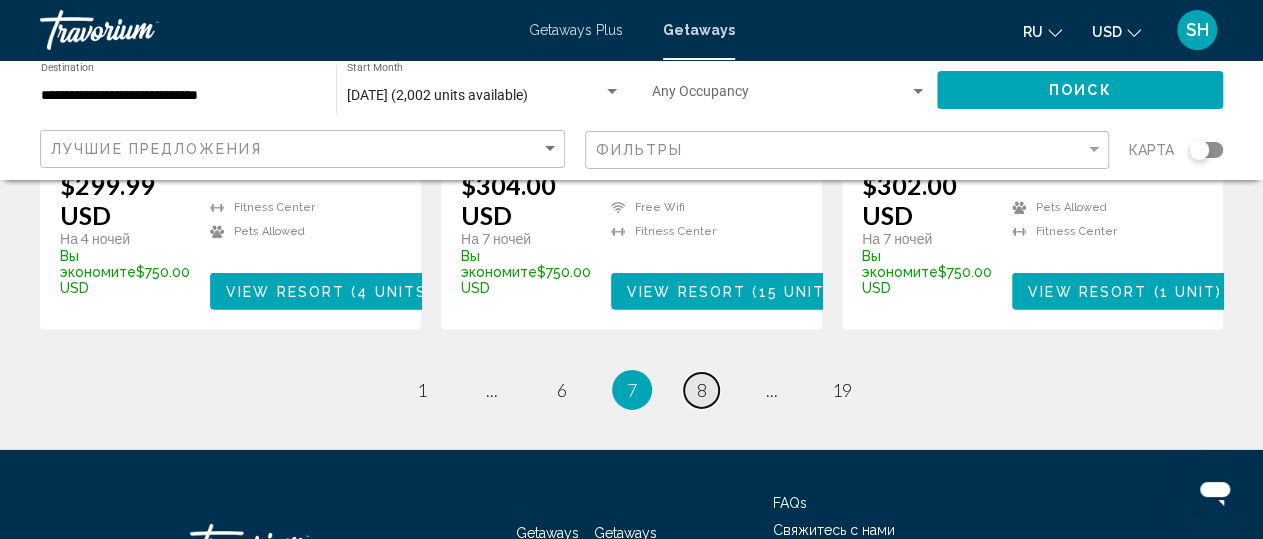 click on "8" at bounding box center [702, 390] 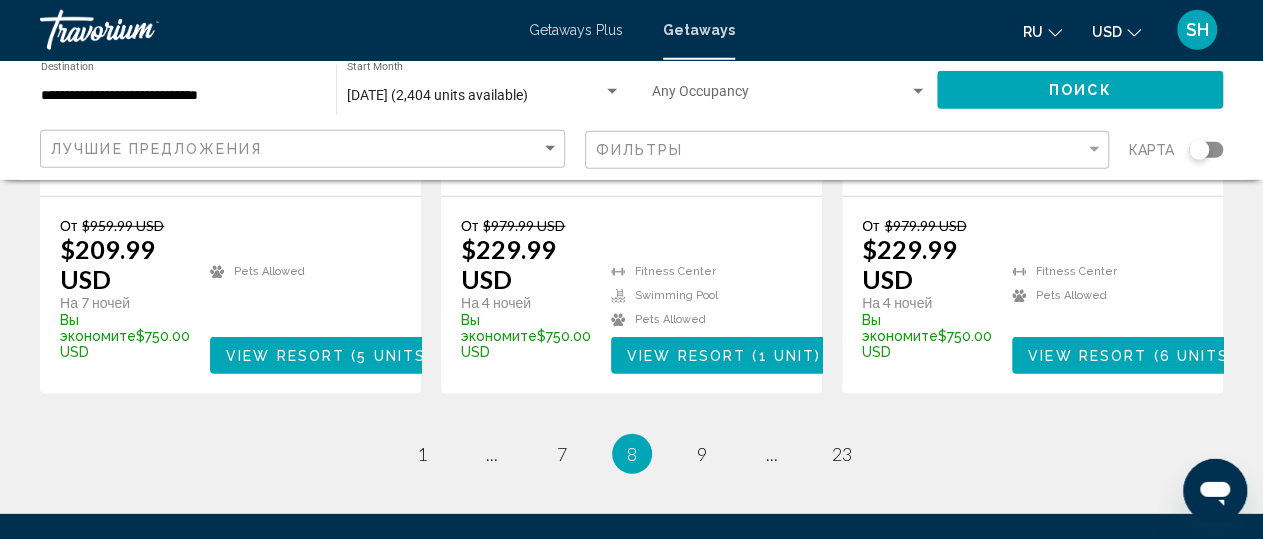 scroll, scrollTop: 2773, scrollLeft: 0, axis: vertical 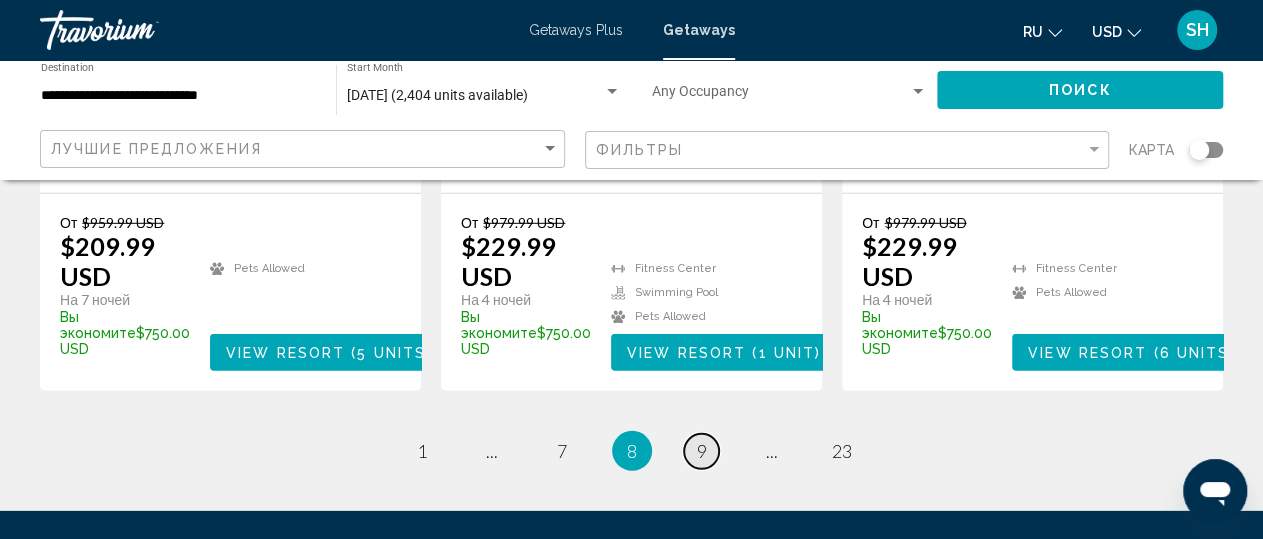 click on "page  9" at bounding box center [701, 451] 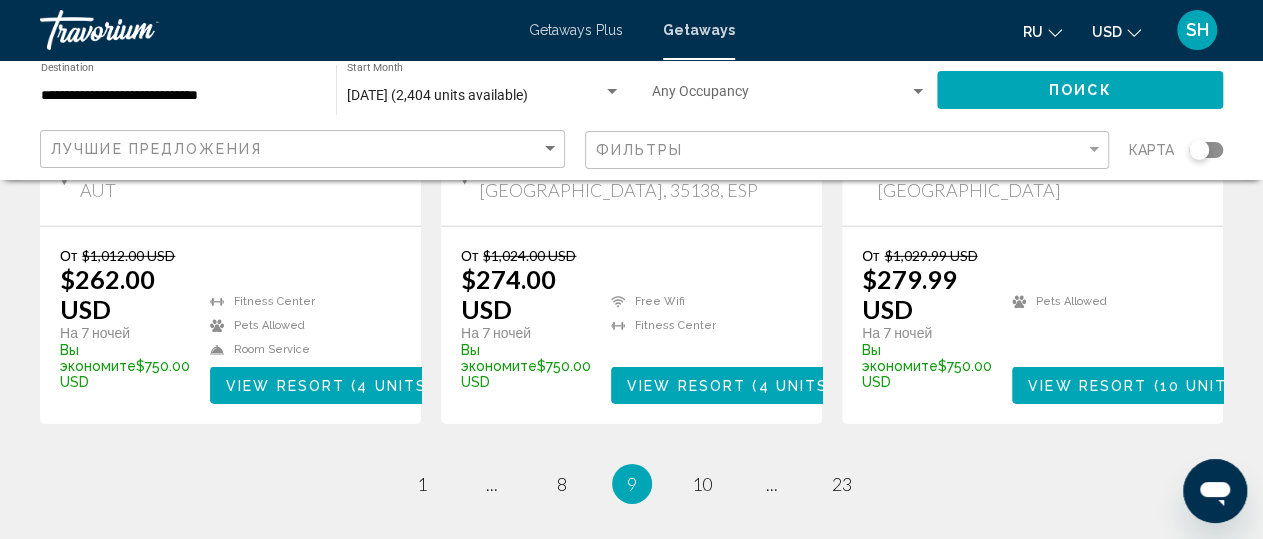 scroll, scrollTop: 2976, scrollLeft: 0, axis: vertical 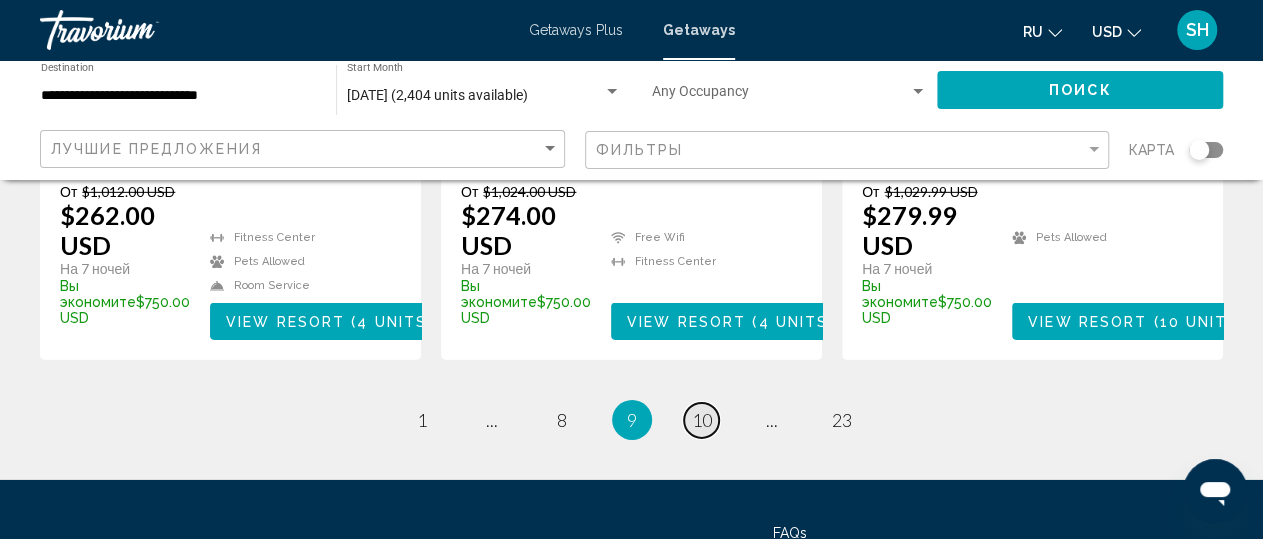 click on "page  10" at bounding box center [701, 420] 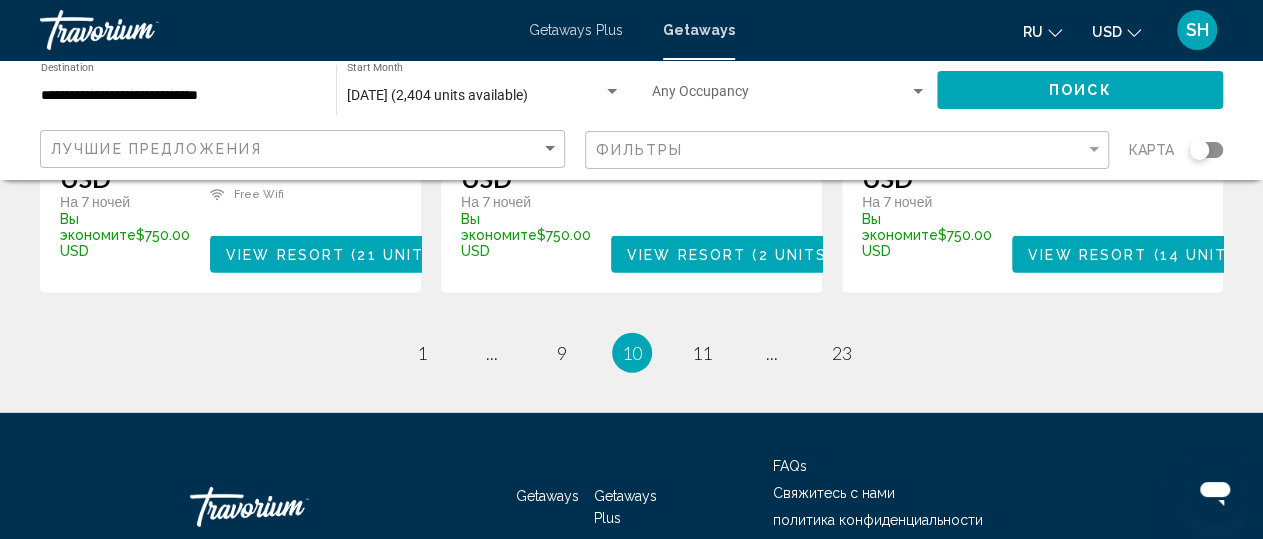 scroll, scrollTop: 2938, scrollLeft: 0, axis: vertical 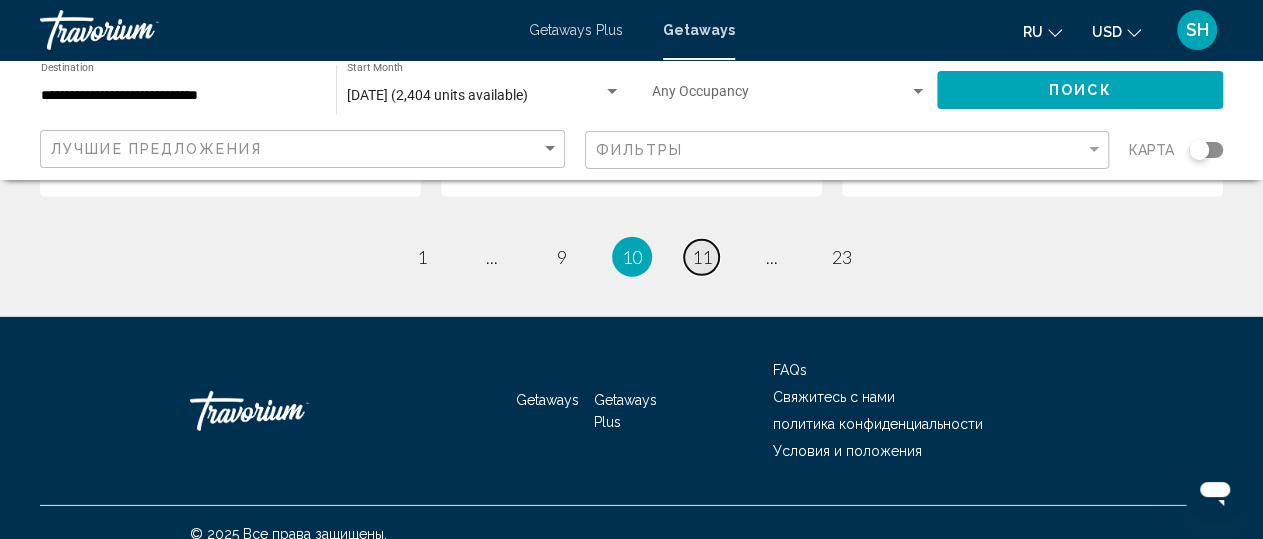 click on "page  11" at bounding box center (701, 257) 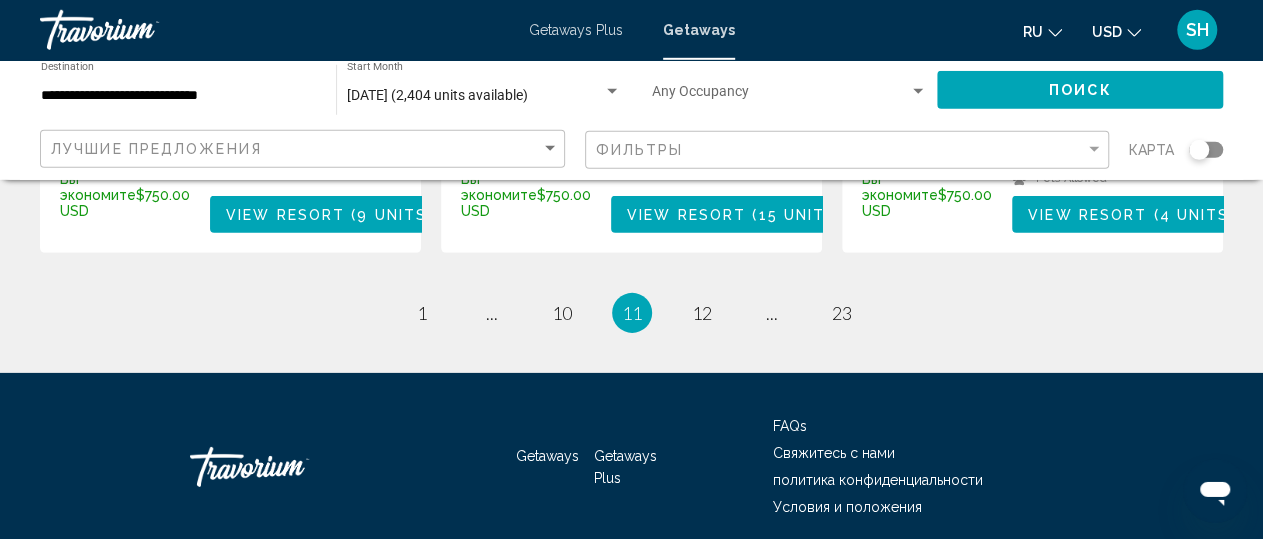 scroll, scrollTop: 3020, scrollLeft: 0, axis: vertical 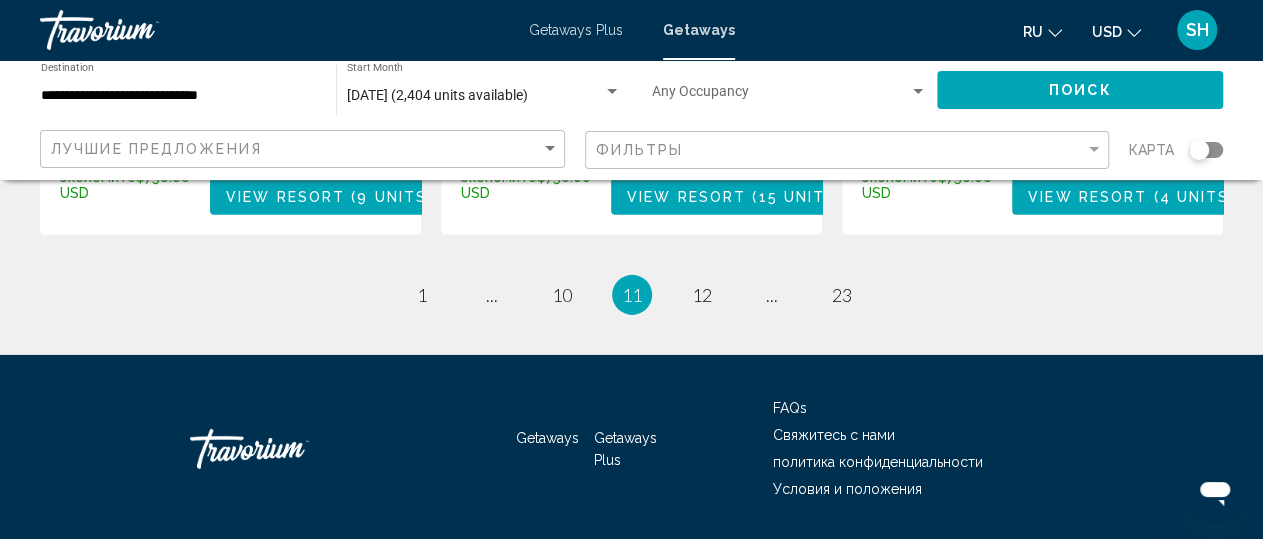 click on "Getaways Plus" at bounding box center (576, 30) 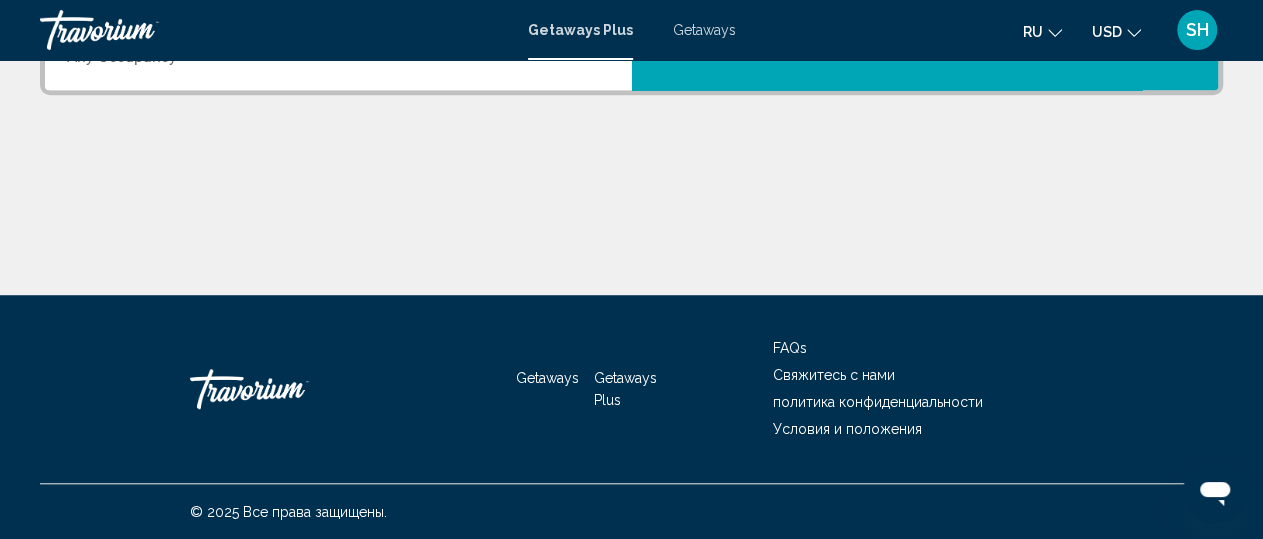 scroll, scrollTop: 270, scrollLeft: 0, axis: vertical 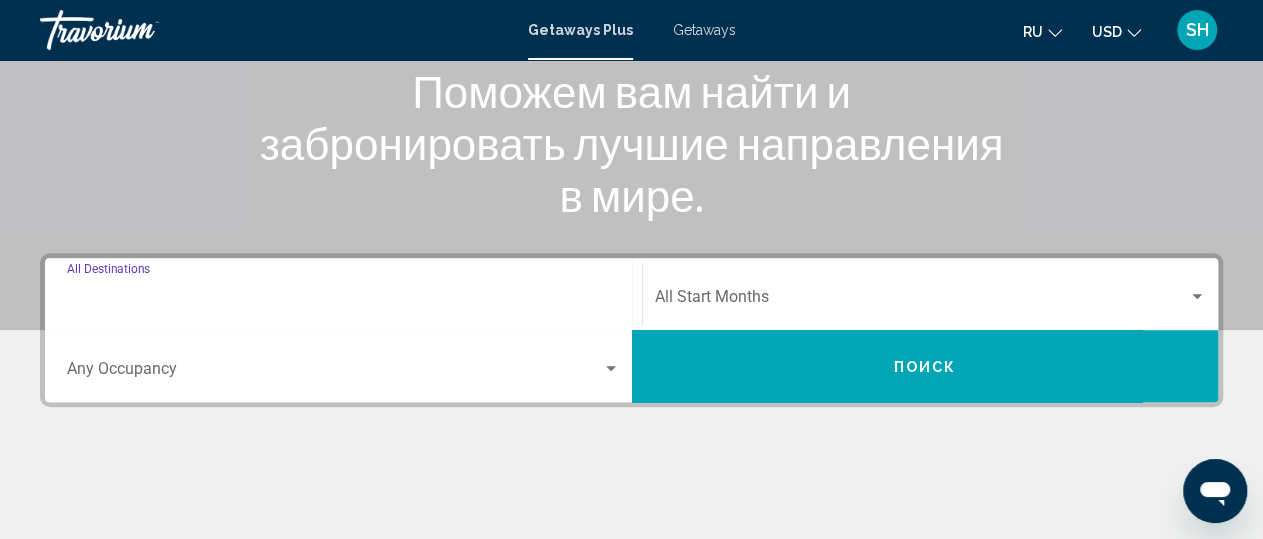 click on "Destination All Destinations" at bounding box center (343, 301) 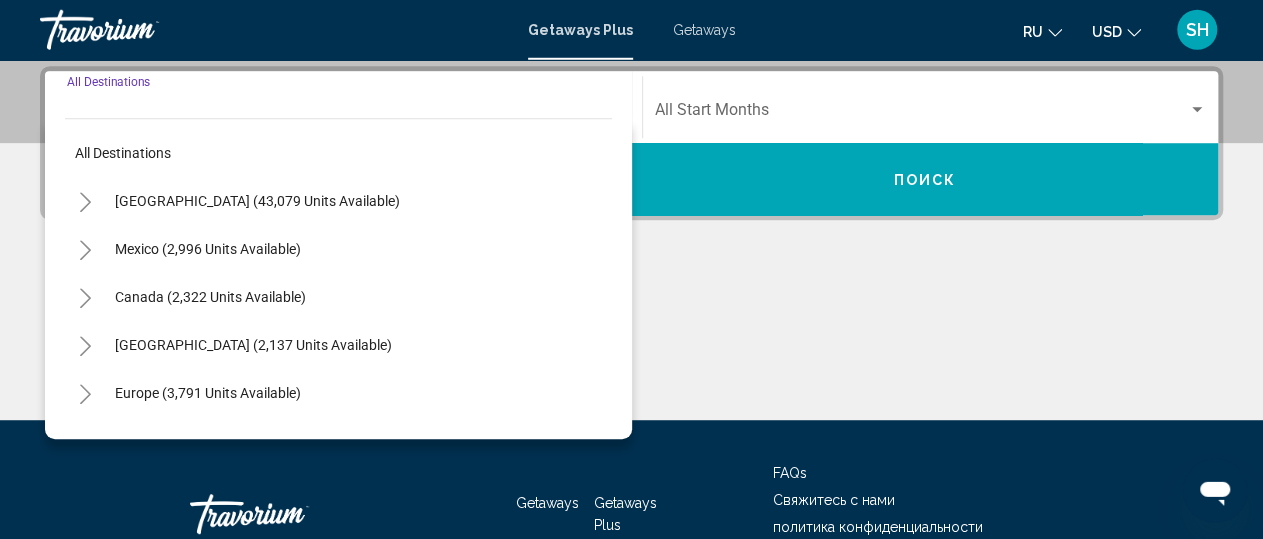 scroll, scrollTop: 458, scrollLeft: 0, axis: vertical 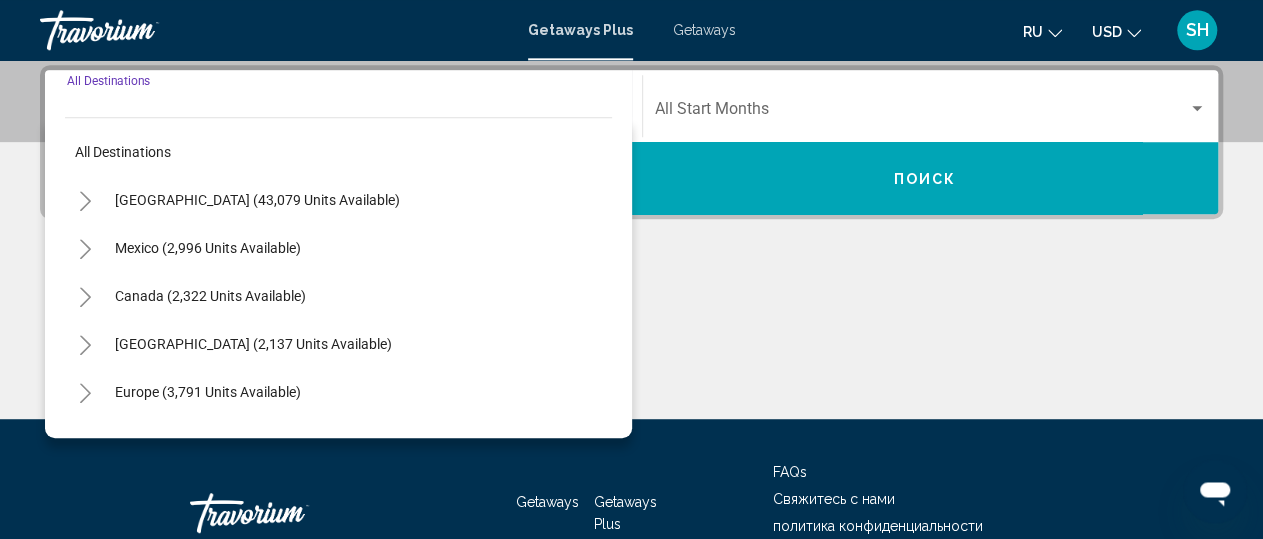 click on "Поиск" at bounding box center (925, 178) 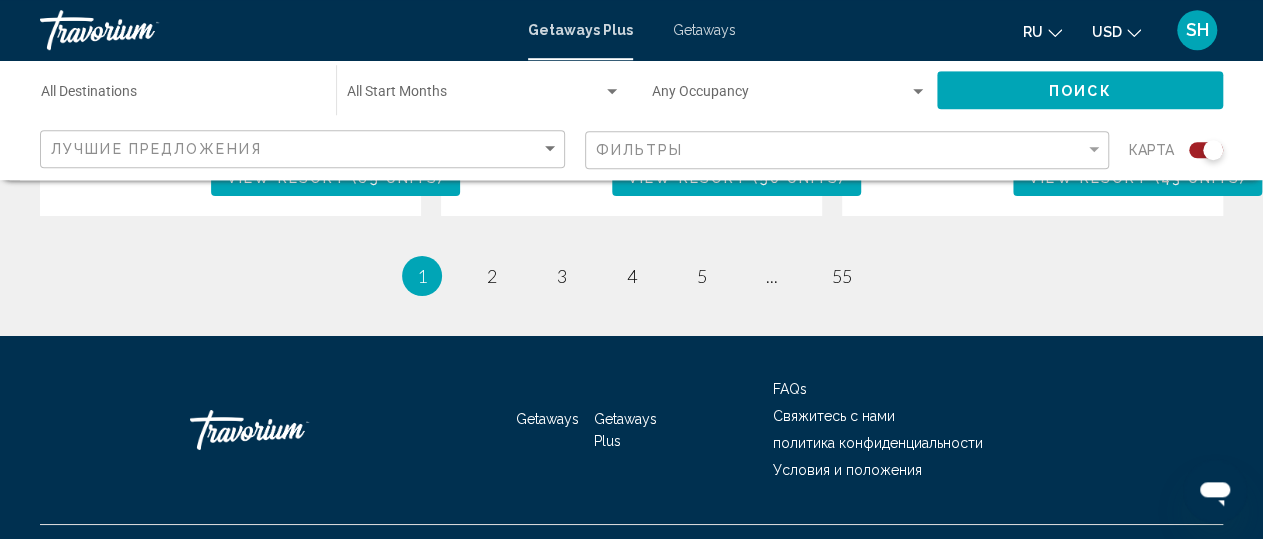 scroll, scrollTop: 3690, scrollLeft: 0, axis: vertical 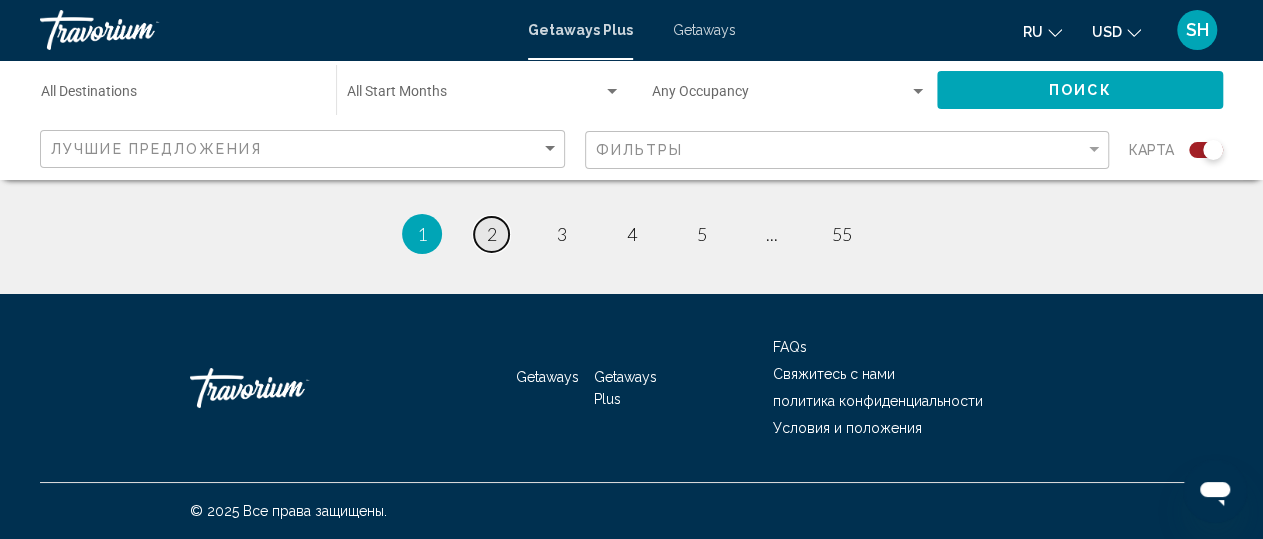 click on "page  2" at bounding box center [491, 234] 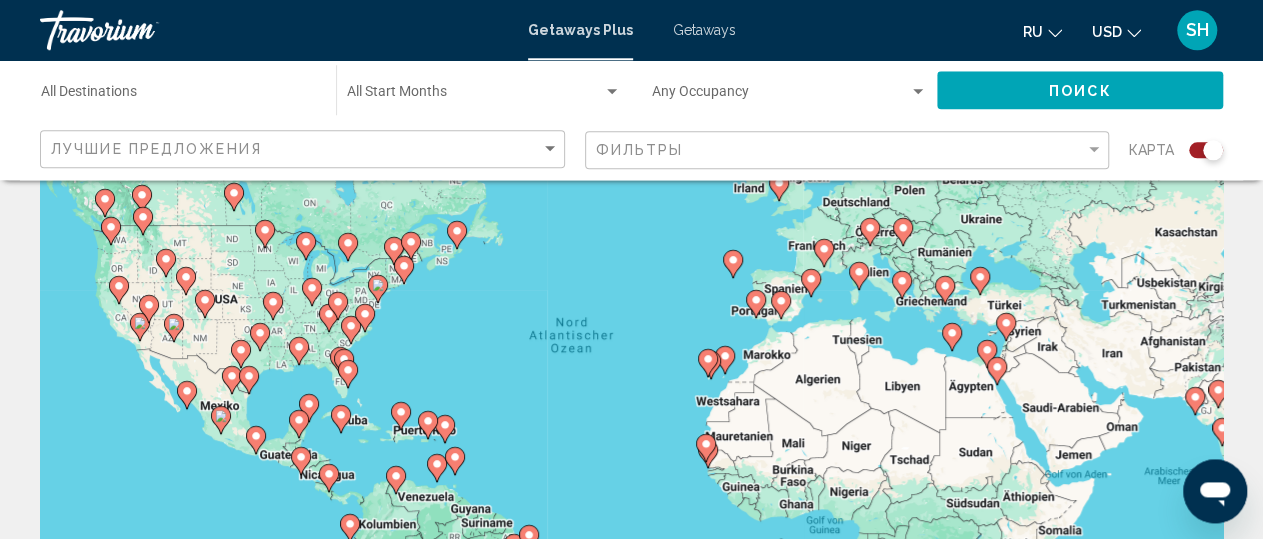 scroll, scrollTop: 173, scrollLeft: 0, axis: vertical 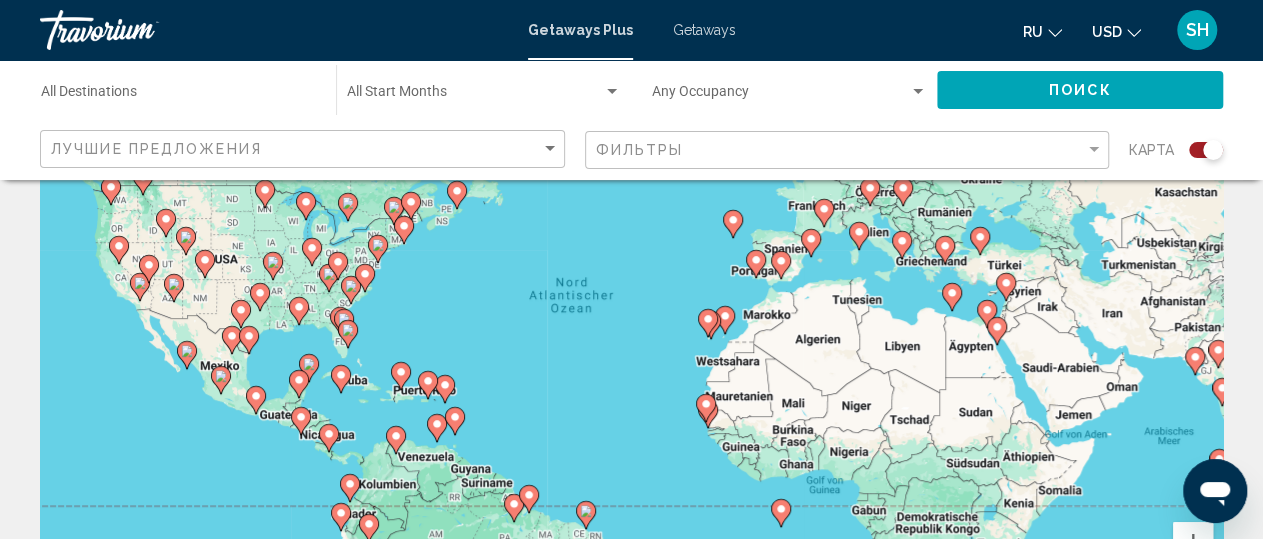 click 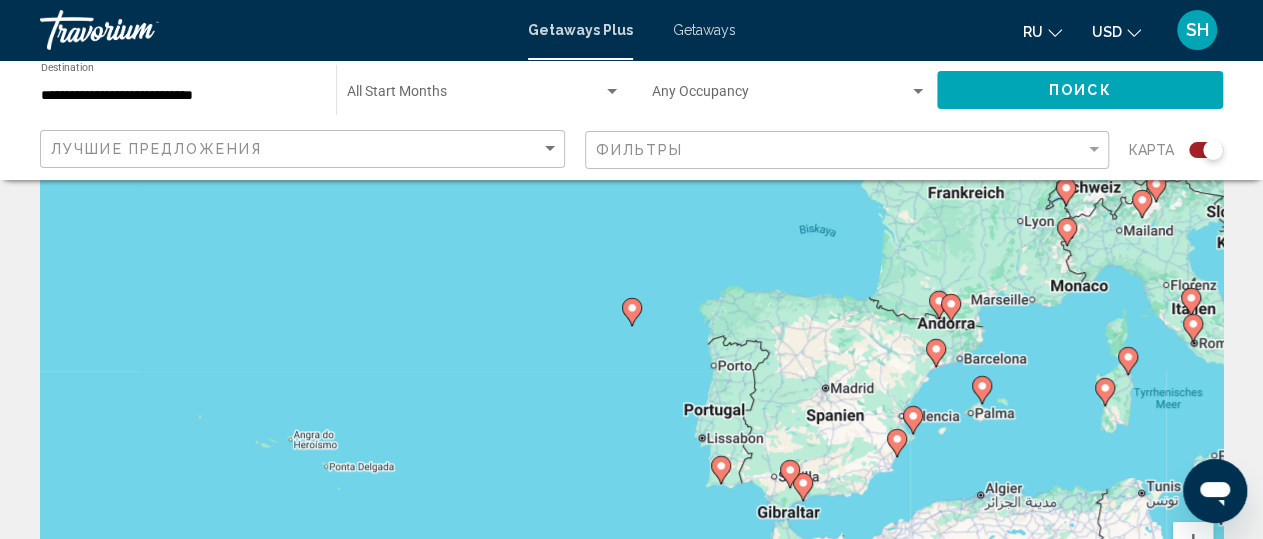 click 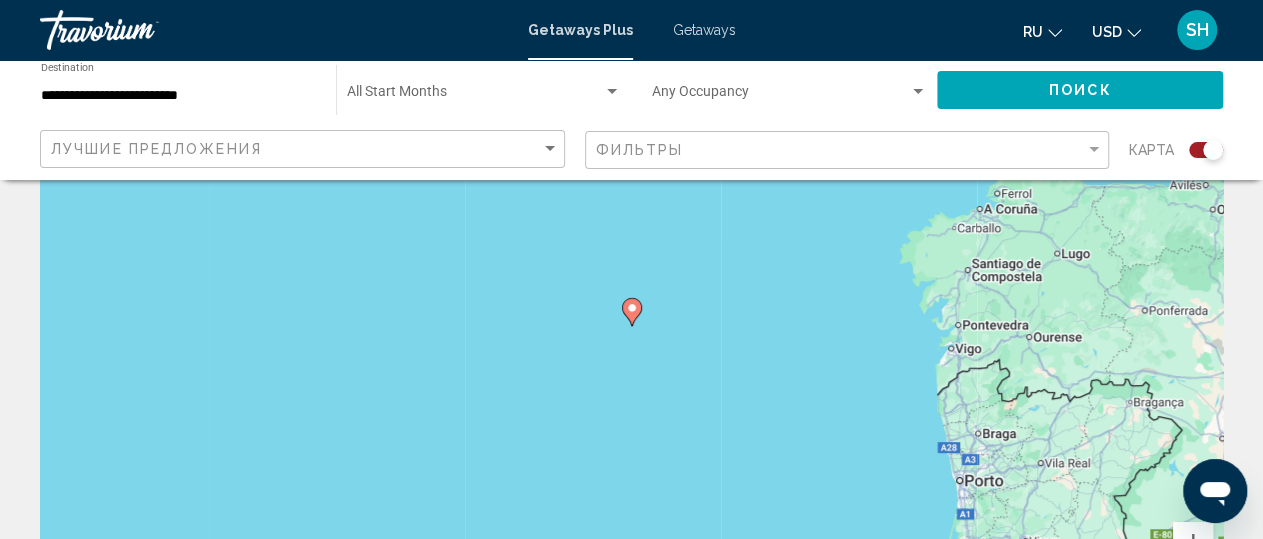 click 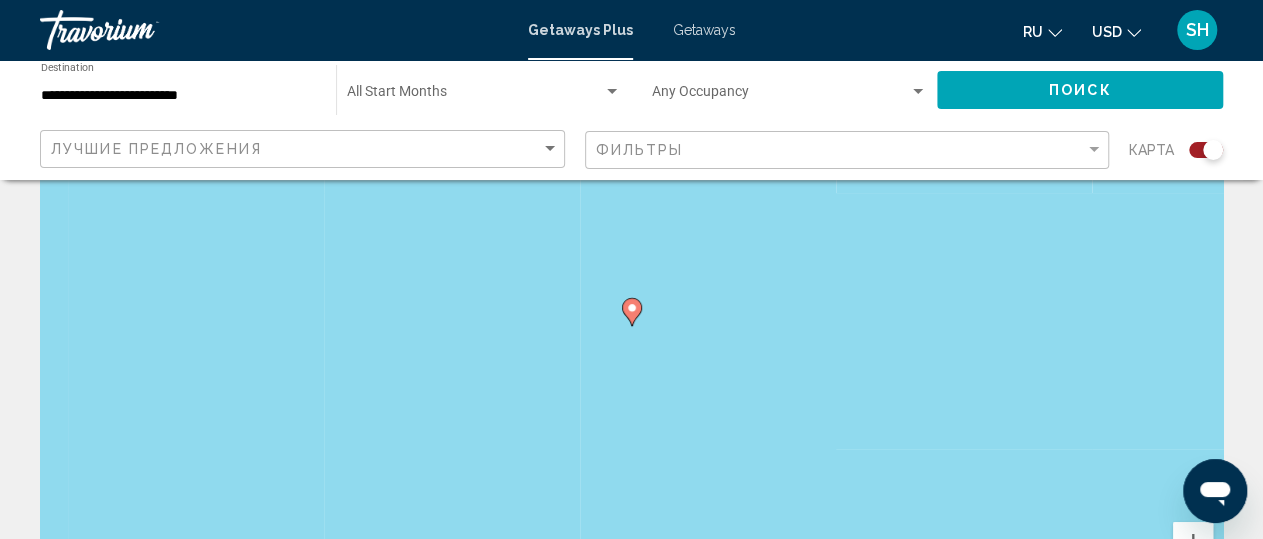 click 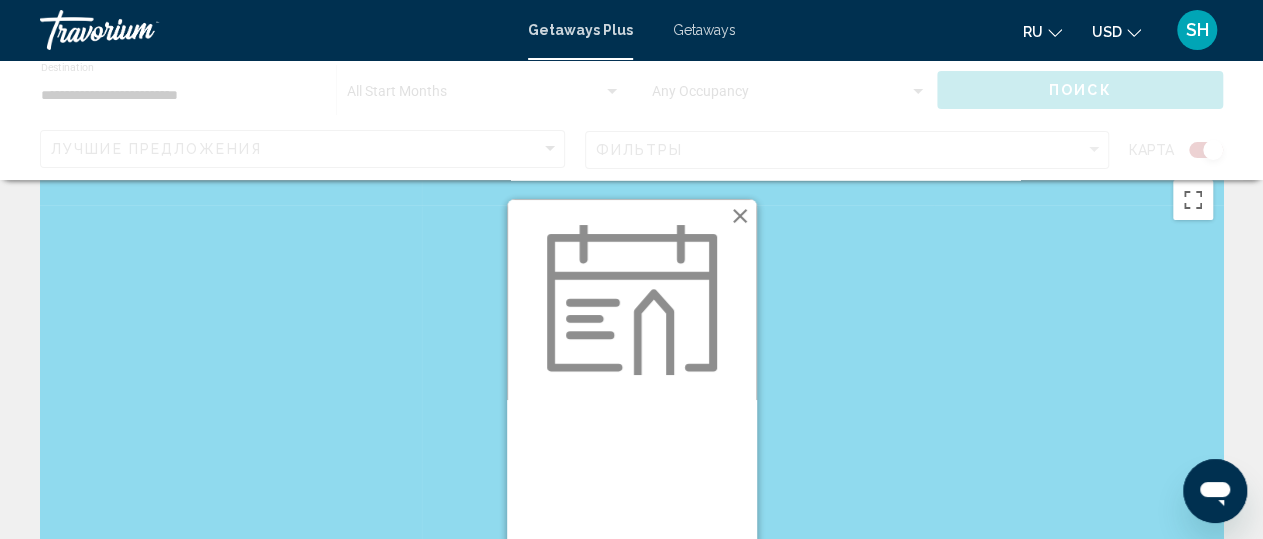 scroll, scrollTop: 0, scrollLeft: 0, axis: both 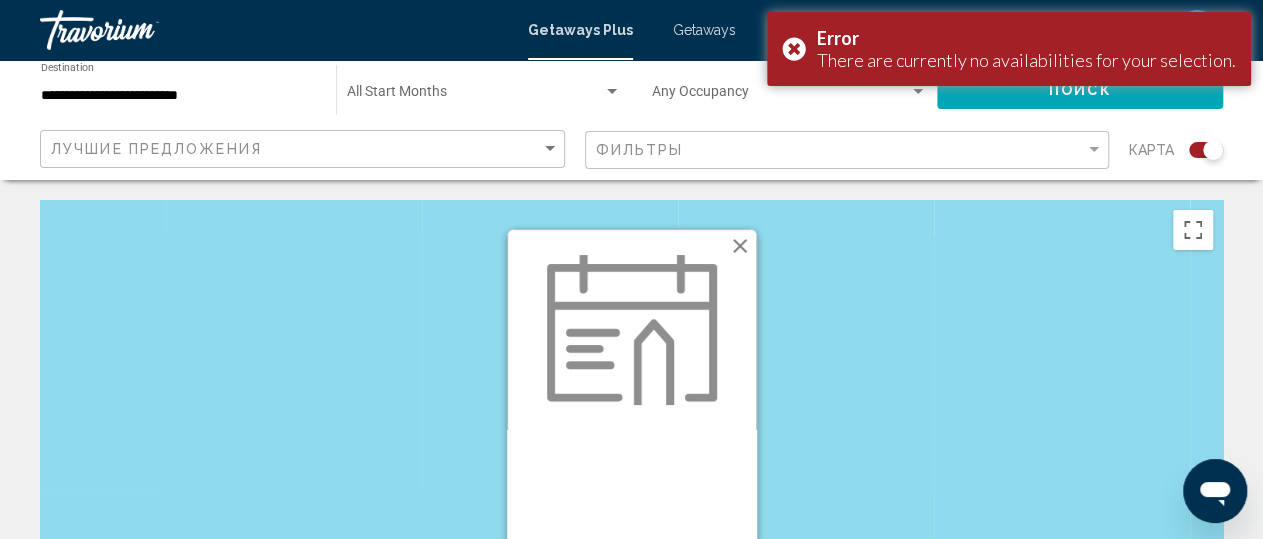 click at bounding box center (740, 246) 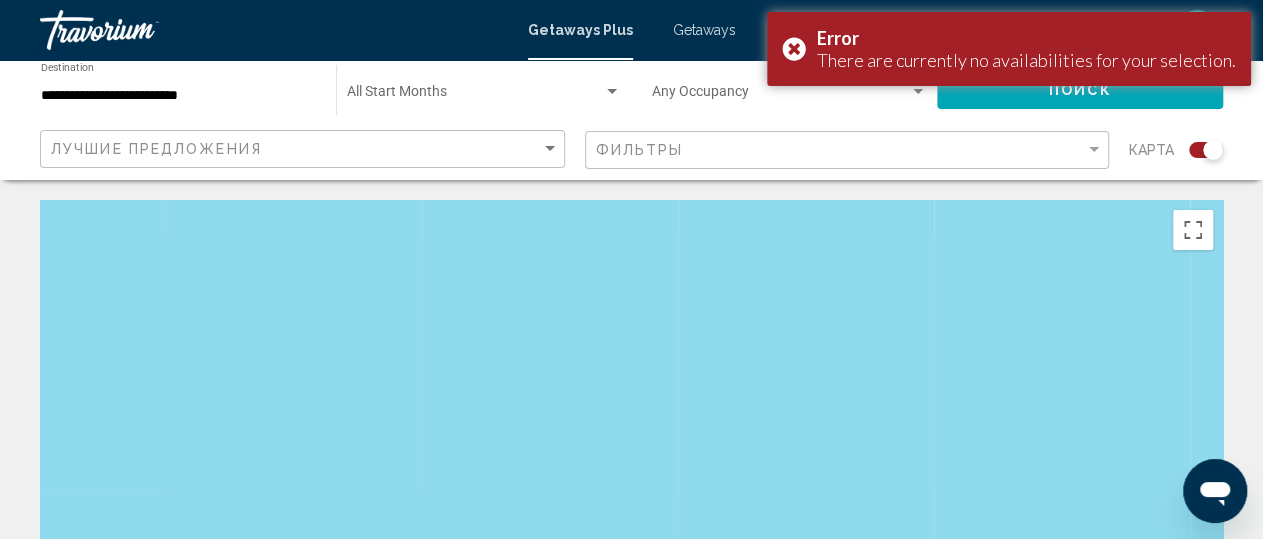 click on "Поиск" 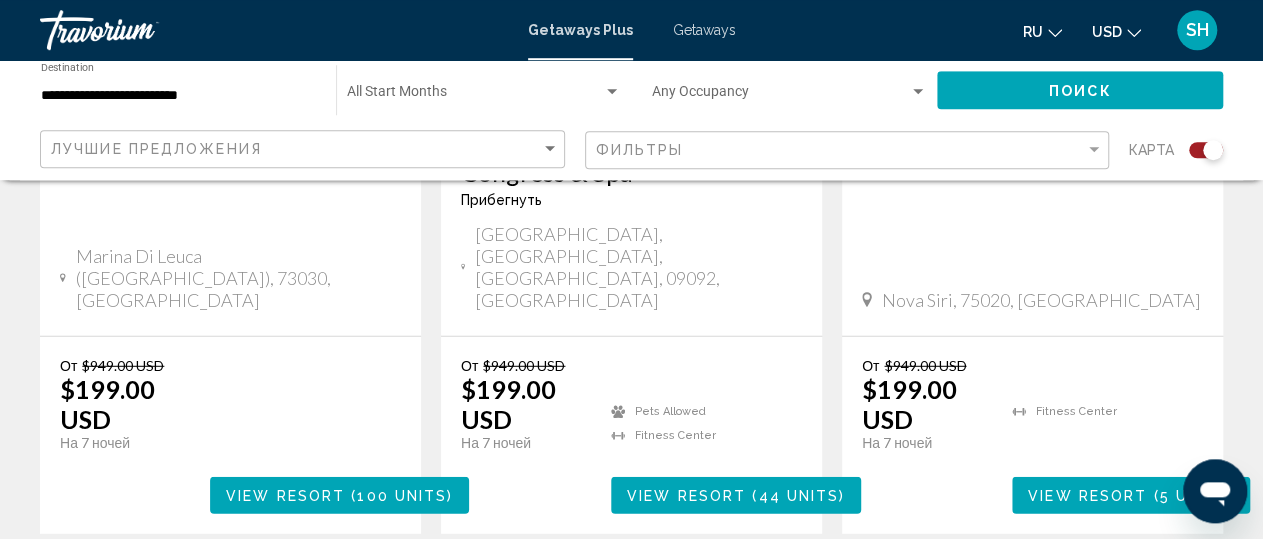 scroll, scrollTop: 2530, scrollLeft: 0, axis: vertical 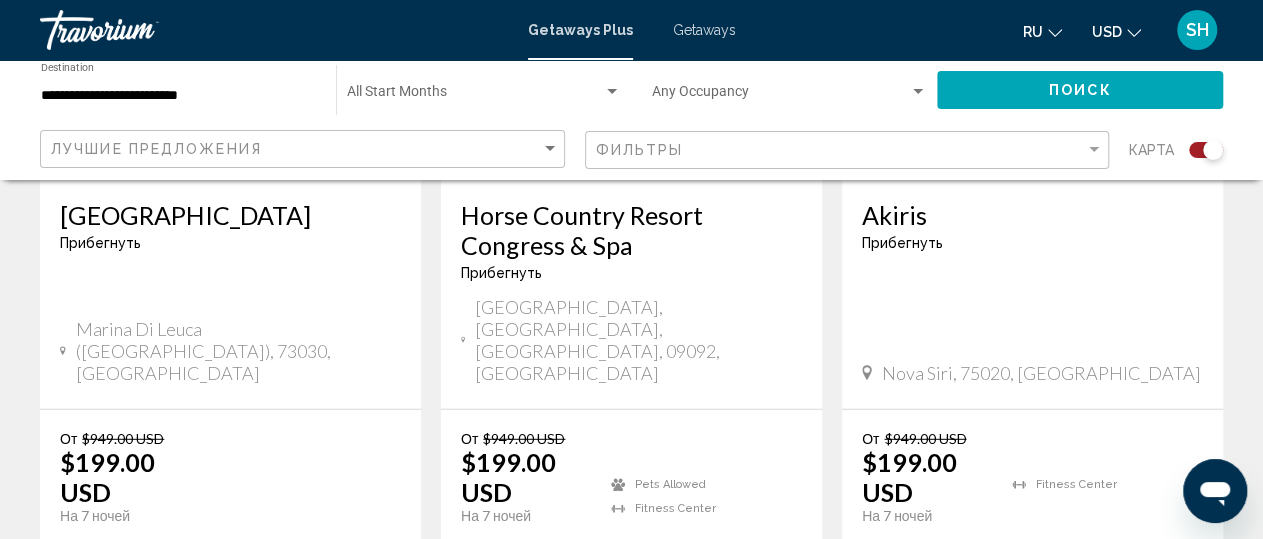 click on "**********" at bounding box center (178, 96) 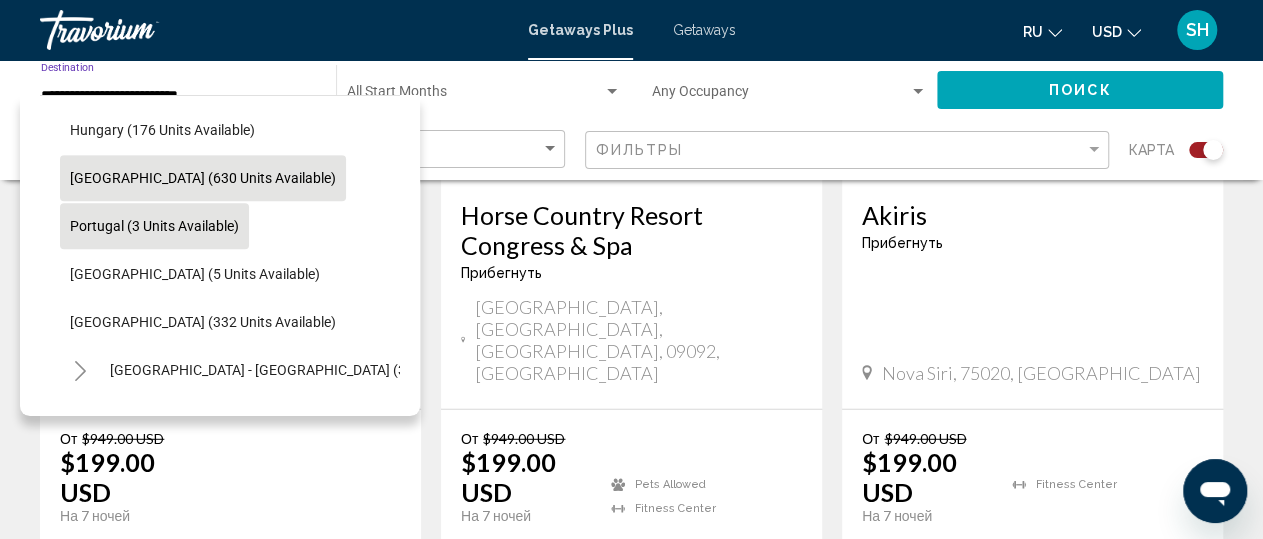 scroll, scrollTop: 597, scrollLeft: 0, axis: vertical 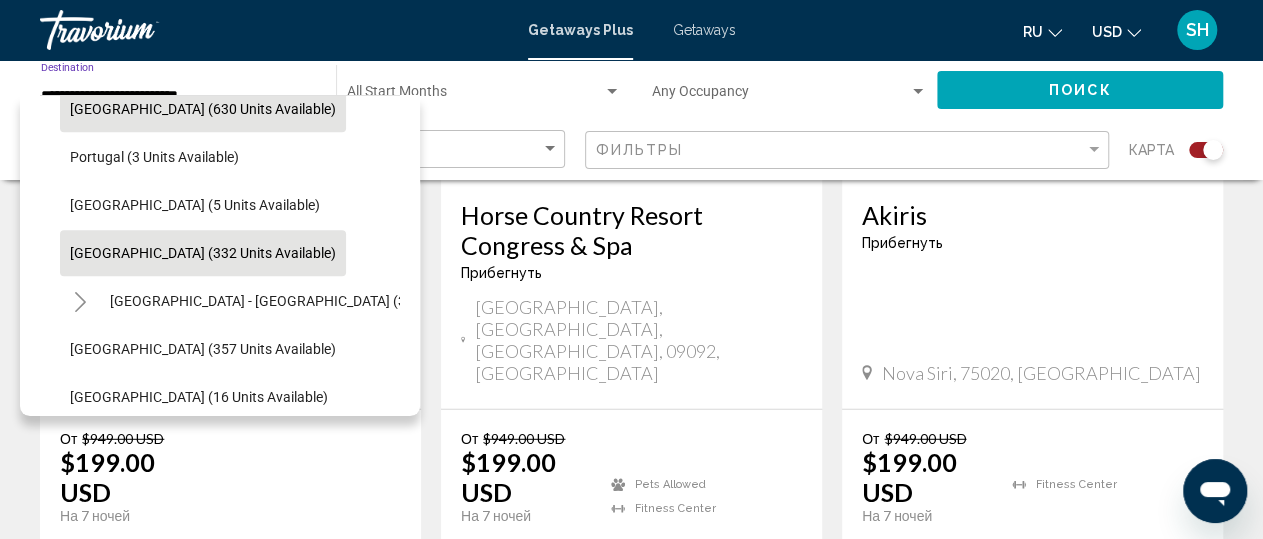 click on "[GEOGRAPHIC_DATA] (332 units available)" 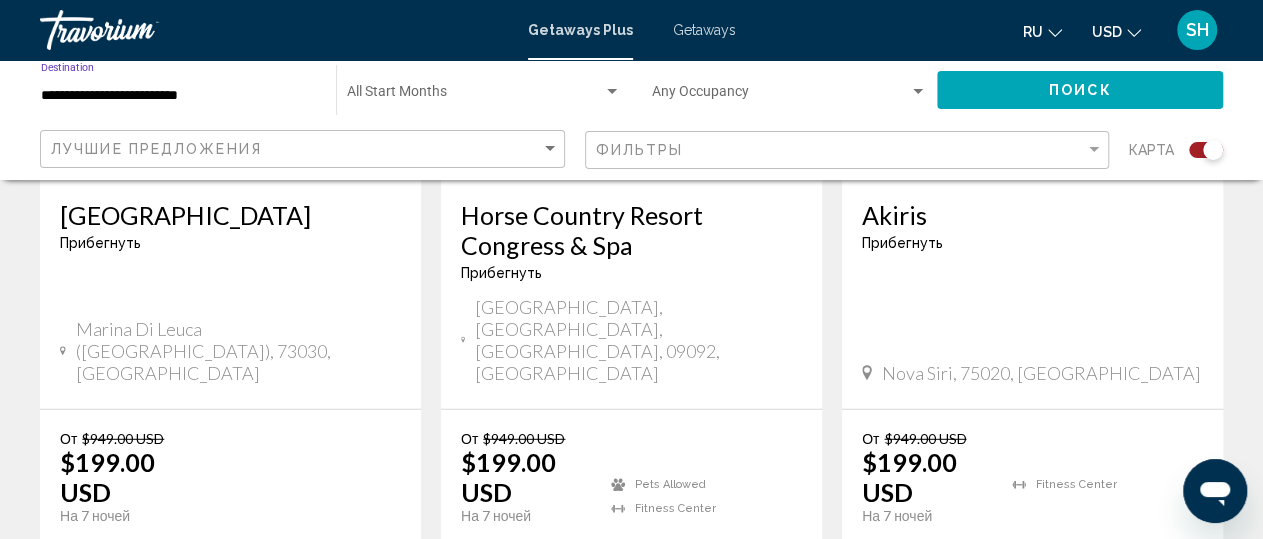 click on "Поиск" 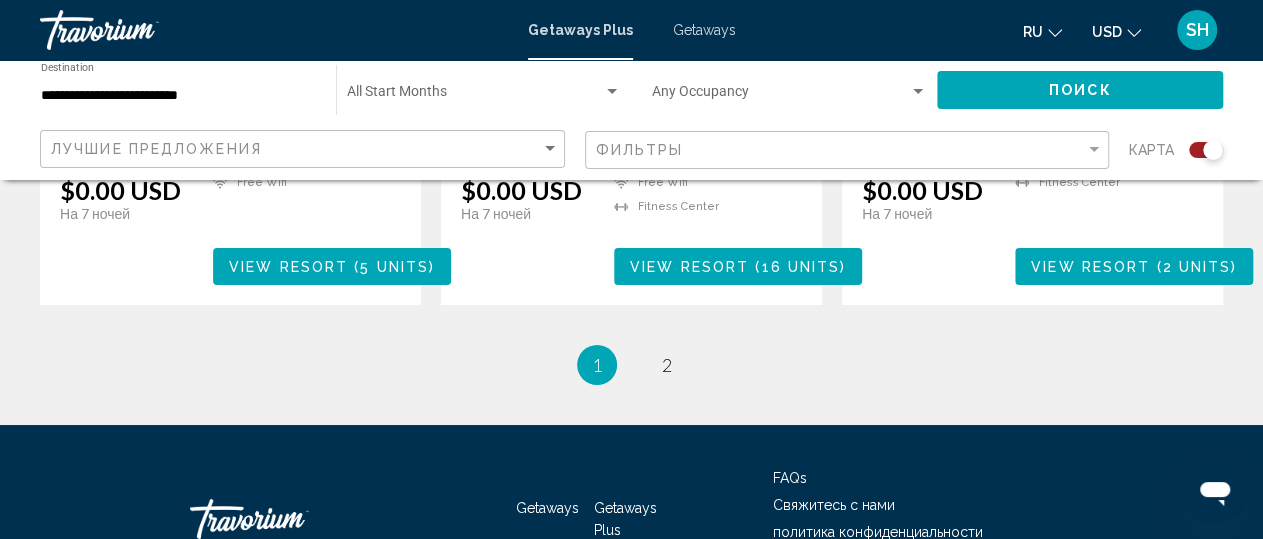 scroll, scrollTop: 3734, scrollLeft: 0, axis: vertical 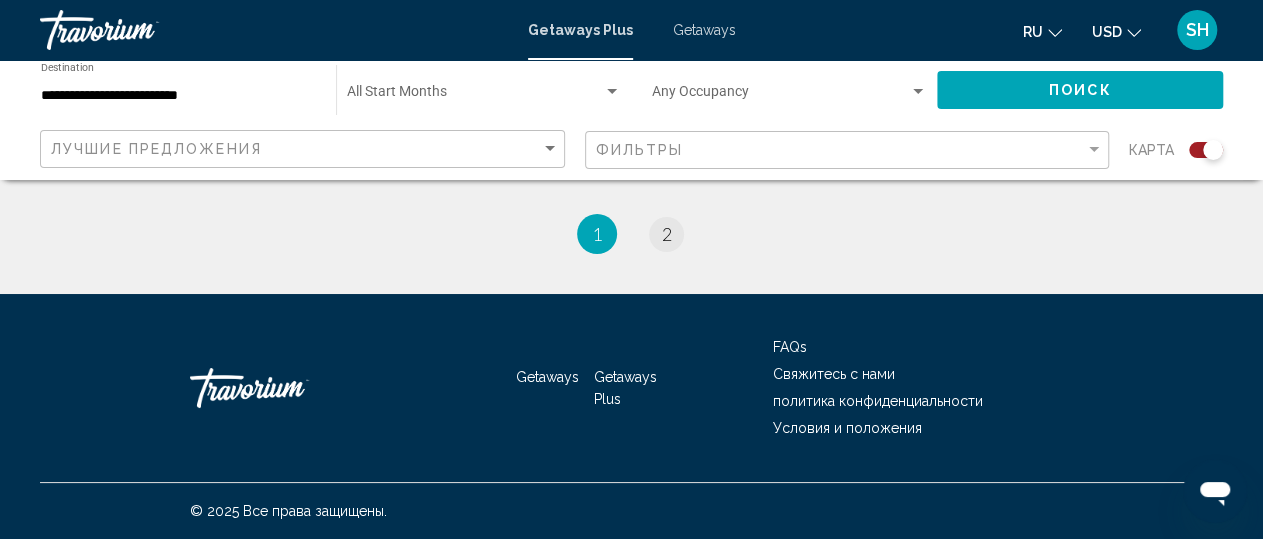 click on "page  2" at bounding box center (667, 234) 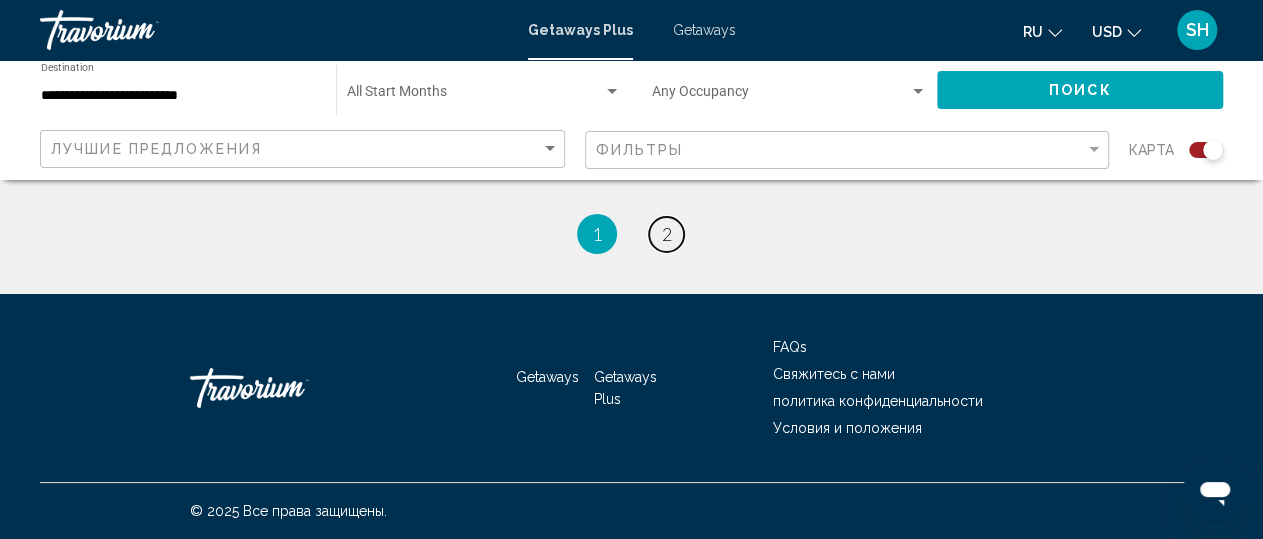click on "page  2" at bounding box center [666, 234] 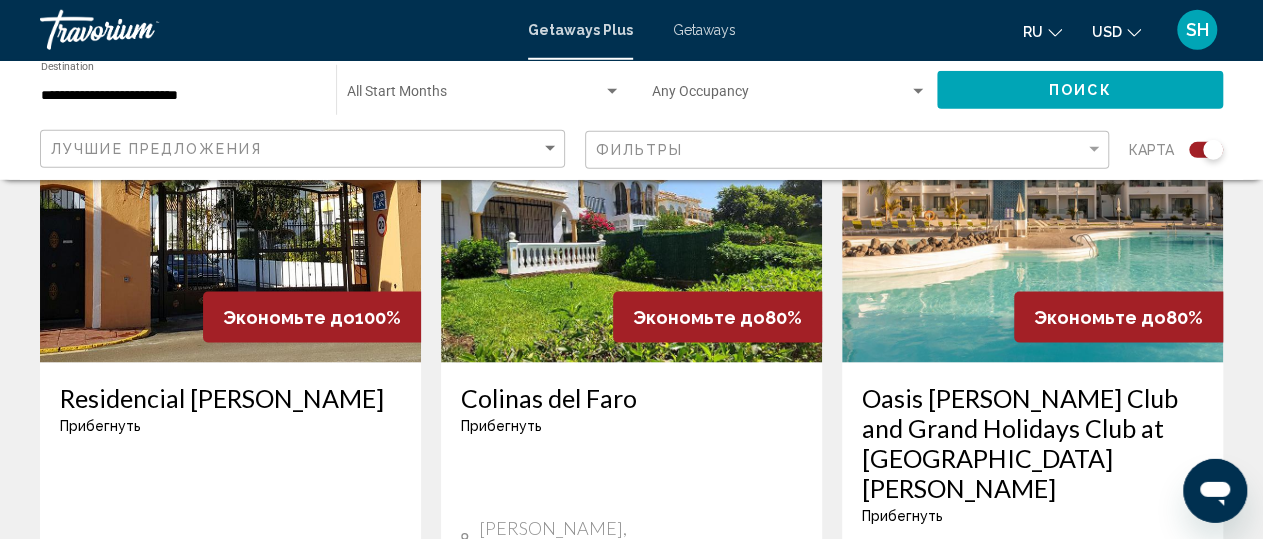 scroll, scrollTop: 1490, scrollLeft: 0, axis: vertical 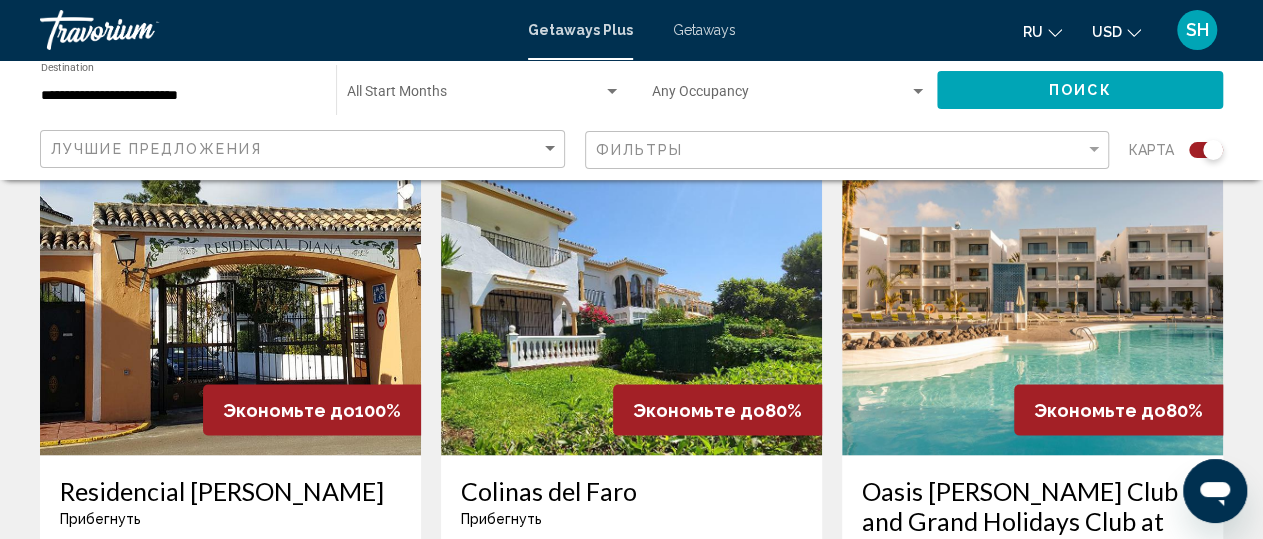 click at bounding box center [1032, 295] 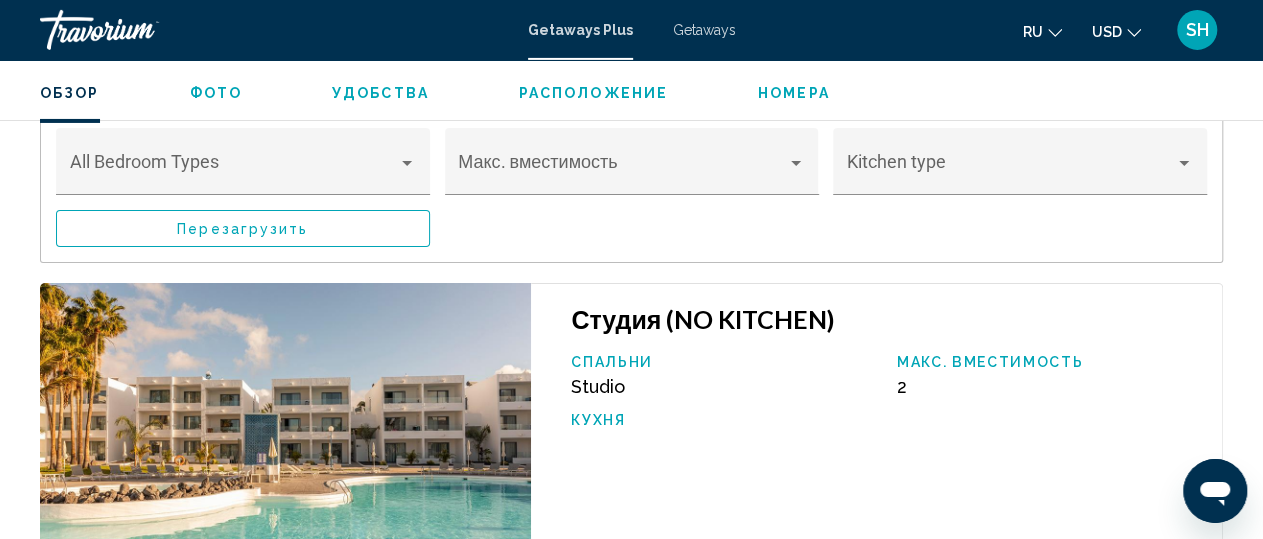 scroll, scrollTop: 3476, scrollLeft: 0, axis: vertical 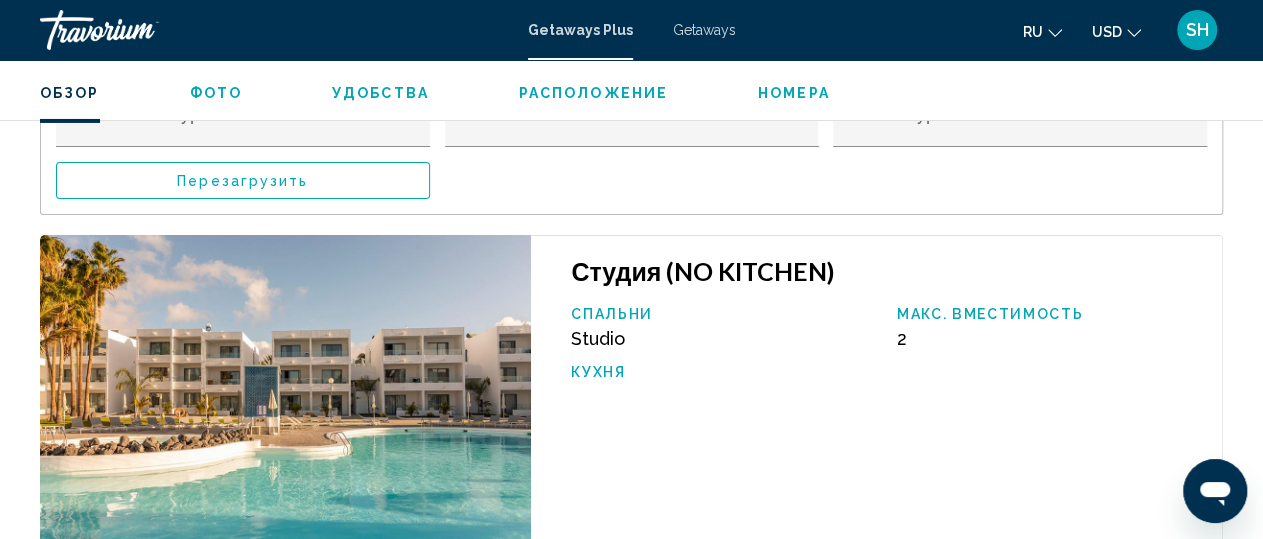 click at bounding box center (285, 399) 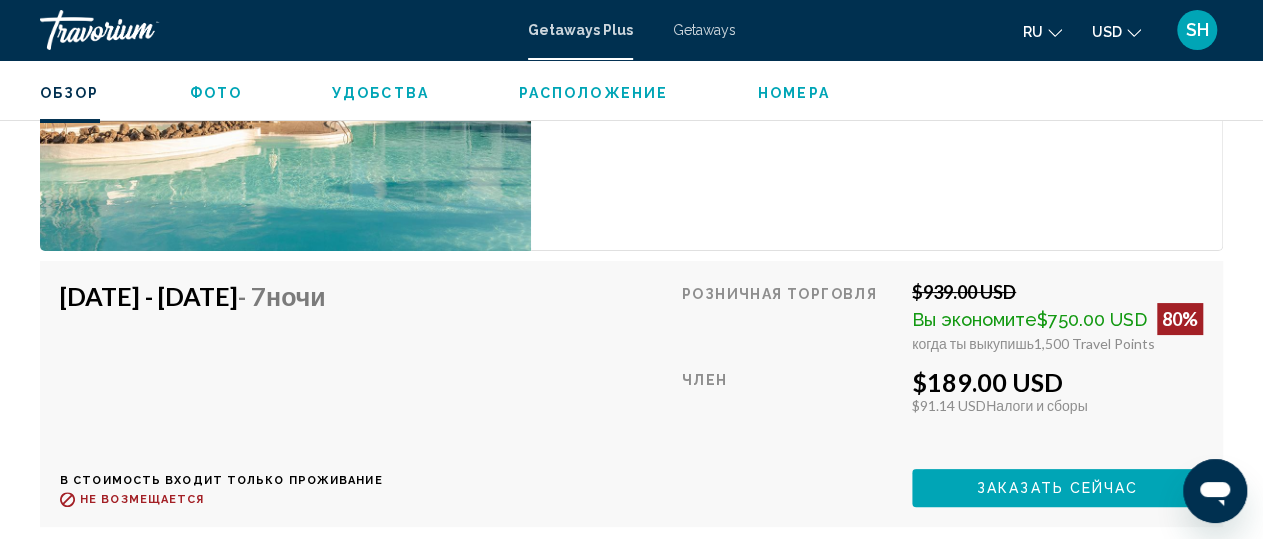 scroll, scrollTop: 3684, scrollLeft: 0, axis: vertical 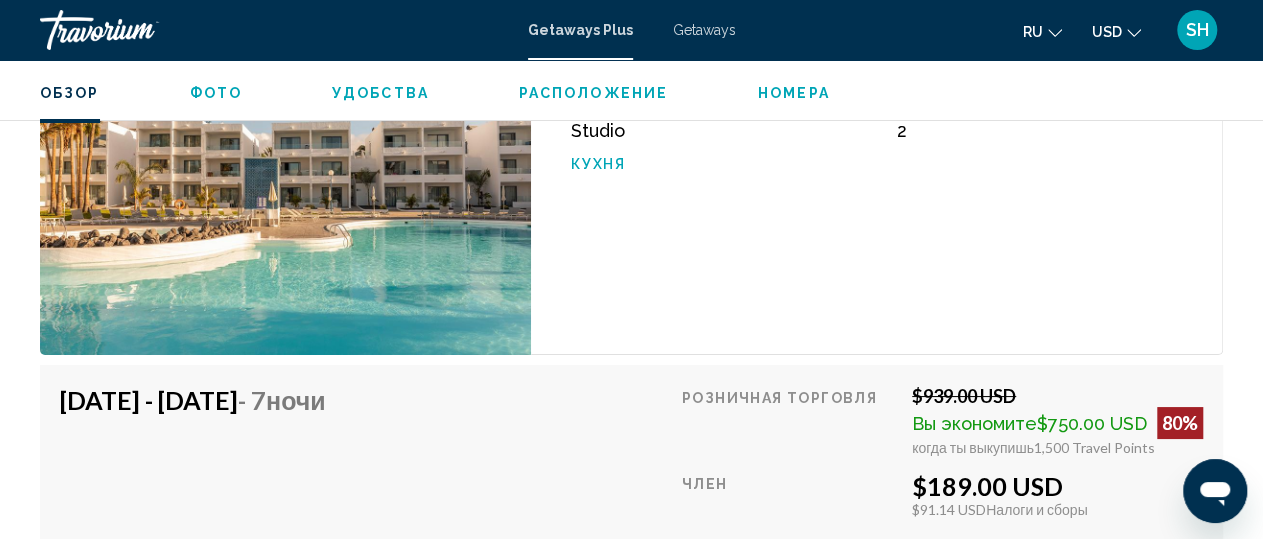 click on "Обзор
Фото
Удобства
Расположение
Номера
искать" 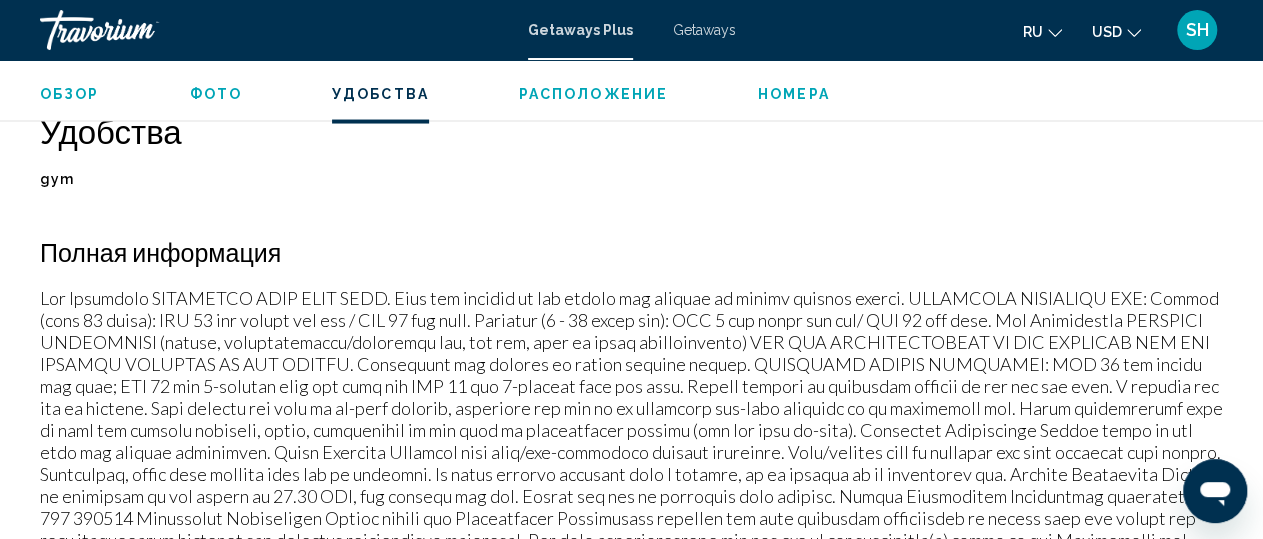 scroll, scrollTop: 1932, scrollLeft: 0, axis: vertical 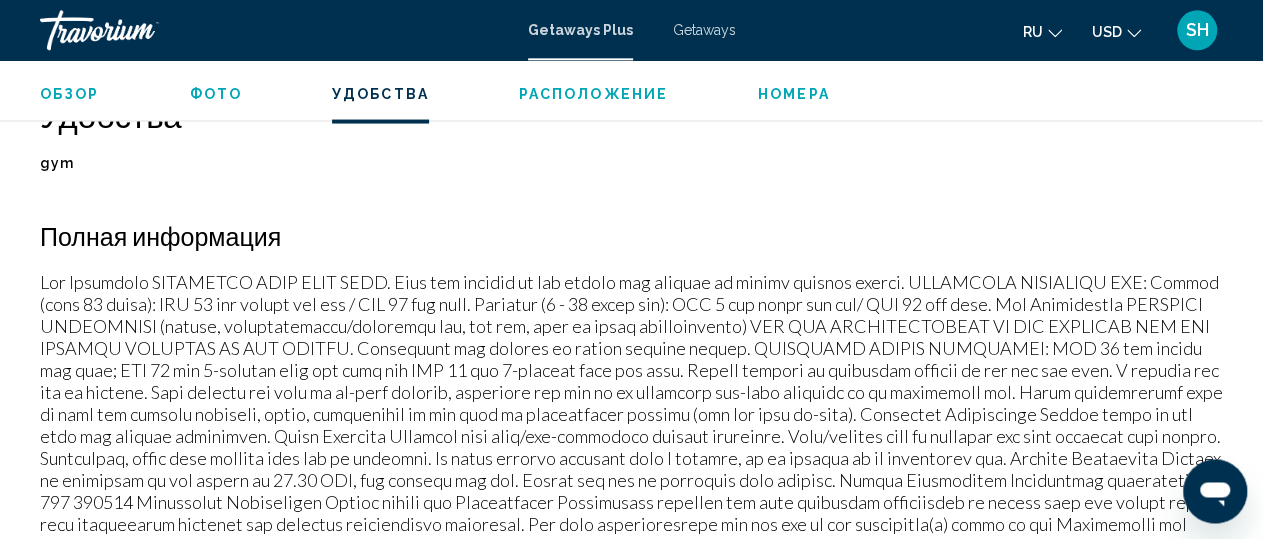 click on "Обзор
Фото
Удобства
Расположение
Номера
искать" 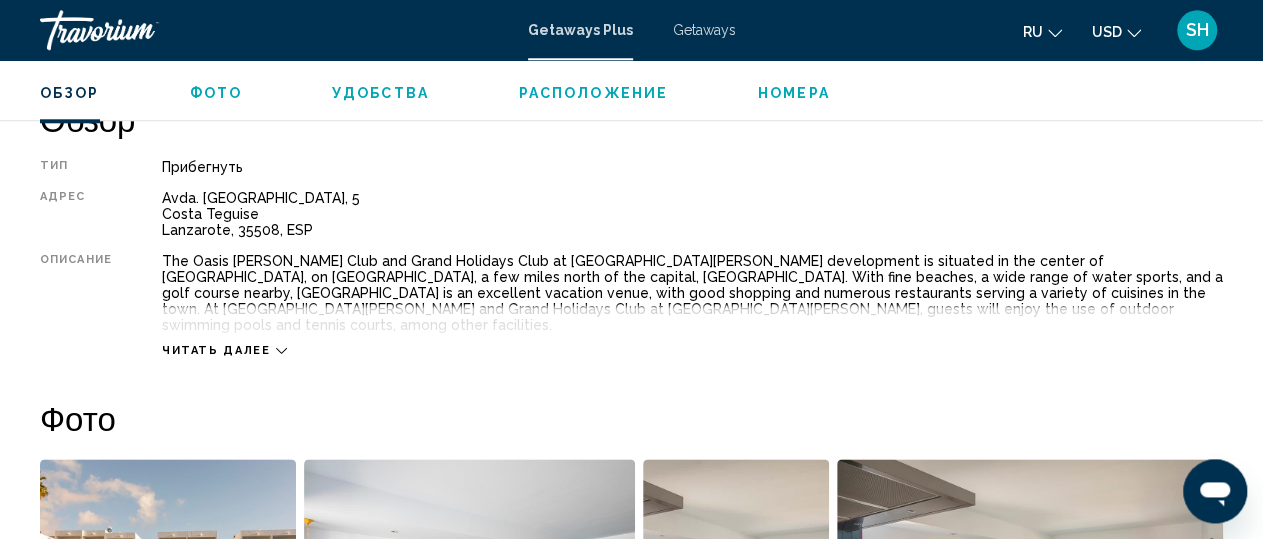 scroll, scrollTop: 1025, scrollLeft: 0, axis: vertical 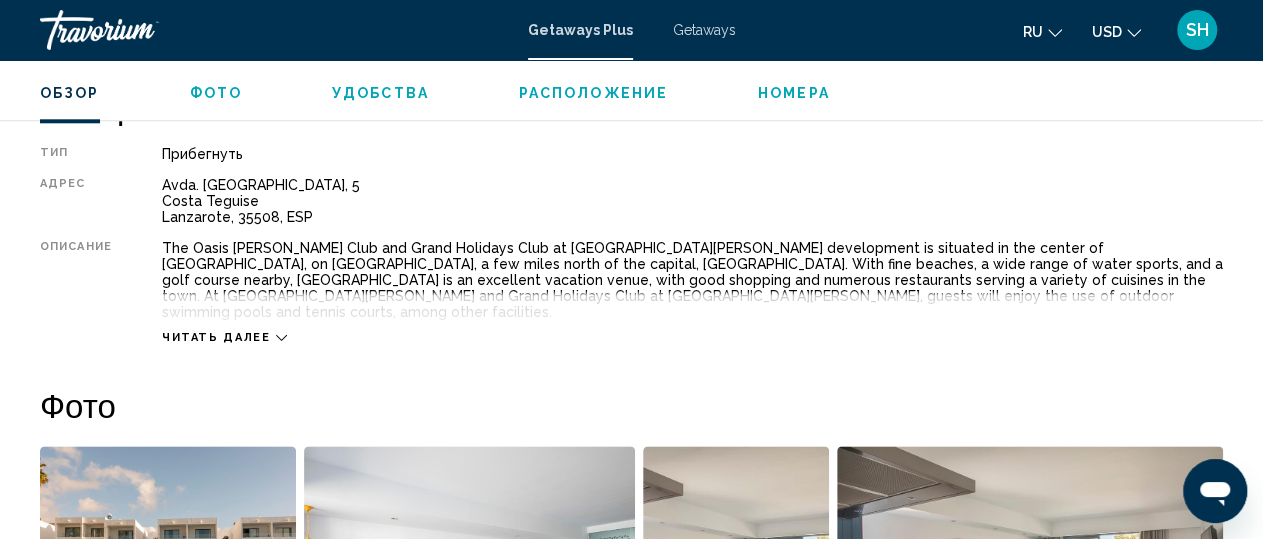 click on "Читать далее" at bounding box center [692, 317] 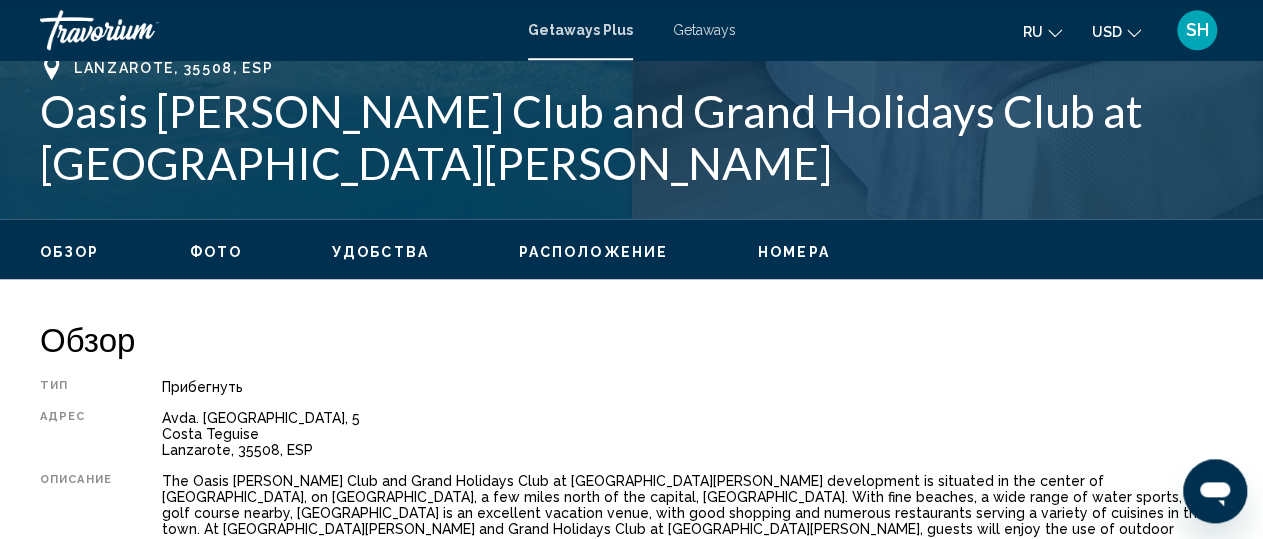 scroll, scrollTop: 970, scrollLeft: 0, axis: vertical 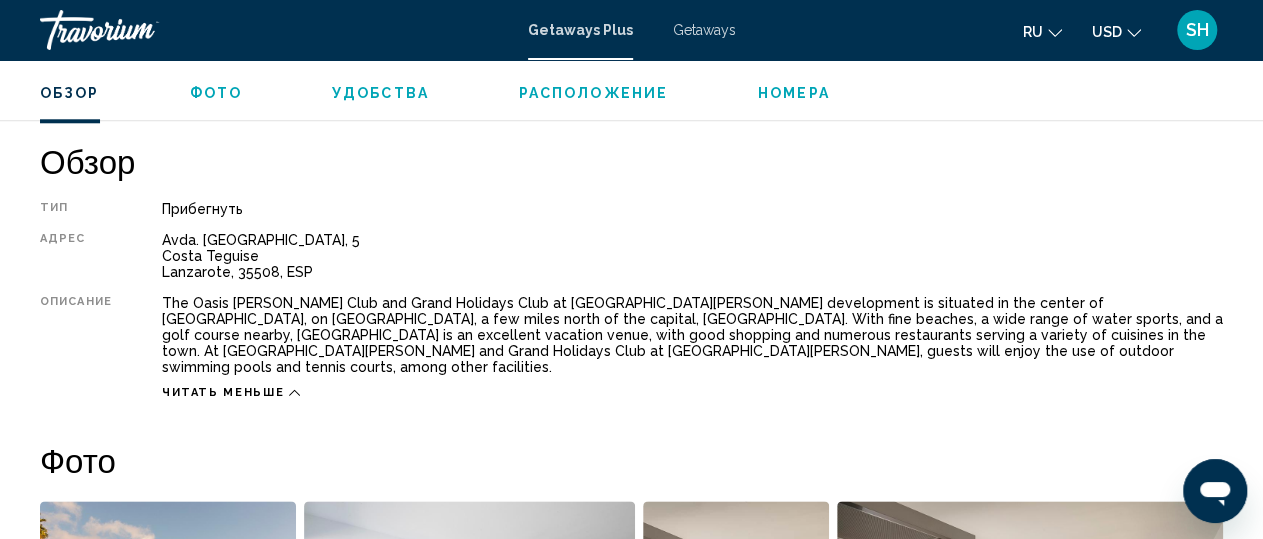click on "Обзор
Фото
Удобства
Расположение
Номера
искать" 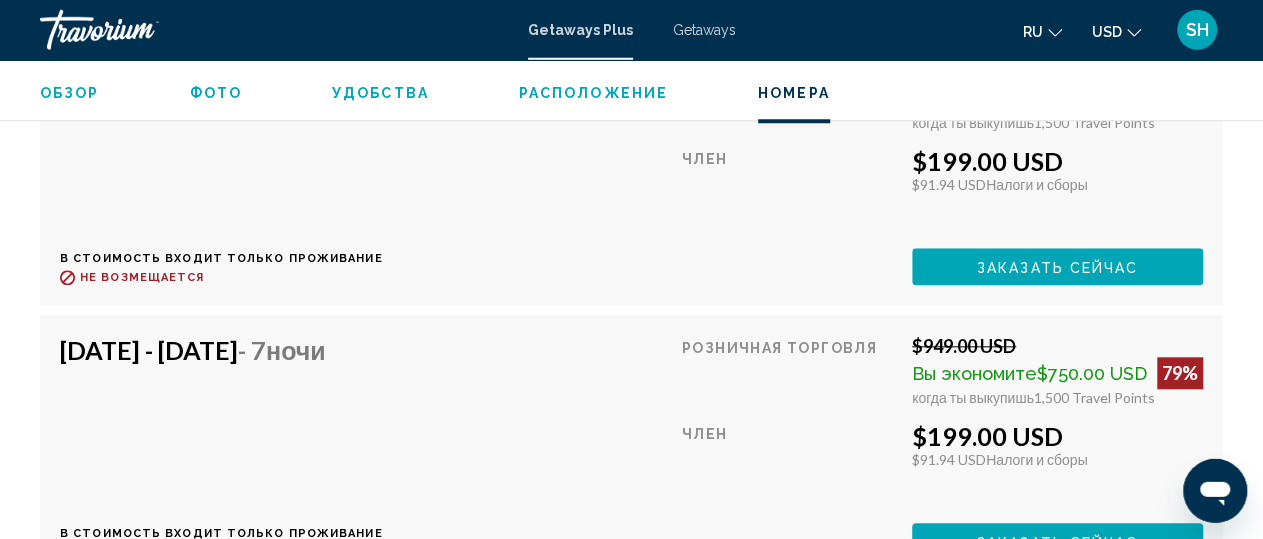 scroll, scrollTop: 4940, scrollLeft: 0, axis: vertical 